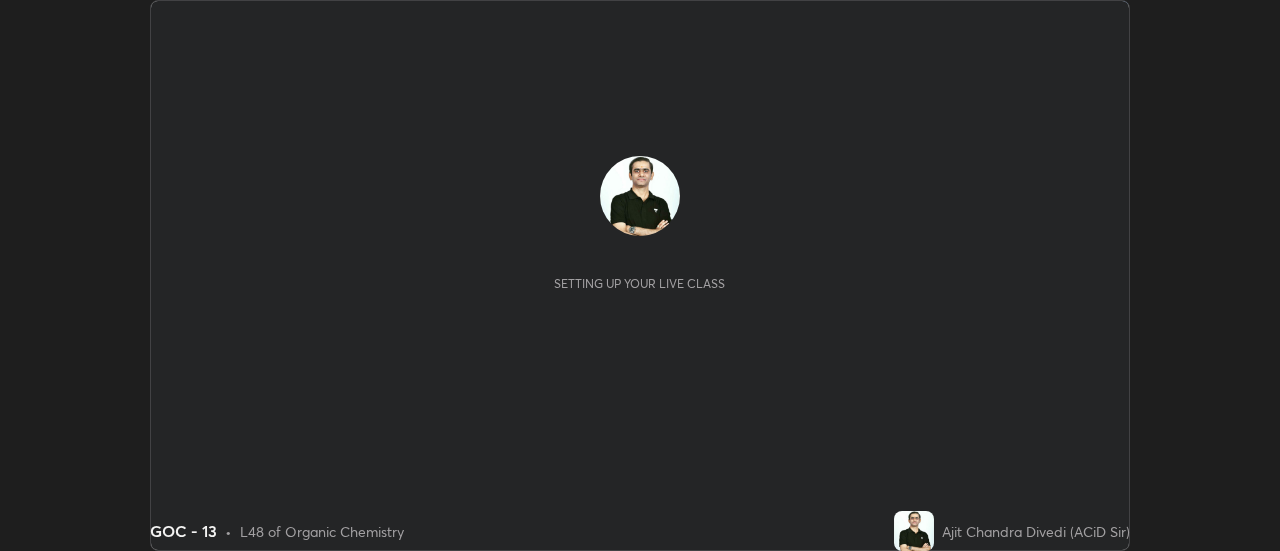 scroll, scrollTop: 0, scrollLeft: 0, axis: both 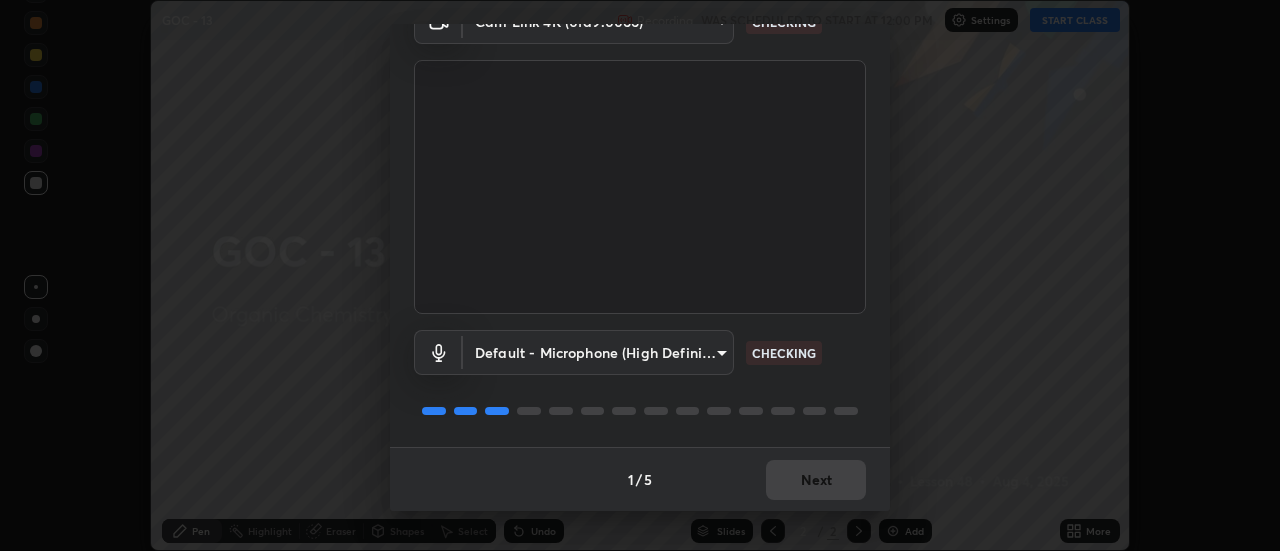 click on "1 / 5 Next" at bounding box center (640, 479) 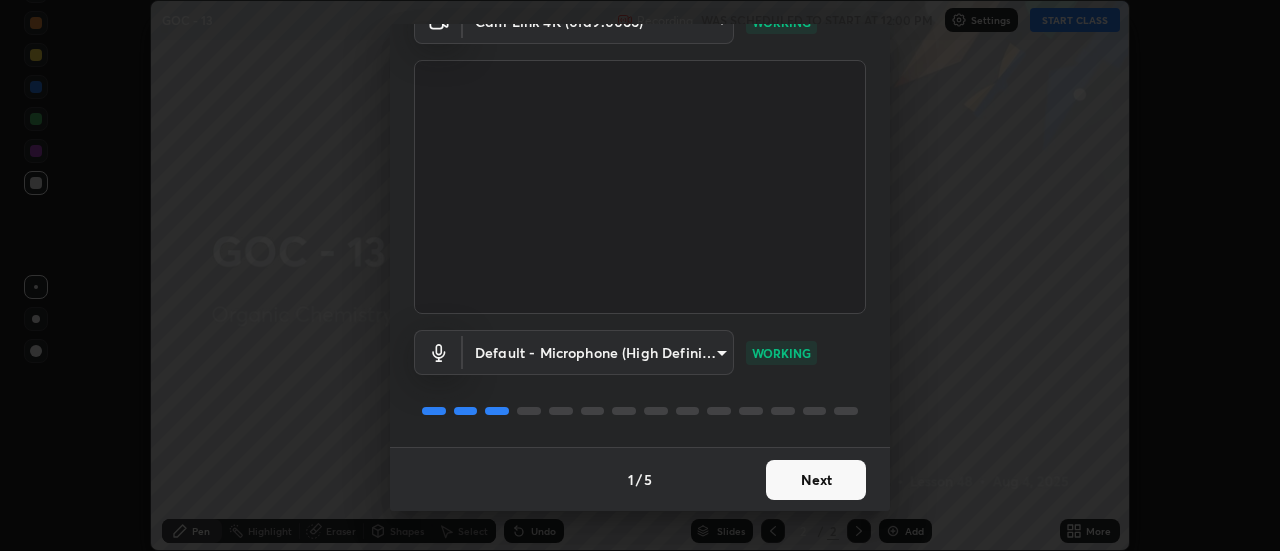 click on "Next" at bounding box center (816, 480) 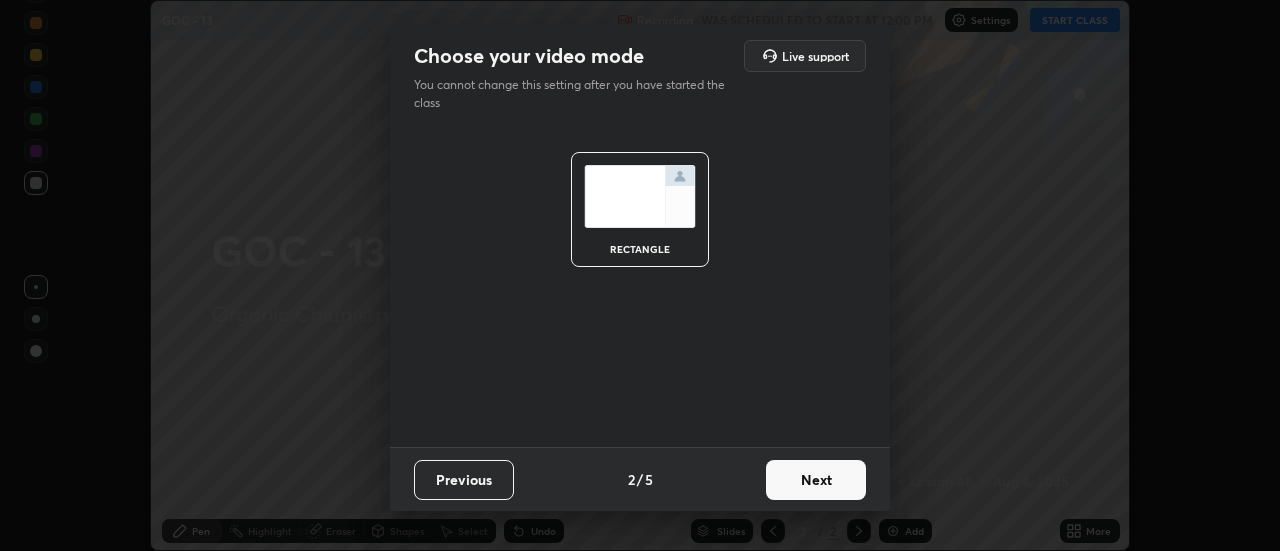 scroll, scrollTop: 0, scrollLeft: 0, axis: both 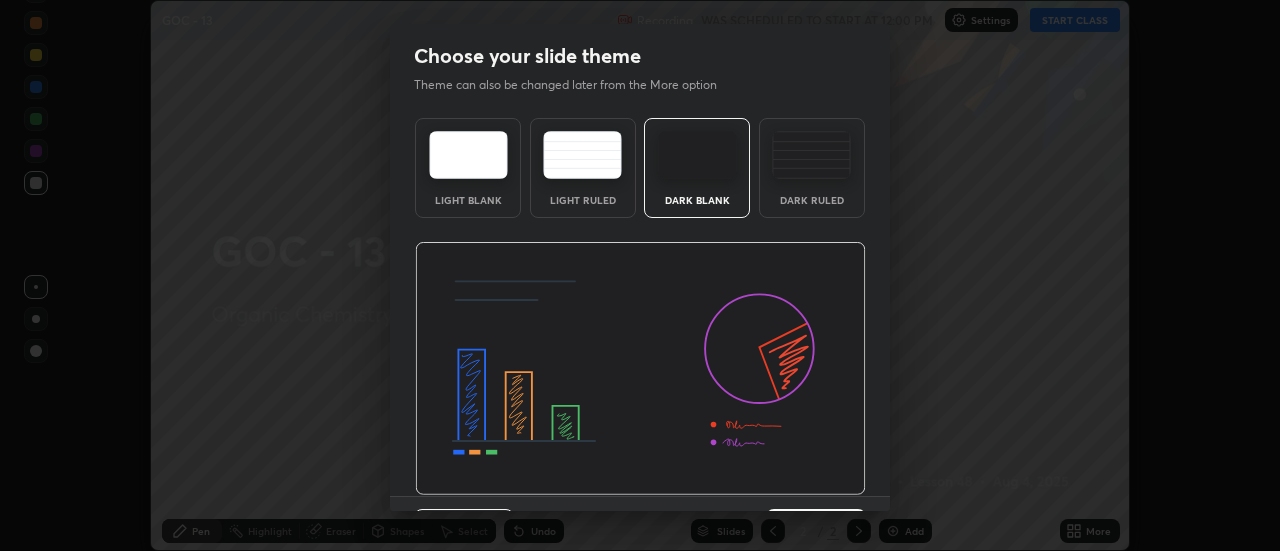 click on "Dark Blank" at bounding box center (697, 200) 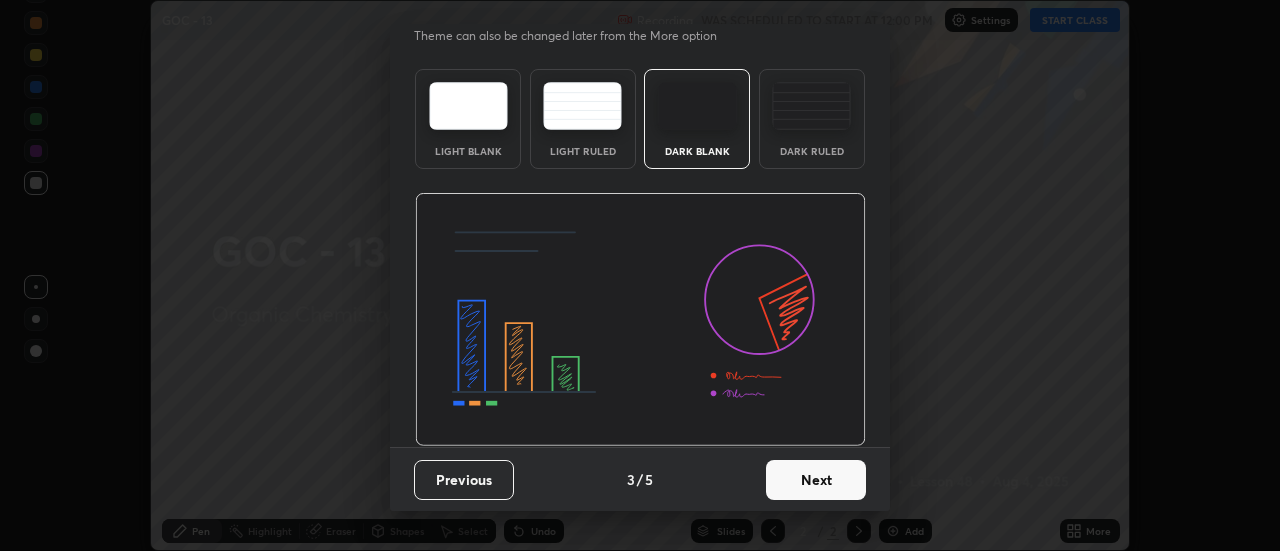 click on "Next" at bounding box center [816, 480] 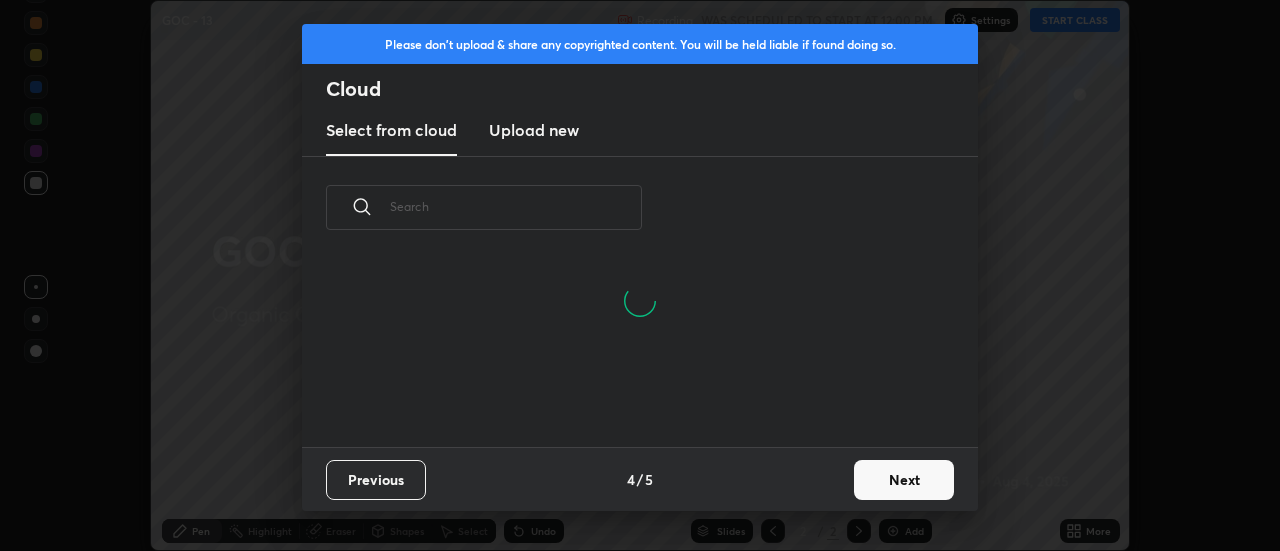 scroll, scrollTop: 7, scrollLeft: 11, axis: both 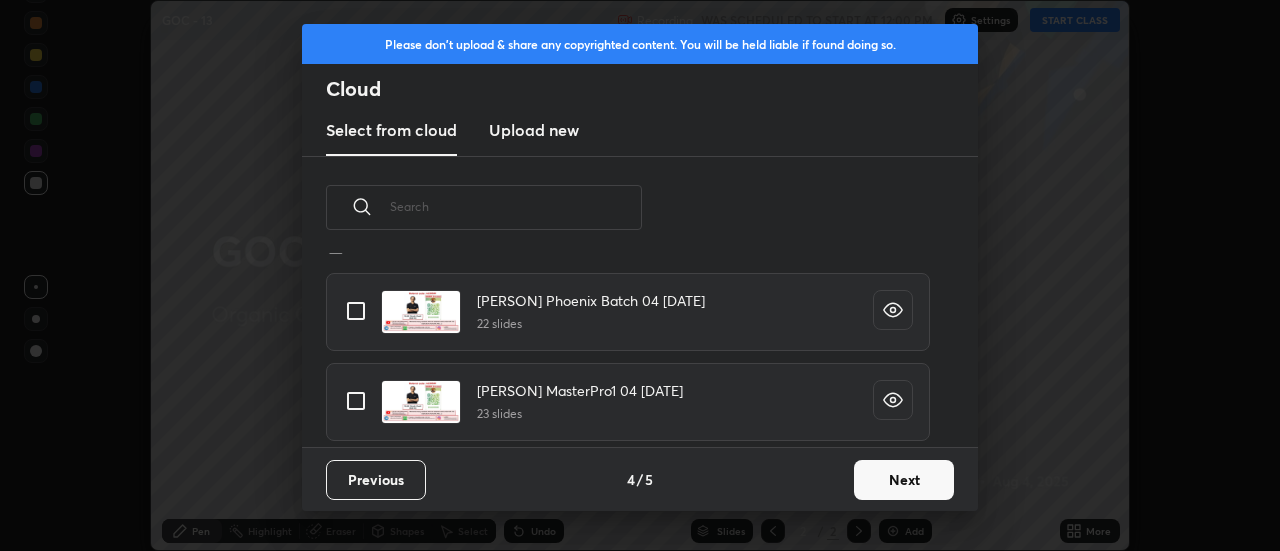 click at bounding box center (356, 401) 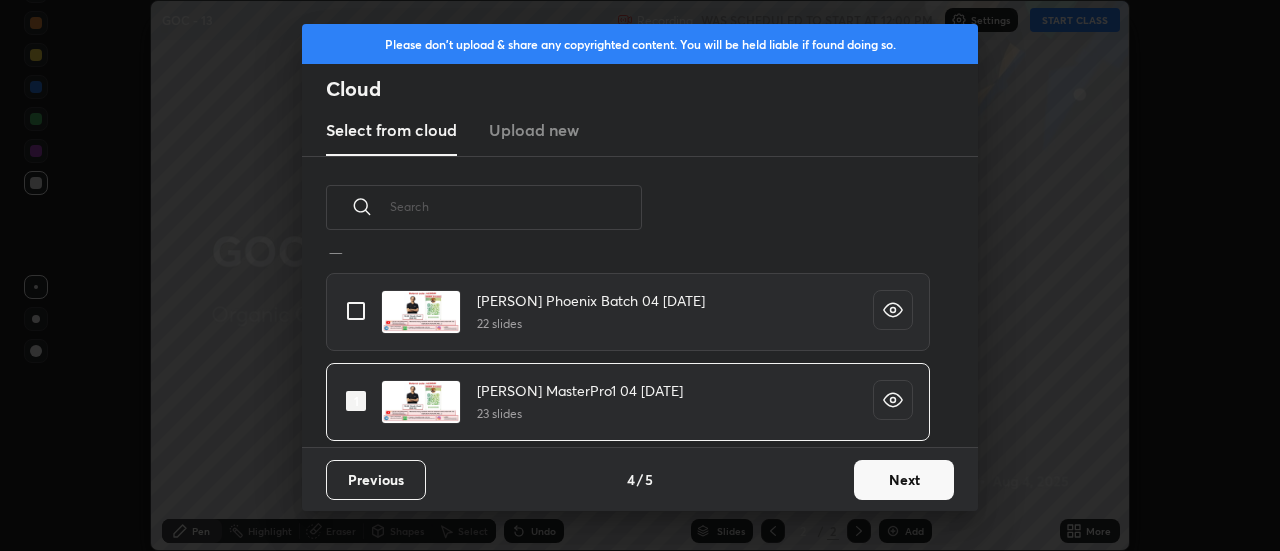 click on "Next" at bounding box center (904, 480) 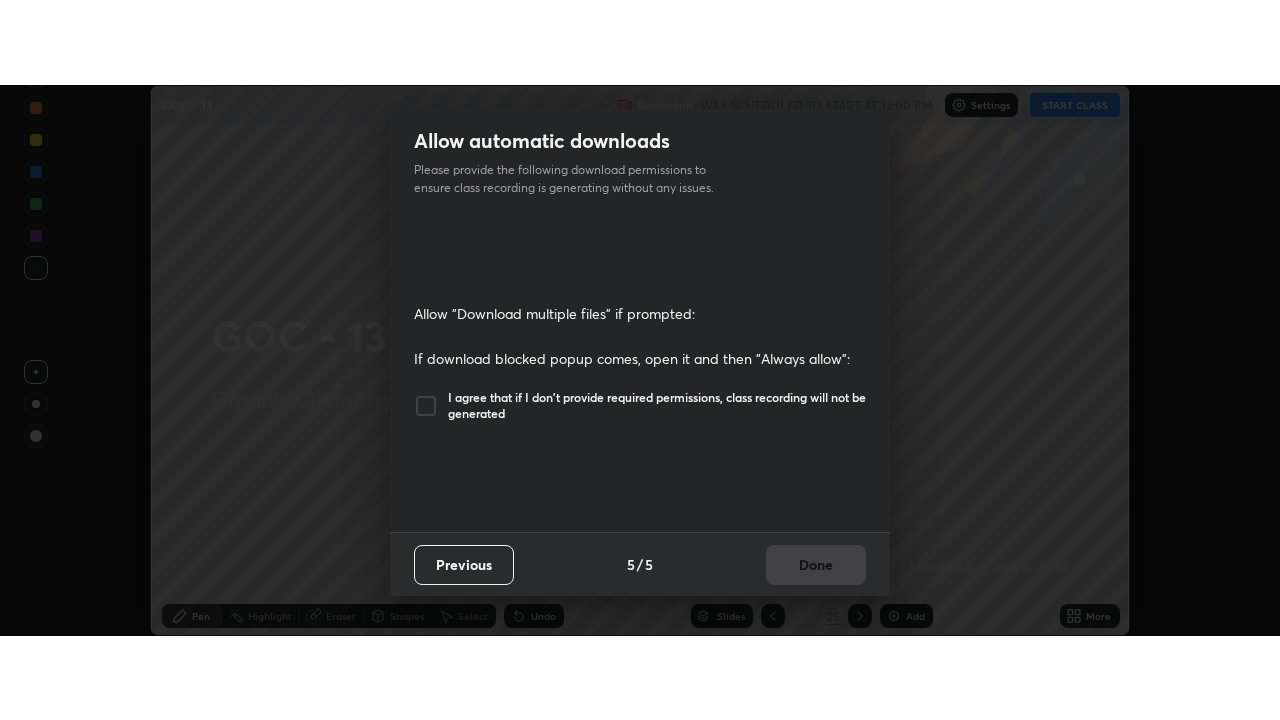 scroll, scrollTop: 513, scrollLeft: 0, axis: vertical 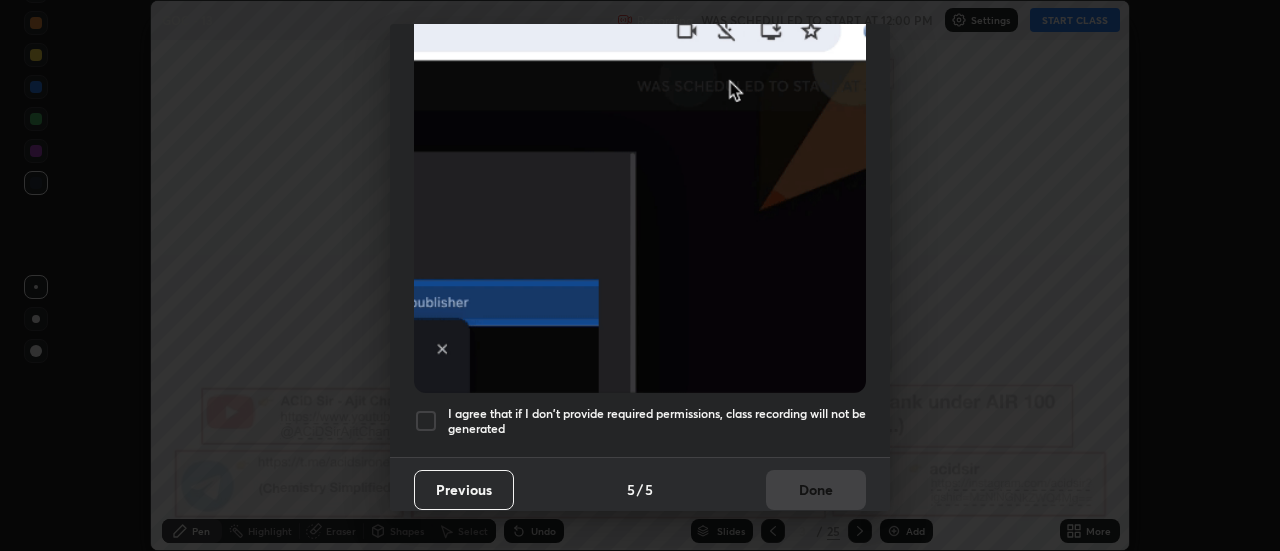 click at bounding box center (426, 421) 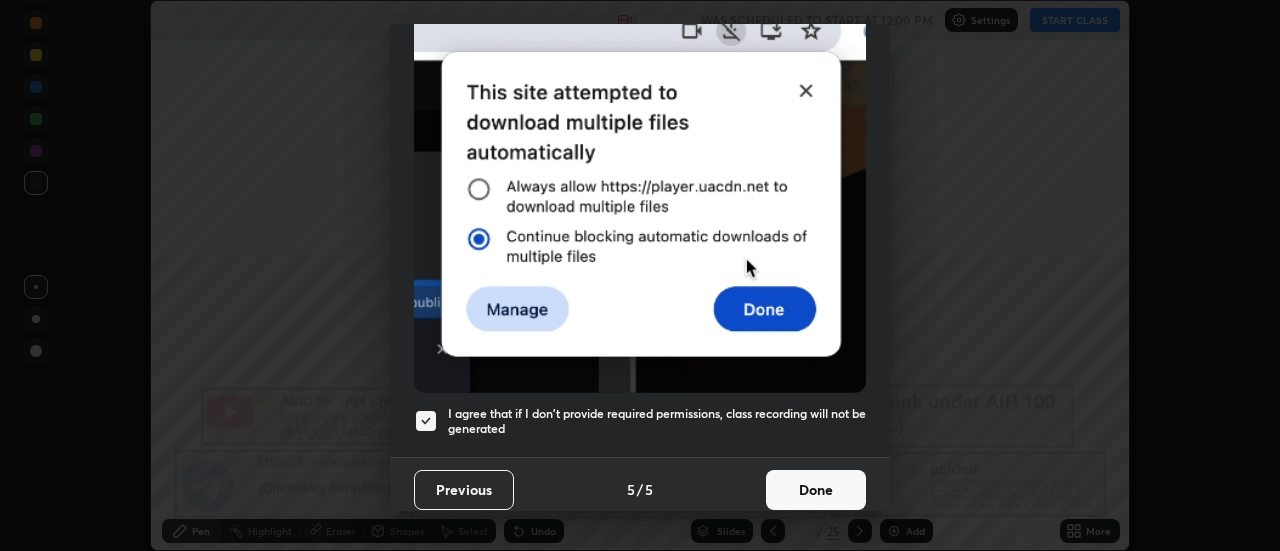 click on "Done" at bounding box center (816, 490) 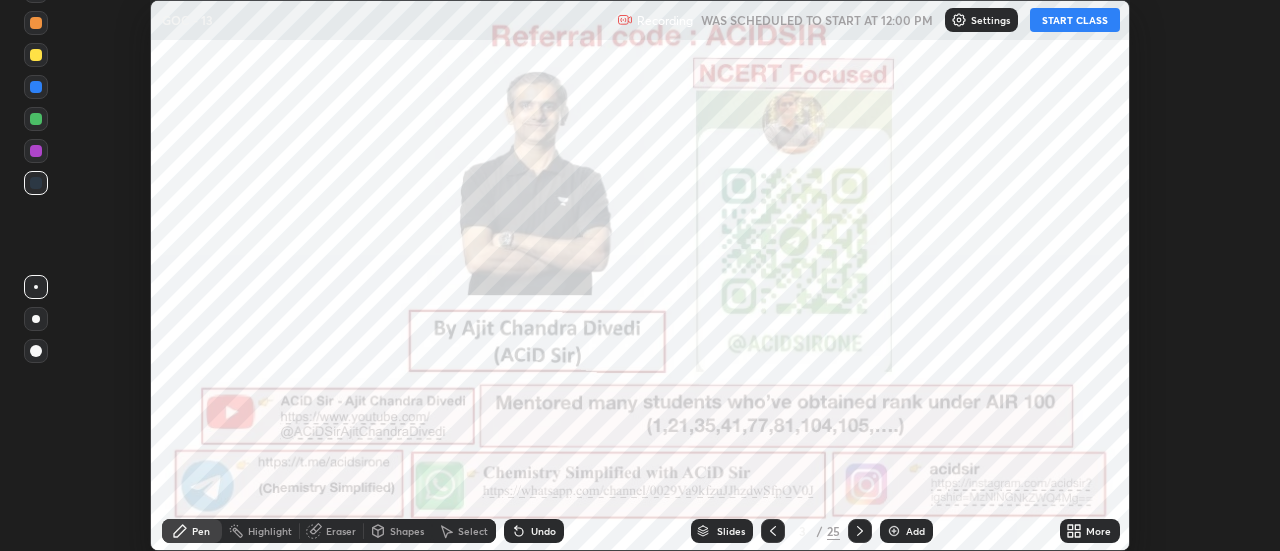 click on "More" at bounding box center (1090, 531) 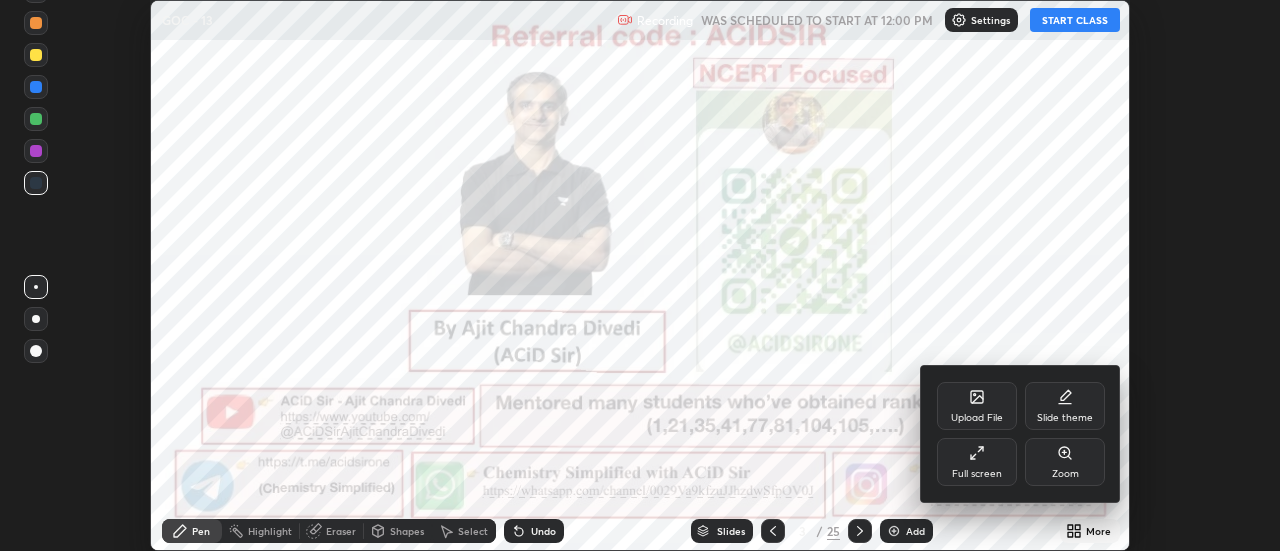 click on "Full screen" at bounding box center (977, 462) 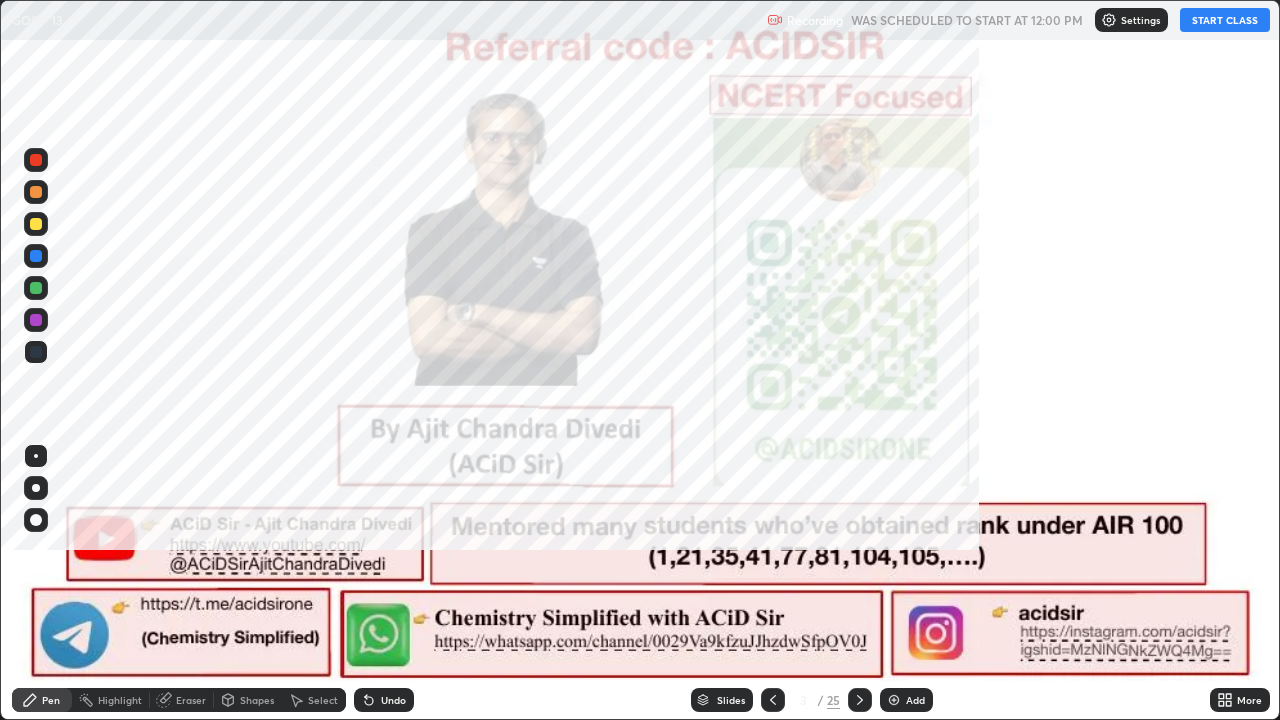 scroll, scrollTop: 99280, scrollLeft: 98720, axis: both 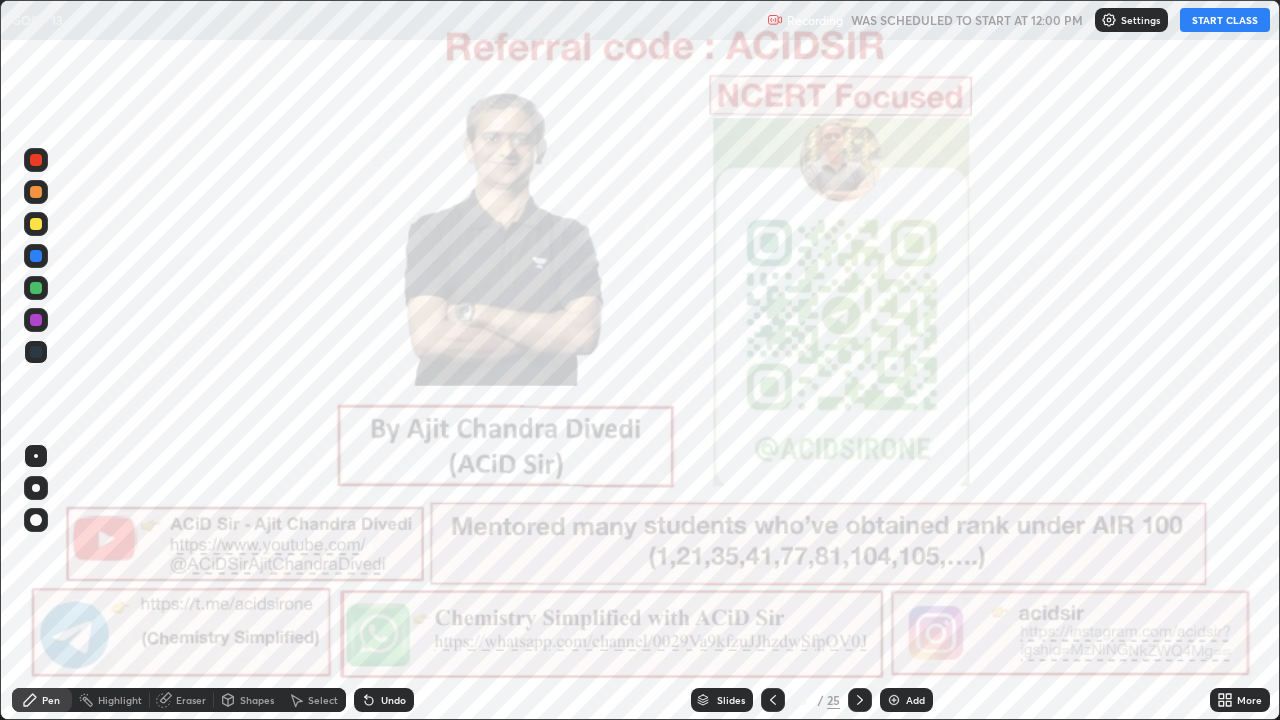 click on "START CLASS" at bounding box center [1225, 20] 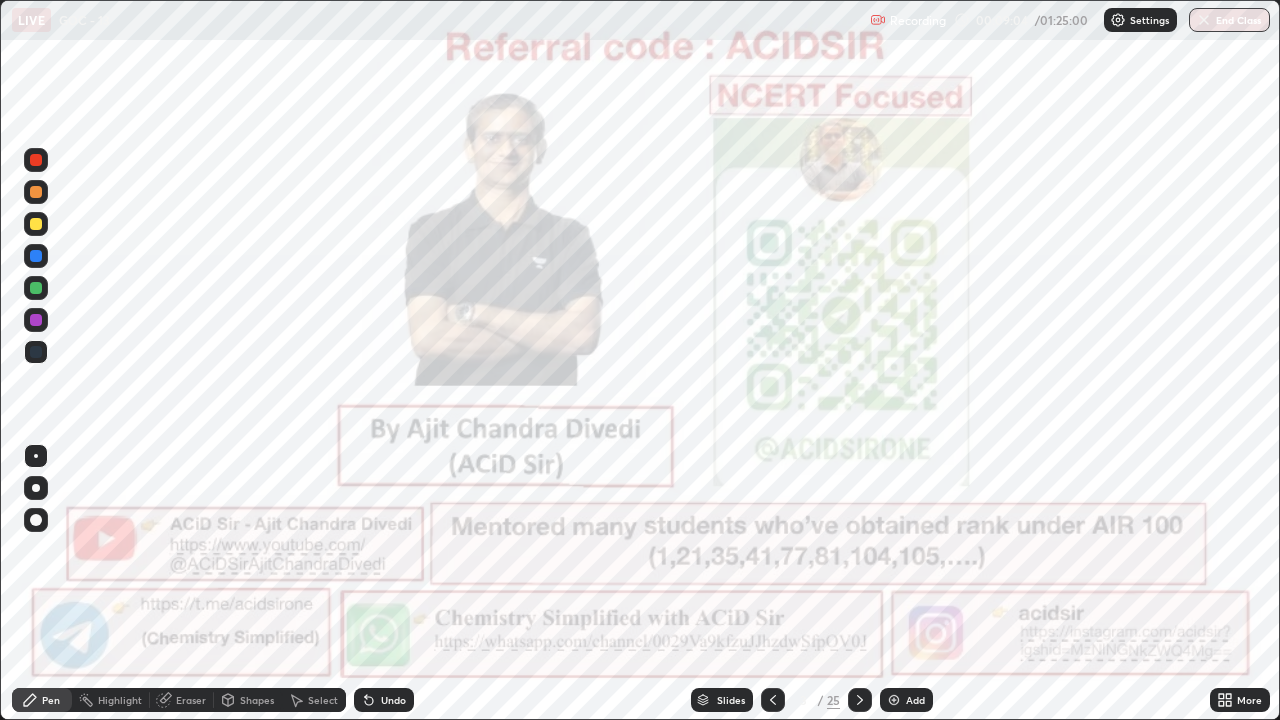 click 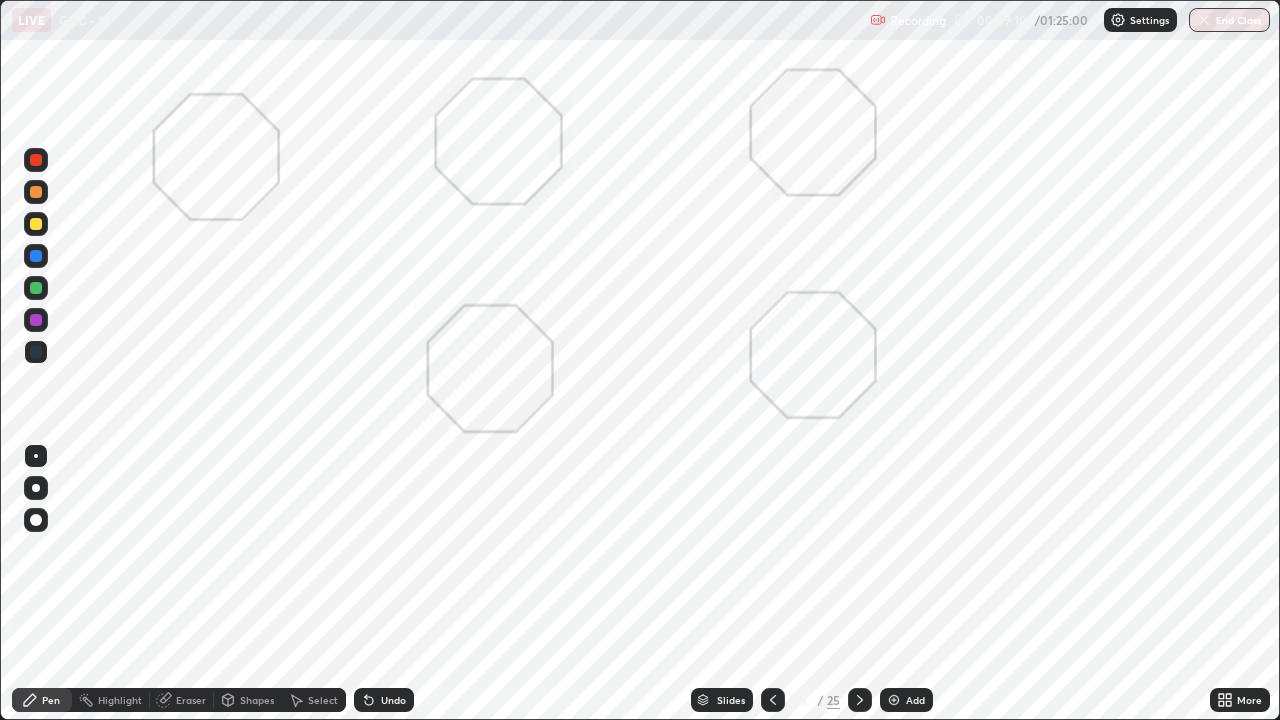 click at bounding box center [36, 520] 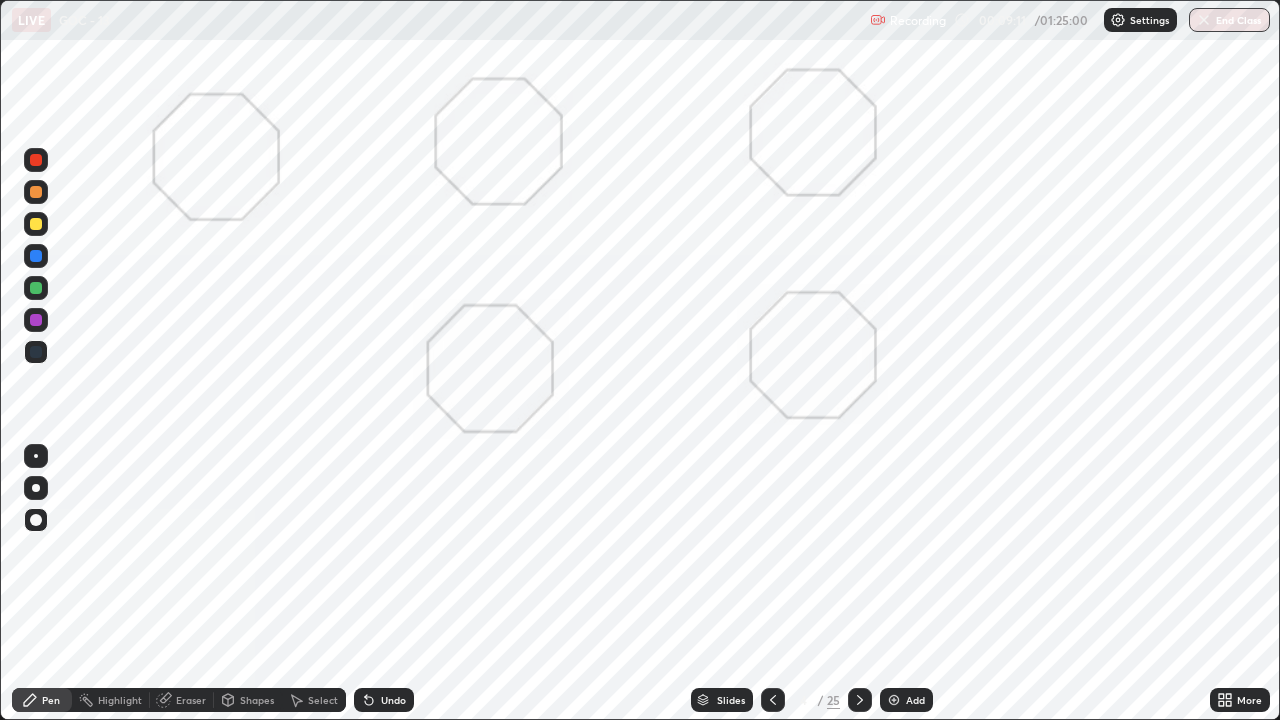 click at bounding box center (36, 488) 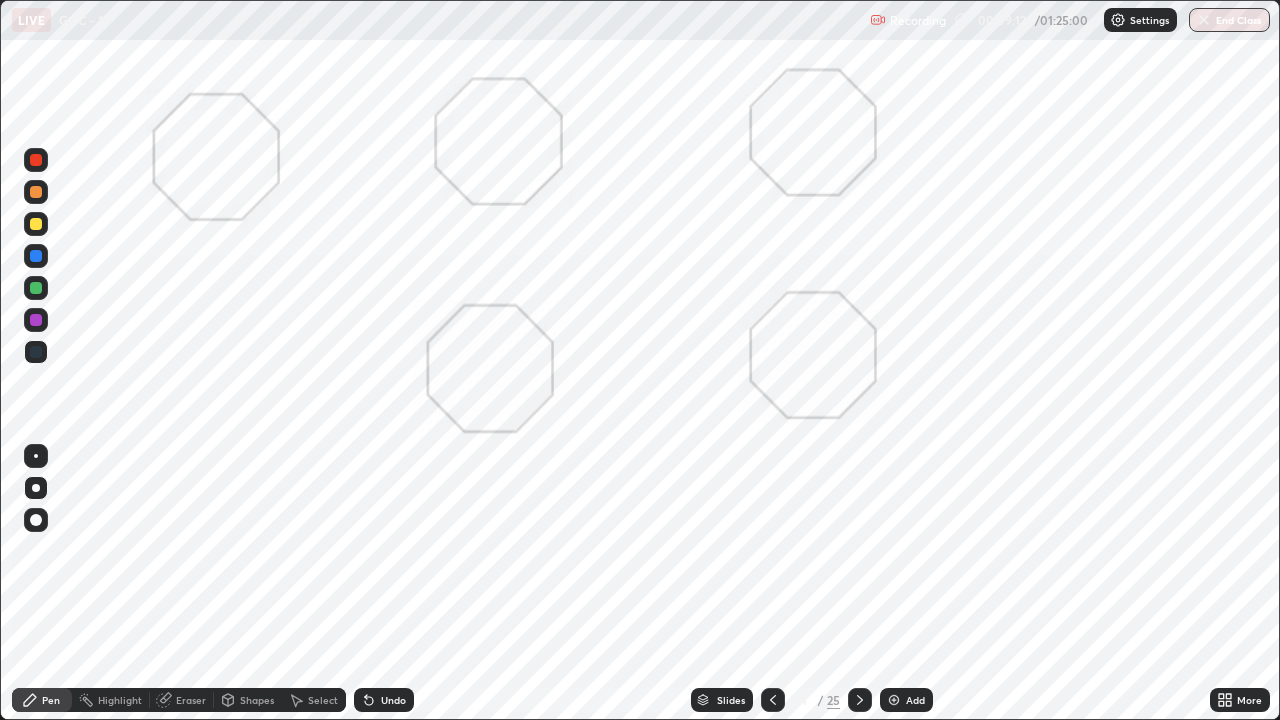 click at bounding box center (36, 160) 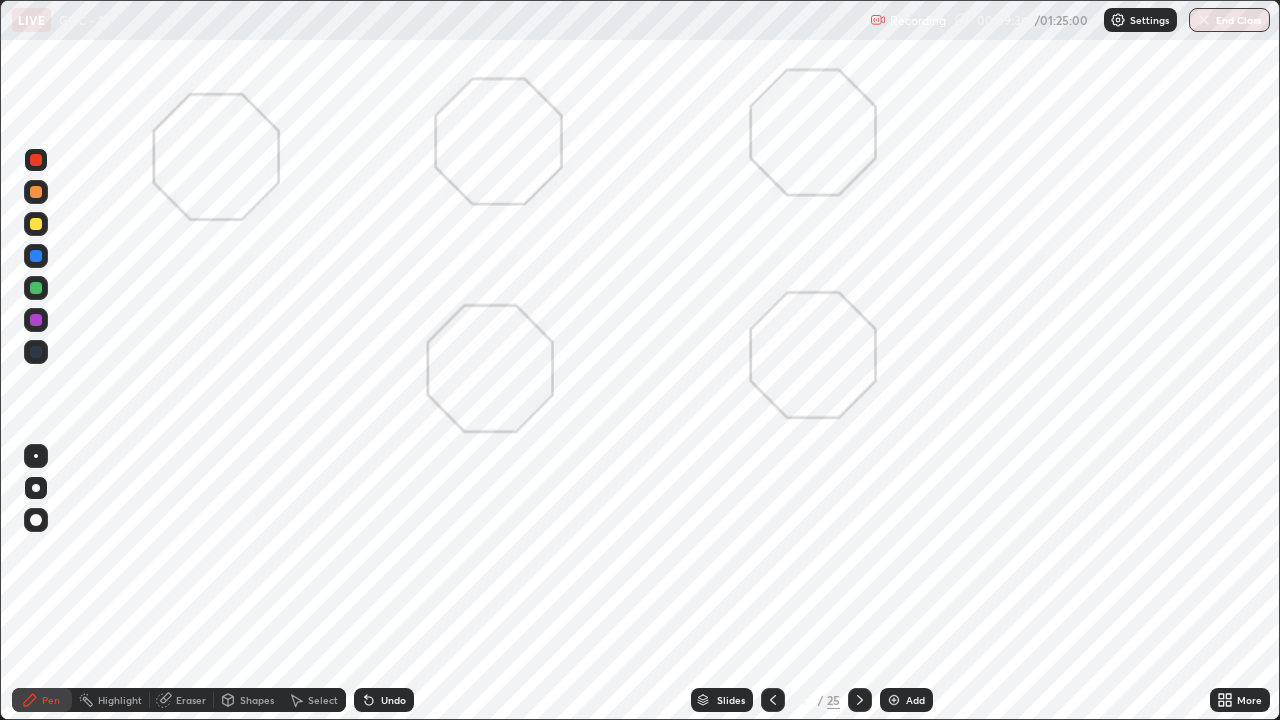 click at bounding box center (36, 352) 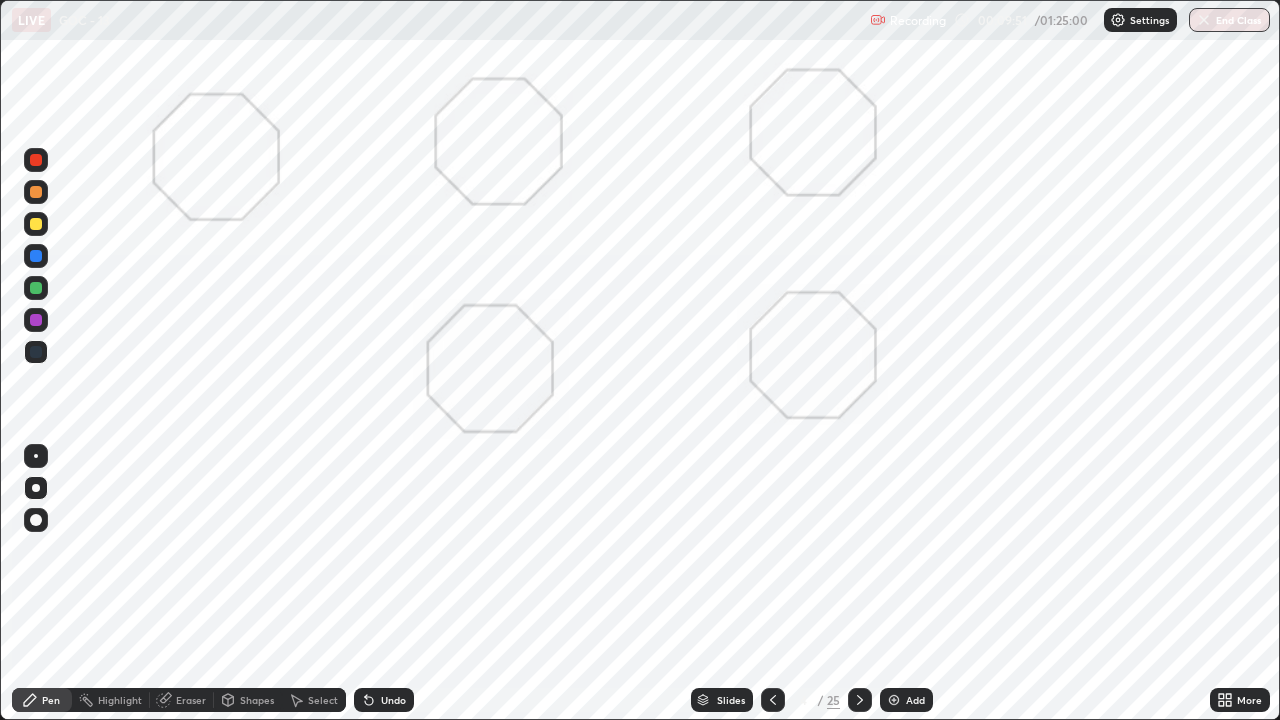 click on "Undo" at bounding box center [384, 700] 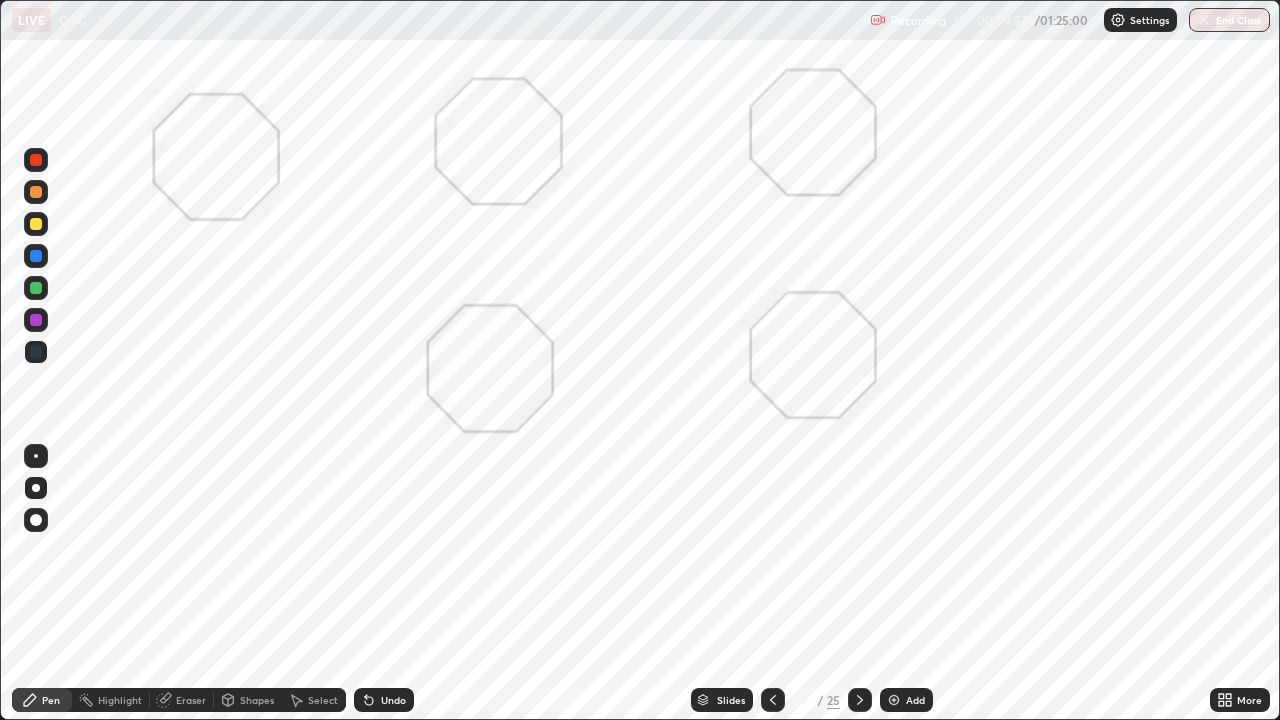click at bounding box center [36, 320] 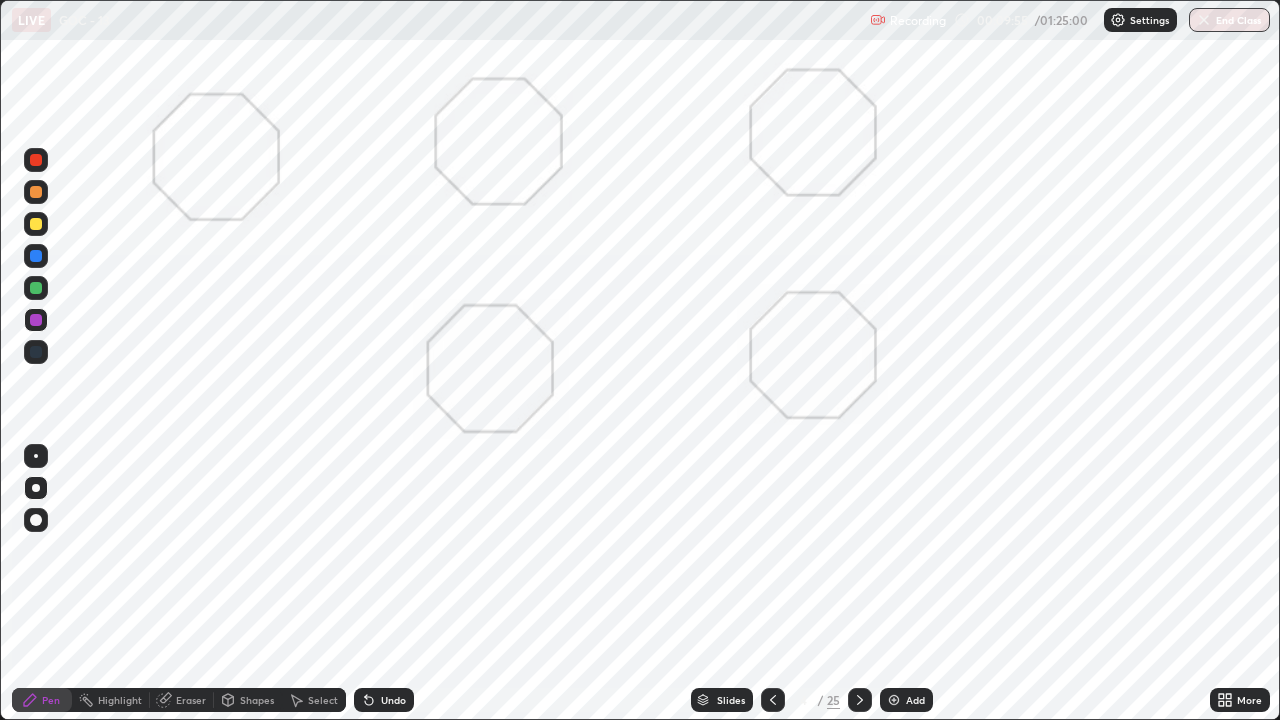 click 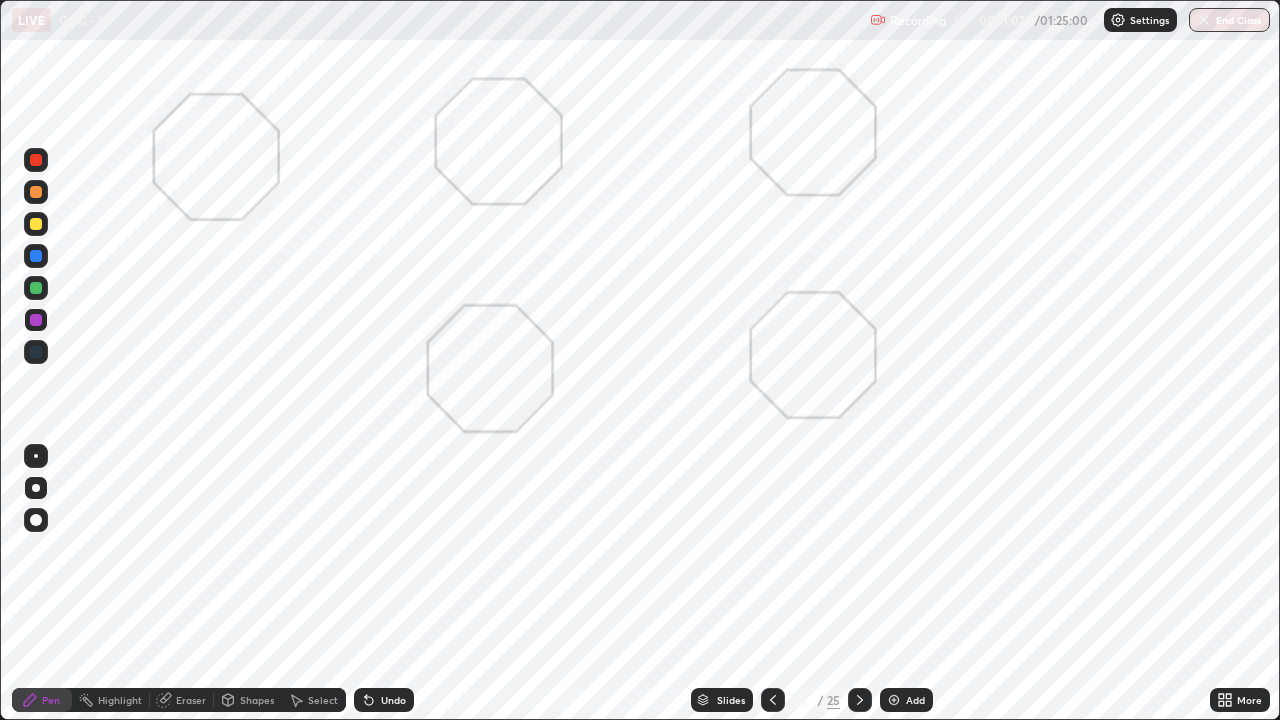 click at bounding box center [36, 160] 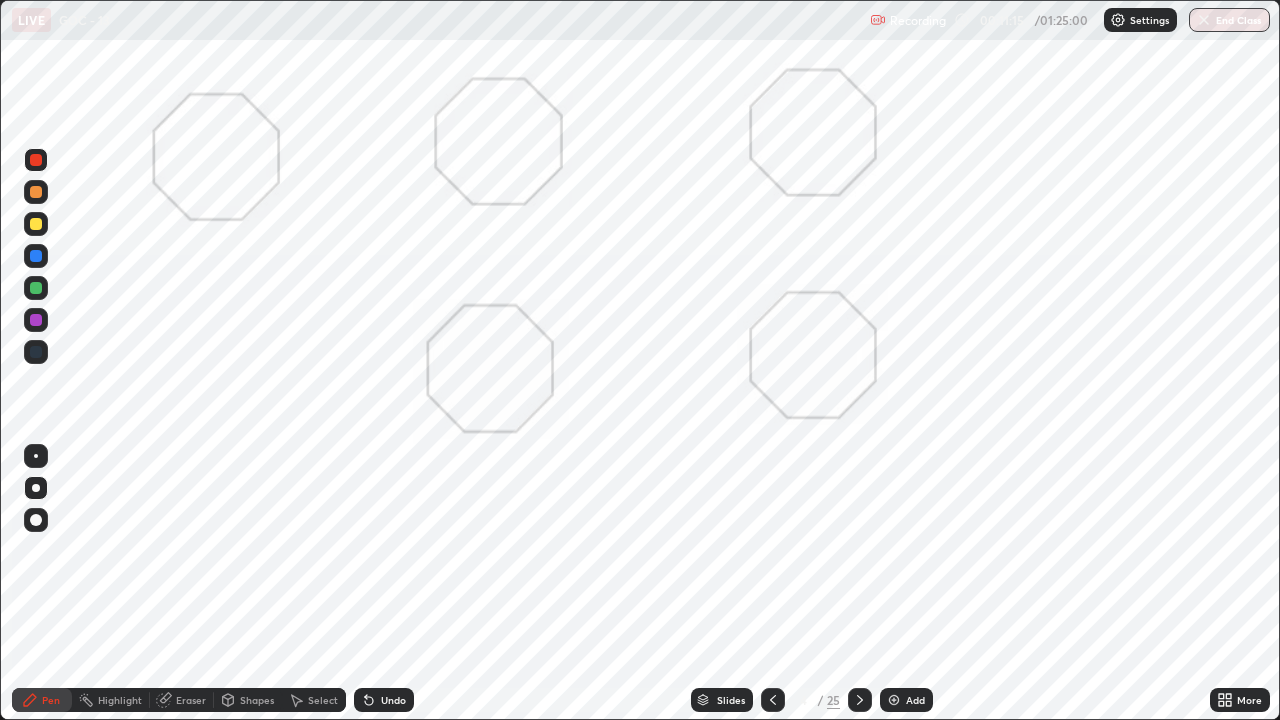 click on "Undo" at bounding box center (393, 700) 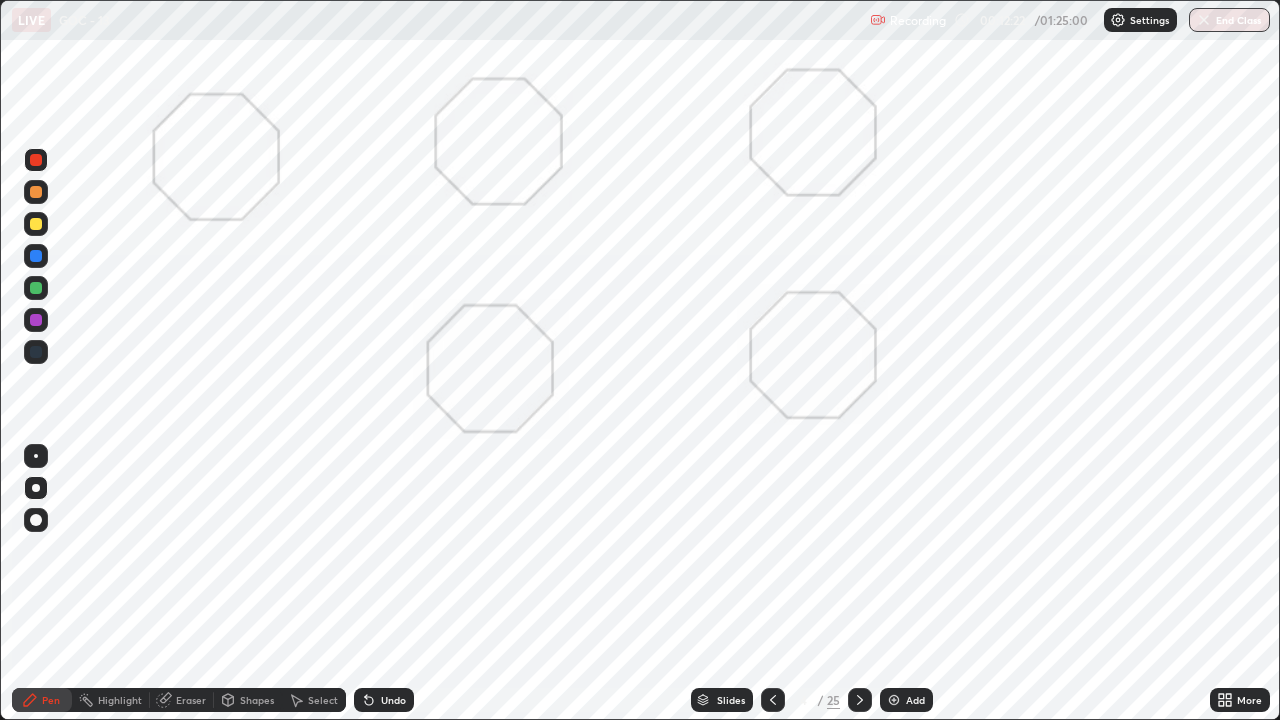 click at bounding box center [36, 320] 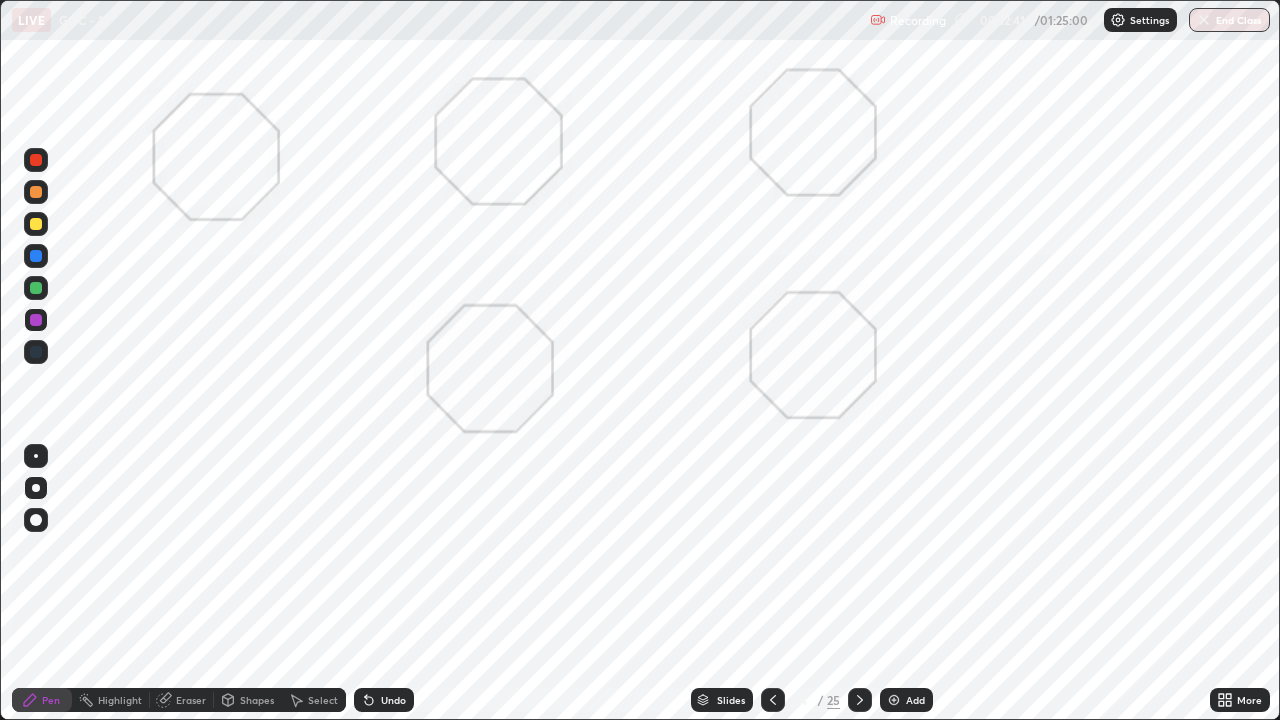 click on "Undo" at bounding box center [393, 700] 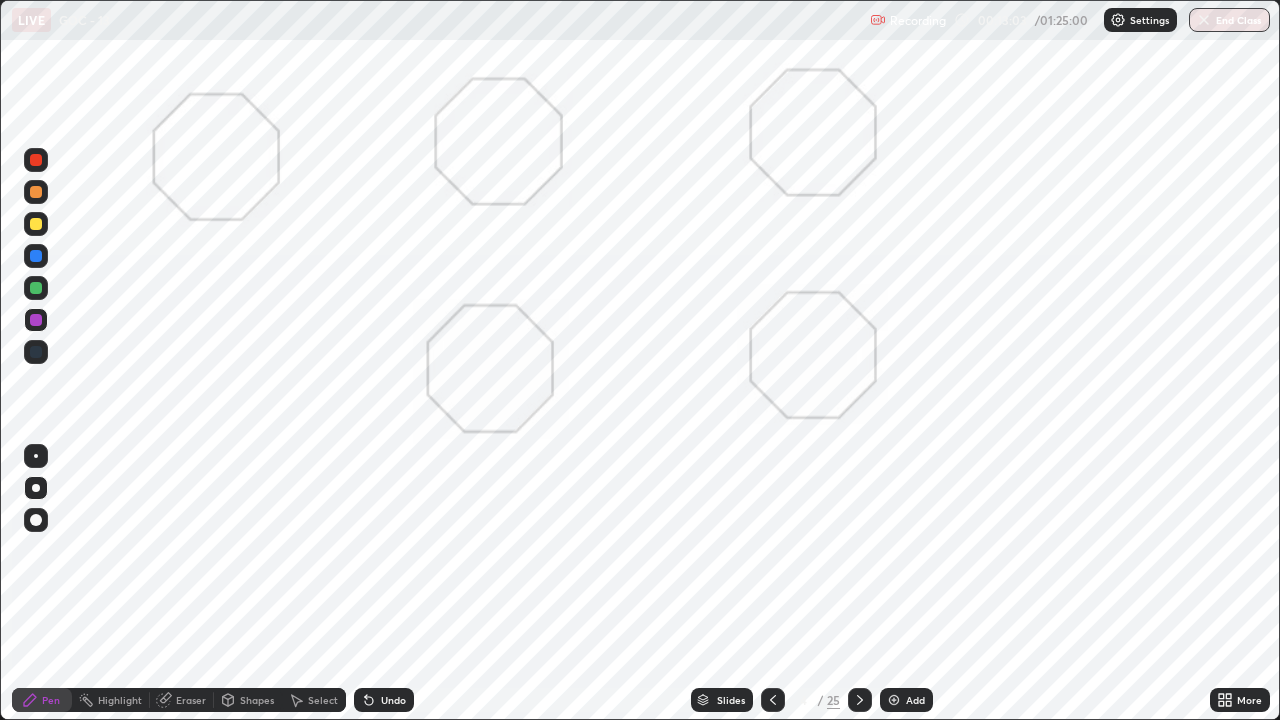click at bounding box center [36, 288] 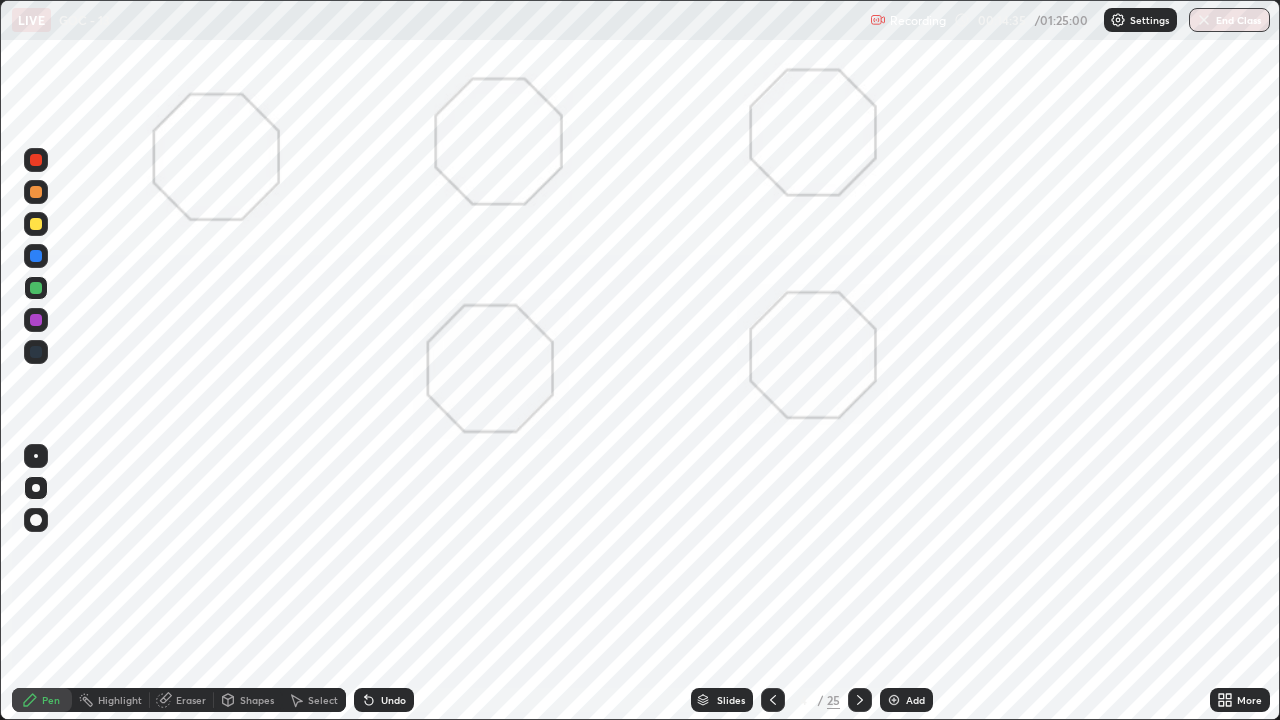 click on "Eraser" at bounding box center (191, 700) 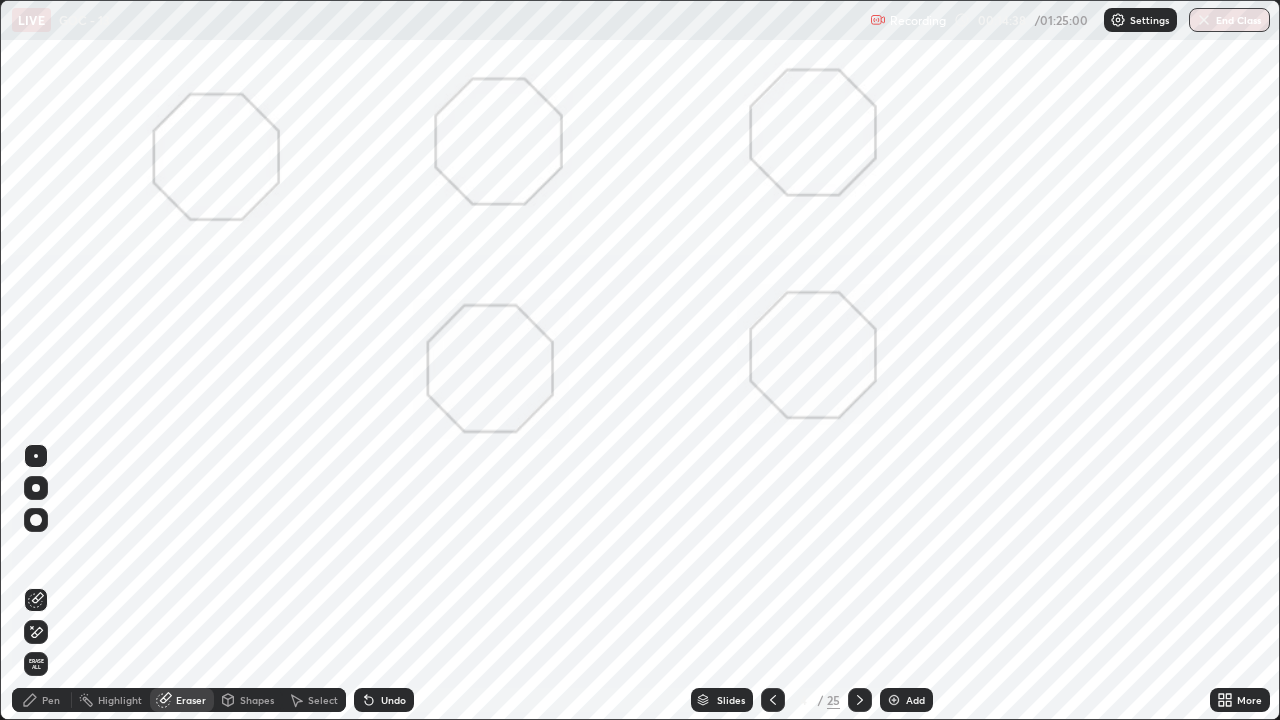 click on "Pen" at bounding box center [42, 700] 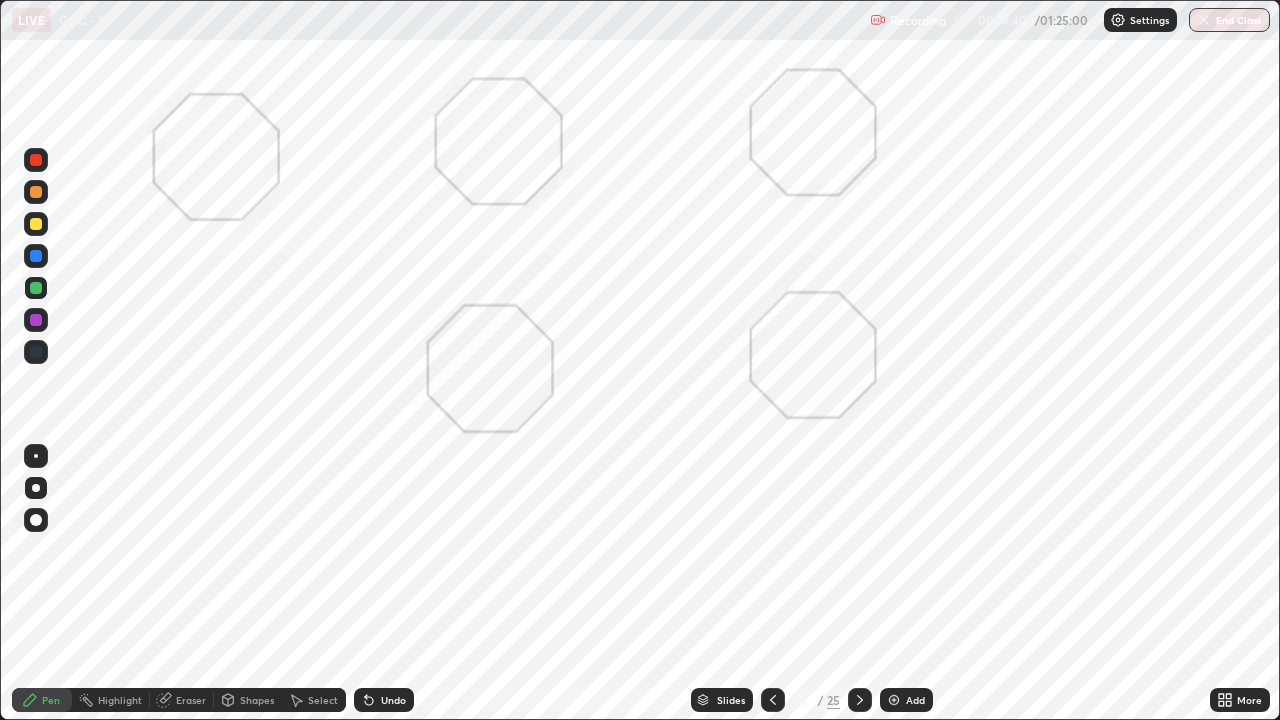 click at bounding box center [36, 160] 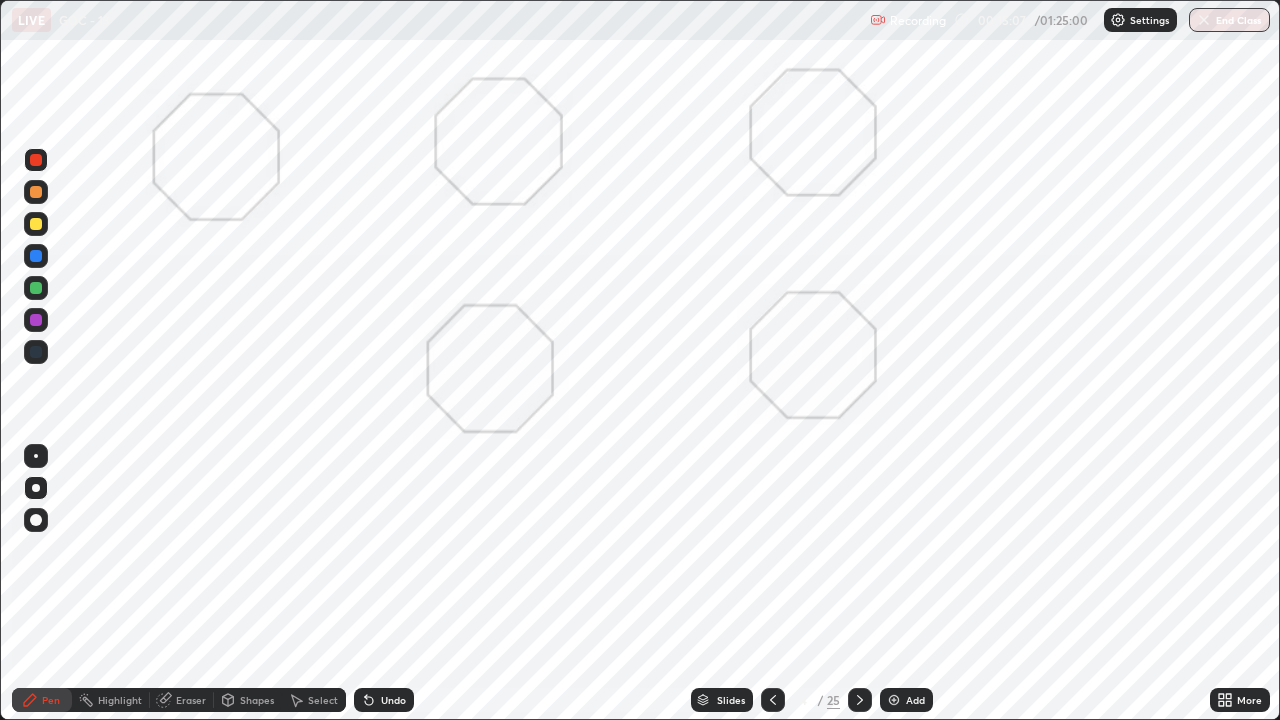 click 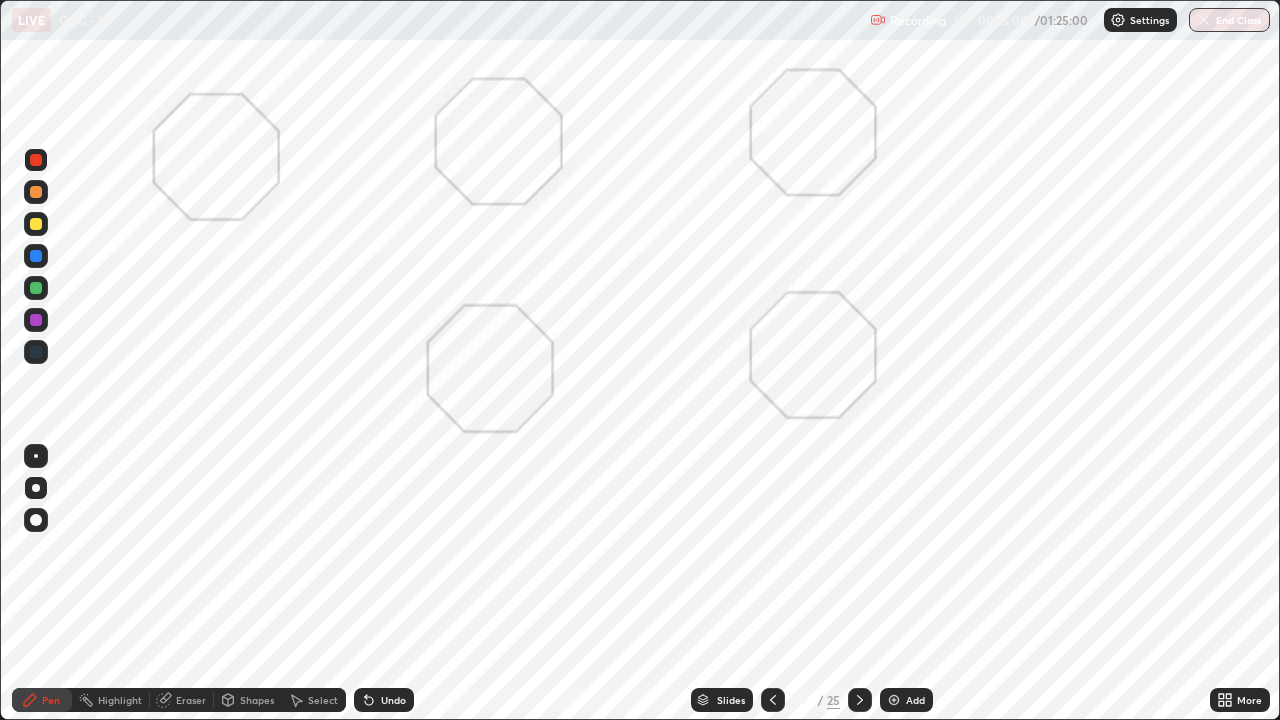click on "Undo" at bounding box center (393, 700) 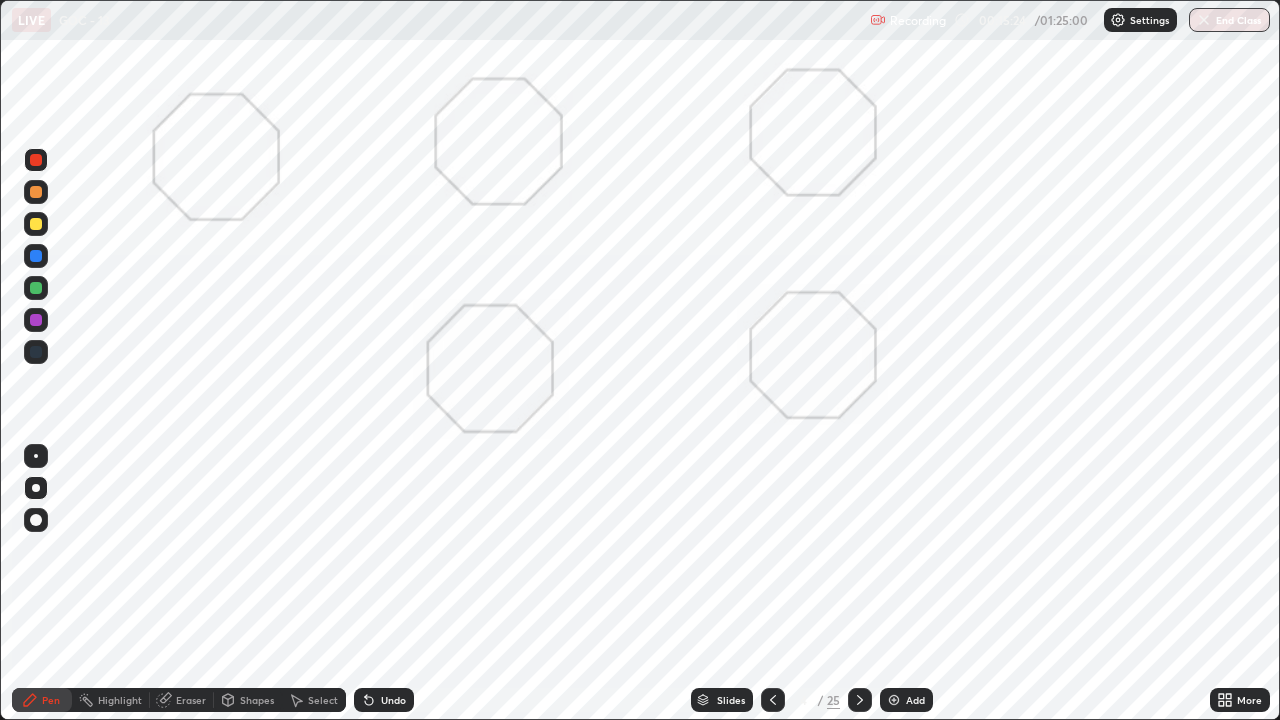click 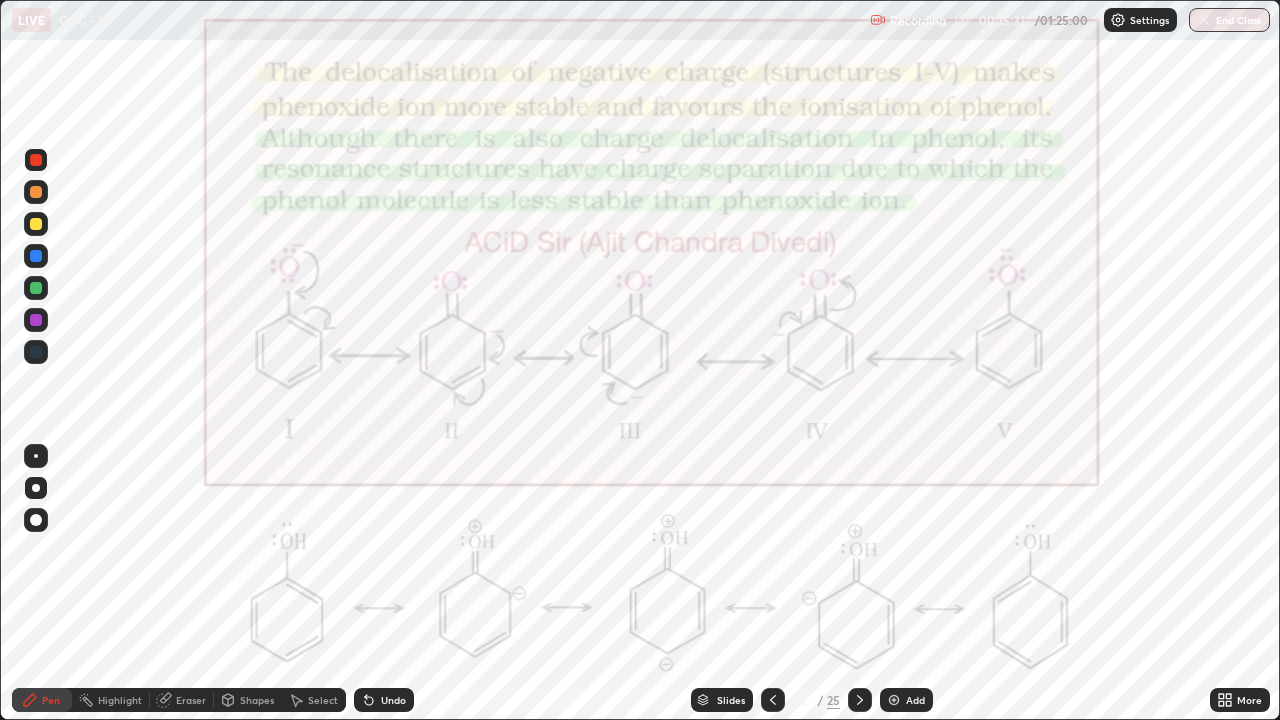 click on "Highlight" at bounding box center [111, 700] 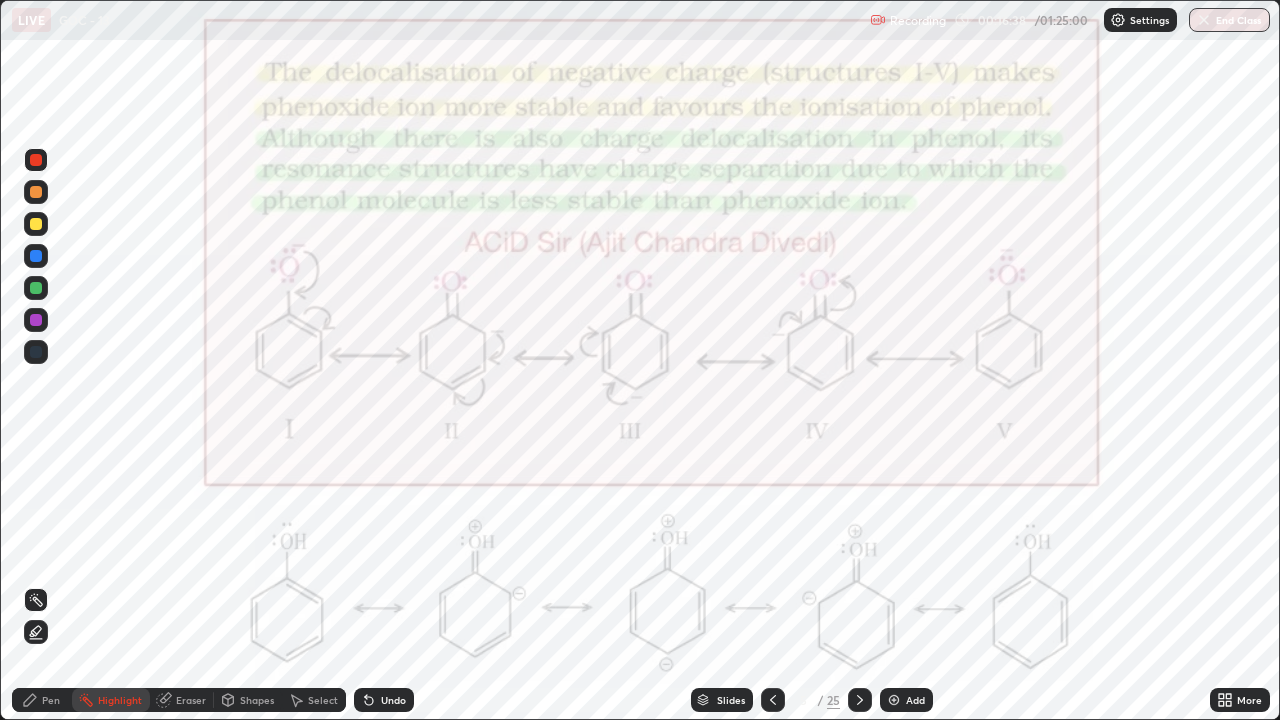 click 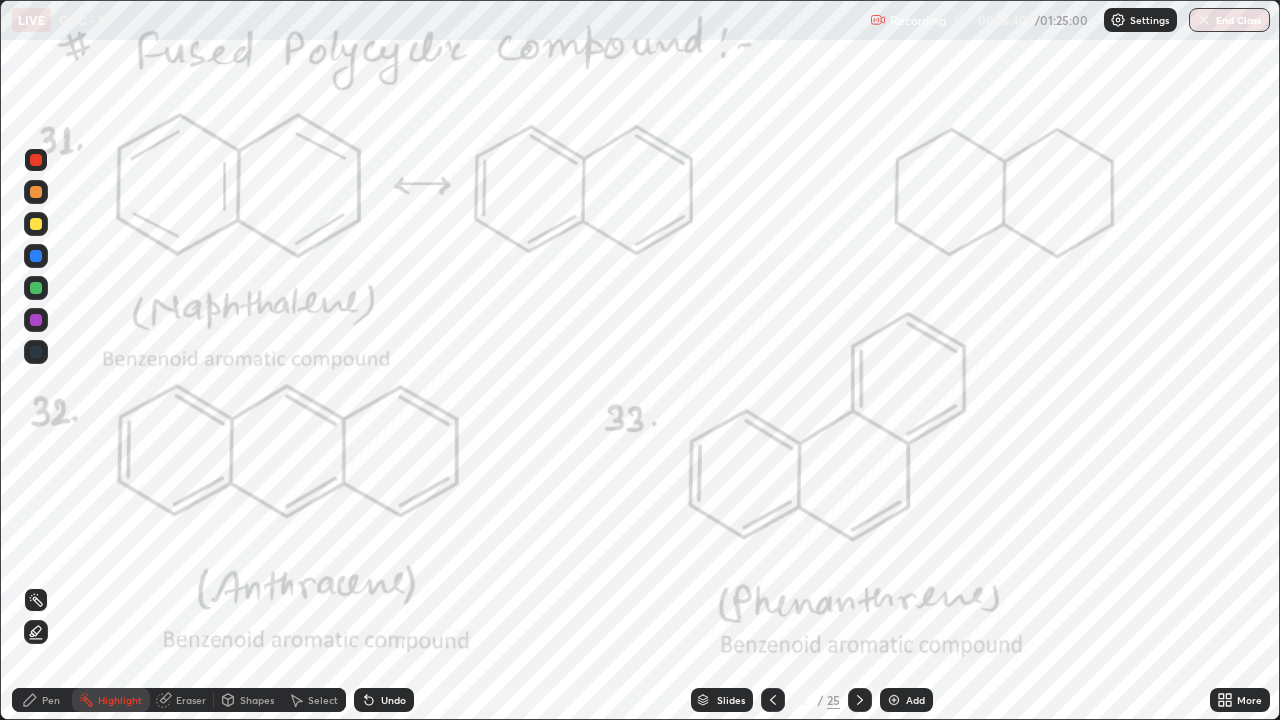 click 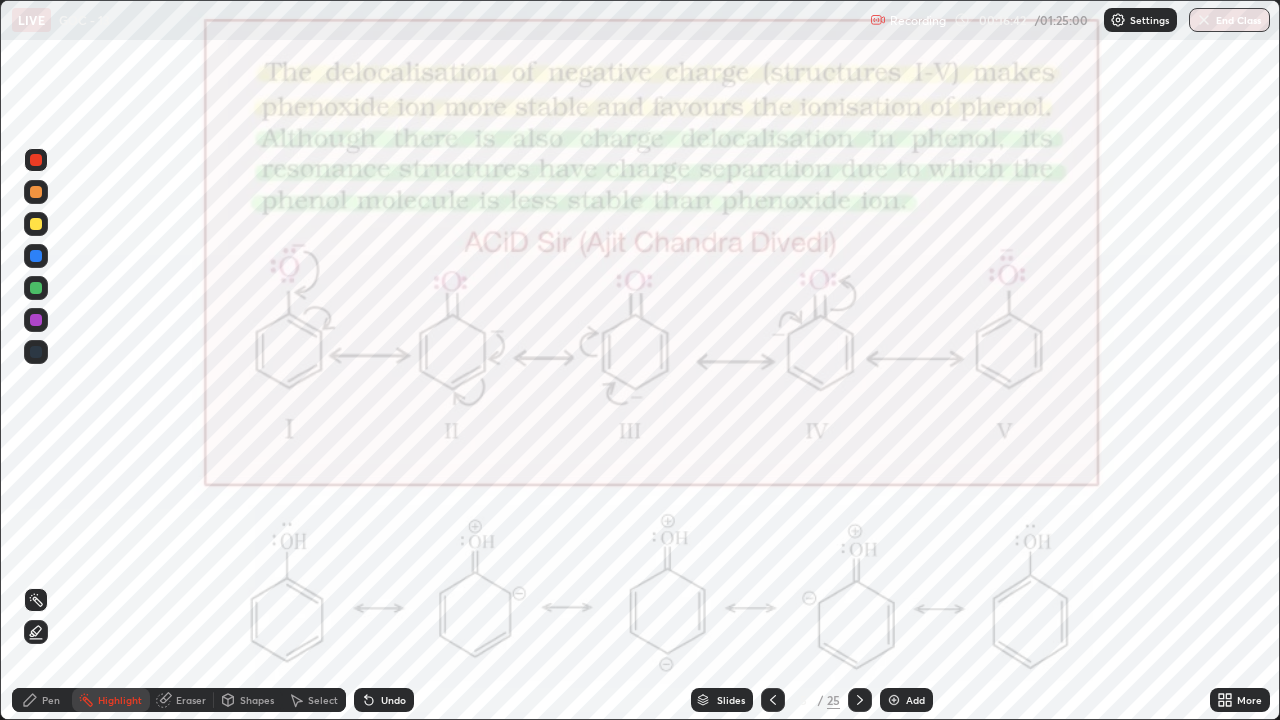 click on "More" at bounding box center (1249, 700) 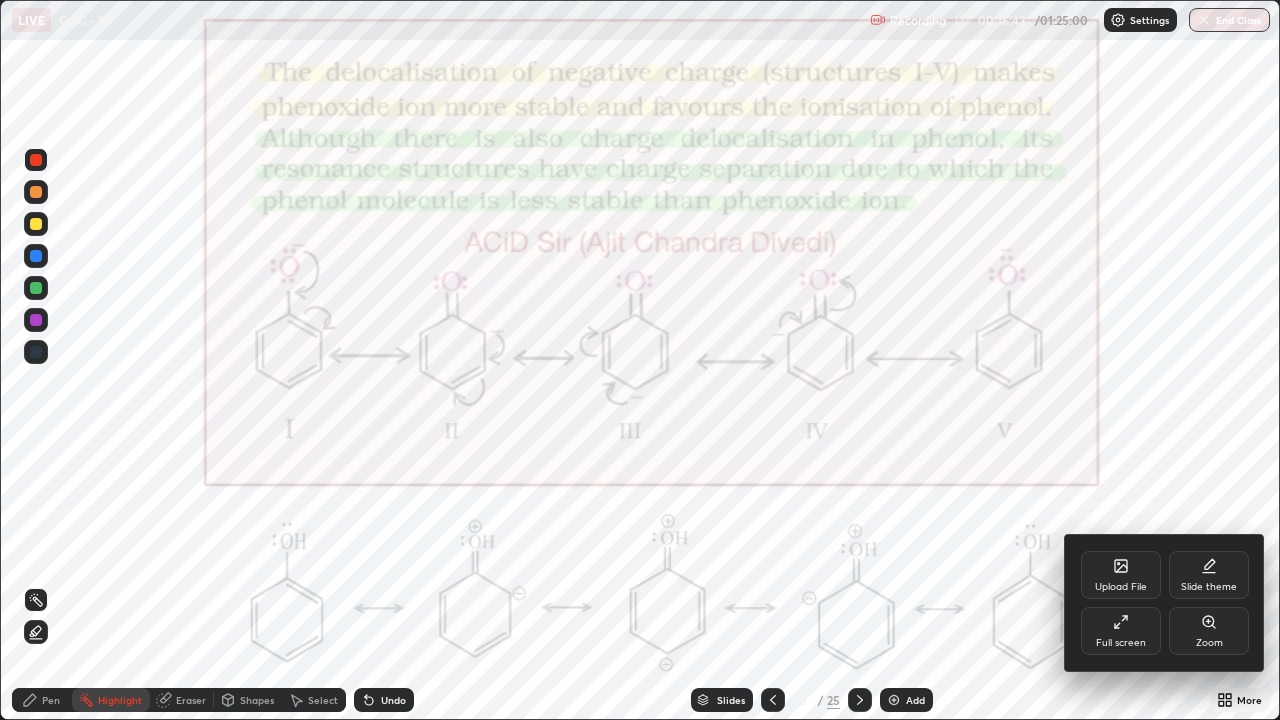 click on "Slide theme" at bounding box center [1209, 575] 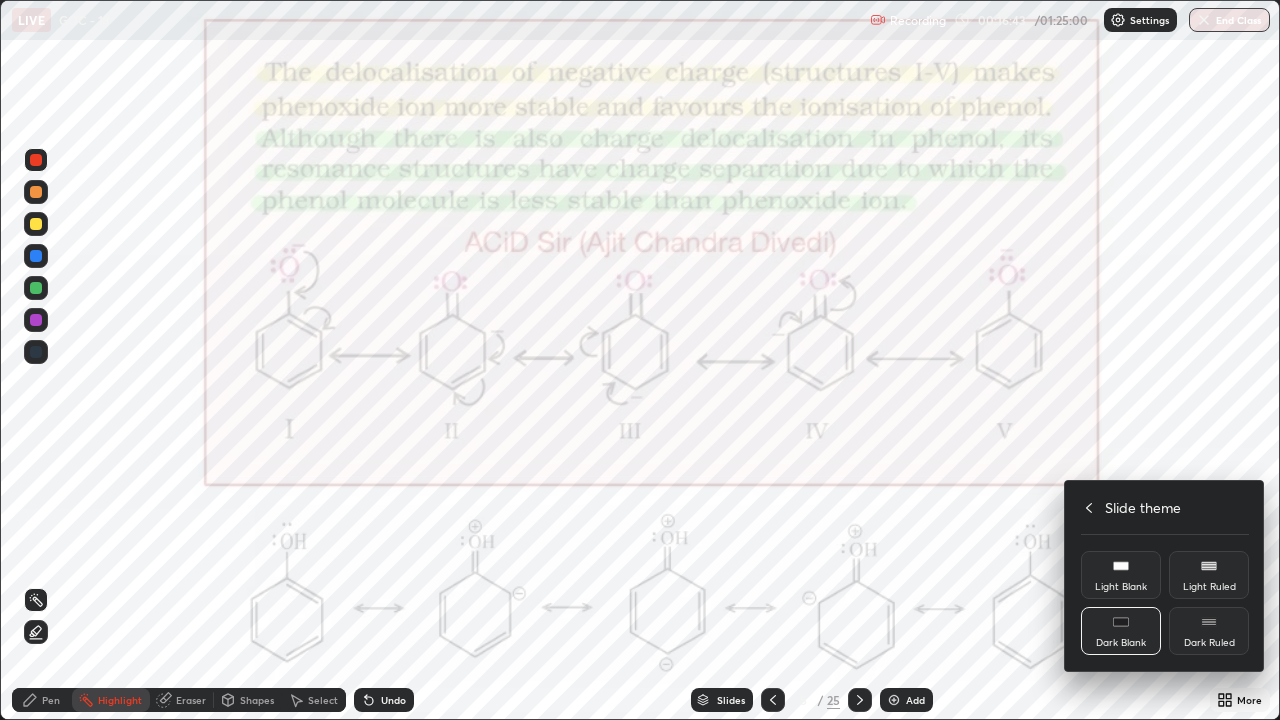 click on "Dark Blank" at bounding box center [1121, 631] 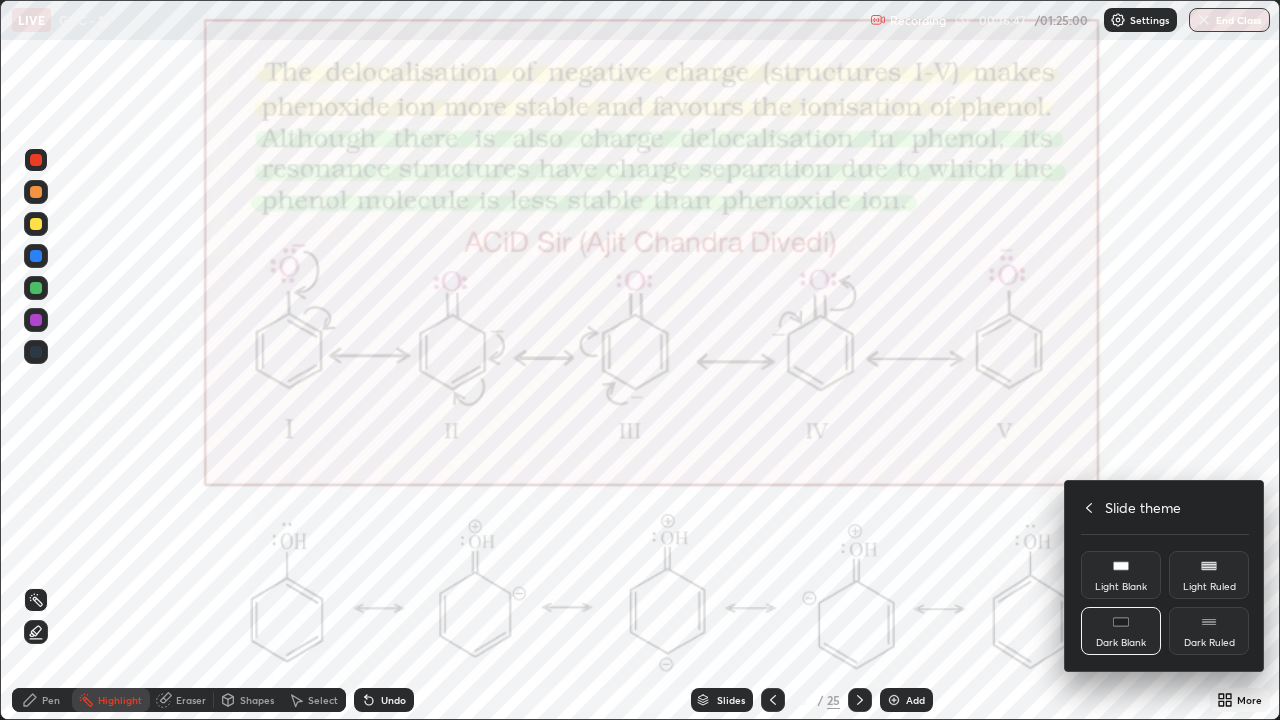 click at bounding box center (640, 360) 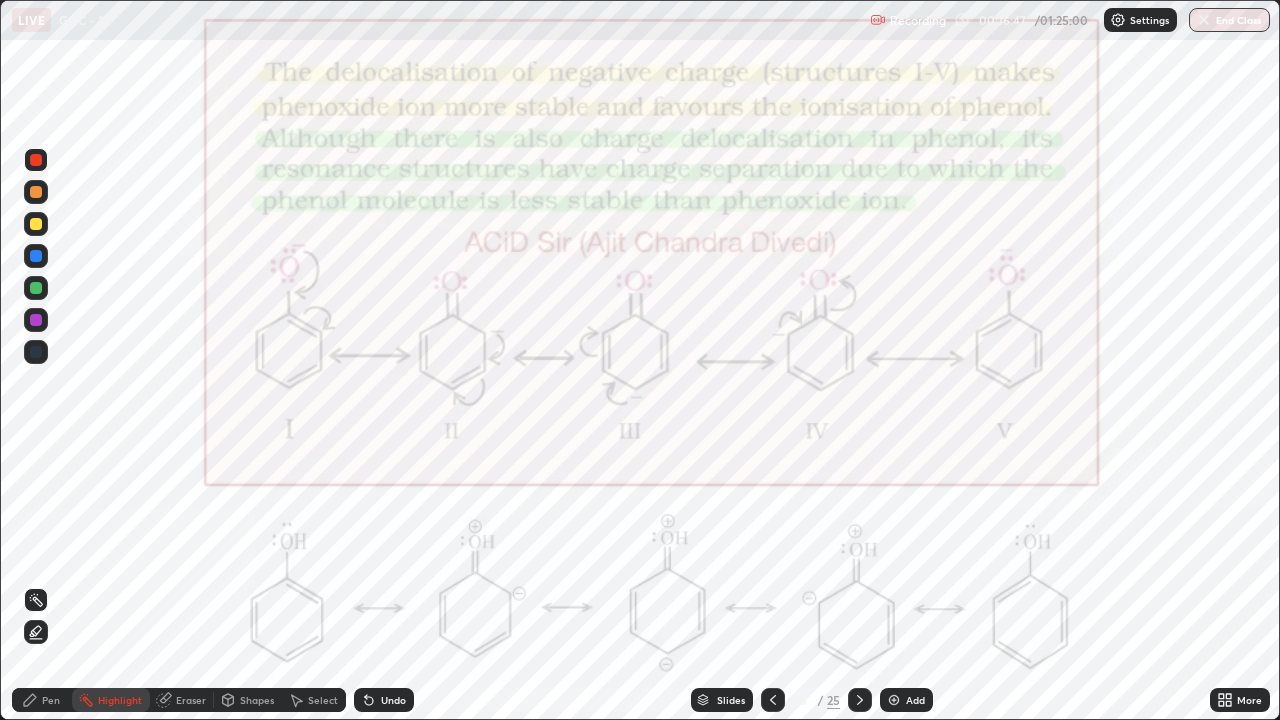 click on "Upload File Slide theme Full screen Zoom Slide theme Light Blank Light Ruled Dark Blank Dark Ruled" at bounding box center [640, 360] 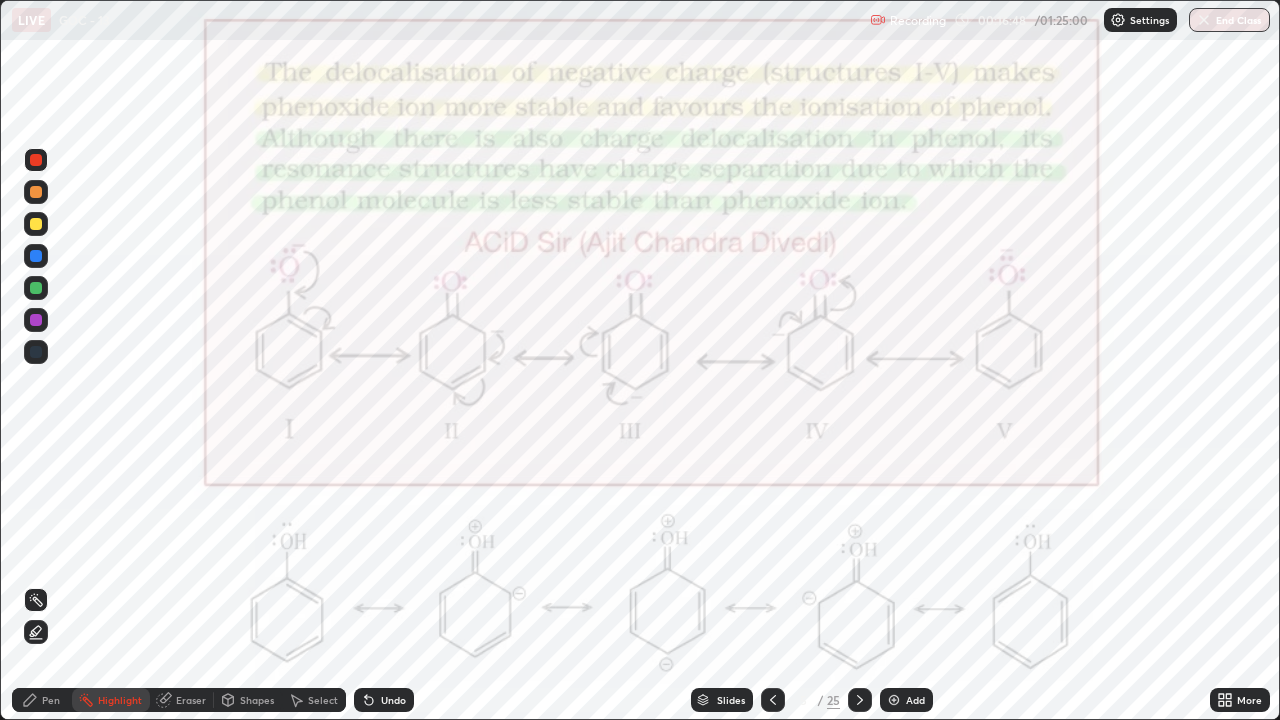 click on "Pen" at bounding box center [51, 700] 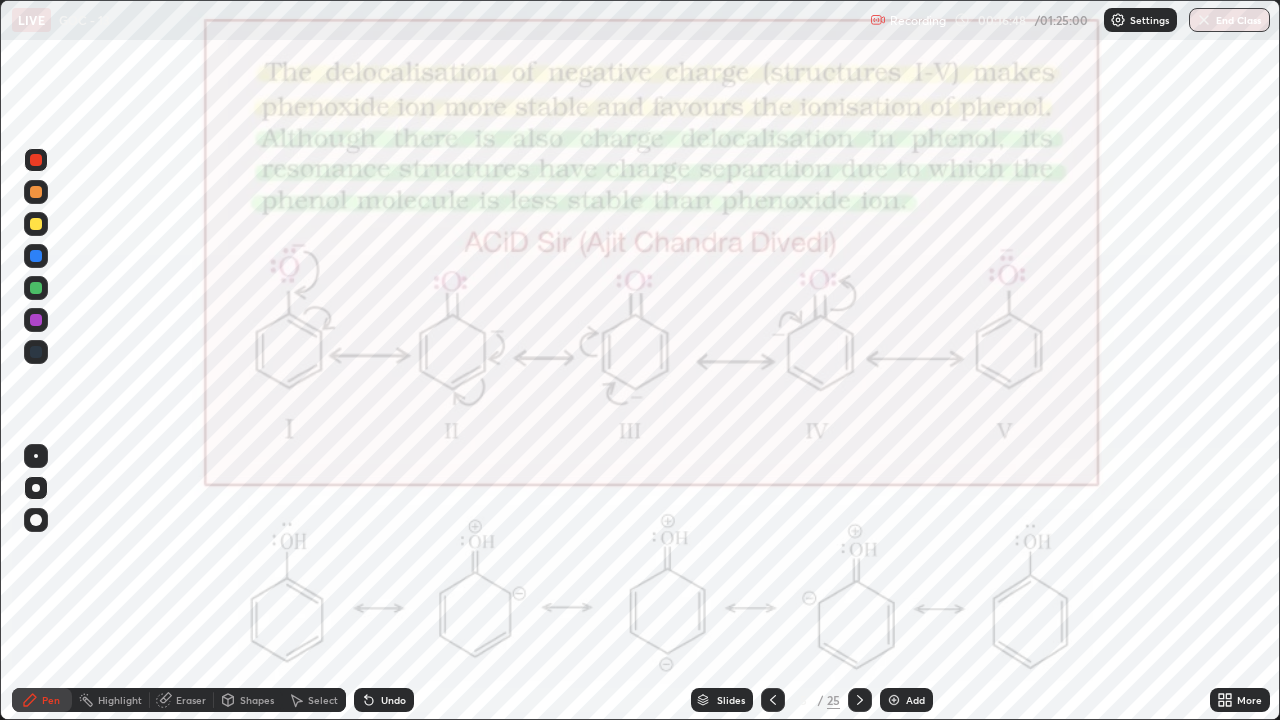 click on "Pen" at bounding box center [51, 700] 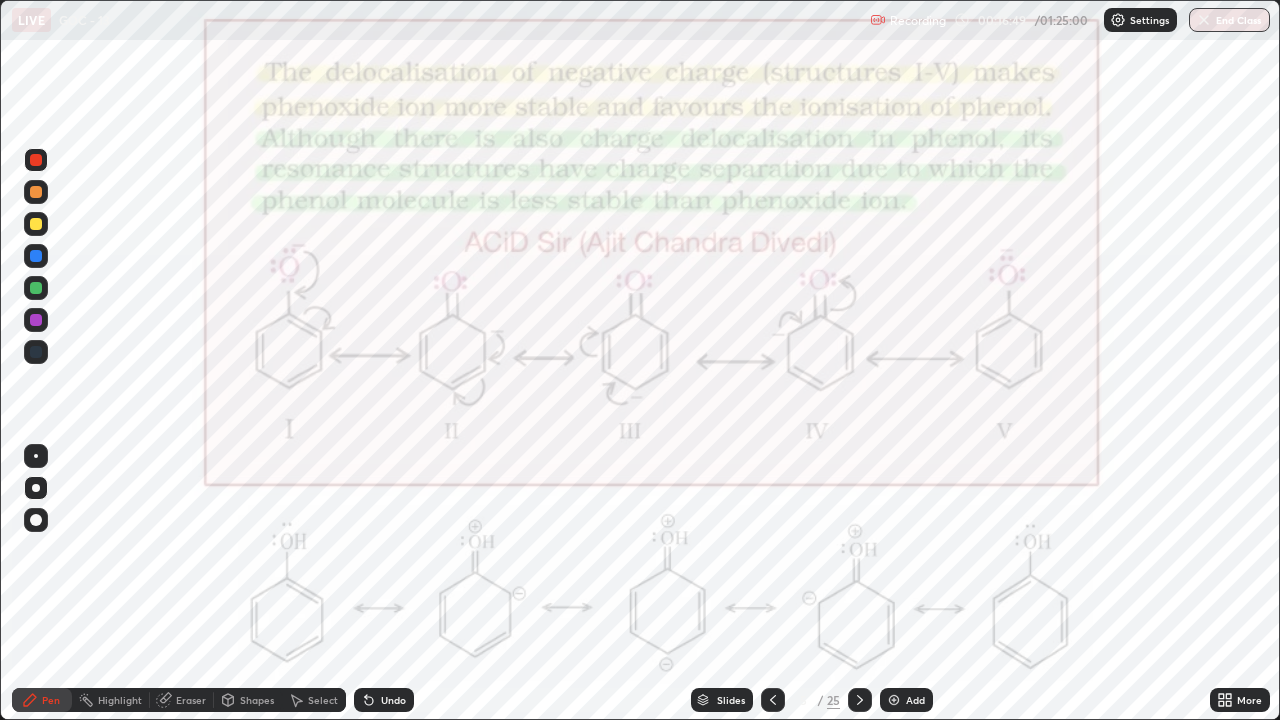 click at bounding box center (894, 700) 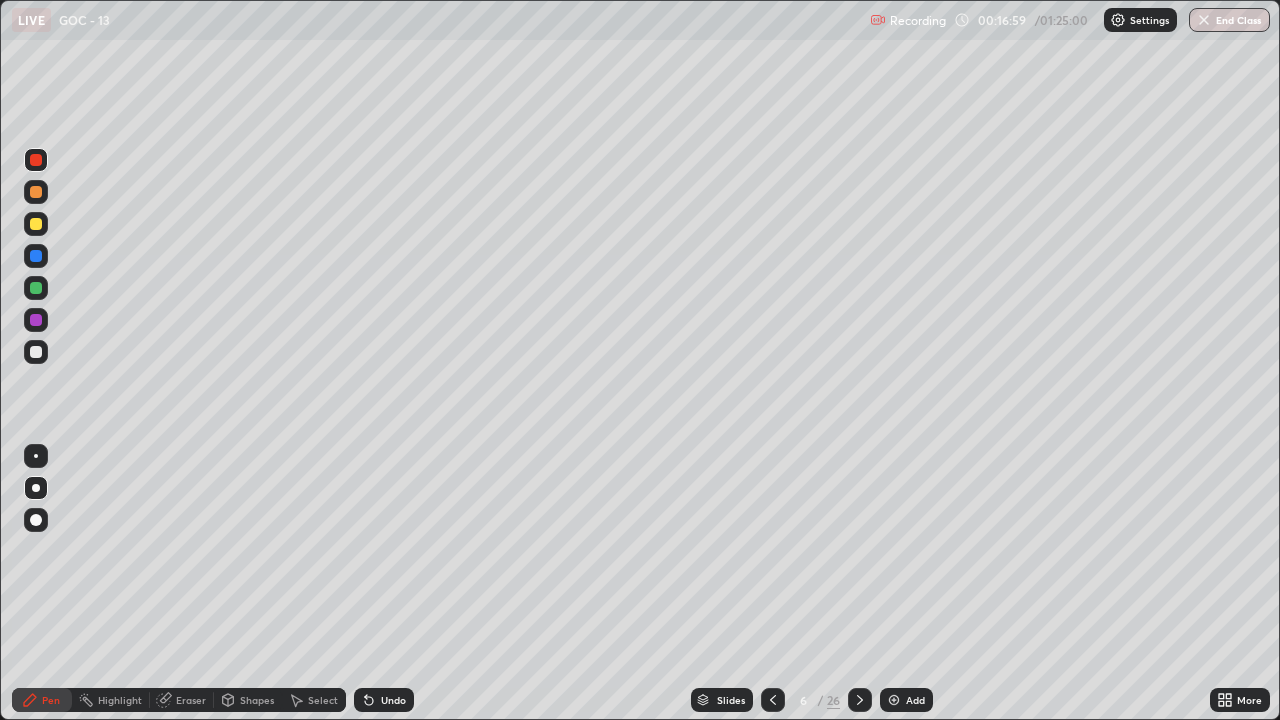 click on "Setting up your live class" at bounding box center (640, 360) 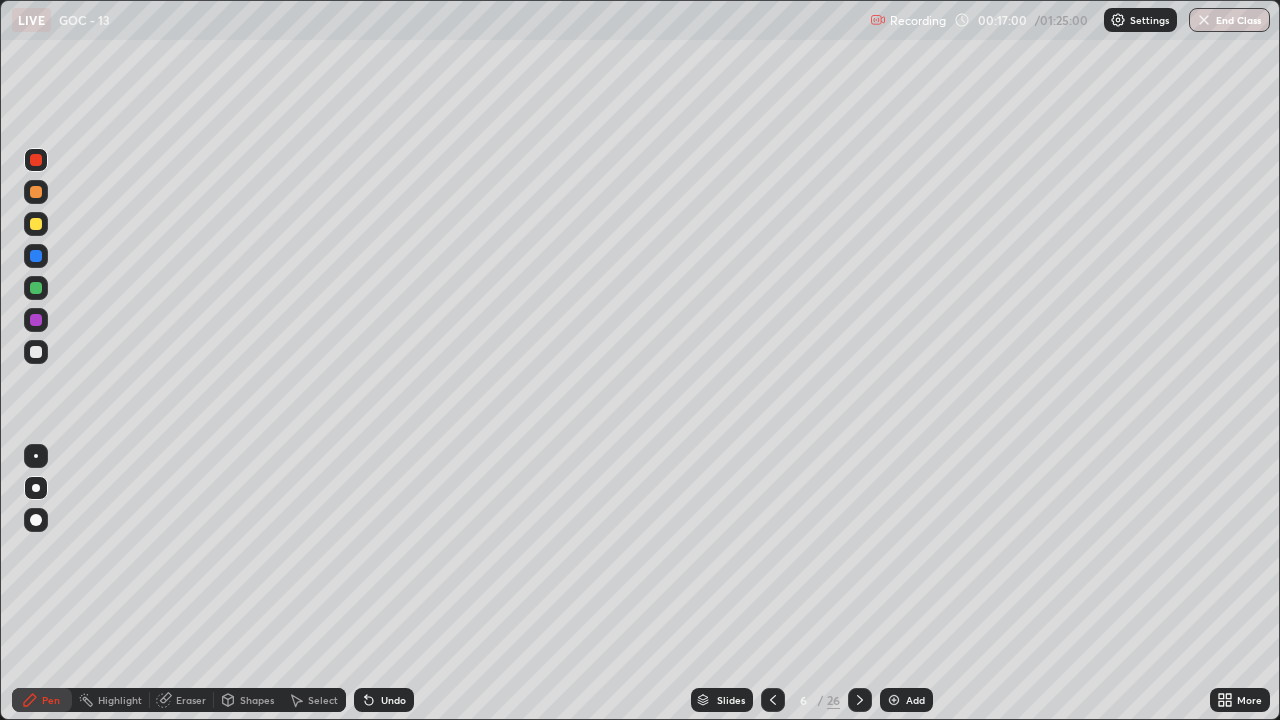 click at bounding box center [36, 224] 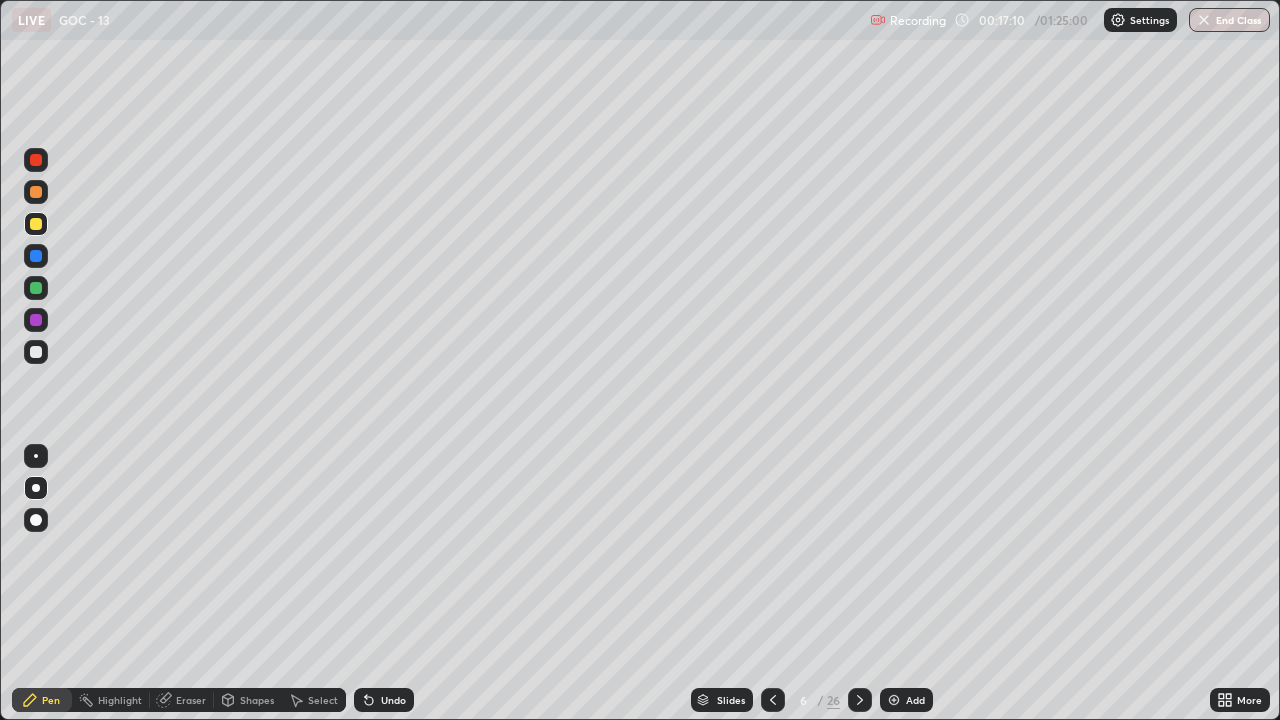 click on "Eraser" at bounding box center (191, 700) 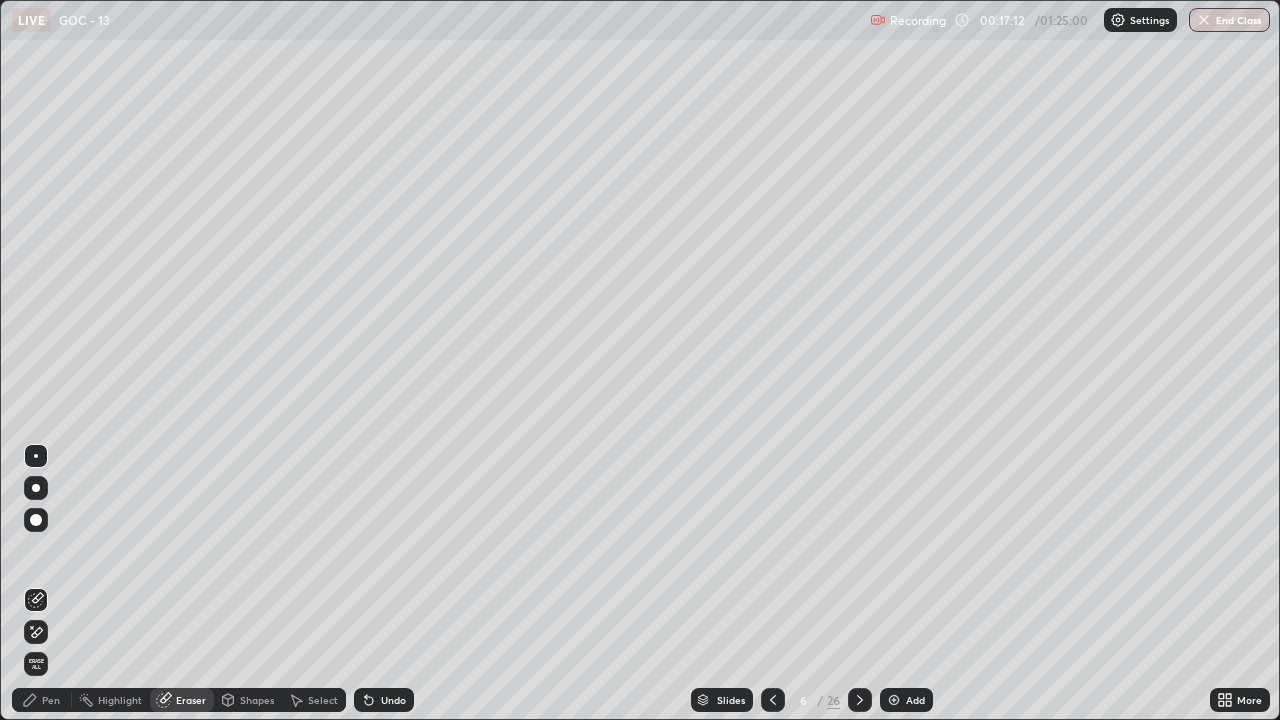 click on "Pen" at bounding box center [42, 700] 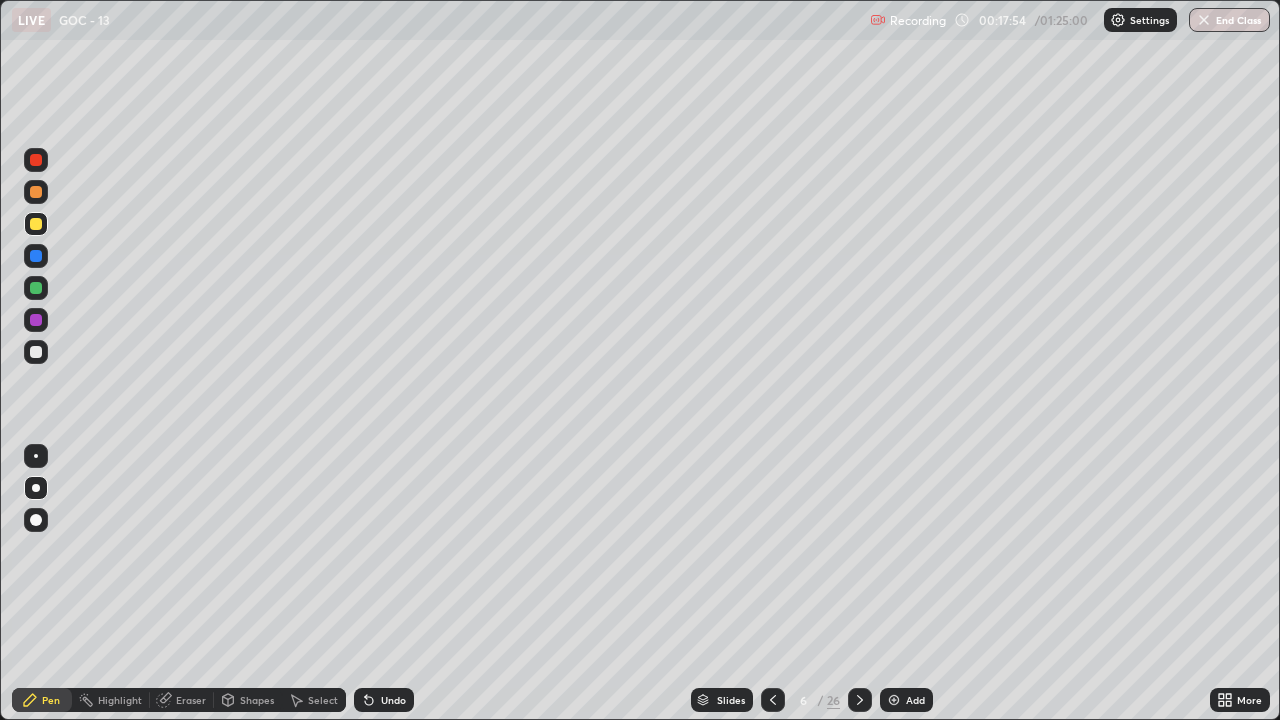 click on "Undo" at bounding box center [384, 700] 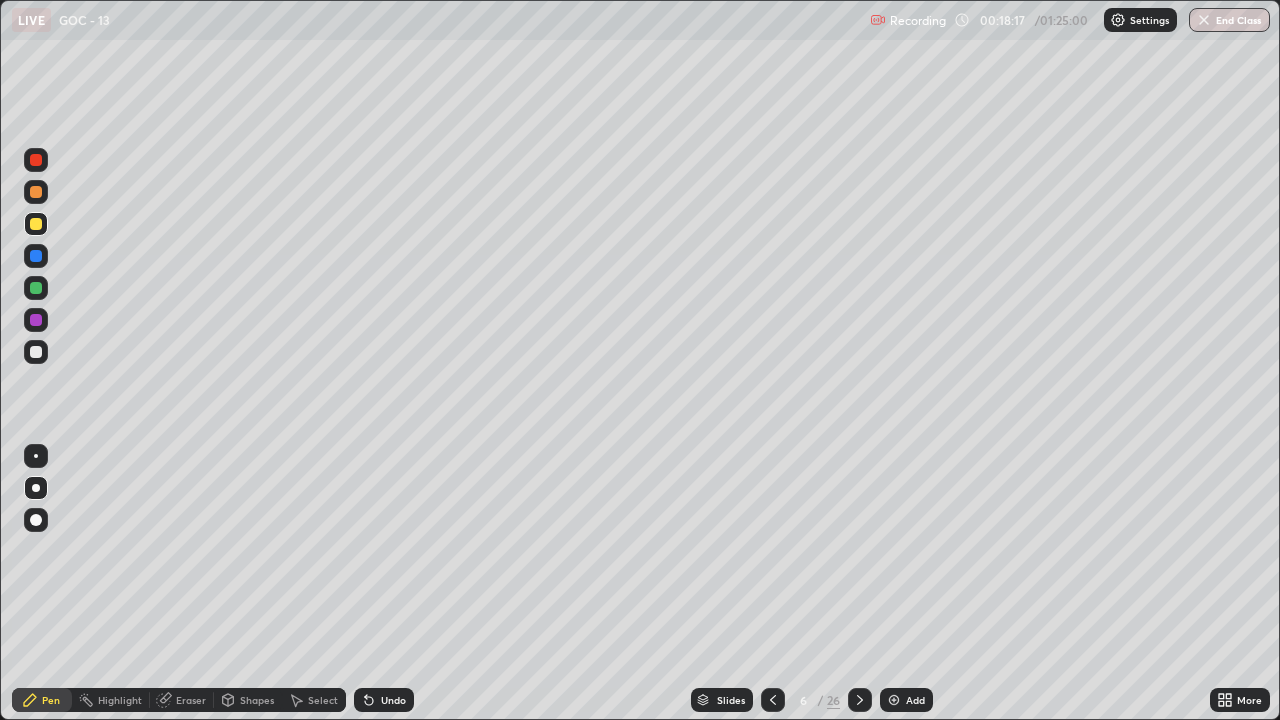 click at bounding box center [36, 288] 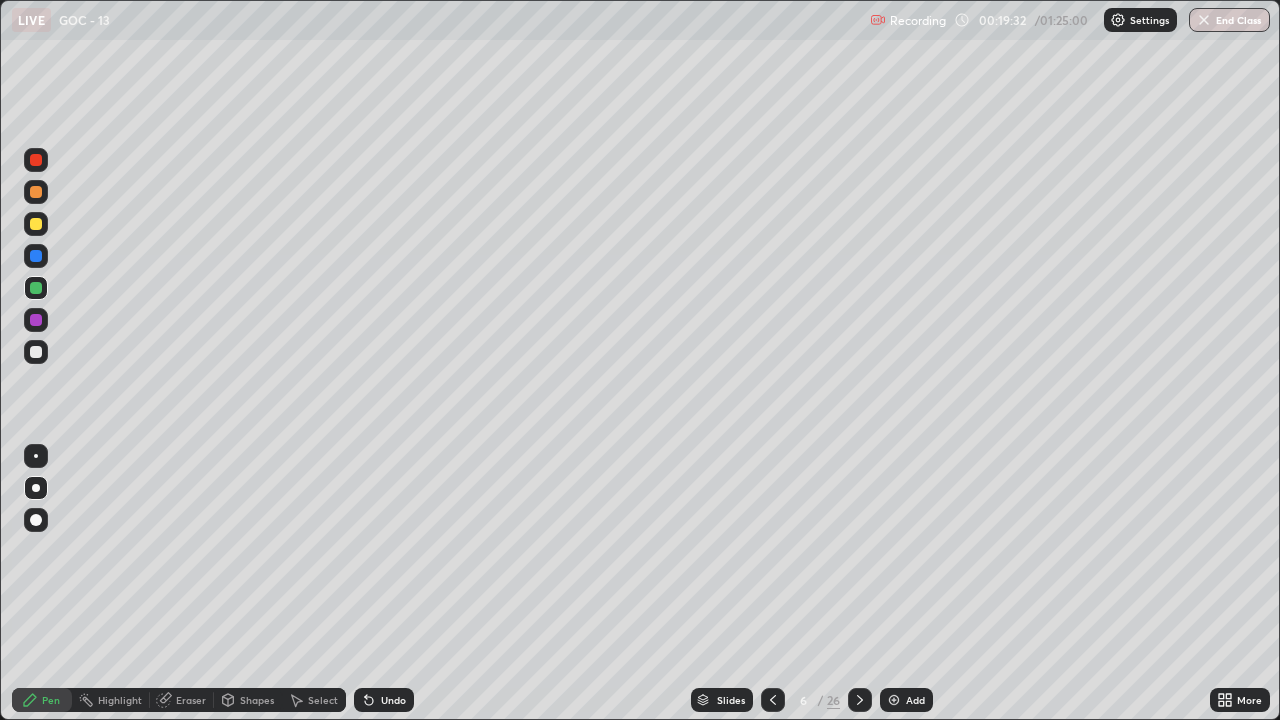 click at bounding box center (36, 224) 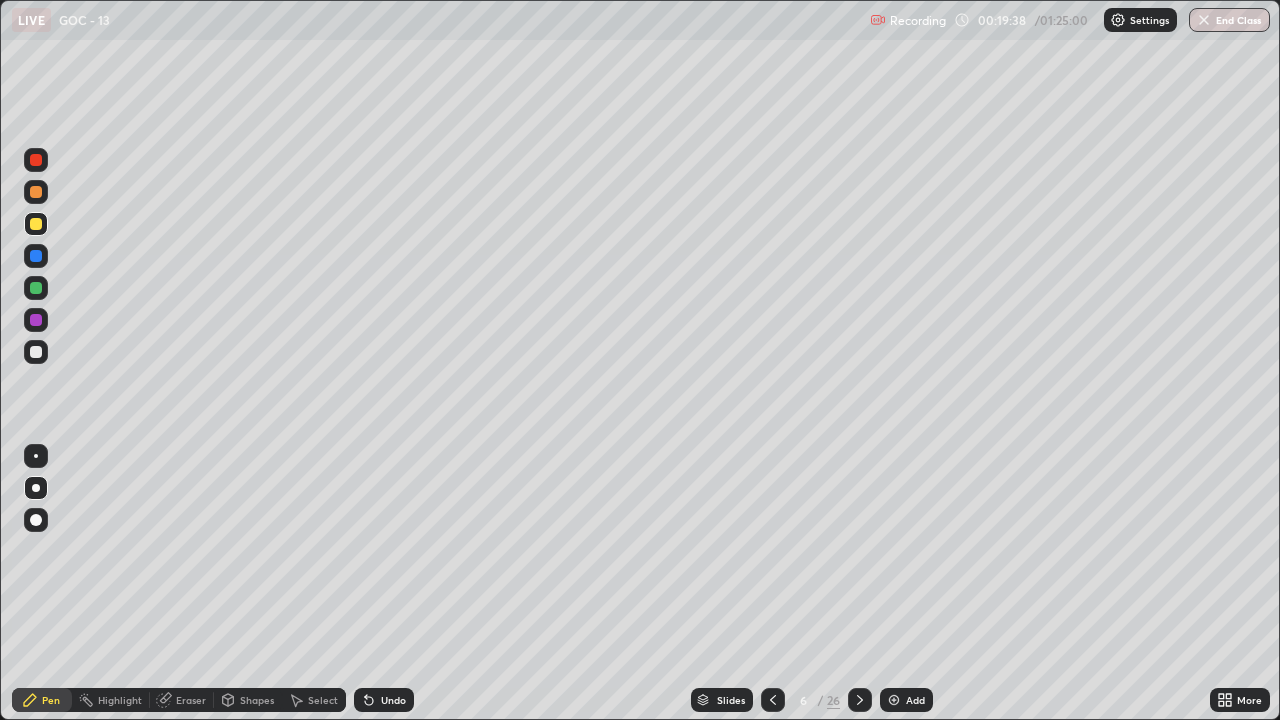 click at bounding box center (36, 288) 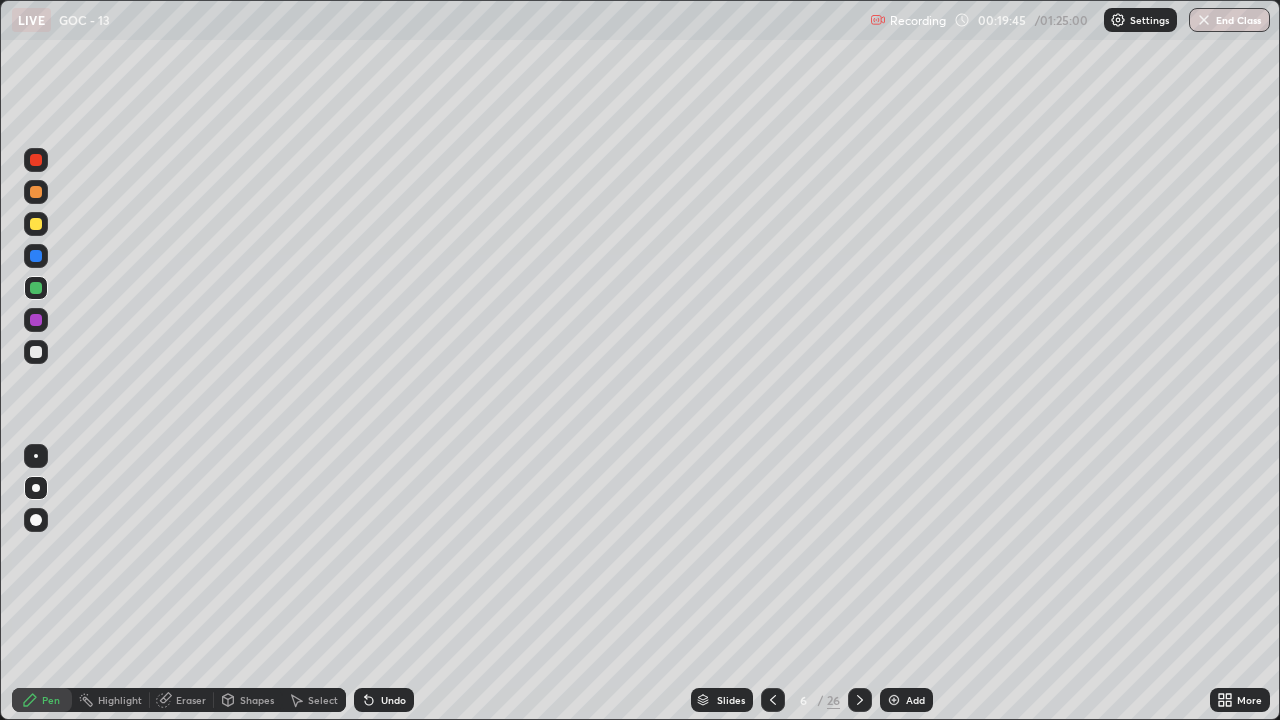 click at bounding box center [36, 224] 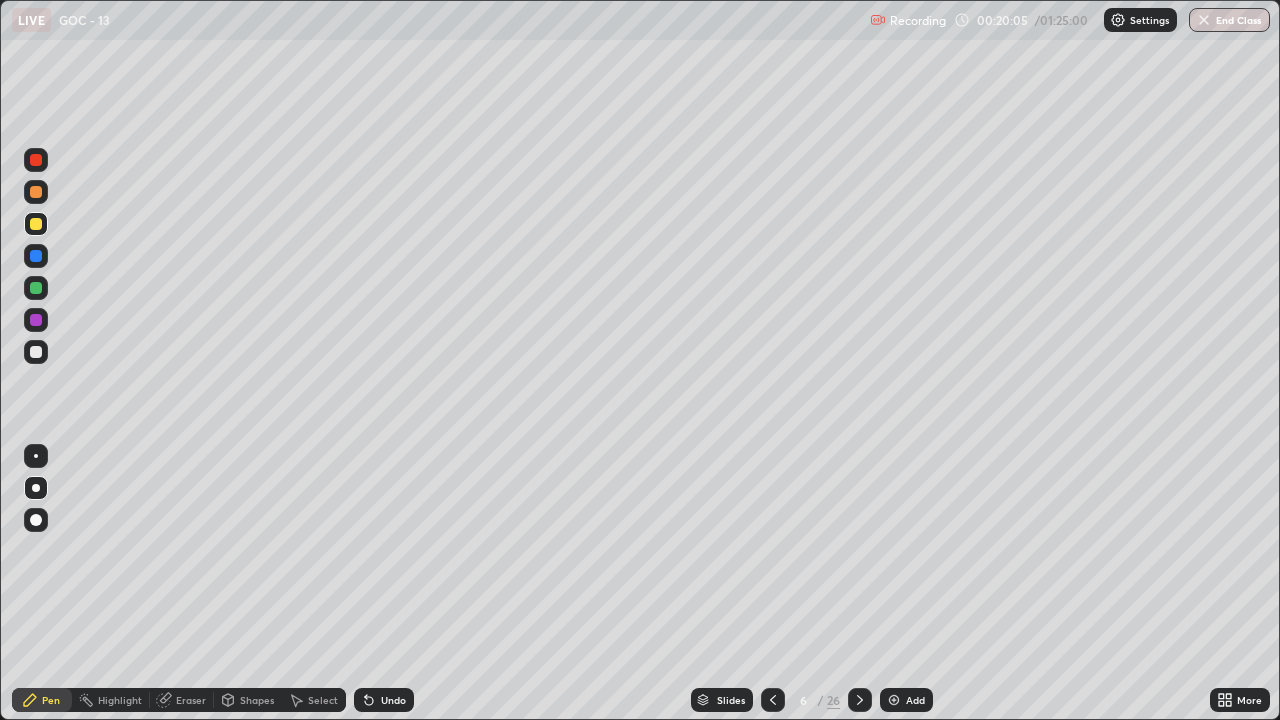click at bounding box center (36, 320) 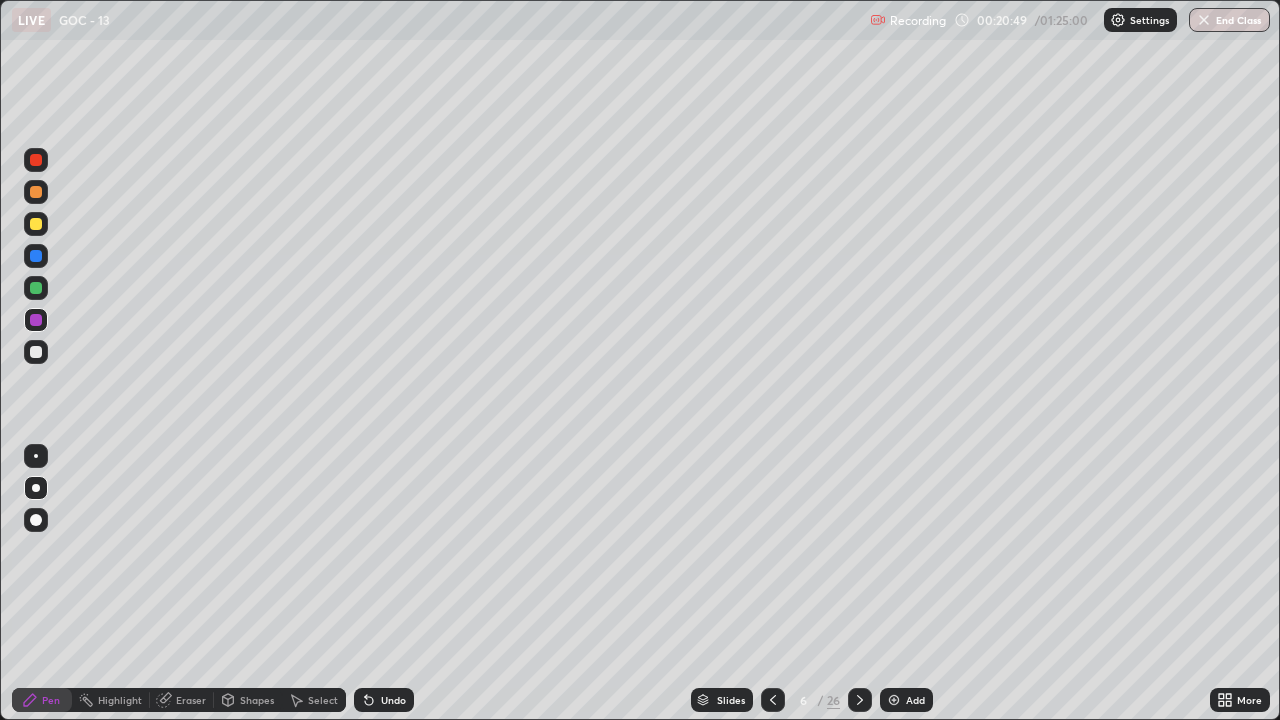 click on "Undo" at bounding box center (393, 700) 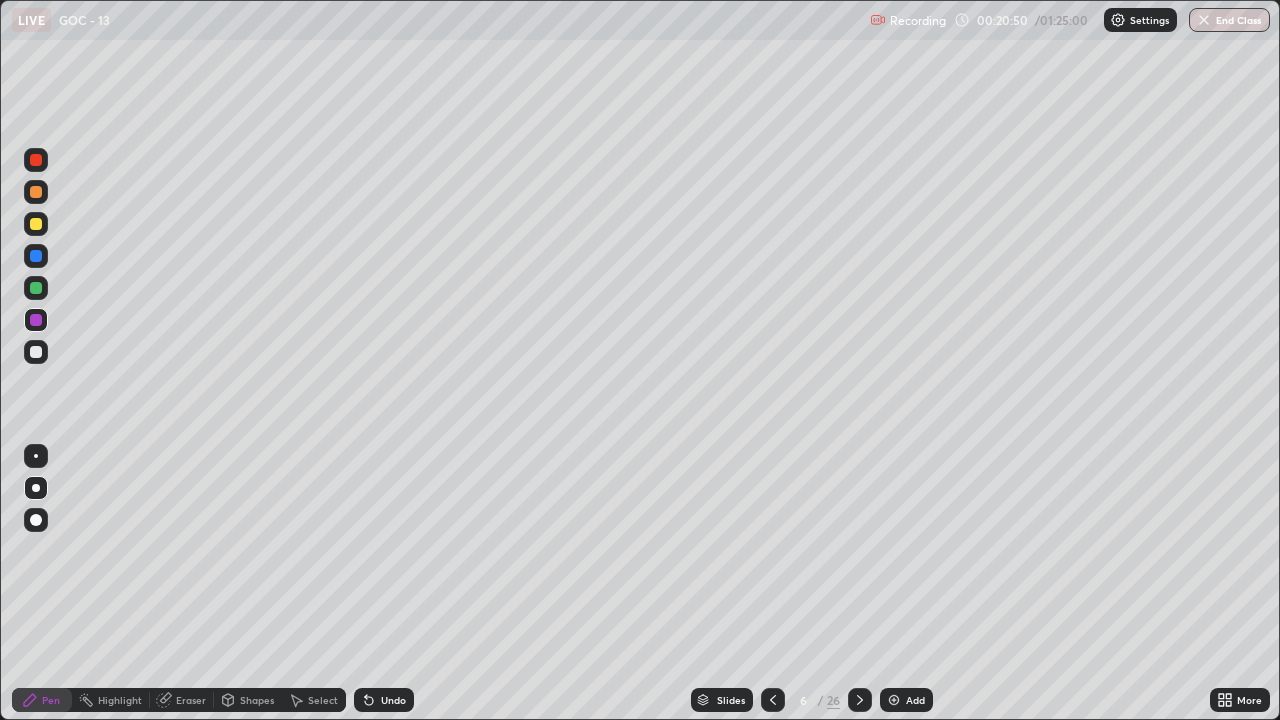 click on "Undo" at bounding box center [384, 700] 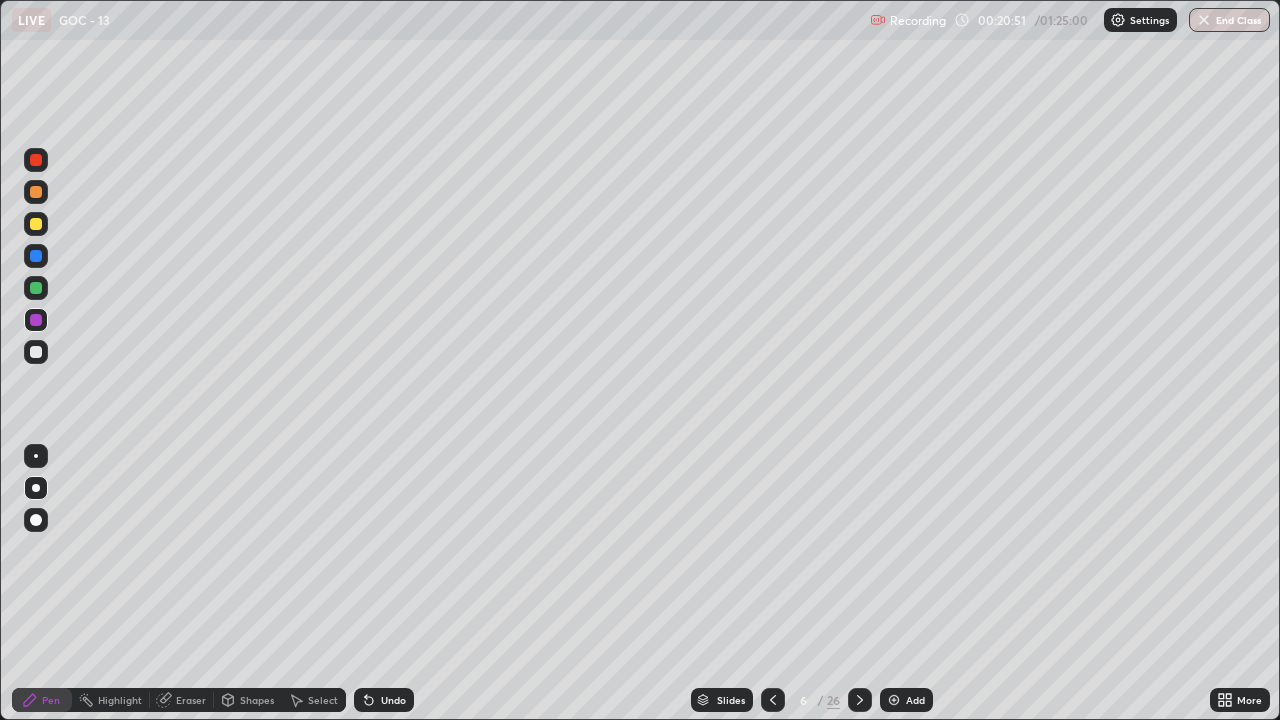click on "Undo" at bounding box center [384, 700] 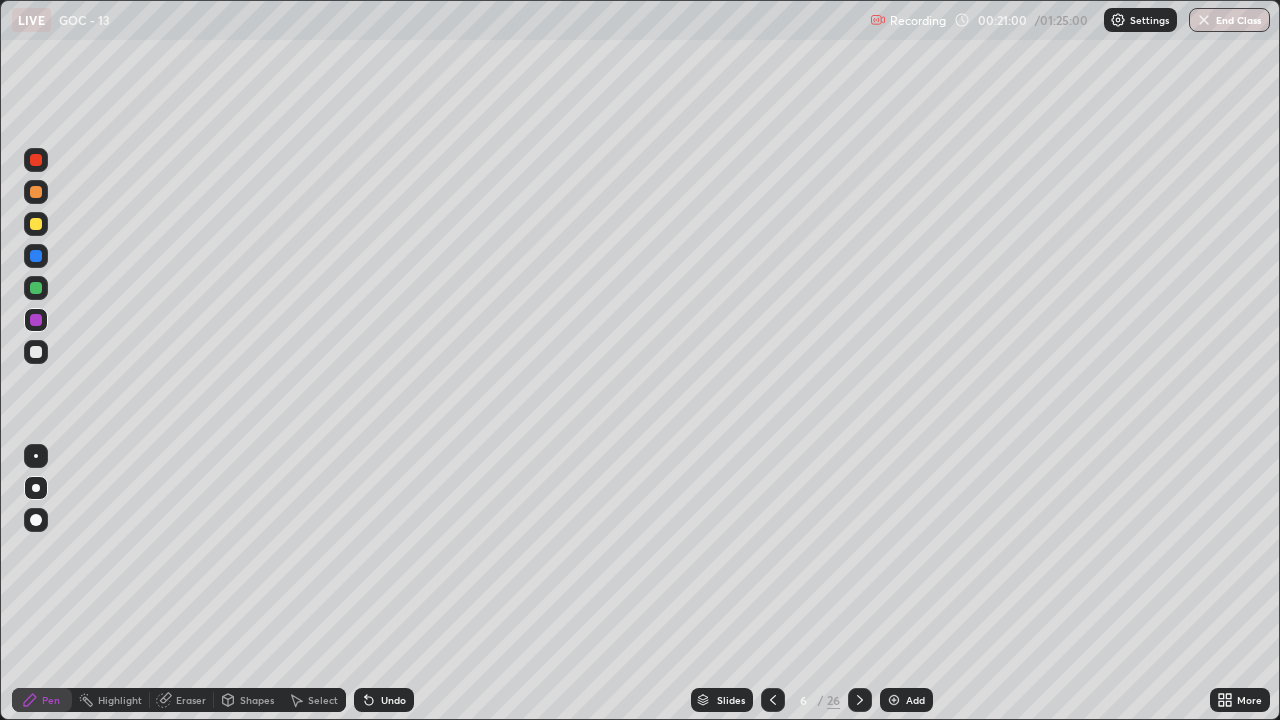 click on "Select" at bounding box center (314, 700) 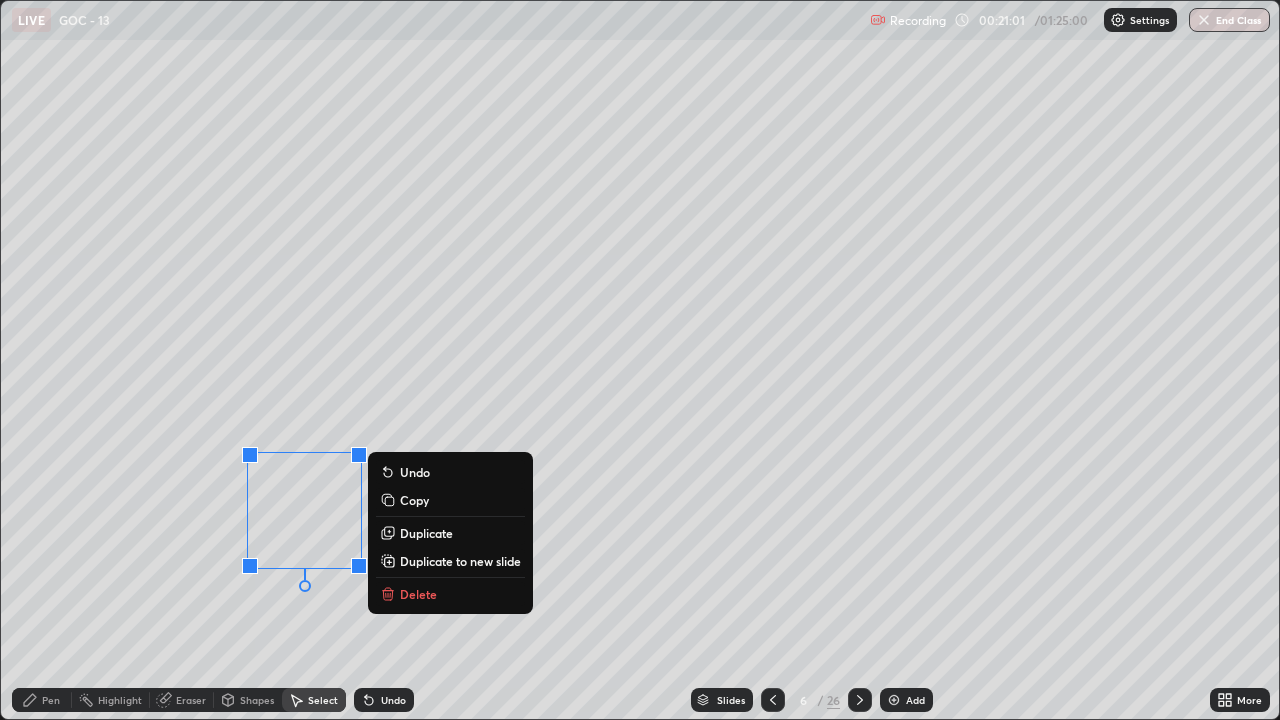 click on "Delete" at bounding box center (450, 594) 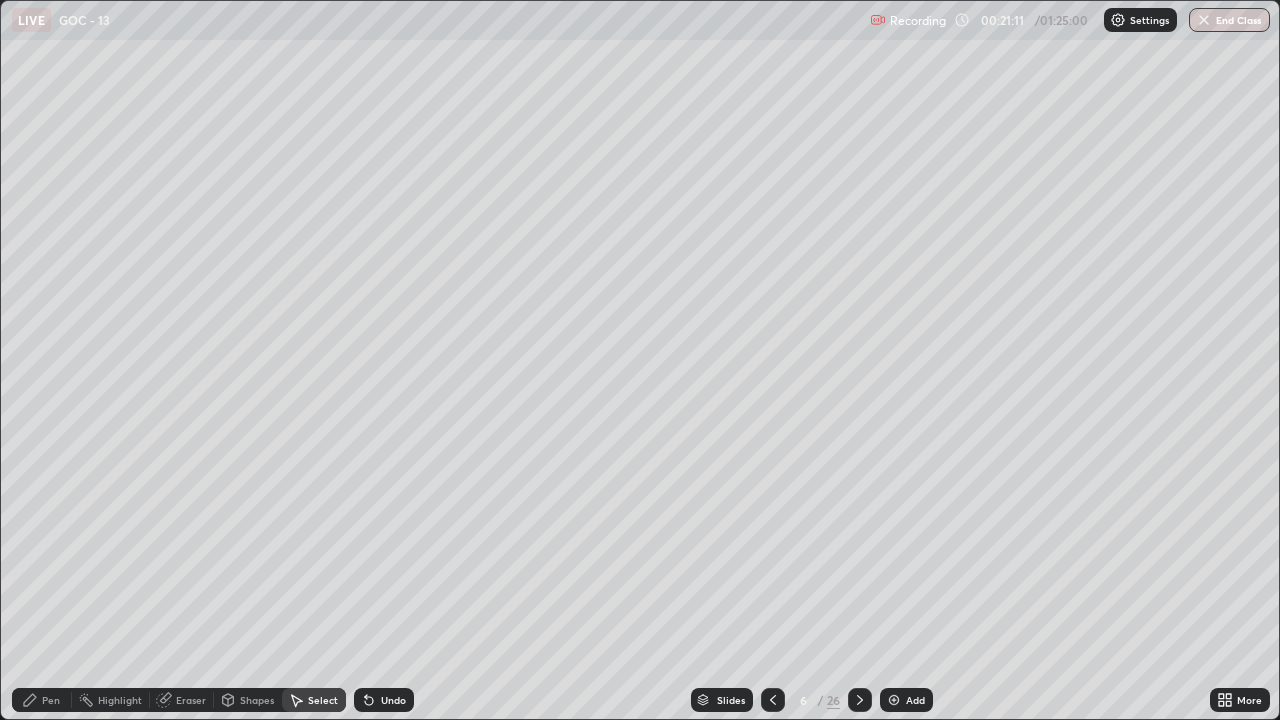 click on "Undo" at bounding box center [384, 700] 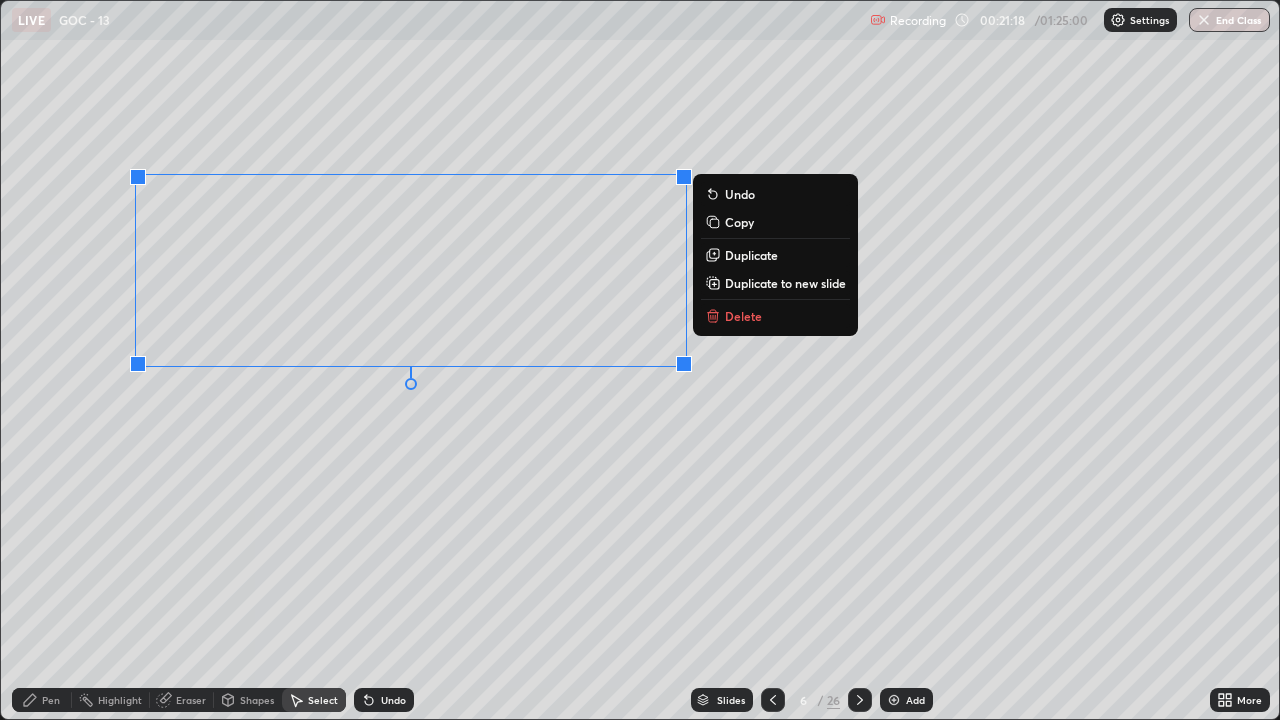 click on "Delete" at bounding box center [743, 316] 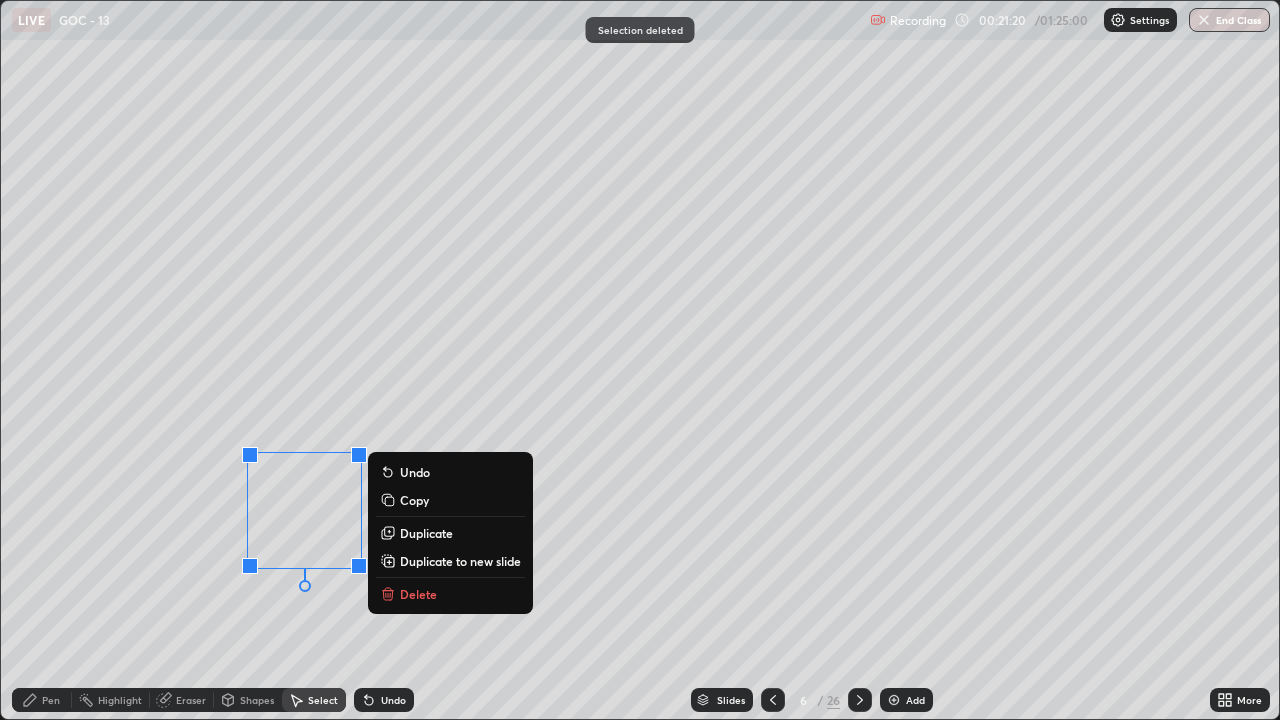 click on "Delete" at bounding box center (418, 594) 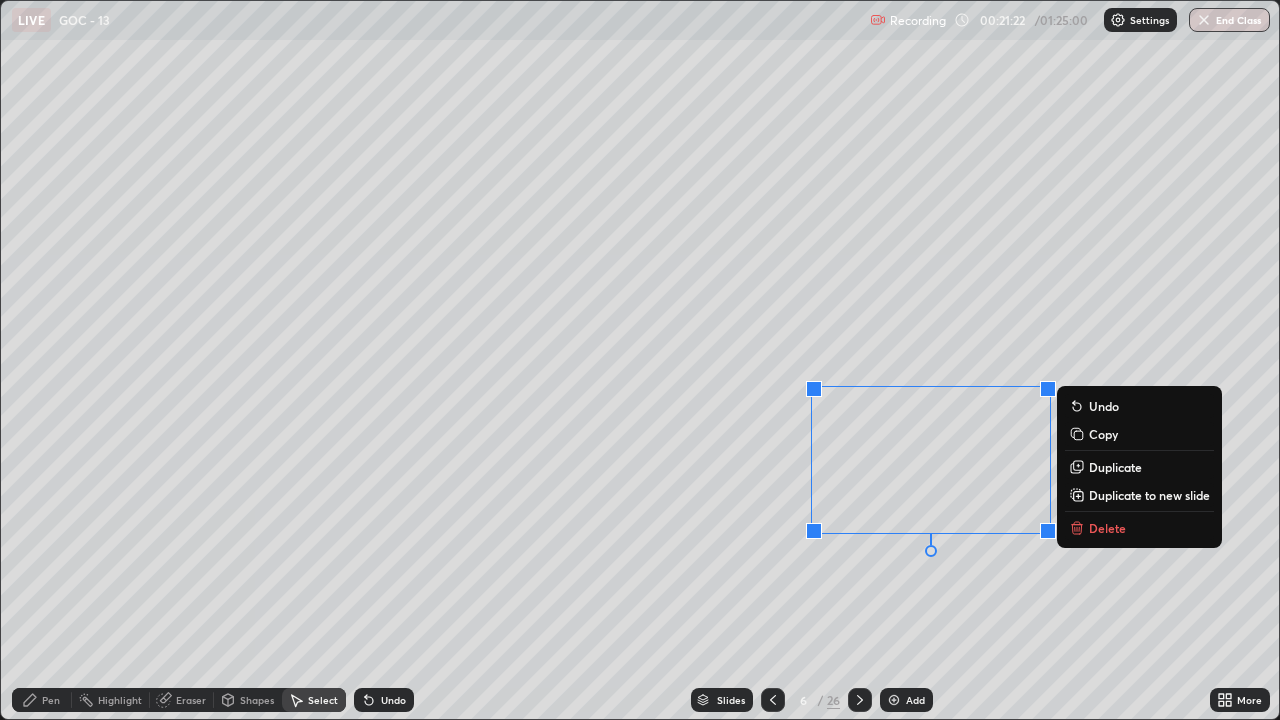 click on "Delete" at bounding box center (1107, 528) 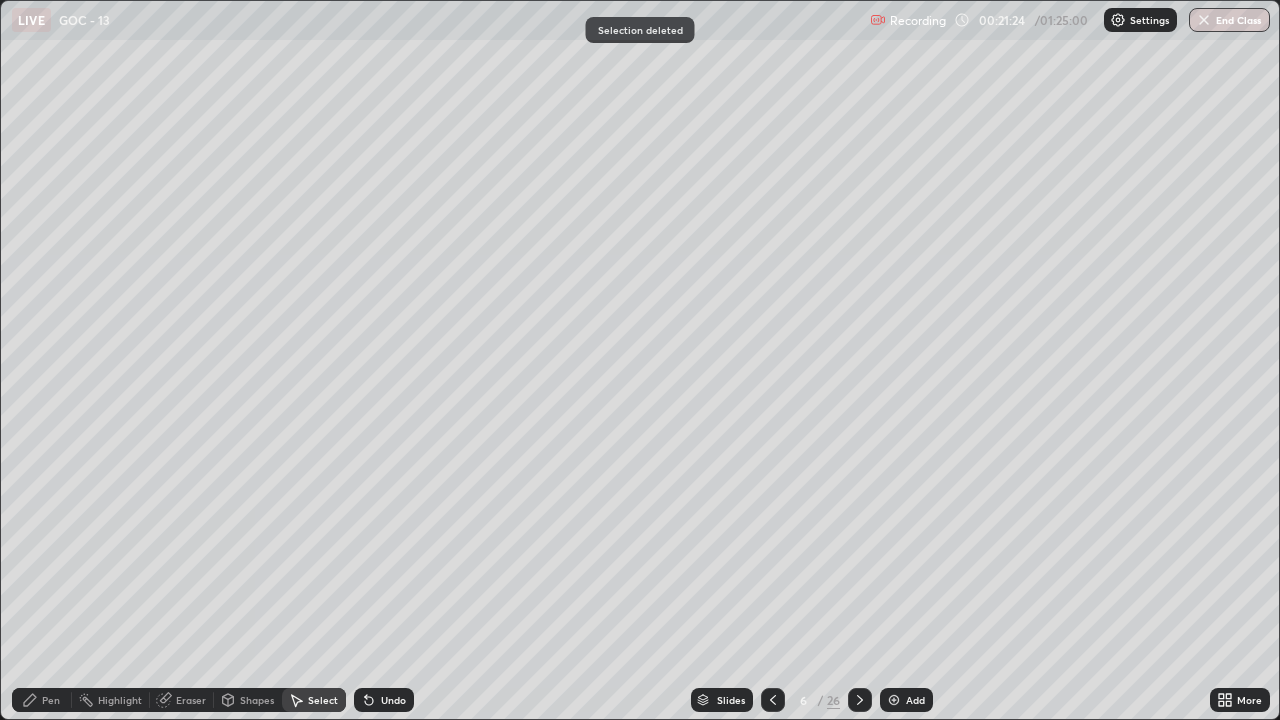 click on "Pen" at bounding box center [51, 700] 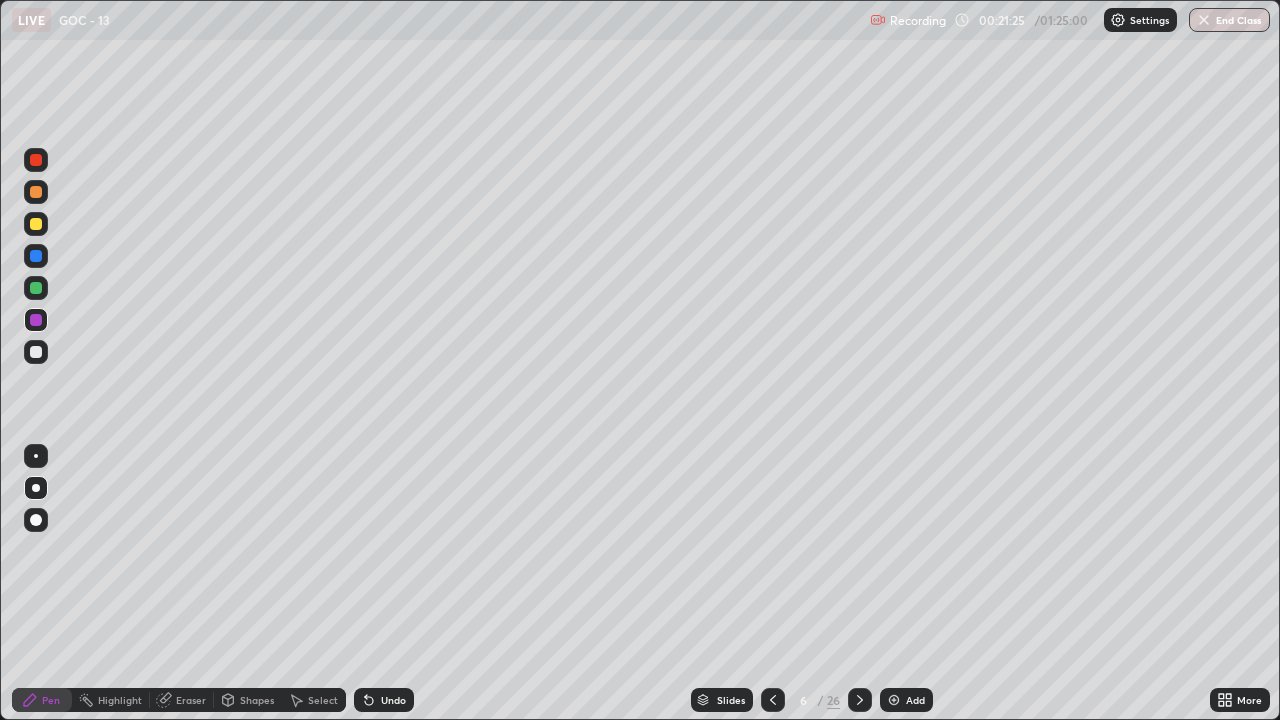 click at bounding box center (36, 288) 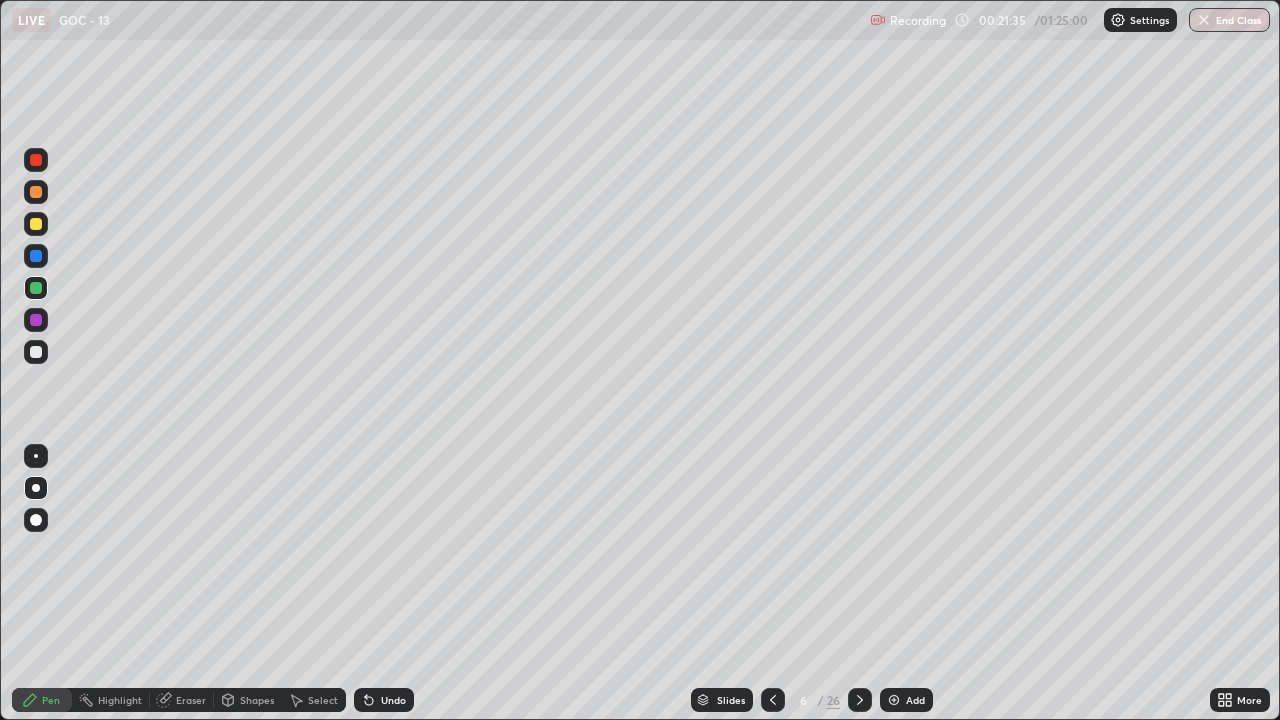 click 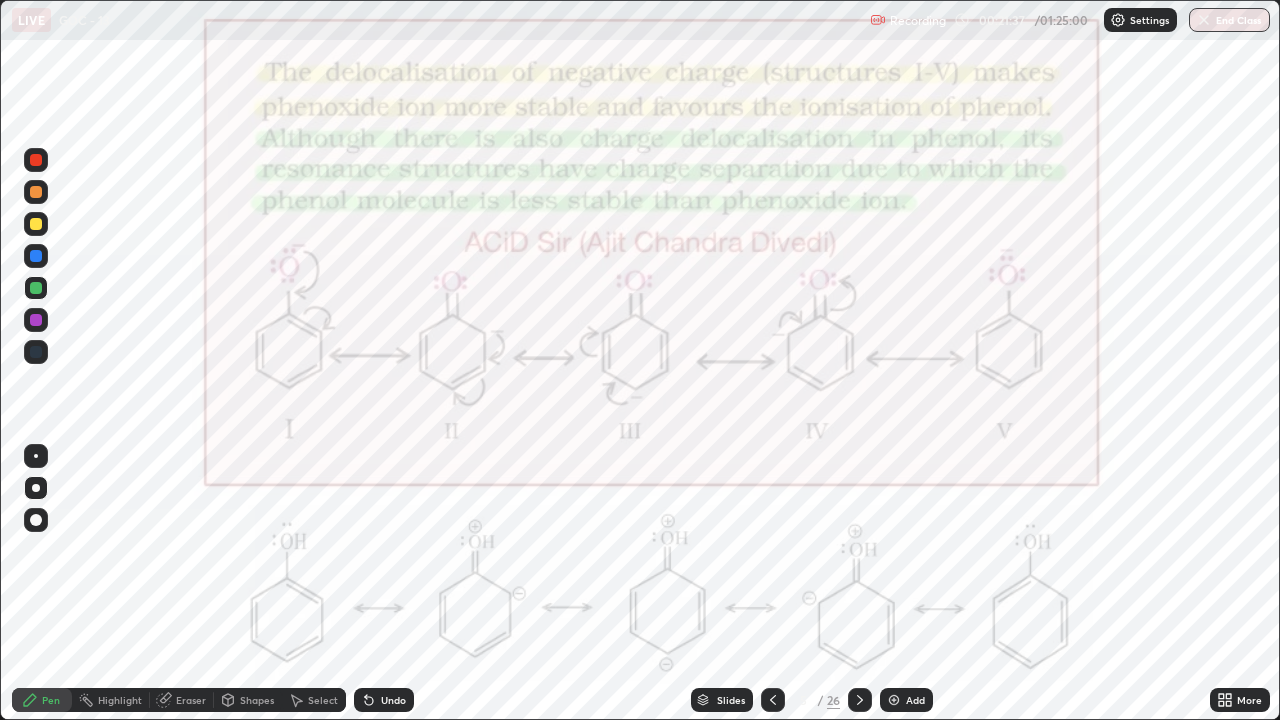 click at bounding box center (860, 700) 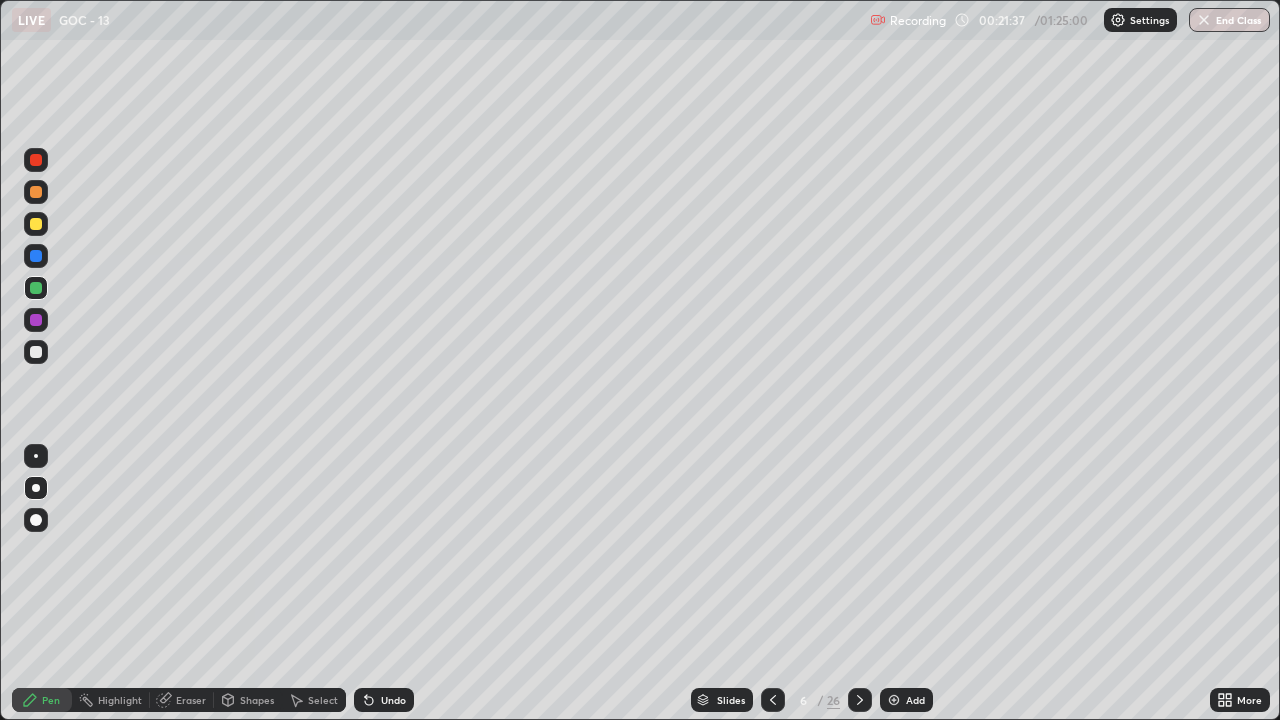 click 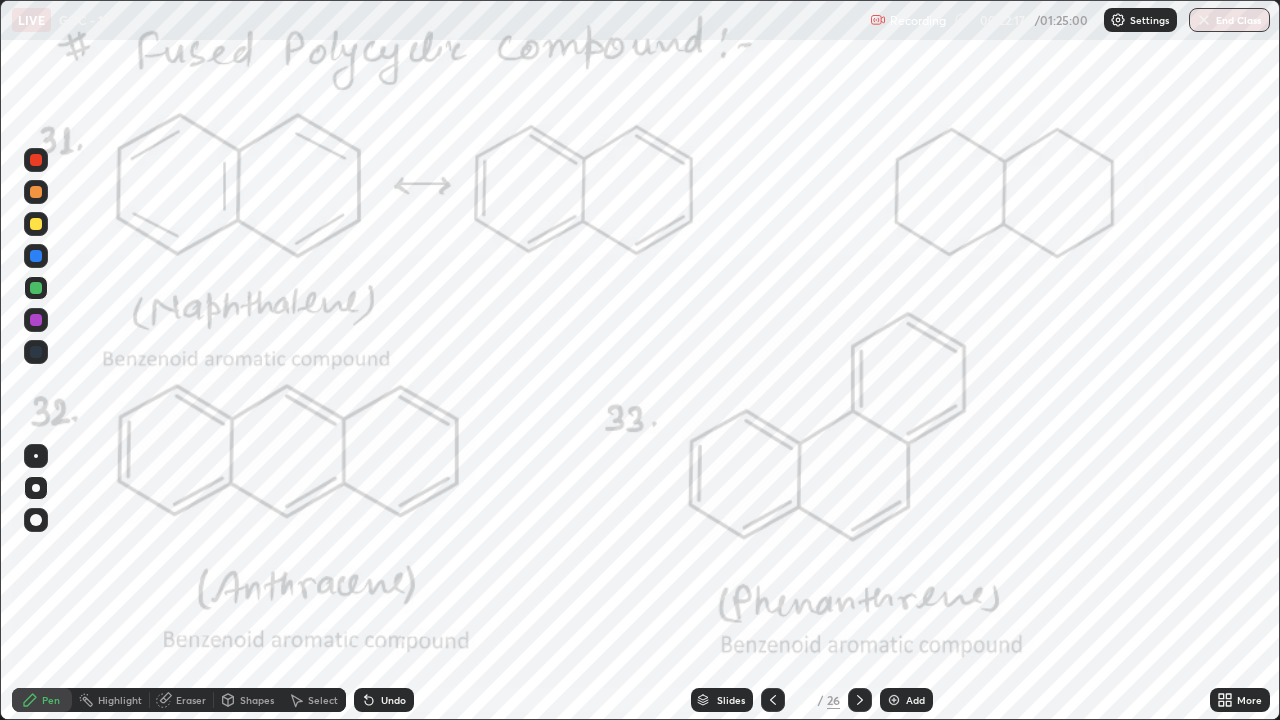 click at bounding box center [36, 160] 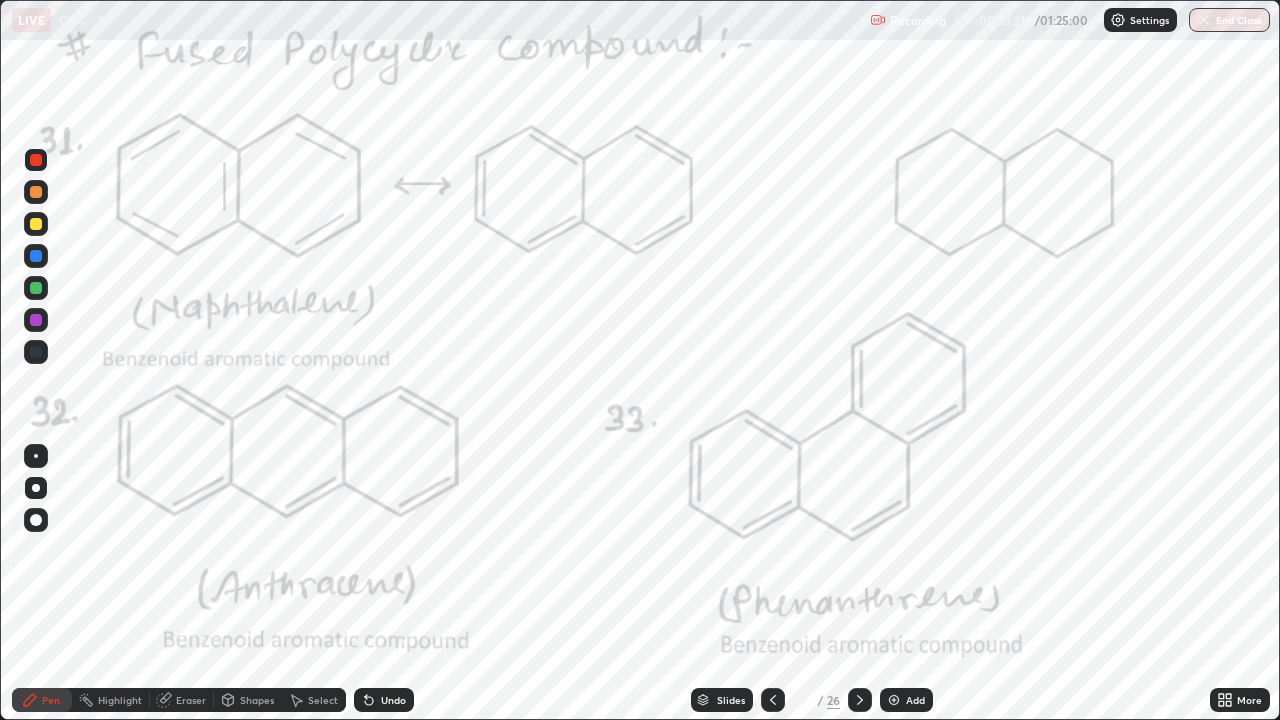 click at bounding box center [860, 700] 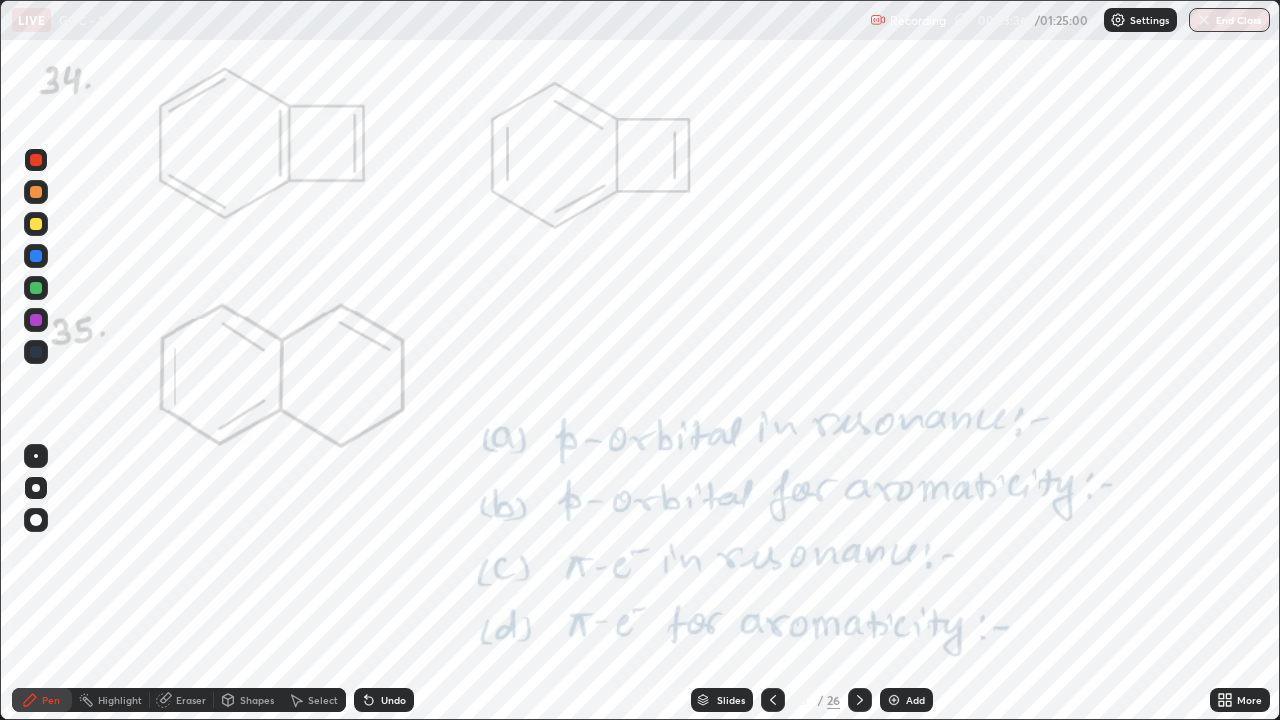 click on "Undo" at bounding box center (384, 700) 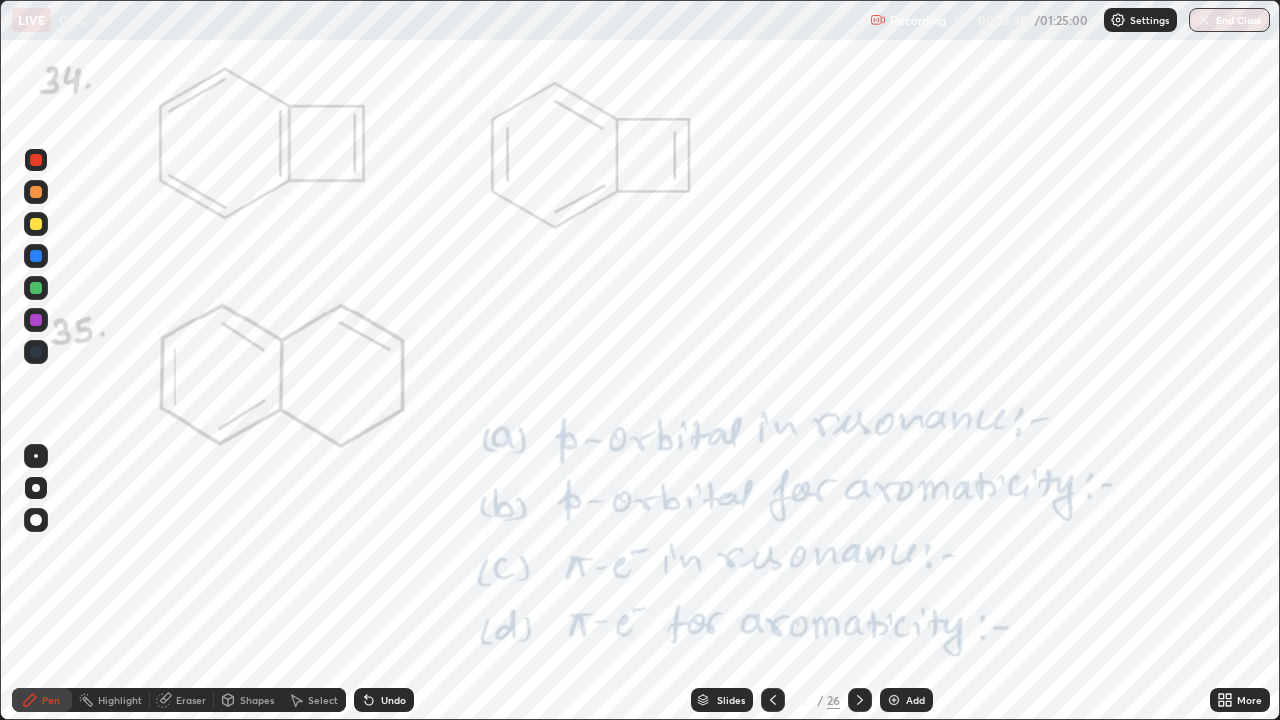 click 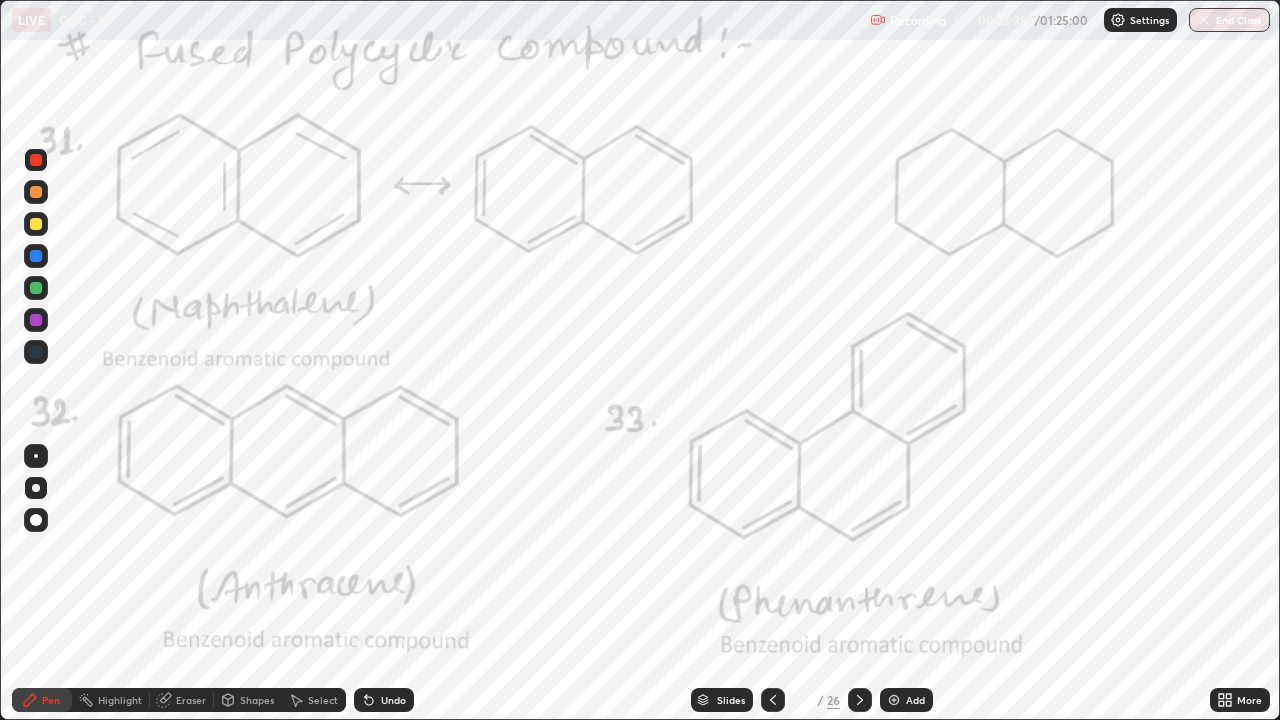 click on "Undo" at bounding box center [393, 700] 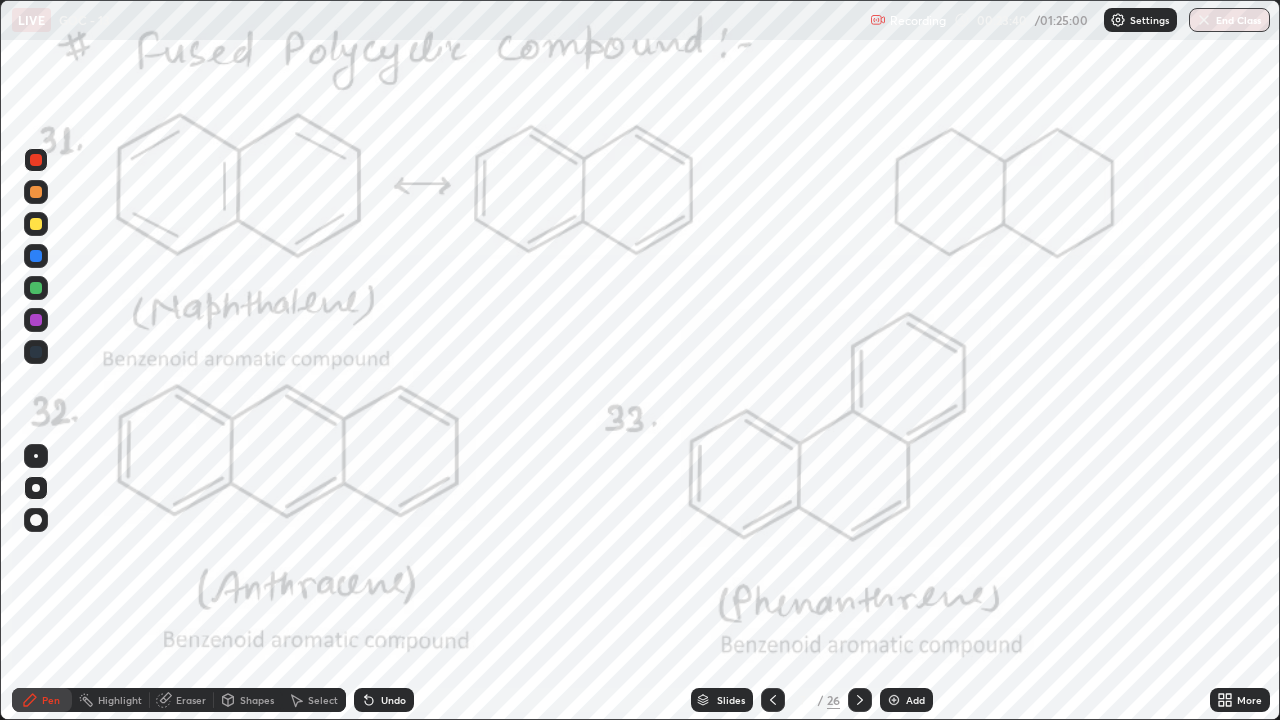 click 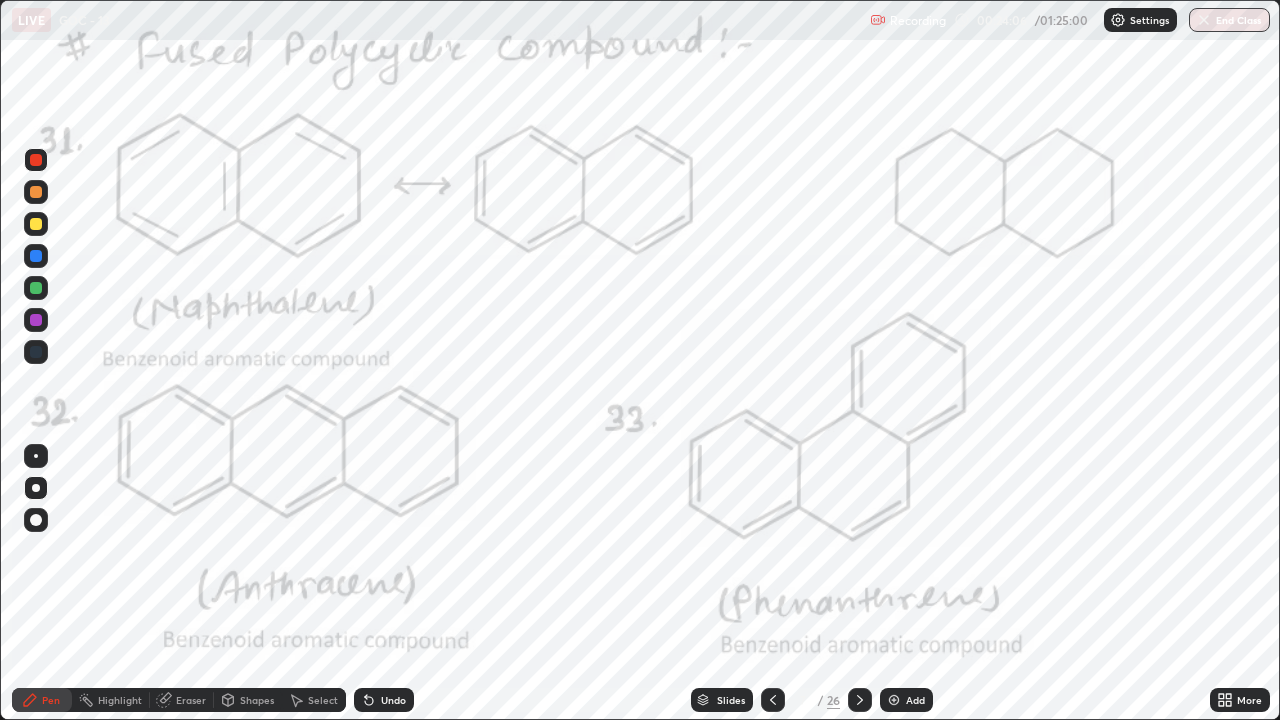 click on "Undo" at bounding box center [393, 700] 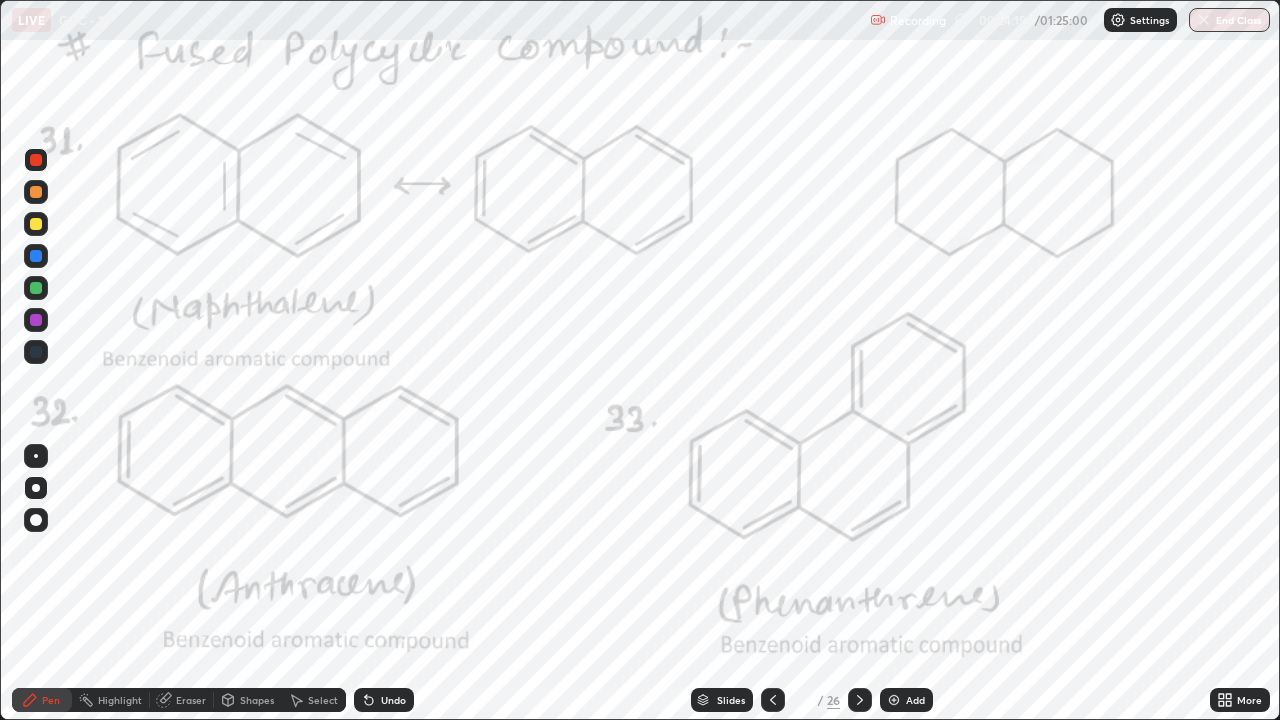 click on "Highlight" at bounding box center (111, 700) 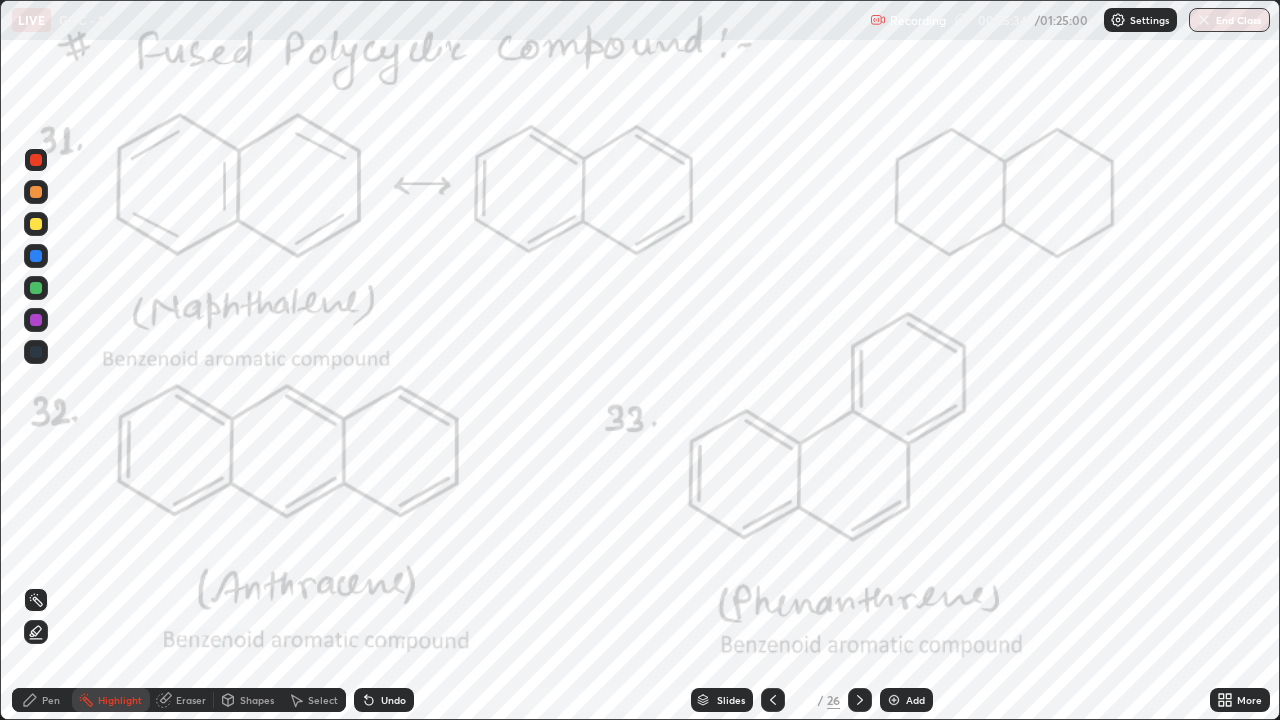 click on "Pen" at bounding box center (51, 700) 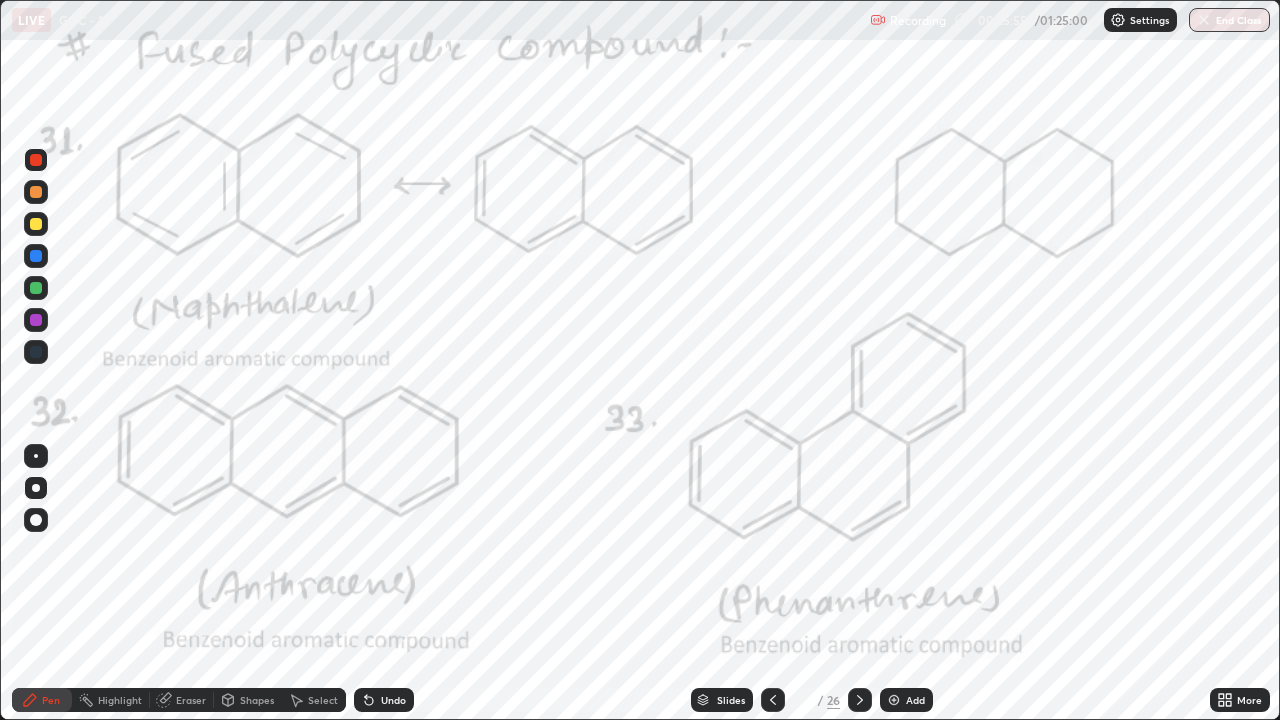 click on "Highlight" at bounding box center [120, 700] 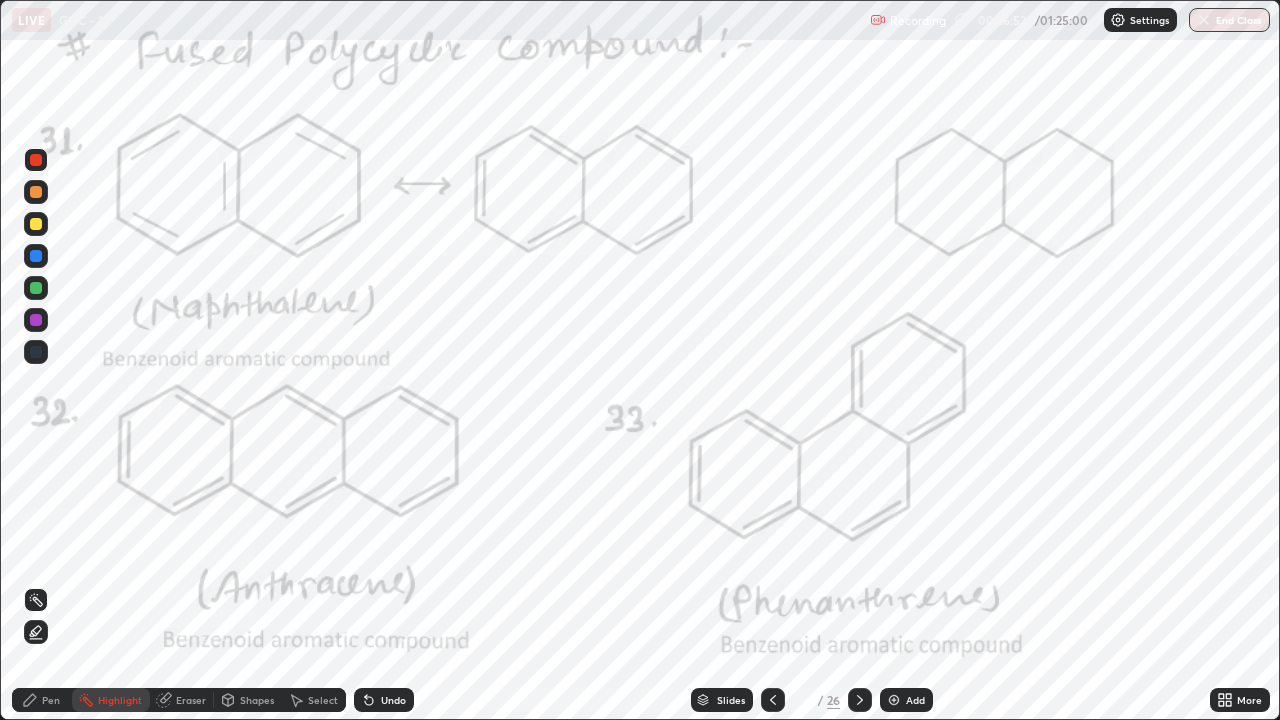 click on "Pen" at bounding box center (51, 700) 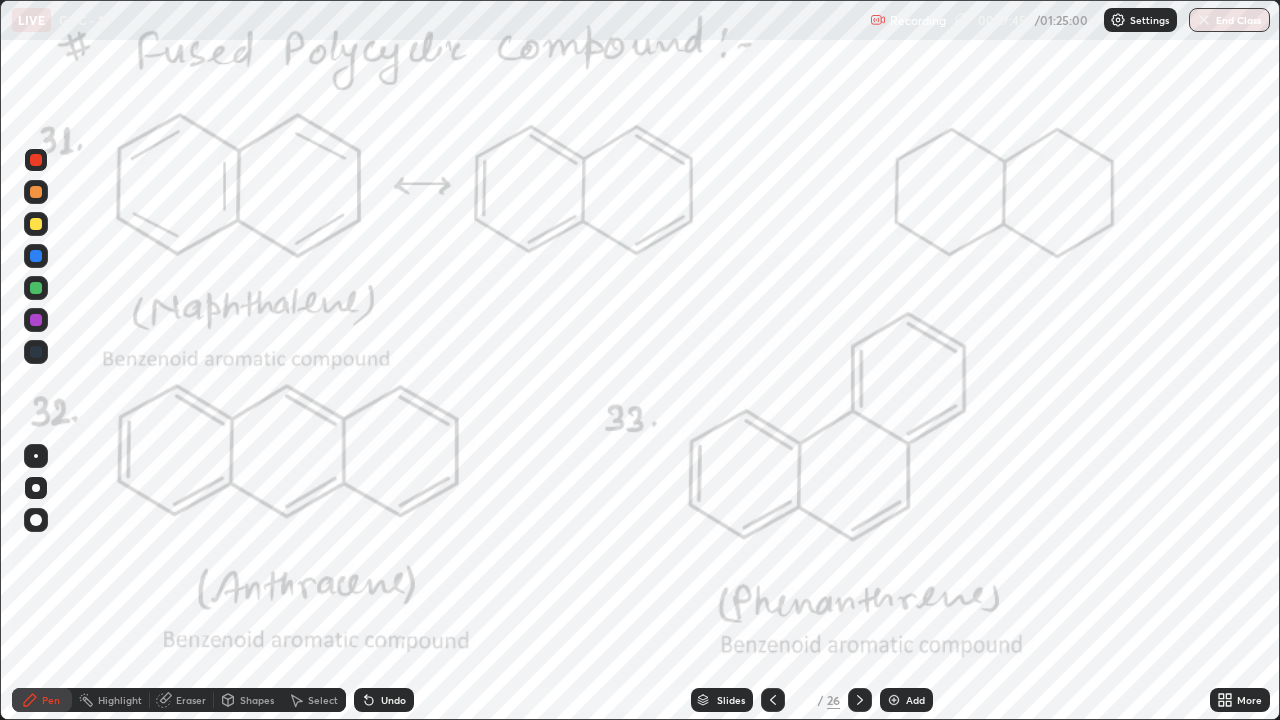 click at bounding box center [36, 288] 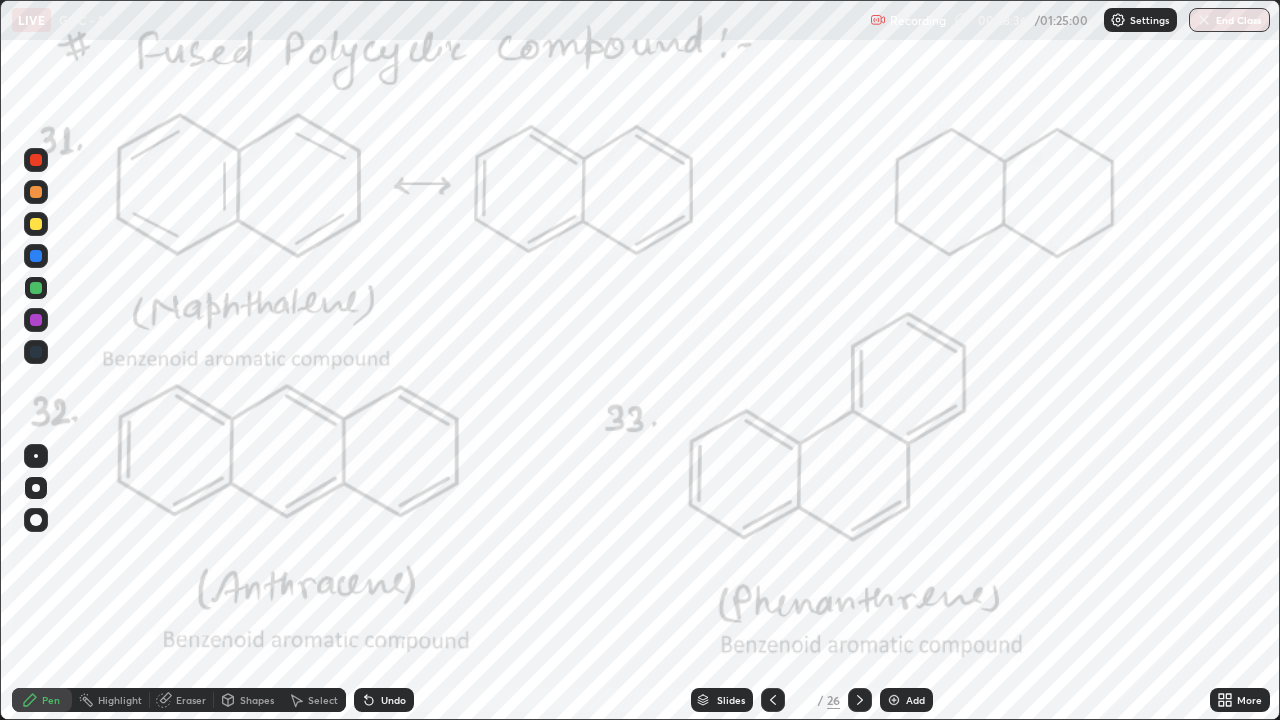 click at bounding box center [36, 160] 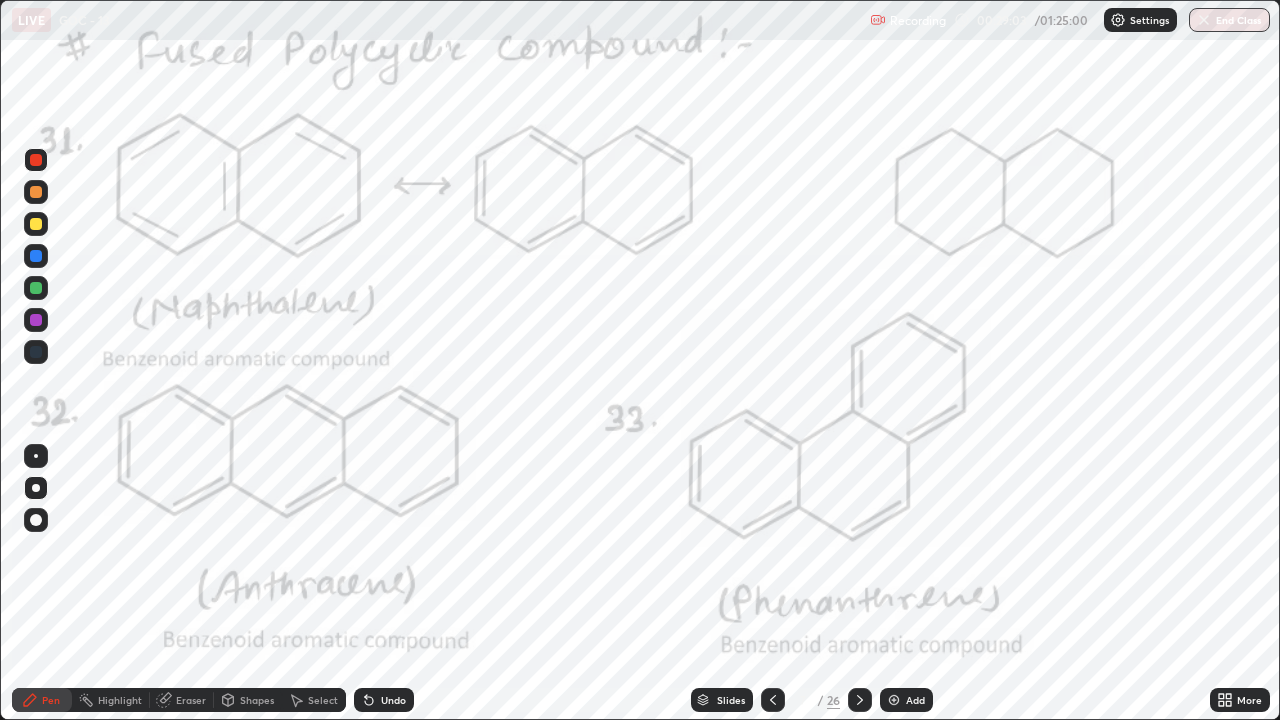 click on "Undo" at bounding box center [393, 700] 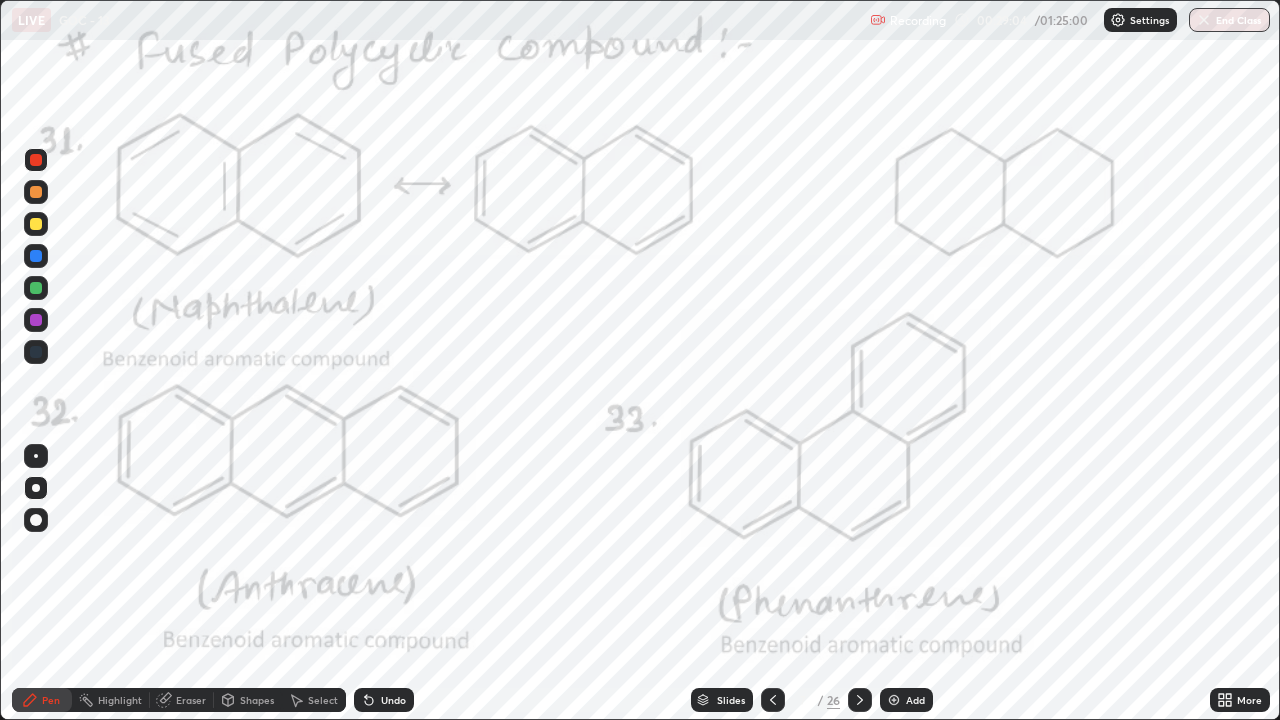 click on "Undo" at bounding box center [393, 700] 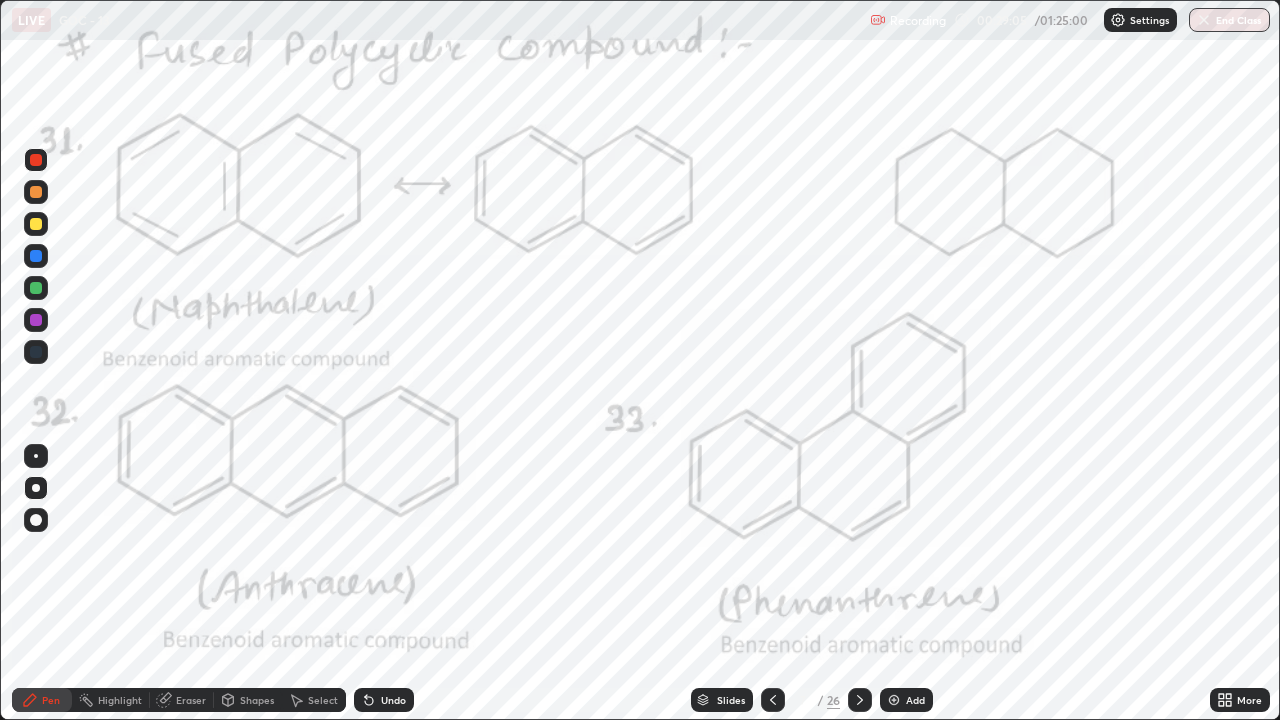 click on "Undo" at bounding box center [393, 700] 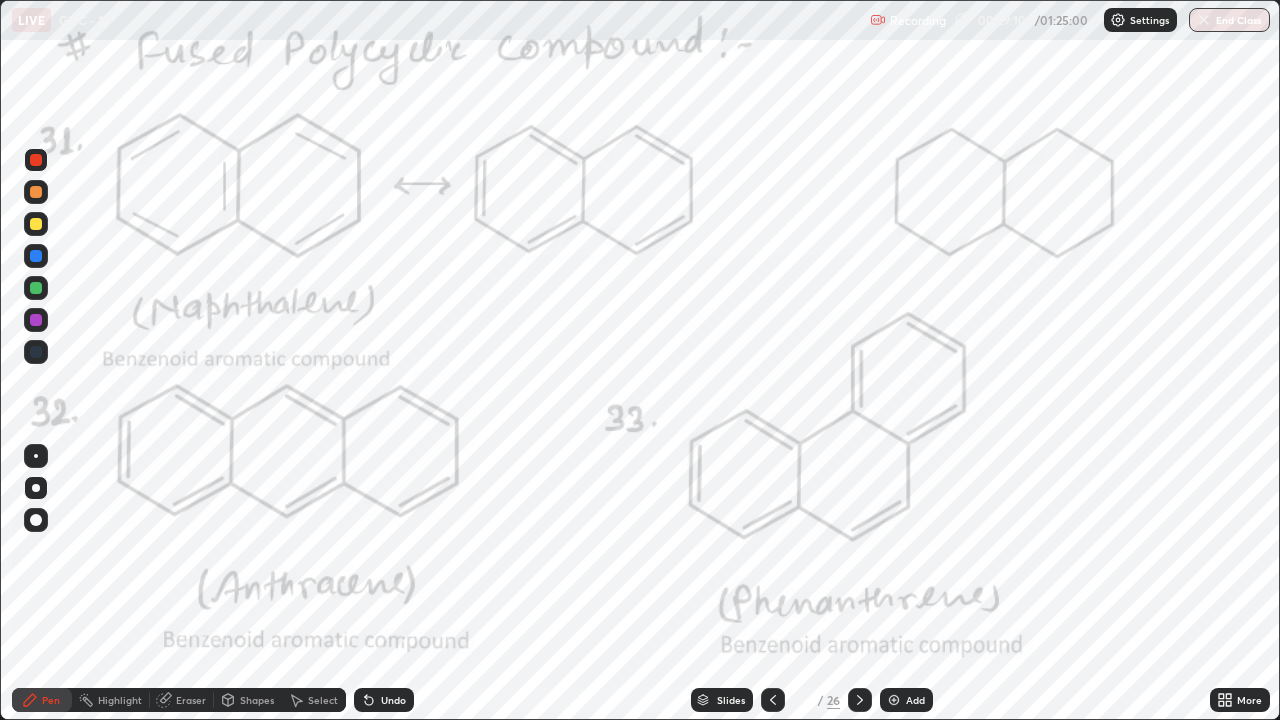 click on "Highlight" at bounding box center (120, 700) 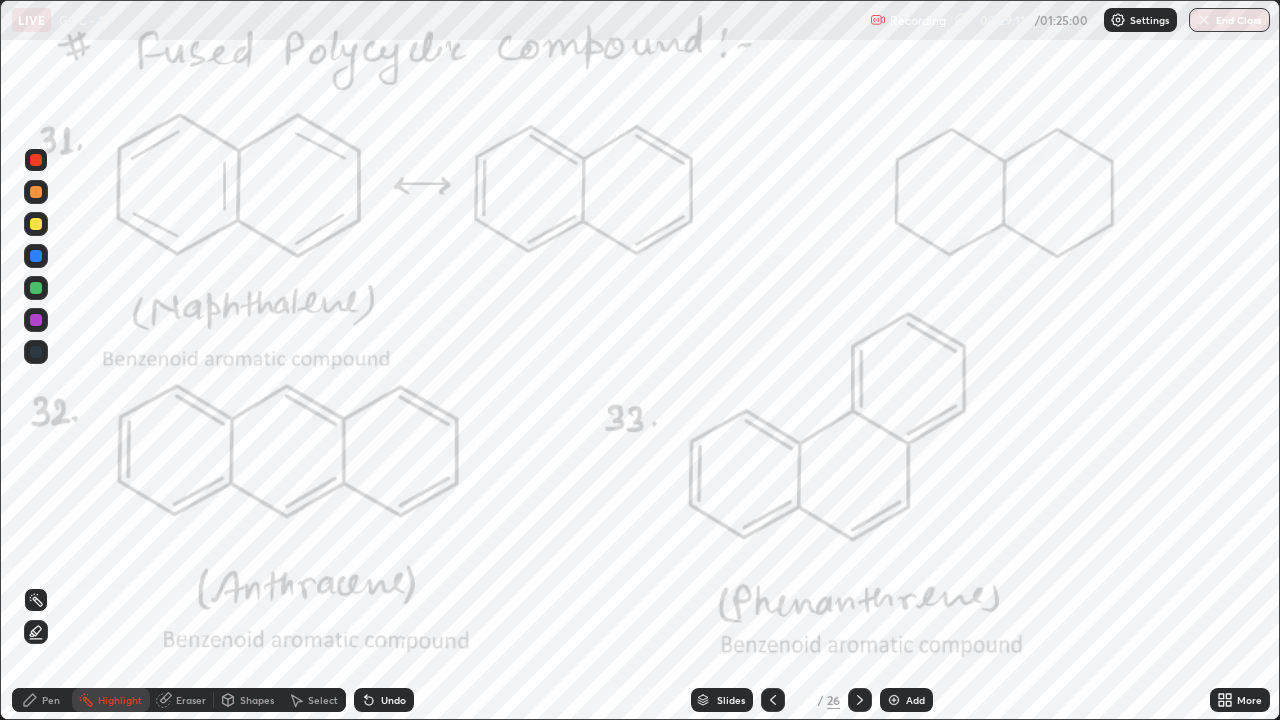 click 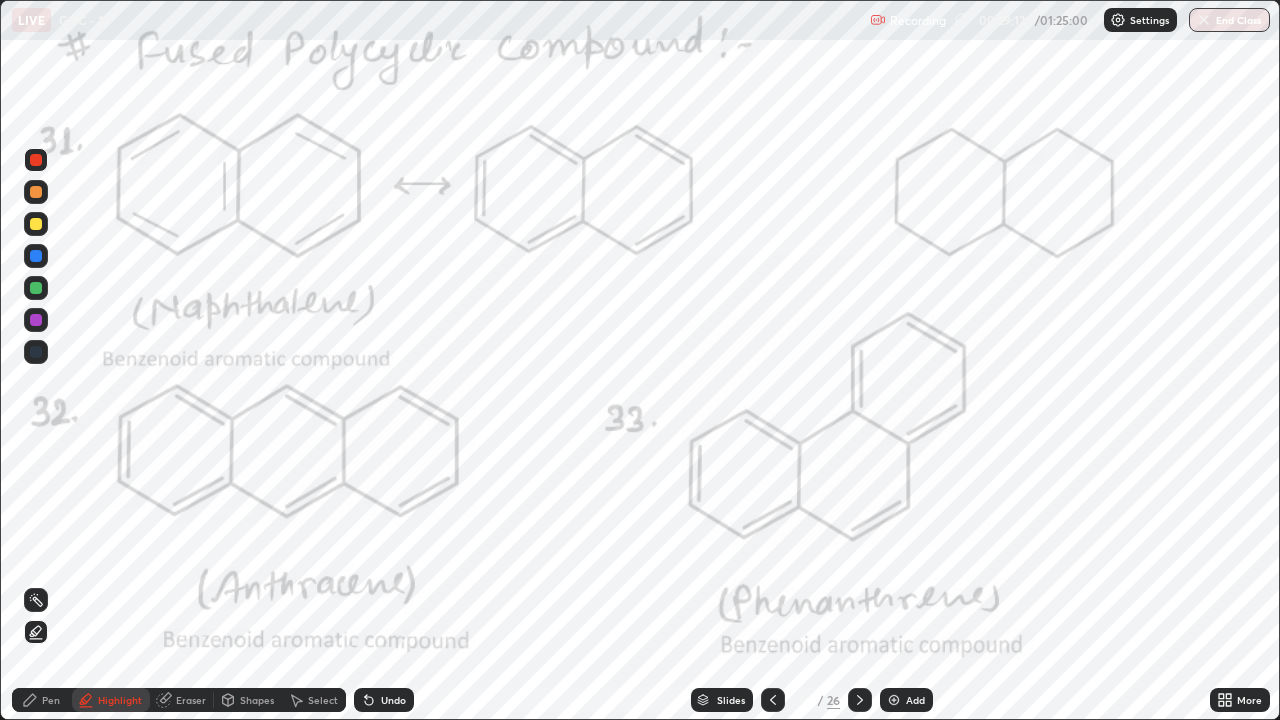 click at bounding box center (36, 224) 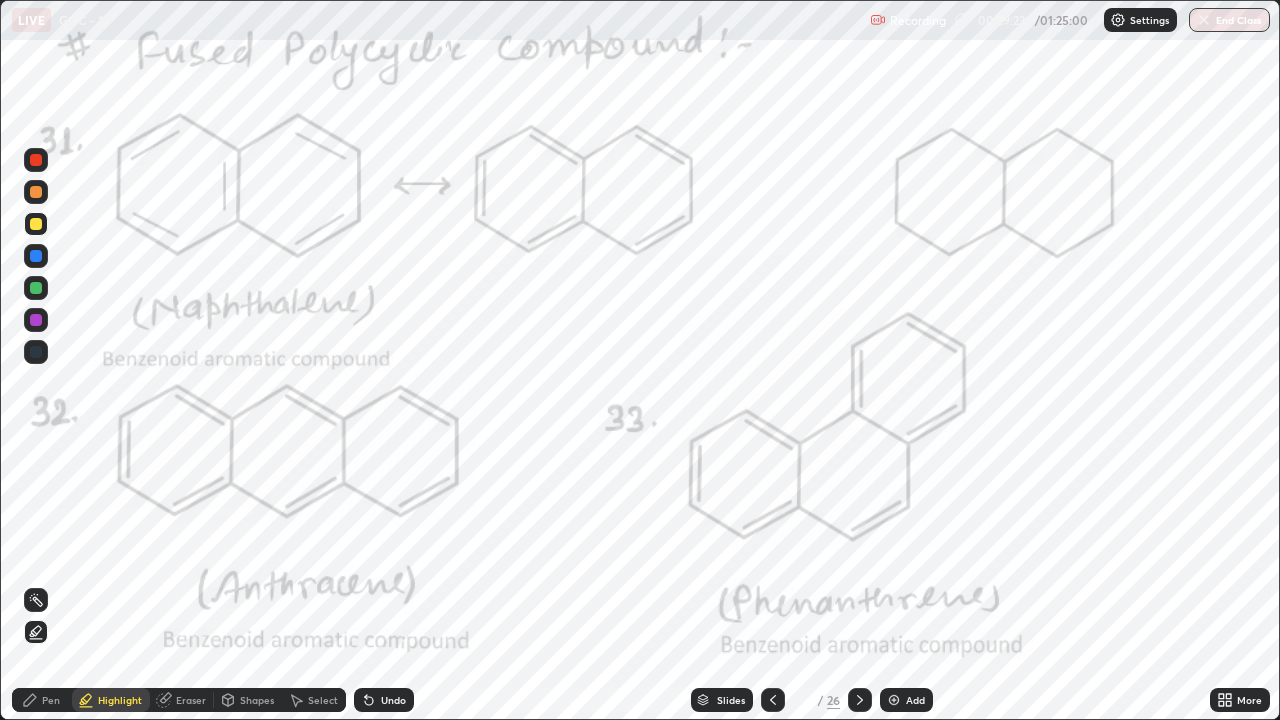 click 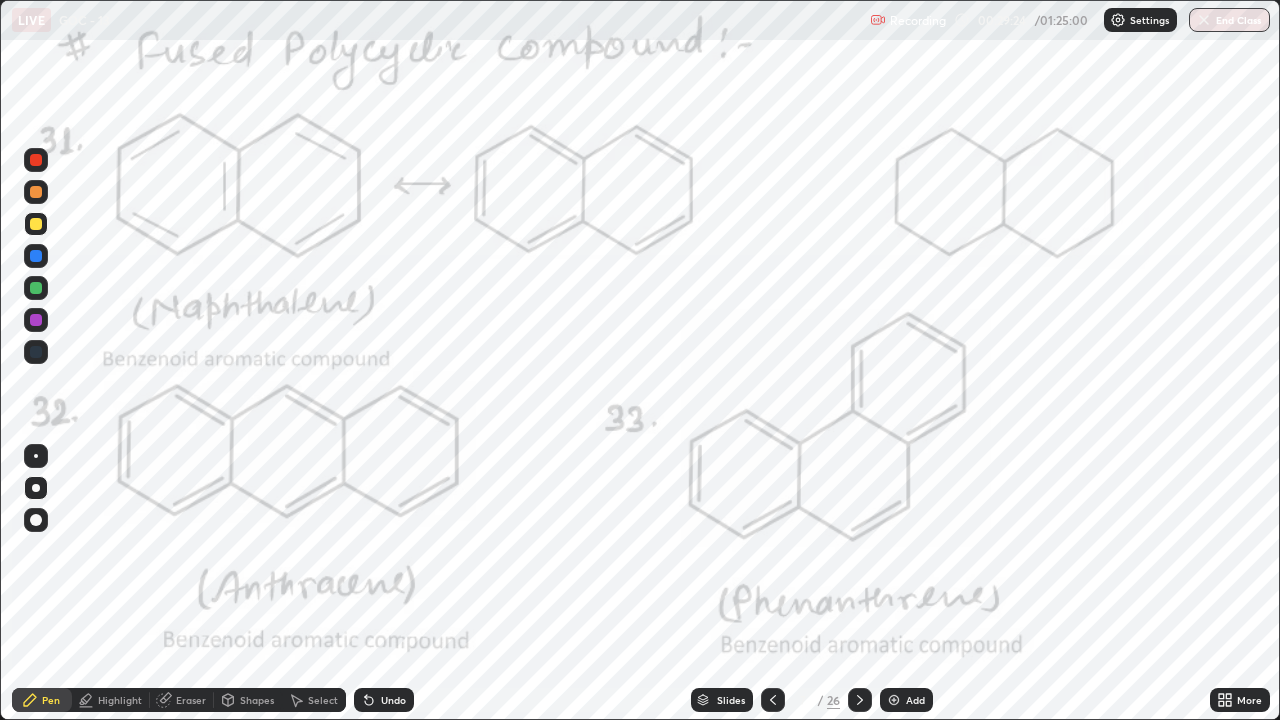 click at bounding box center [36, 160] 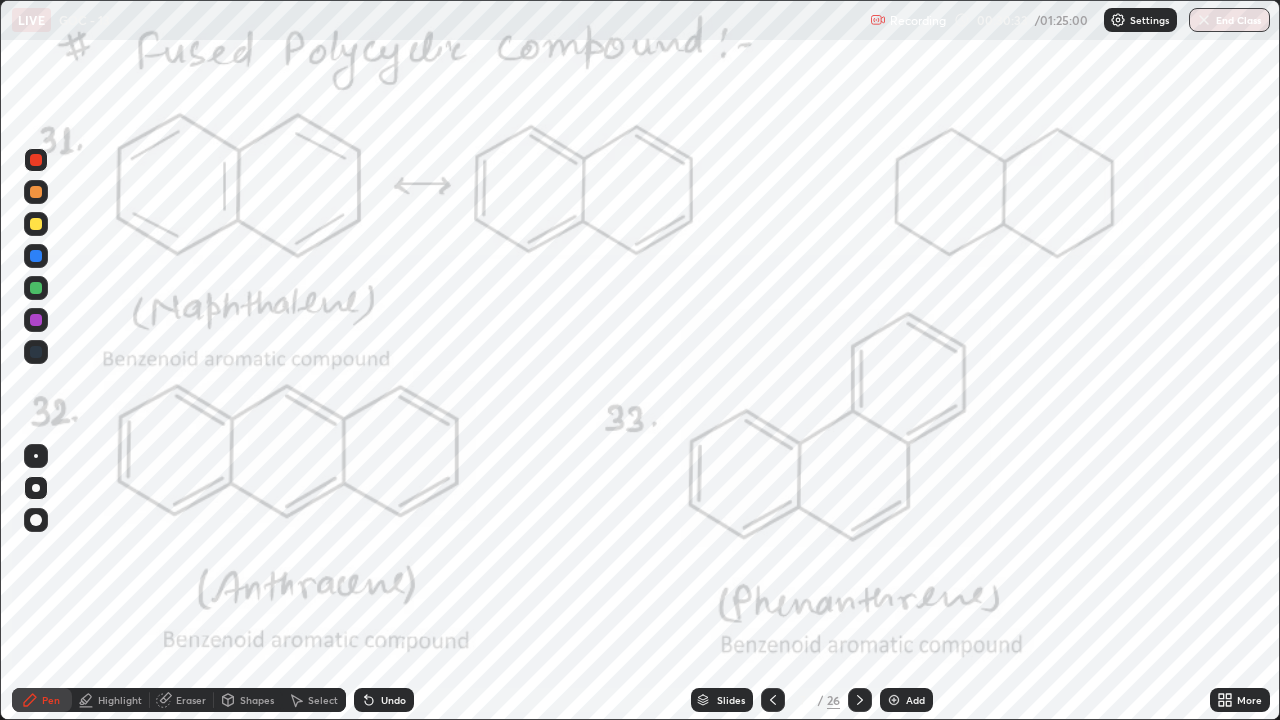 click on "Undo" at bounding box center [384, 700] 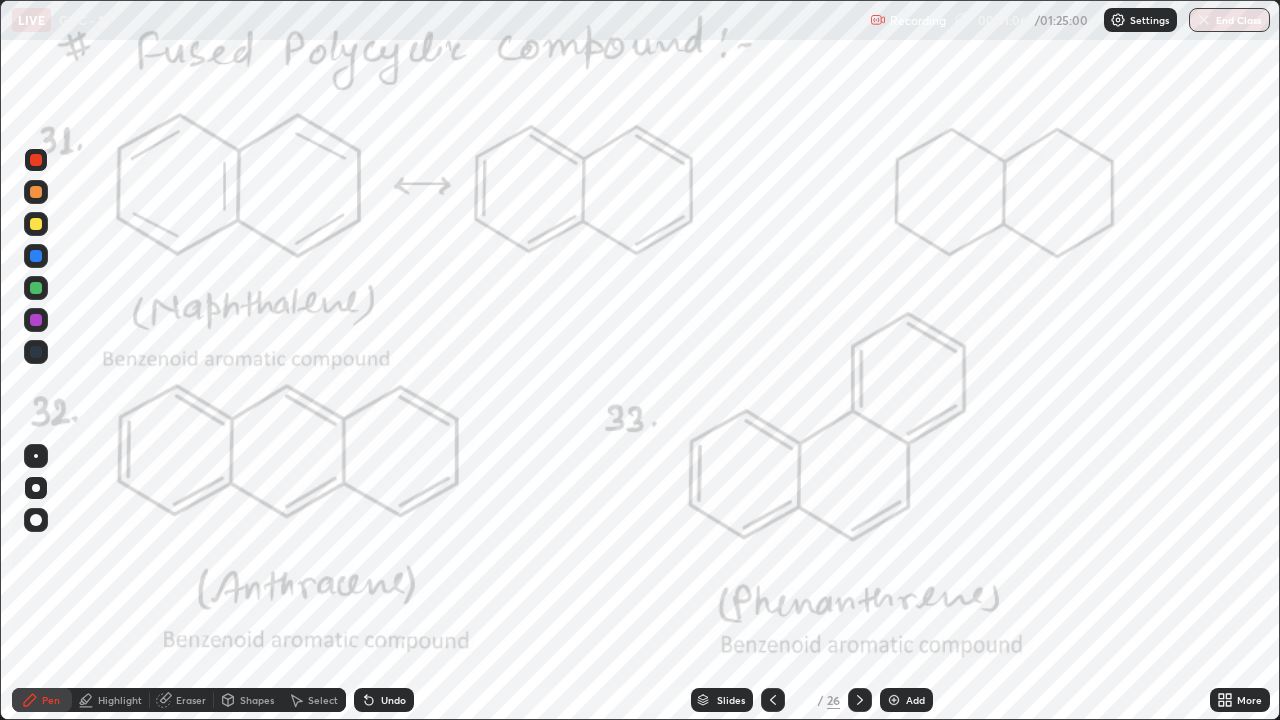 click 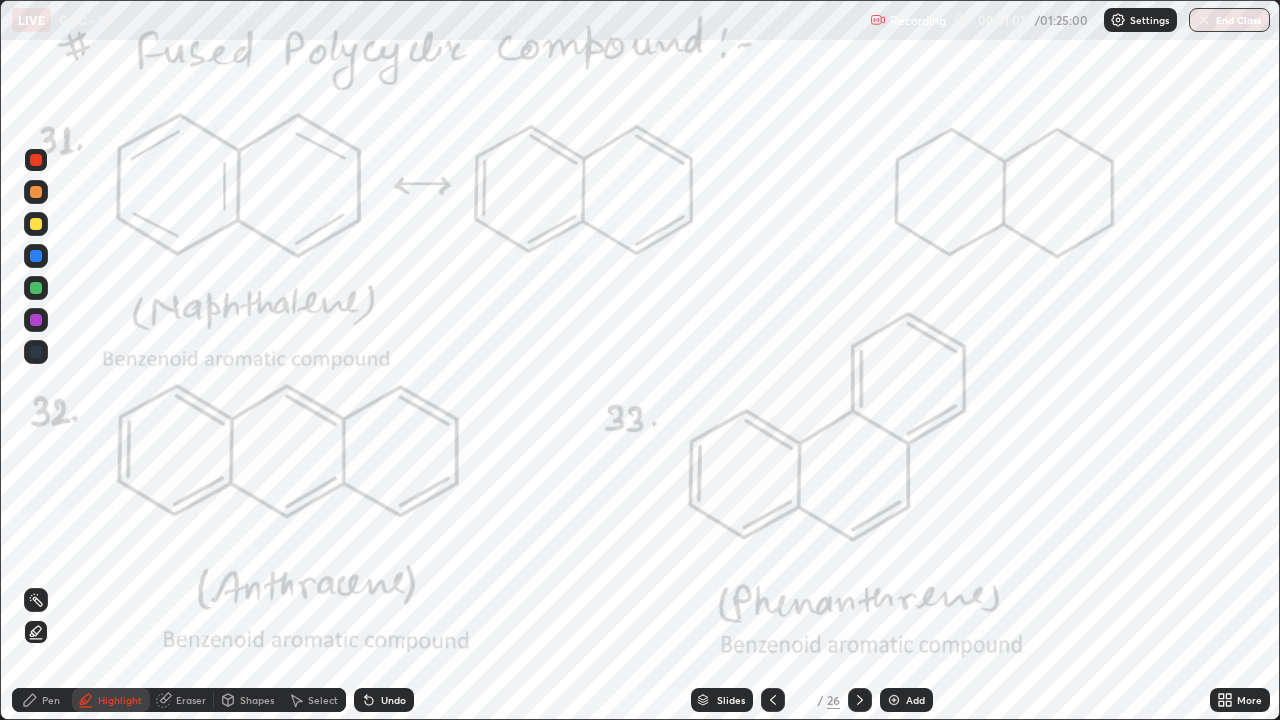 click at bounding box center (36, 224) 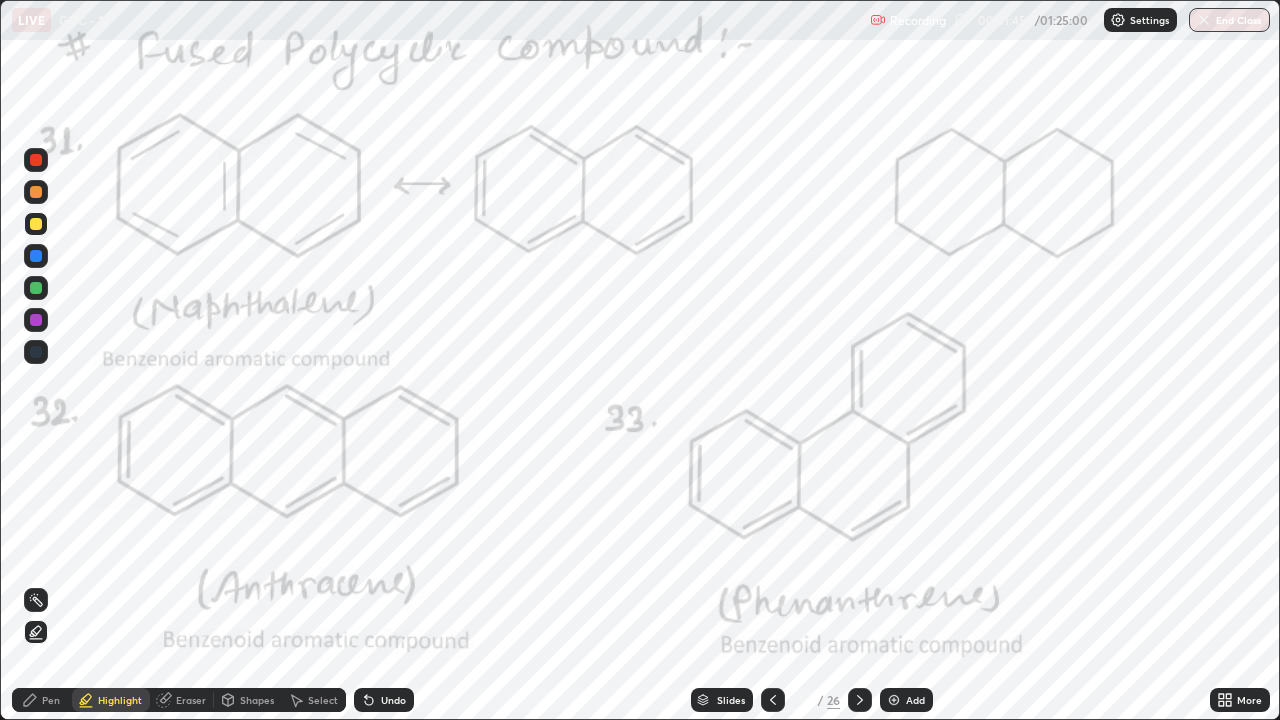 click on "Pen" at bounding box center (42, 700) 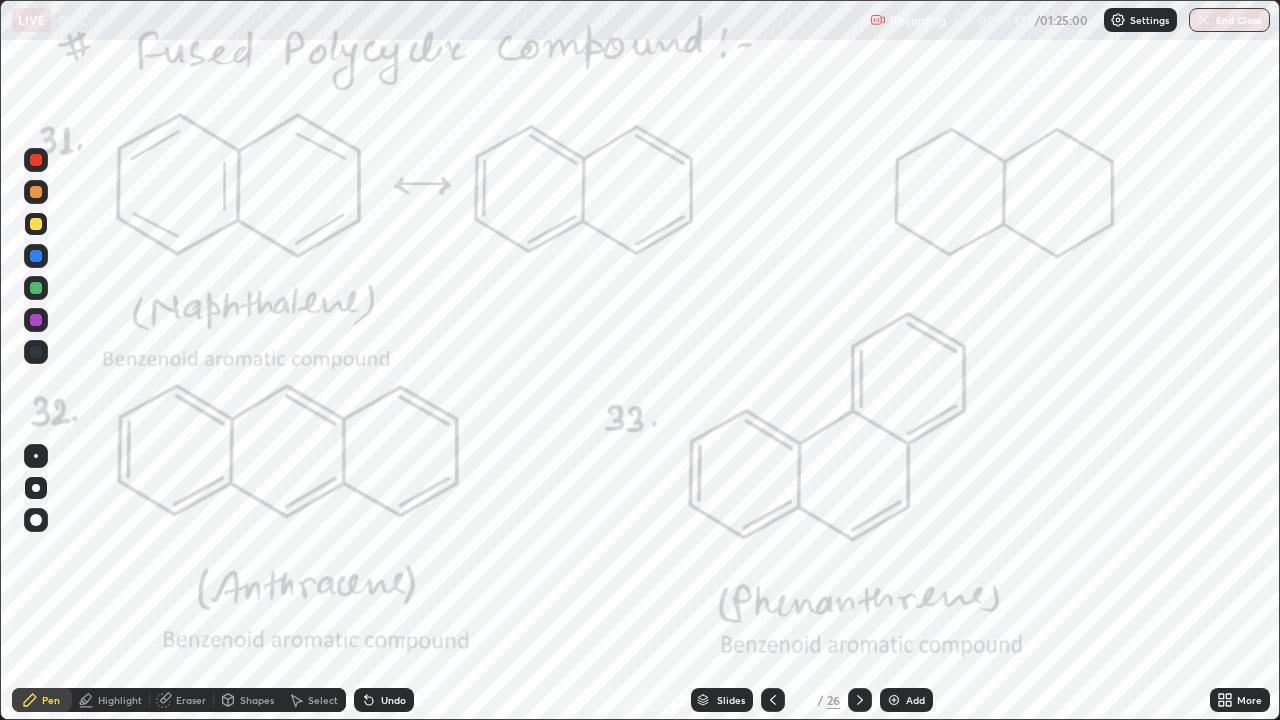 click on "Undo" at bounding box center [384, 700] 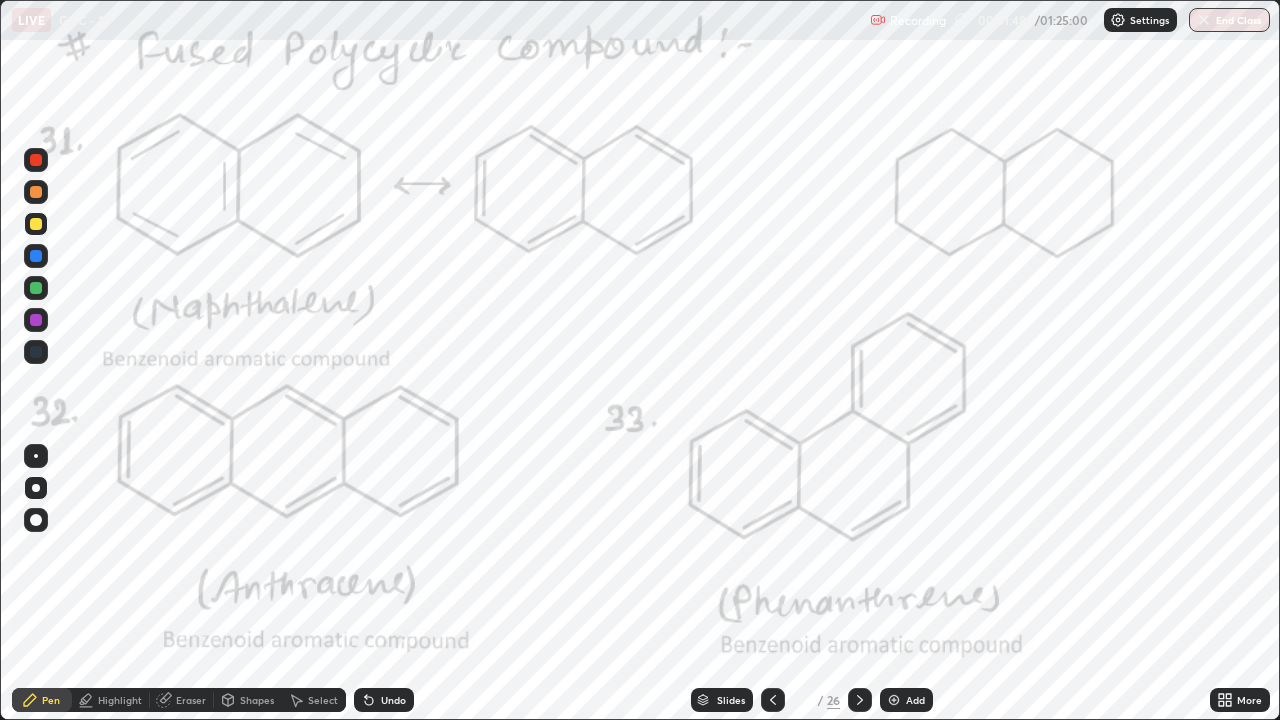 click at bounding box center (36, 160) 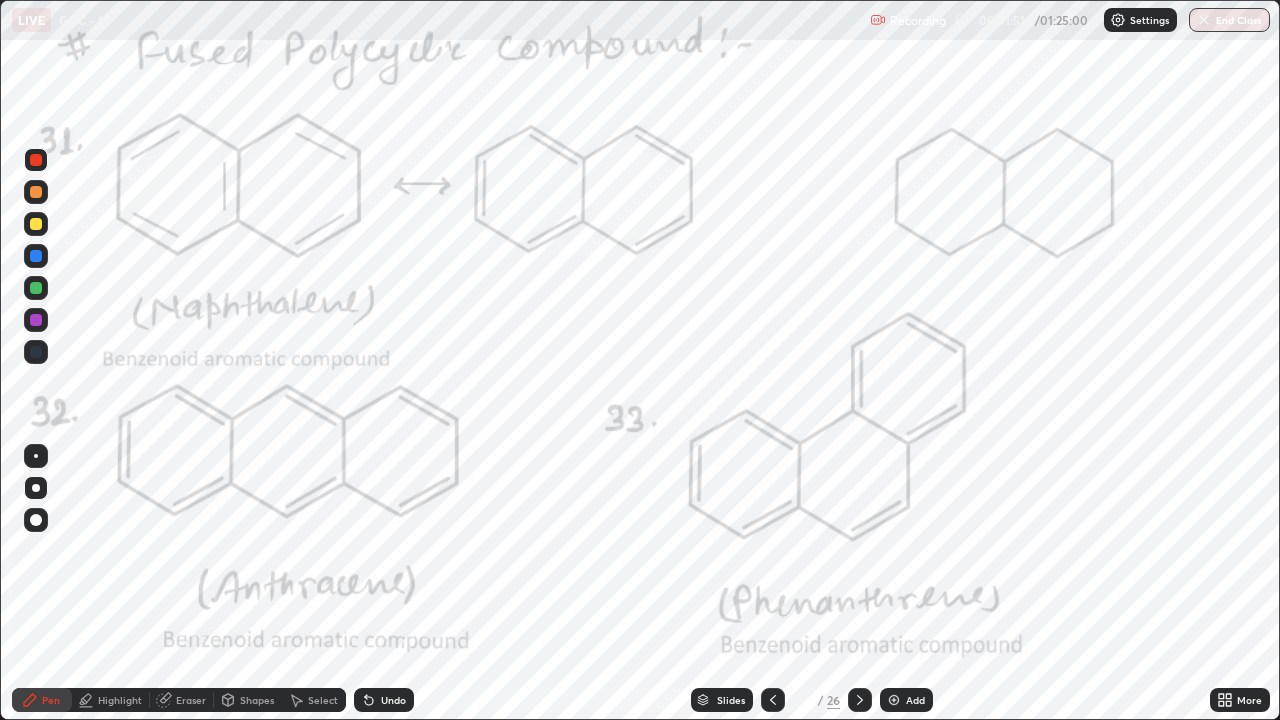 click on "Undo" at bounding box center (393, 700) 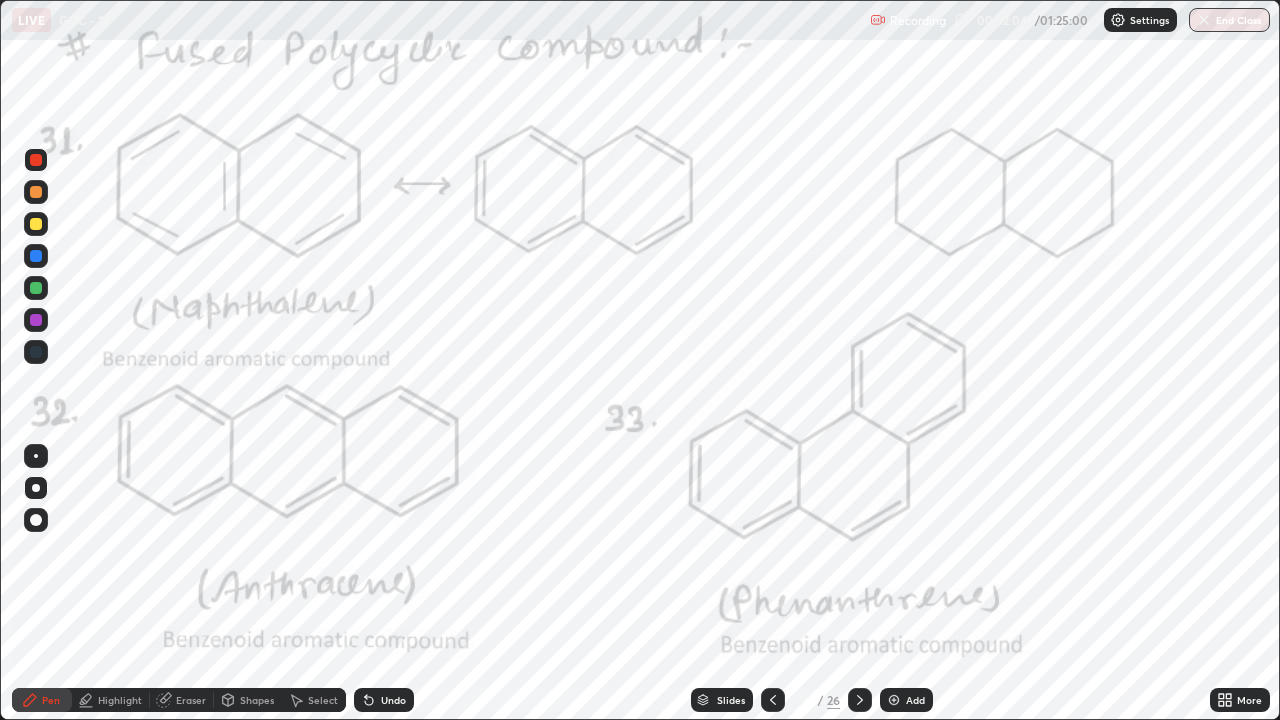click on "Highlight" at bounding box center (120, 700) 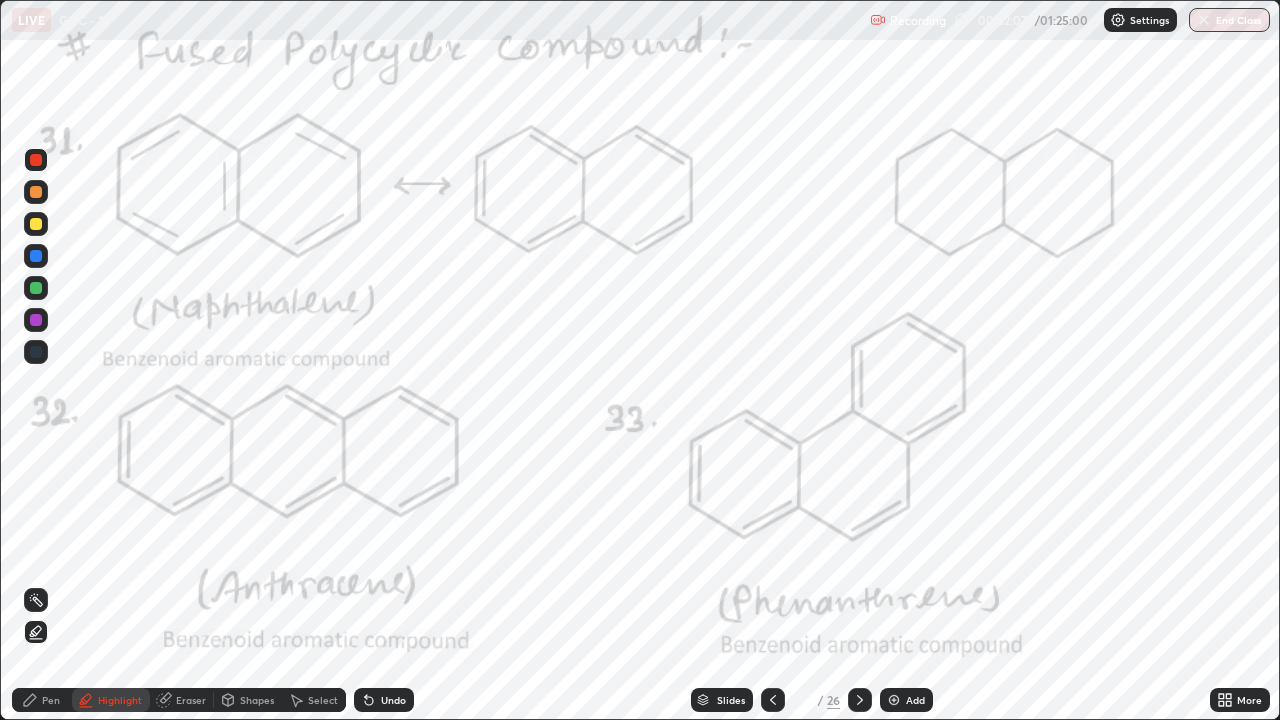 click at bounding box center (36, 224) 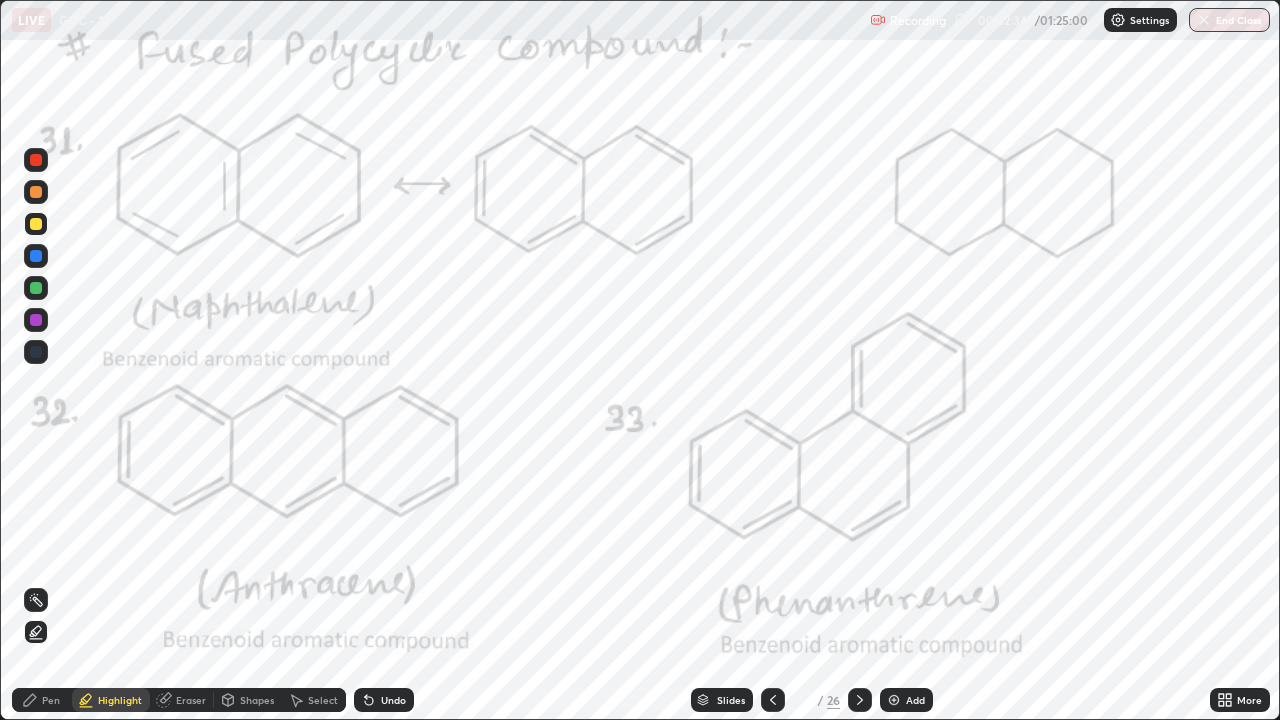 click at bounding box center (36, 160) 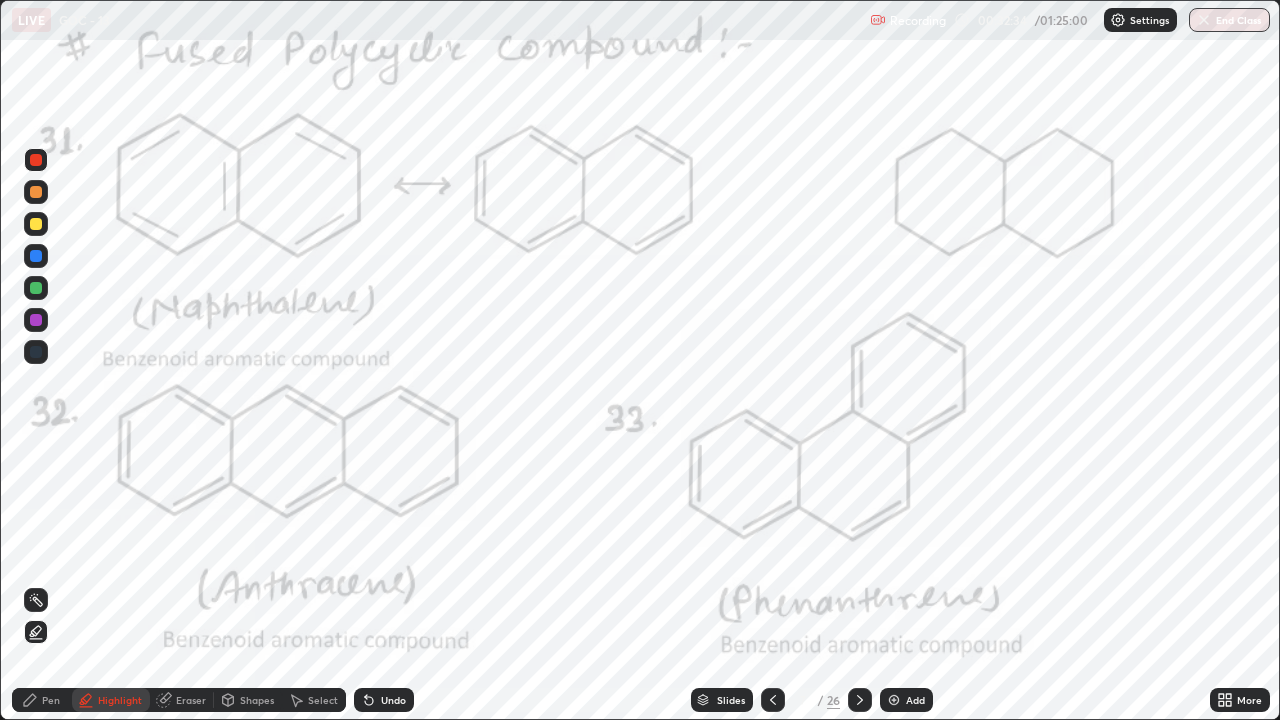 click at bounding box center [36, 160] 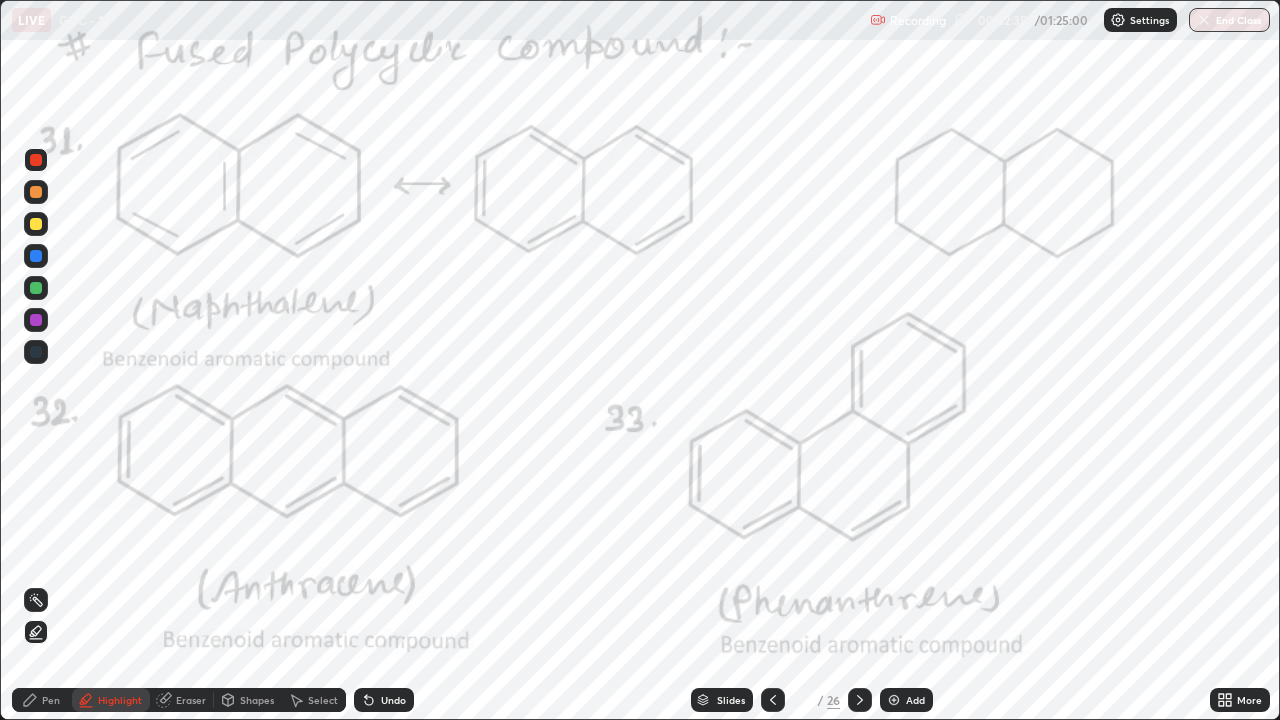click on "Pen" at bounding box center (42, 700) 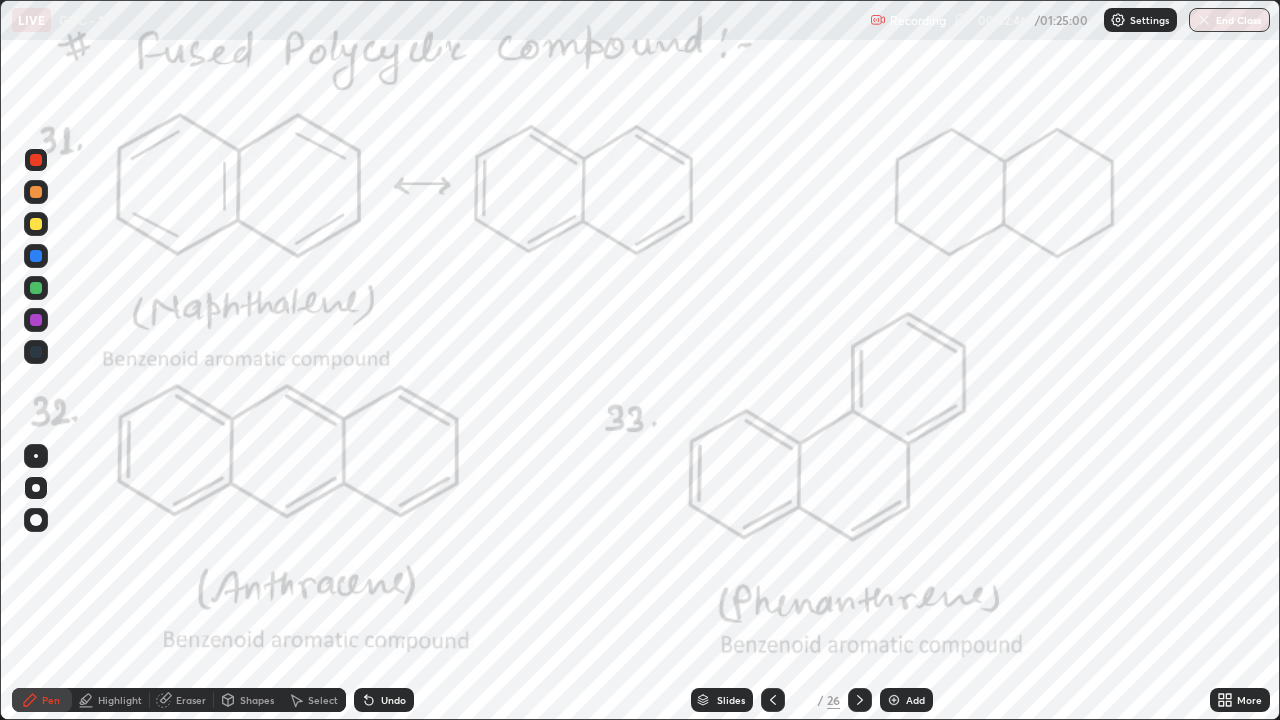 click 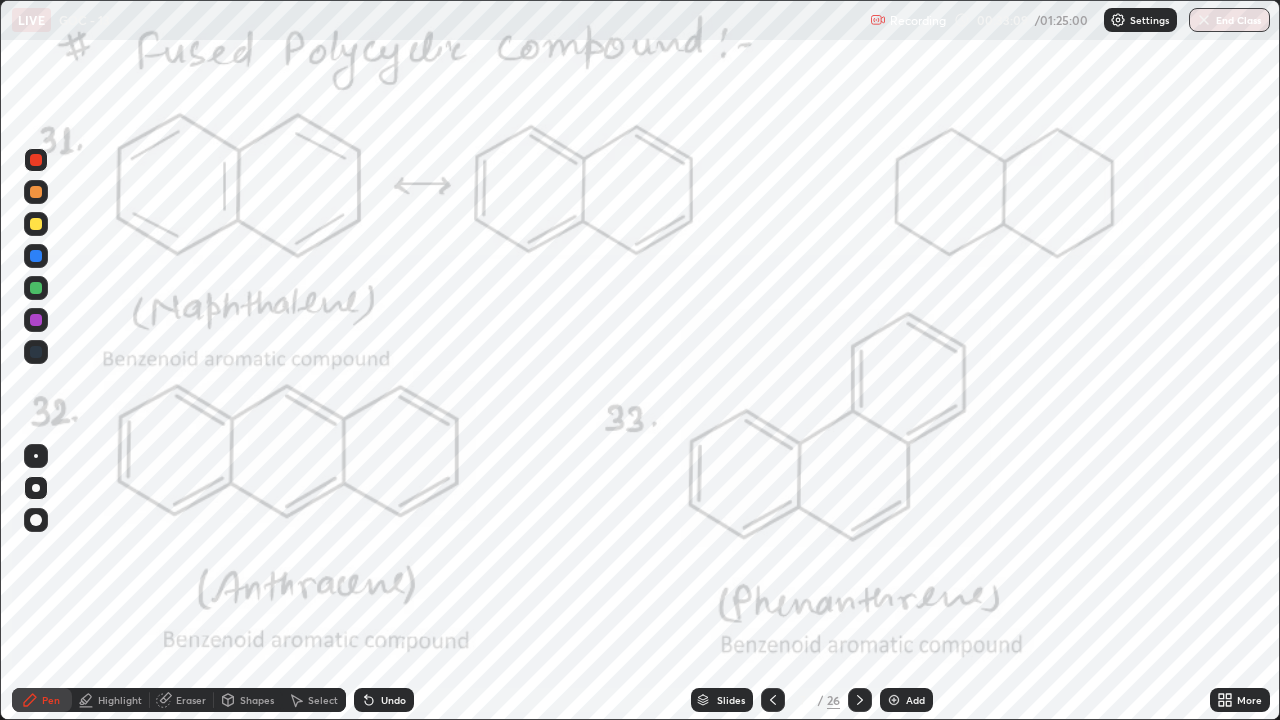 click on "Undo" at bounding box center (393, 700) 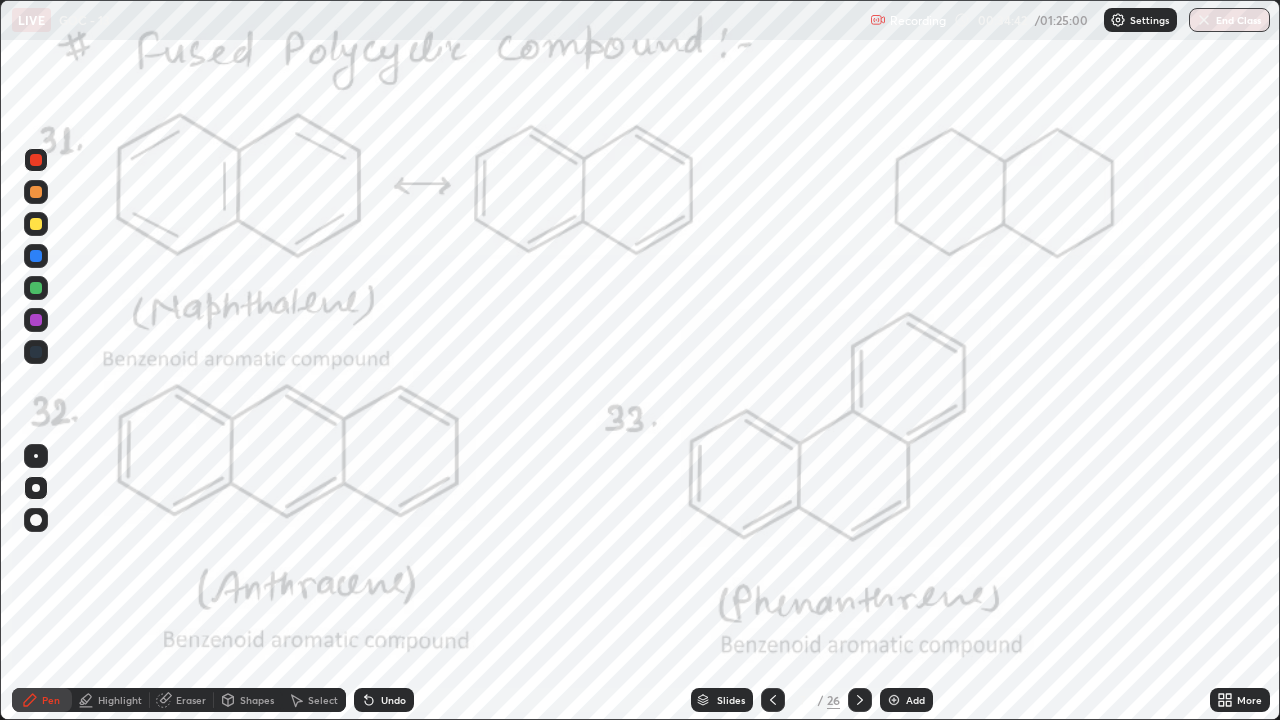 click at bounding box center (36, 288) 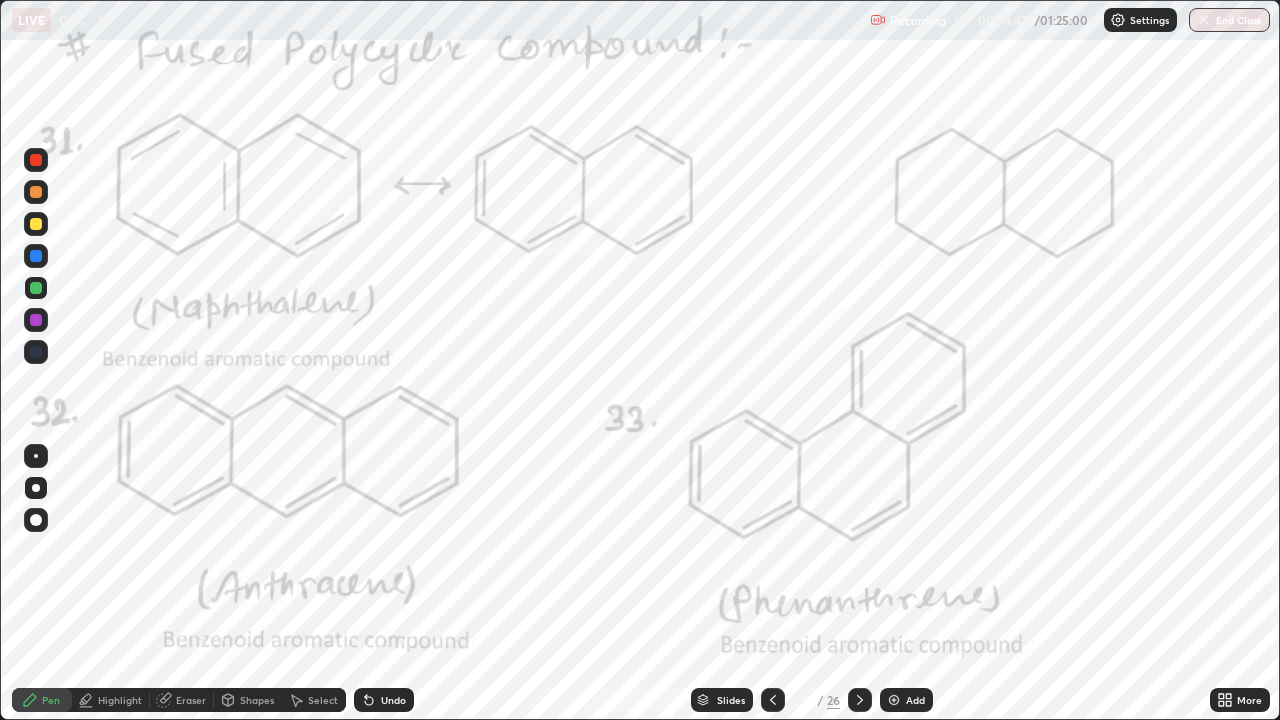 click at bounding box center [36, 288] 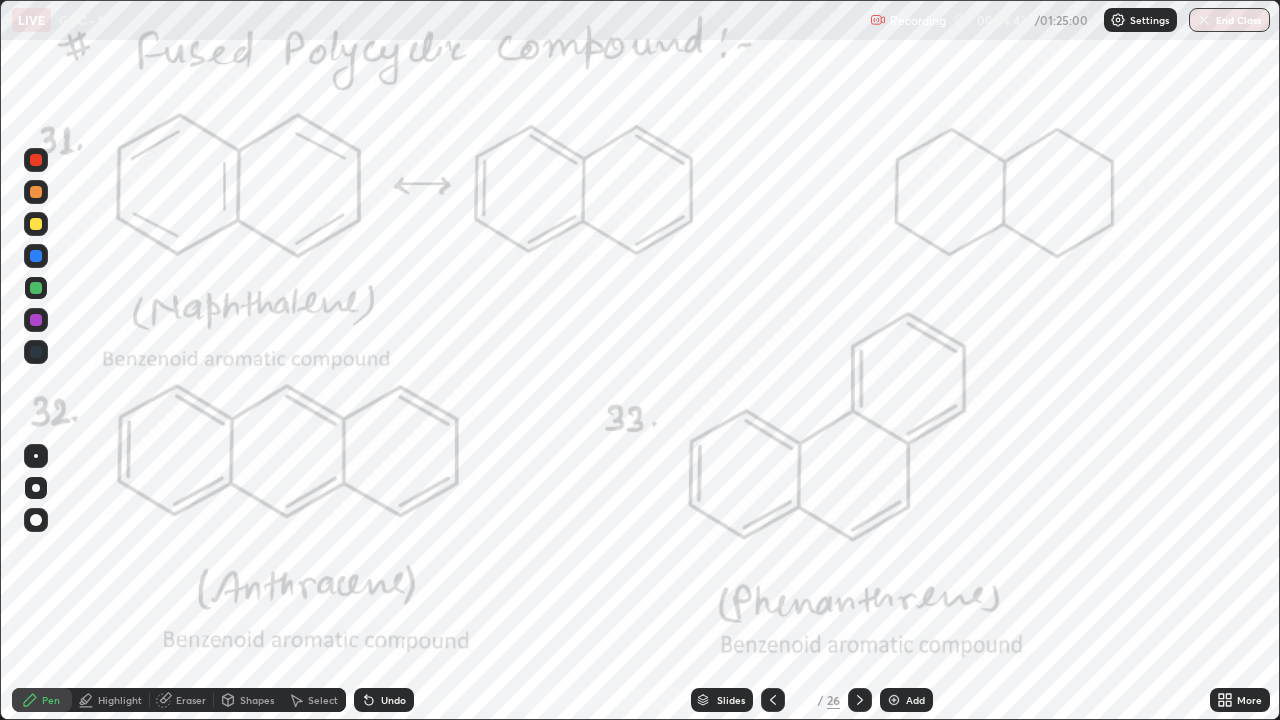 click at bounding box center [36, 288] 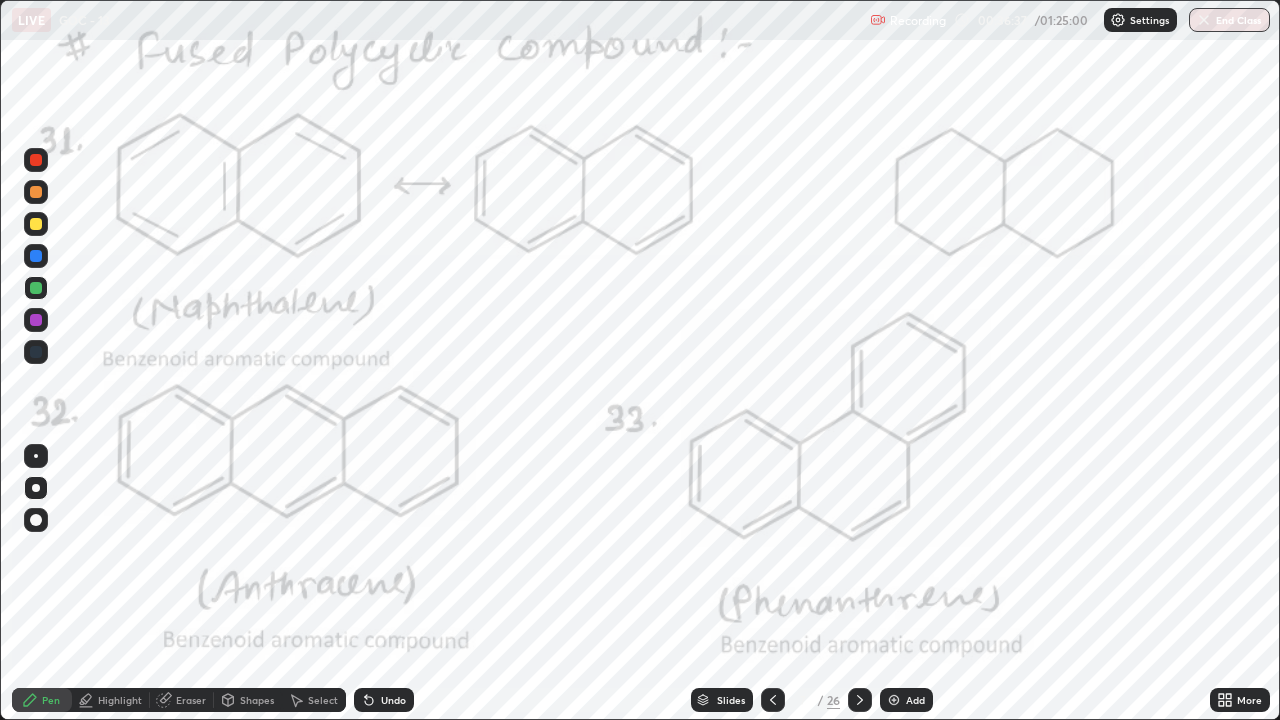 click at bounding box center [860, 700] 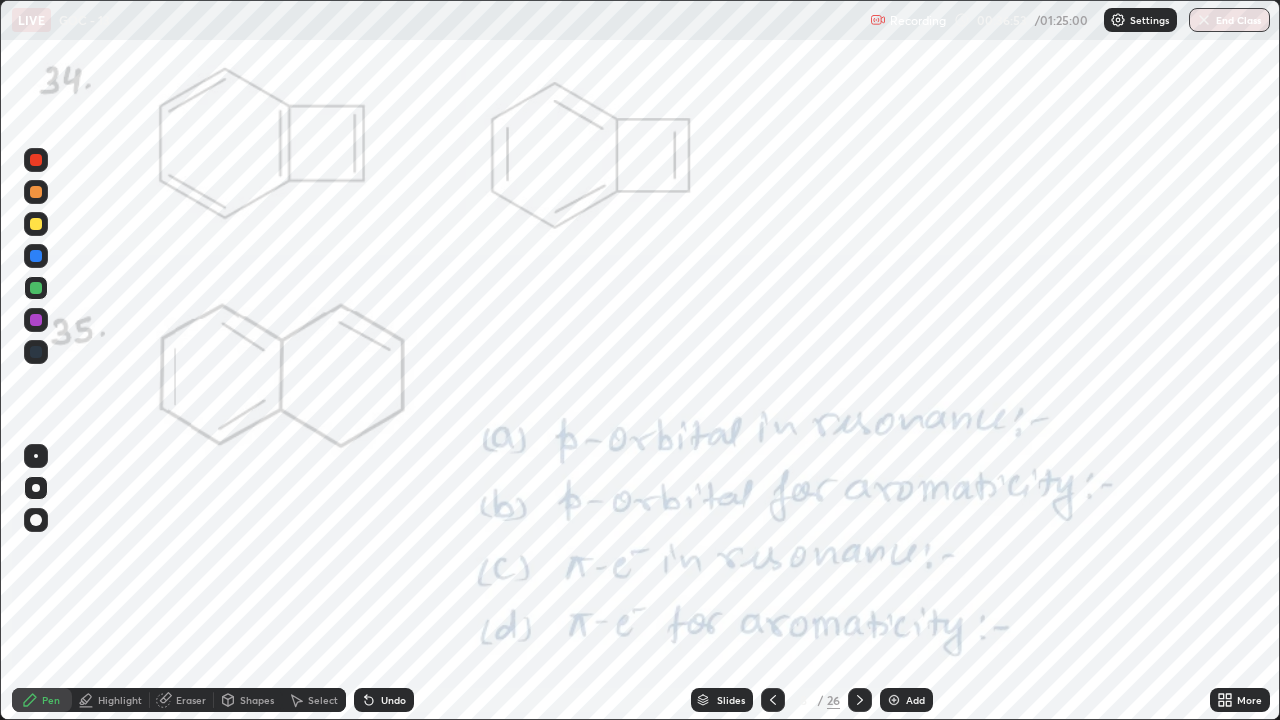 click 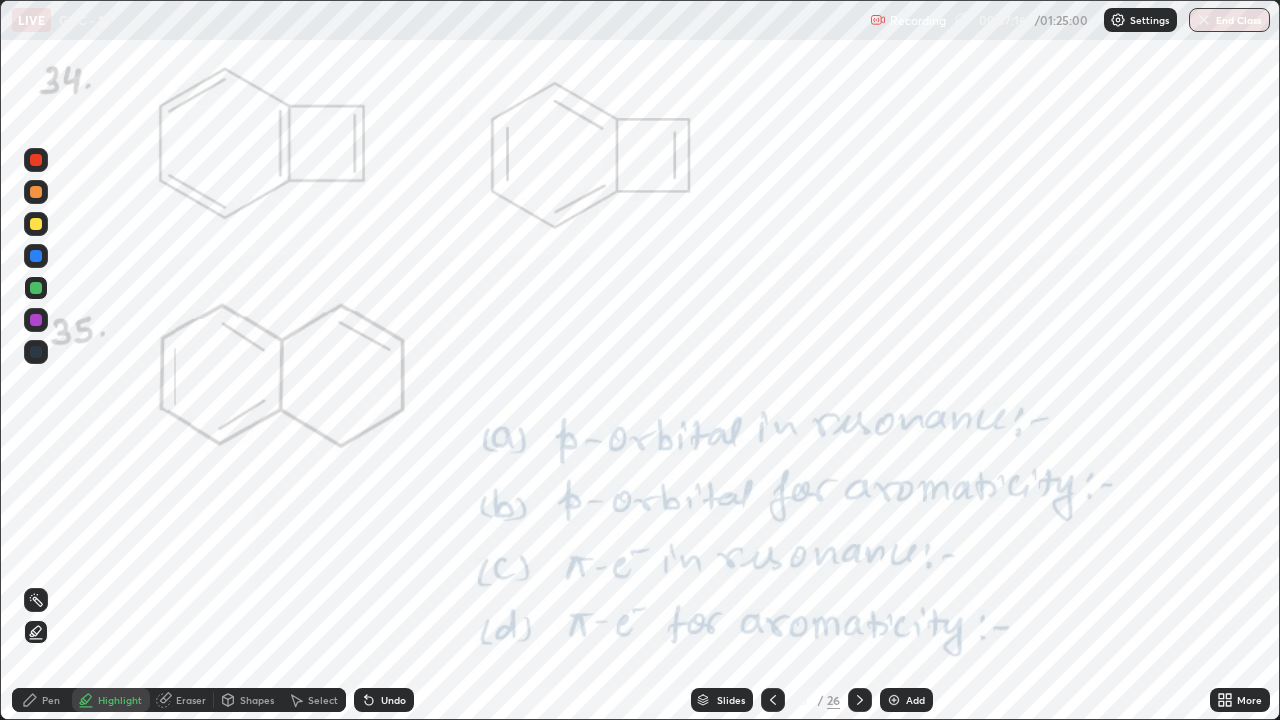 click on "Undo" at bounding box center (384, 700) 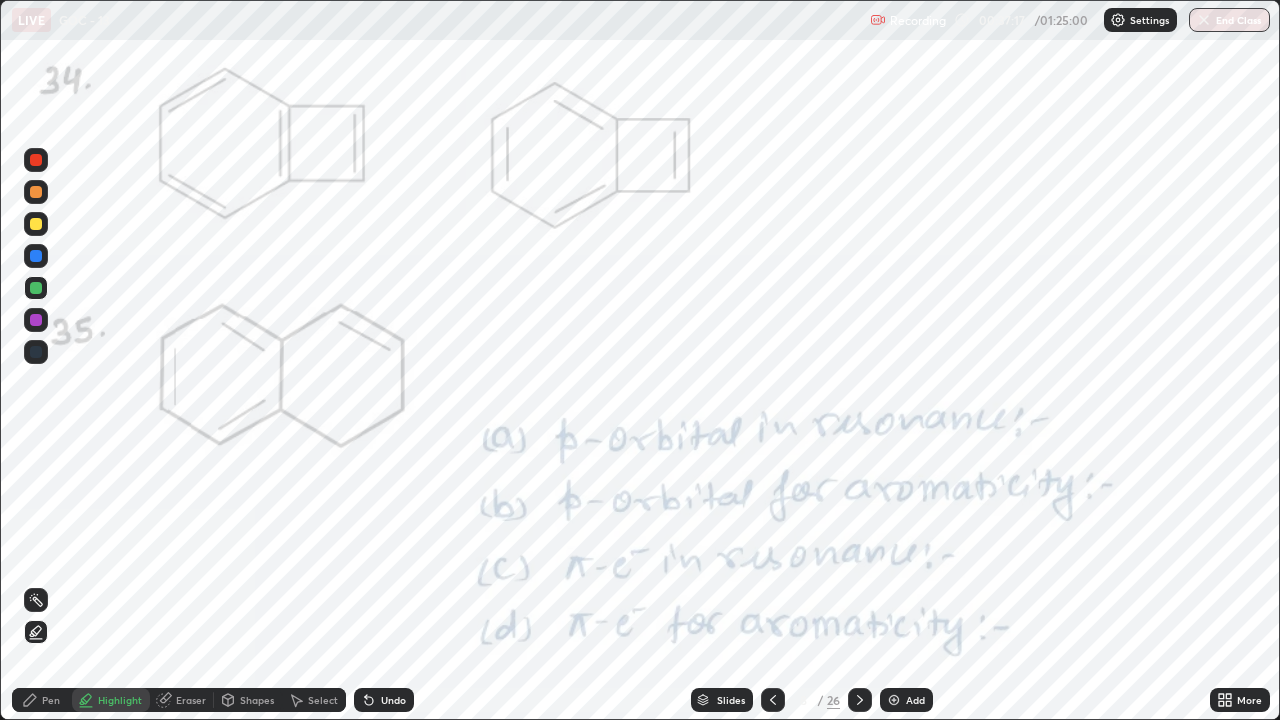 click on "Undo" at bounding box center (384, 700) 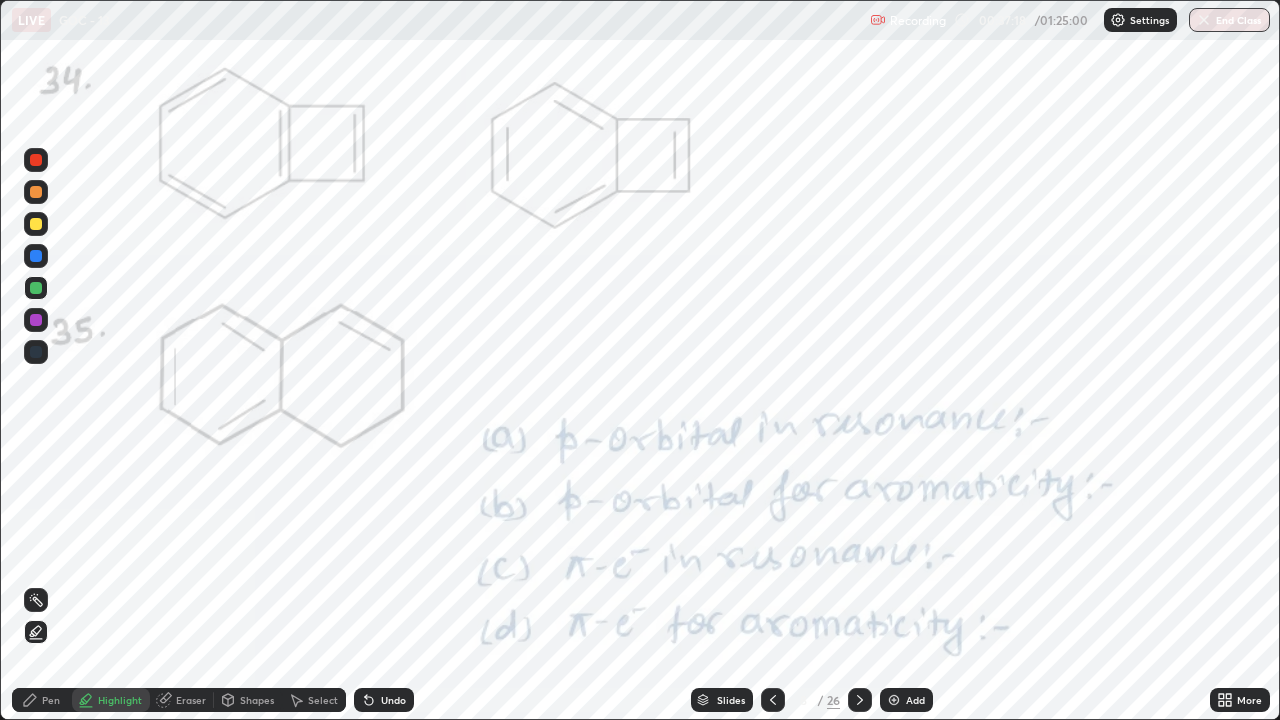 click 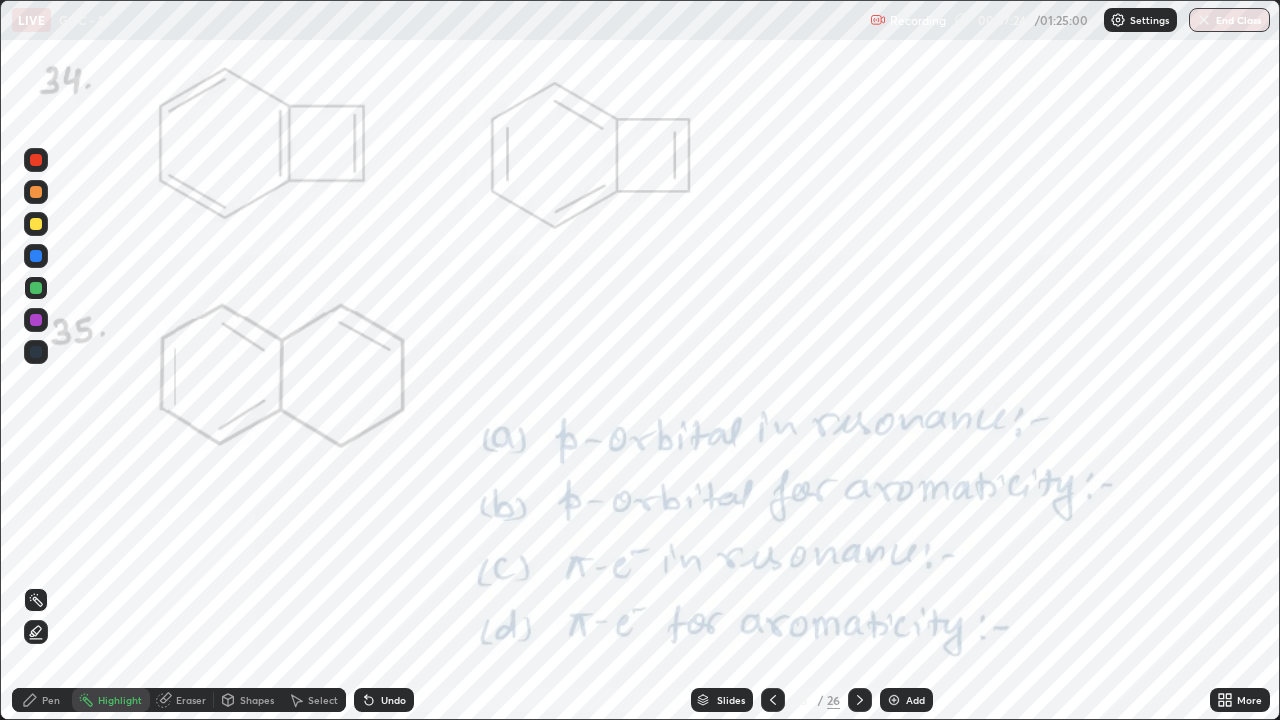 click at bounding box center [36, 160] 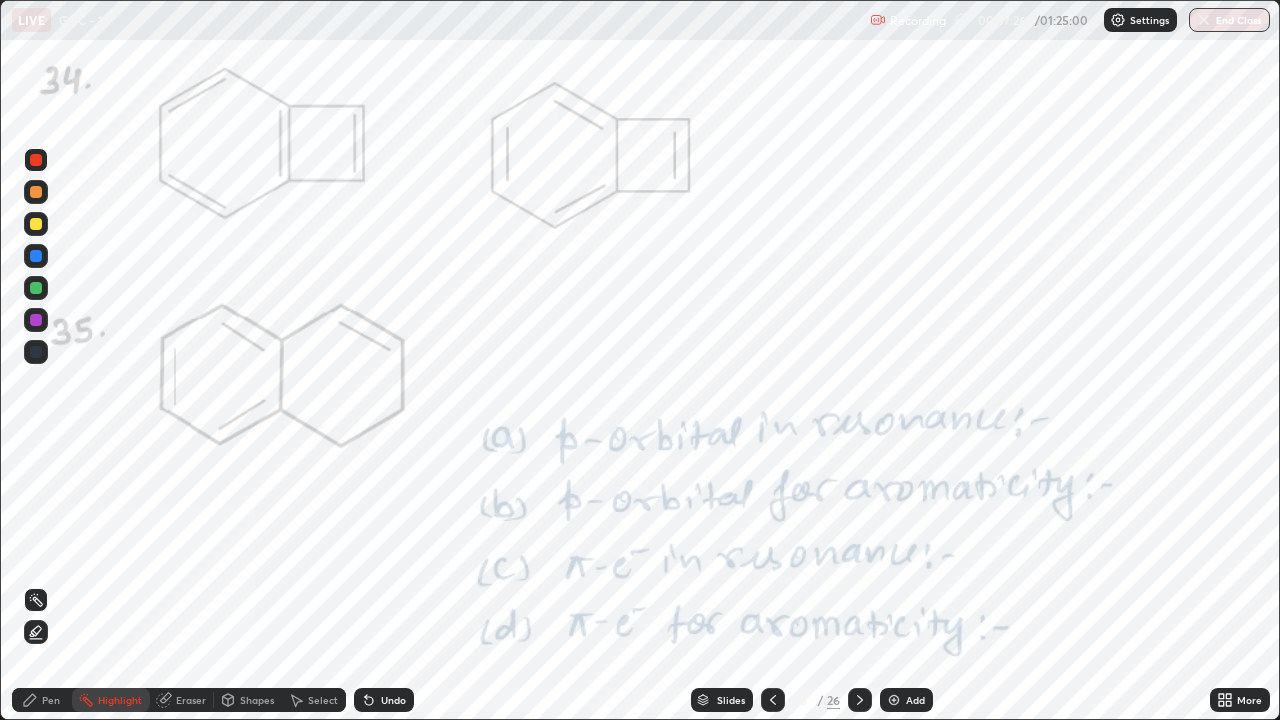 click on "Pen" at bounding box center [42, 700] 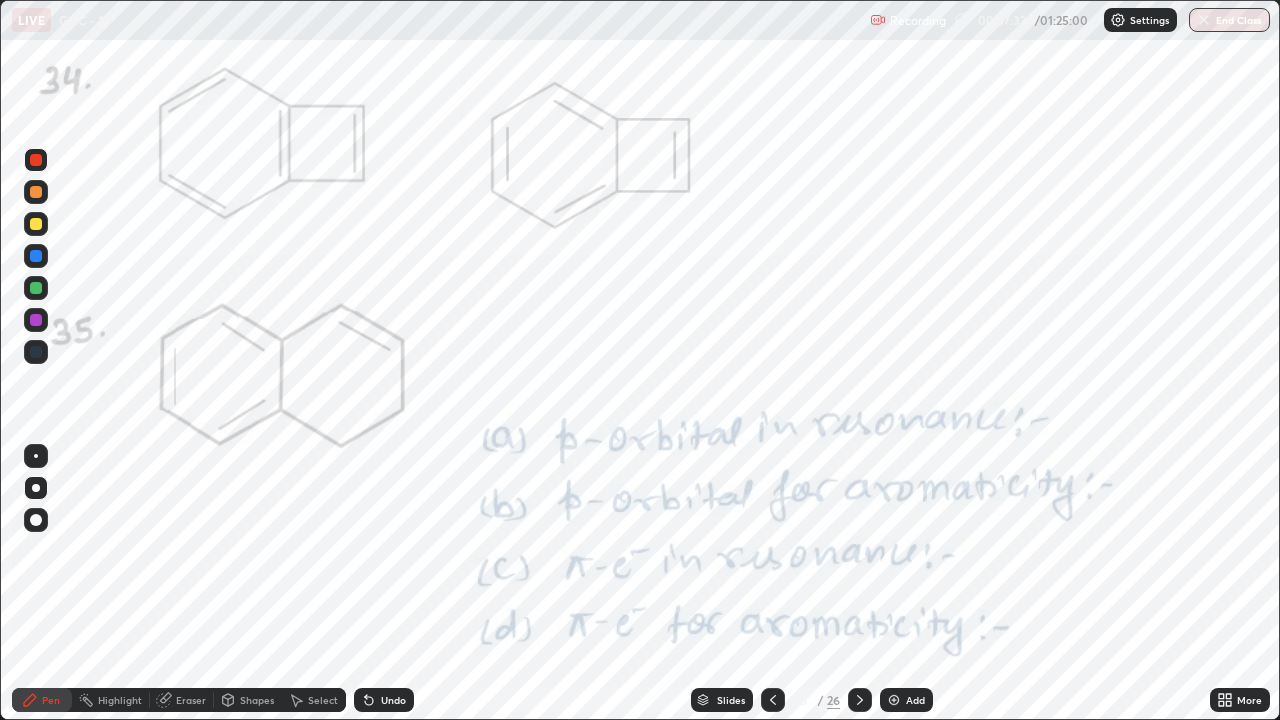 click on "Highlight" at bounding box center [111, 700] 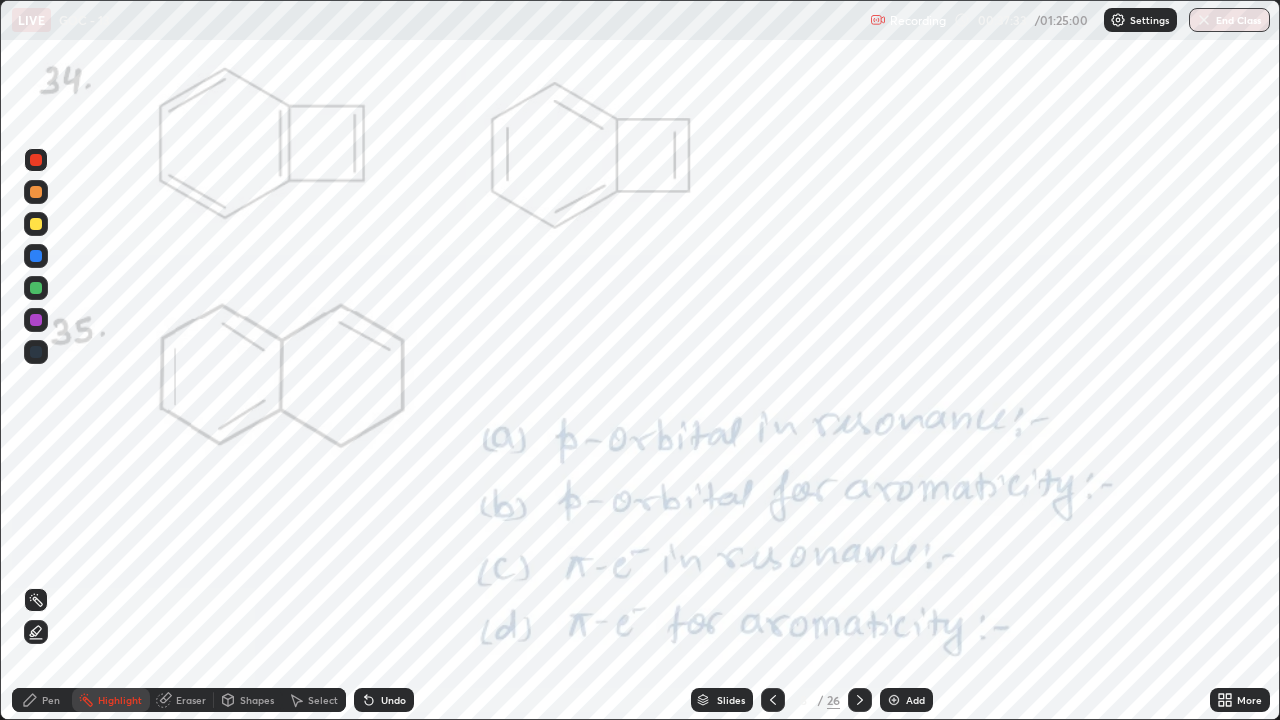 click 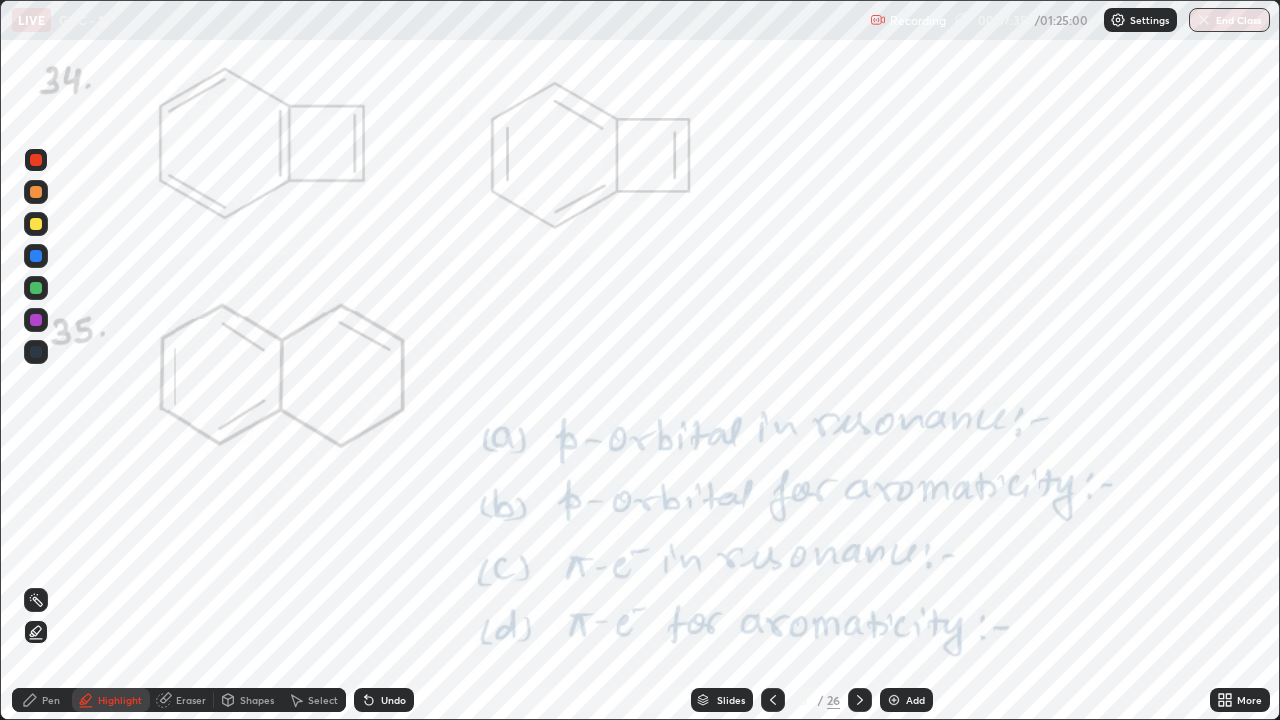 click at bounding box center (36, 224) 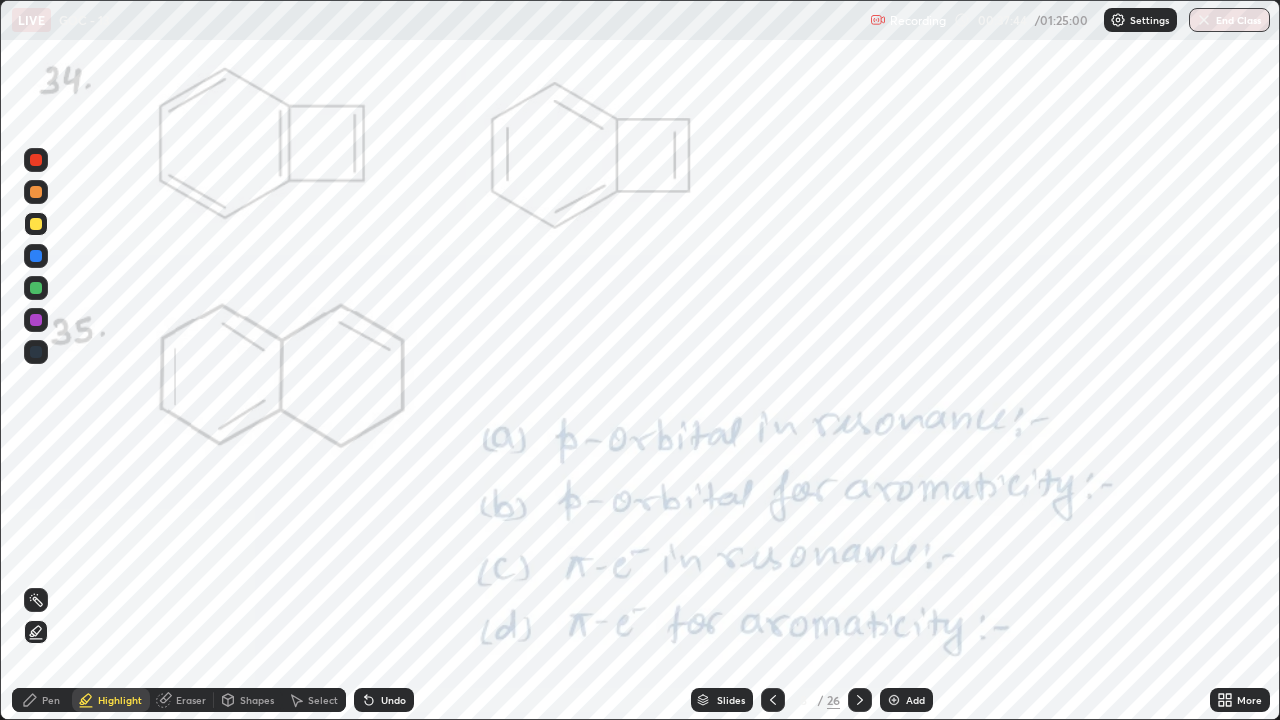 click 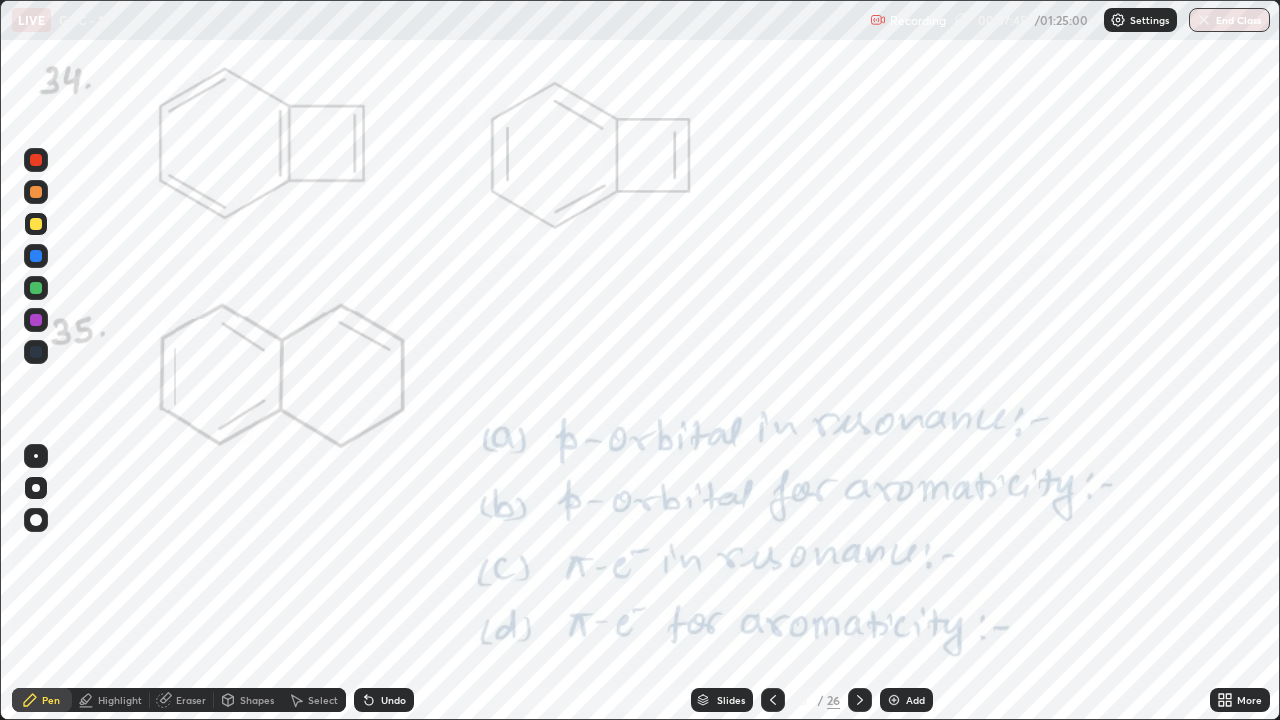 click at bounding box center [36, 160] 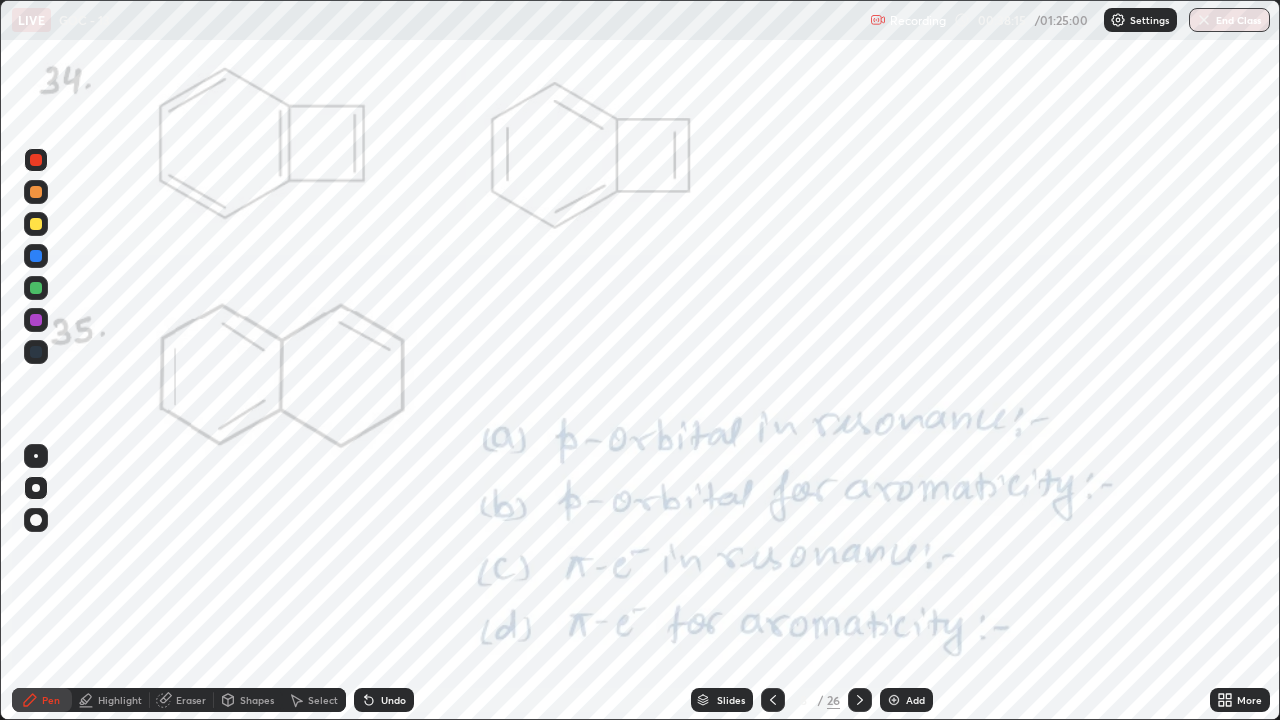 click on "Highlight" at bounding box center (111, 700) 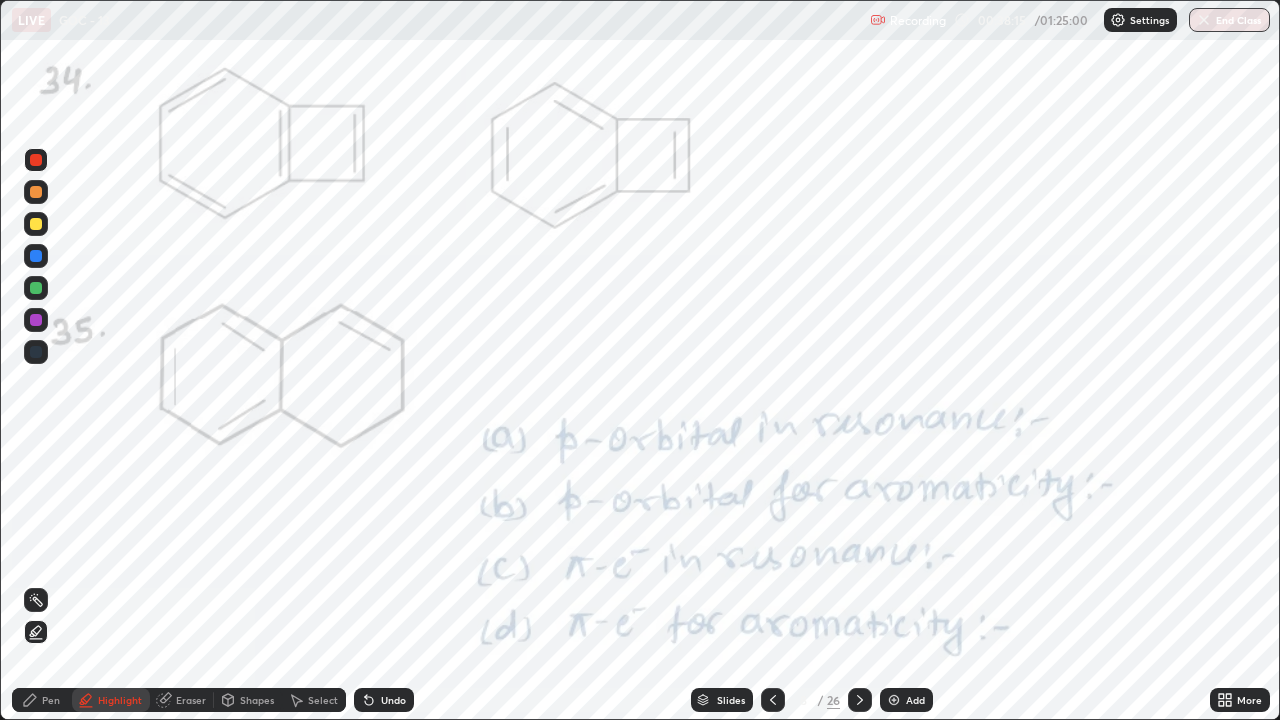 click 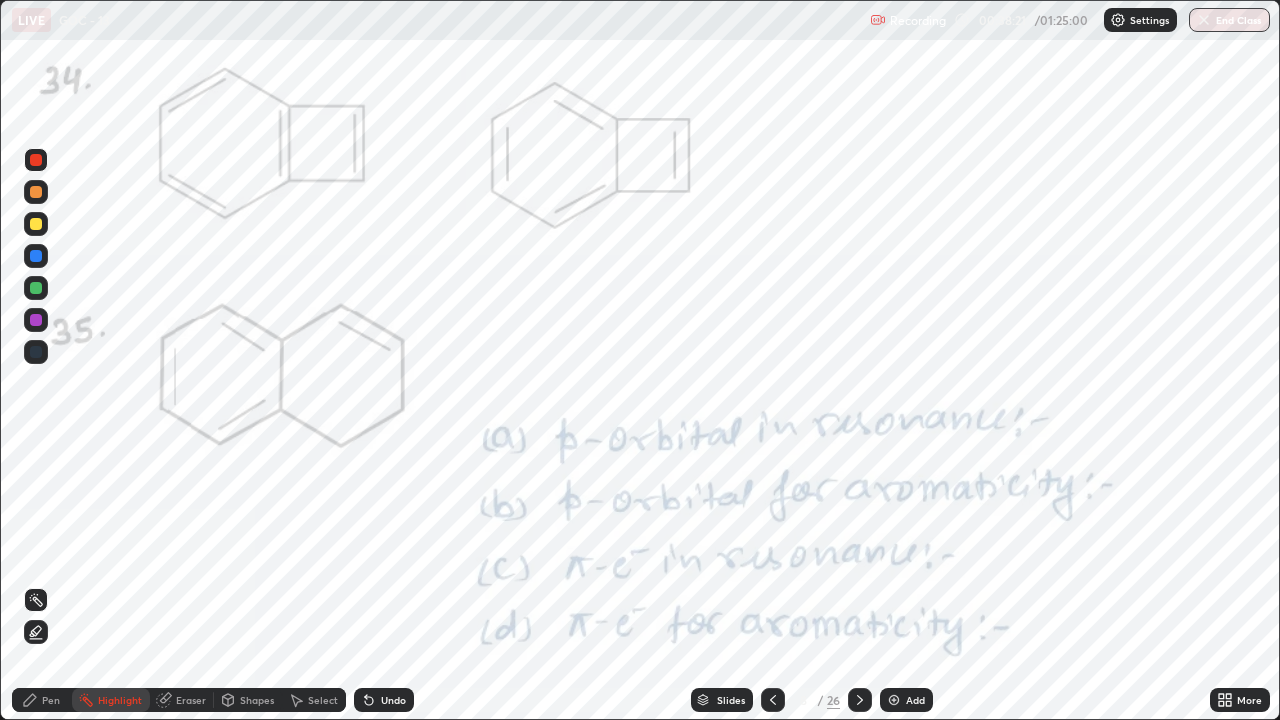 click at bounding box center [36, 160] 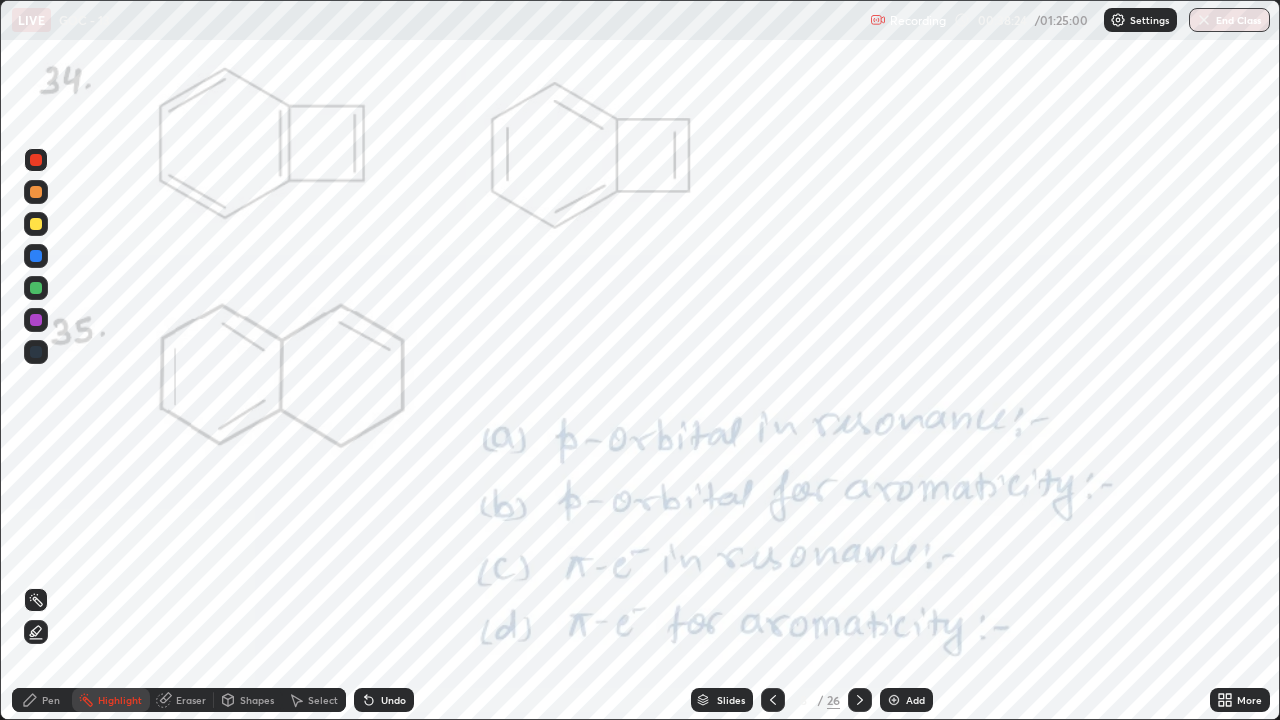 click on "Pen" at bounding box center (42, 700) 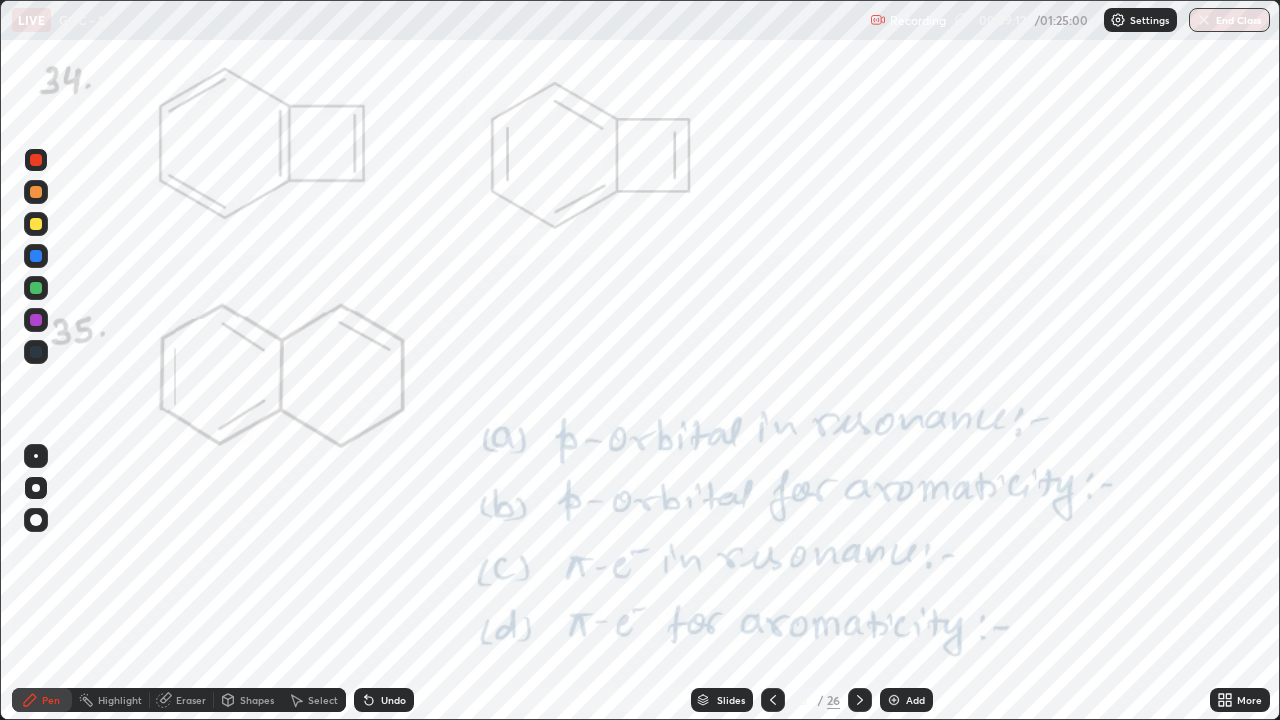 click on "Highlight" at bounding box center (120, 700) 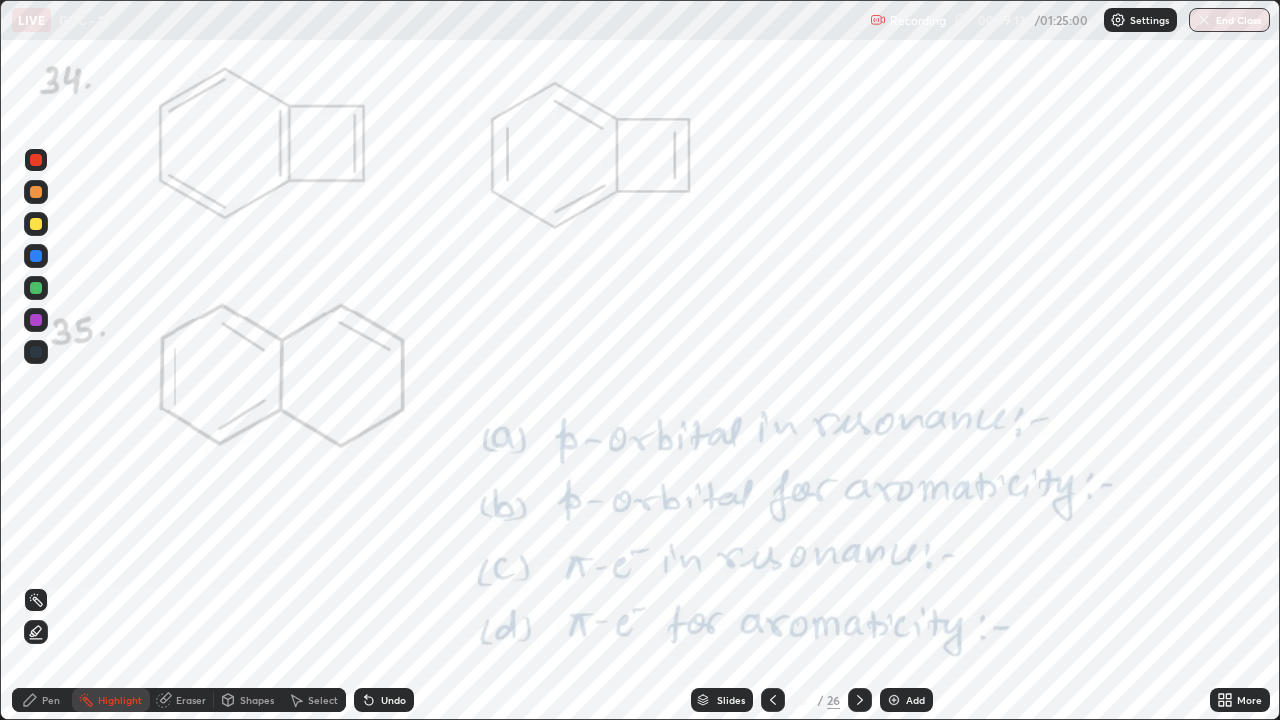 click 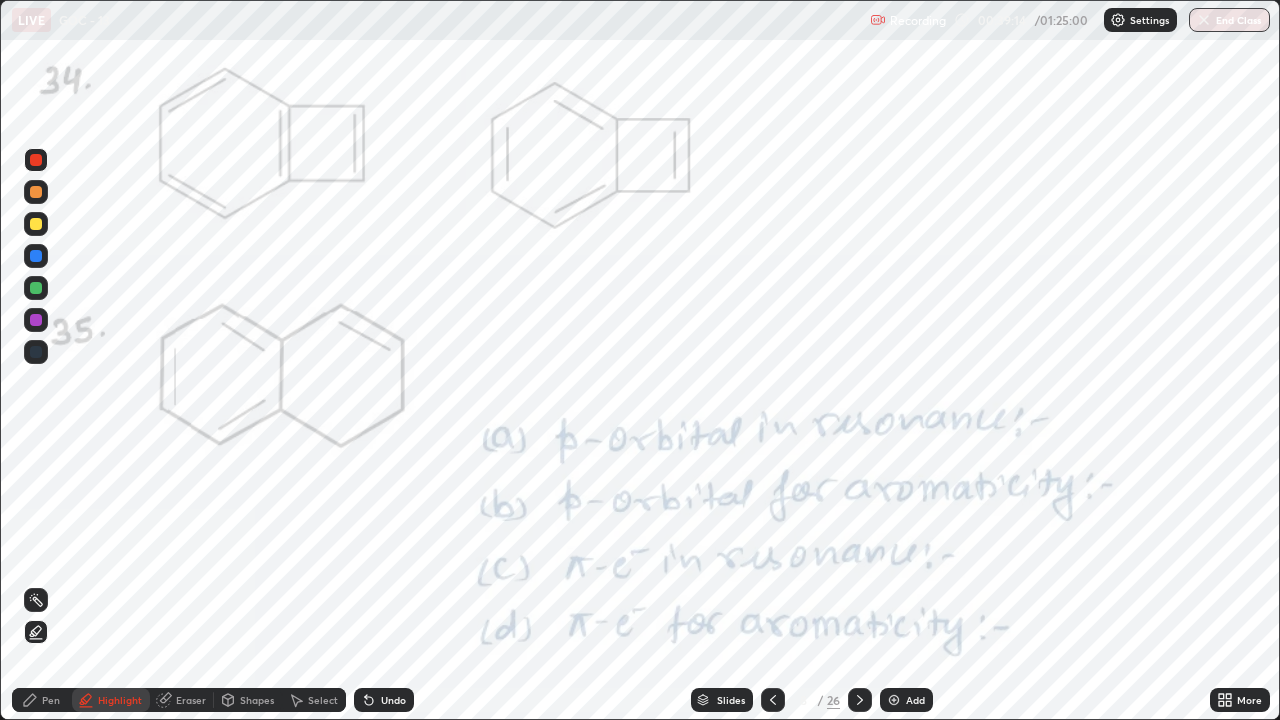 click at bounding box center [36, 224] 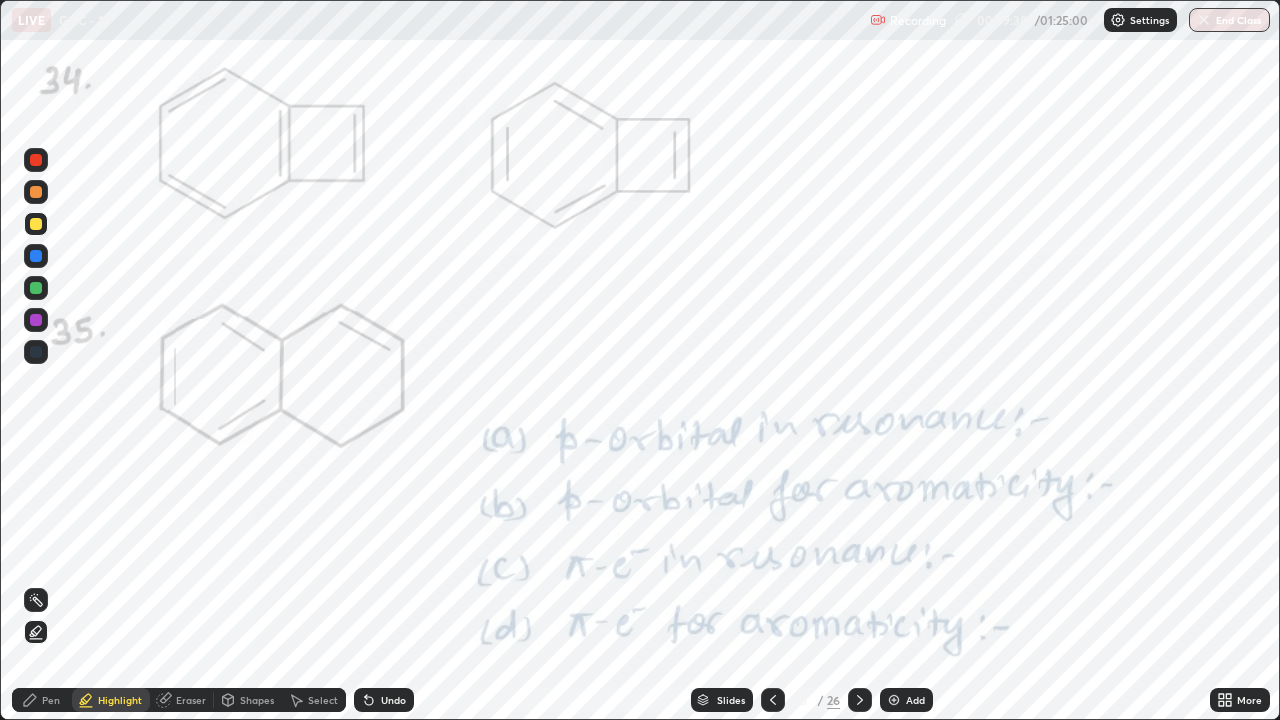 click on "Pen" at bounding box center [42, 700] 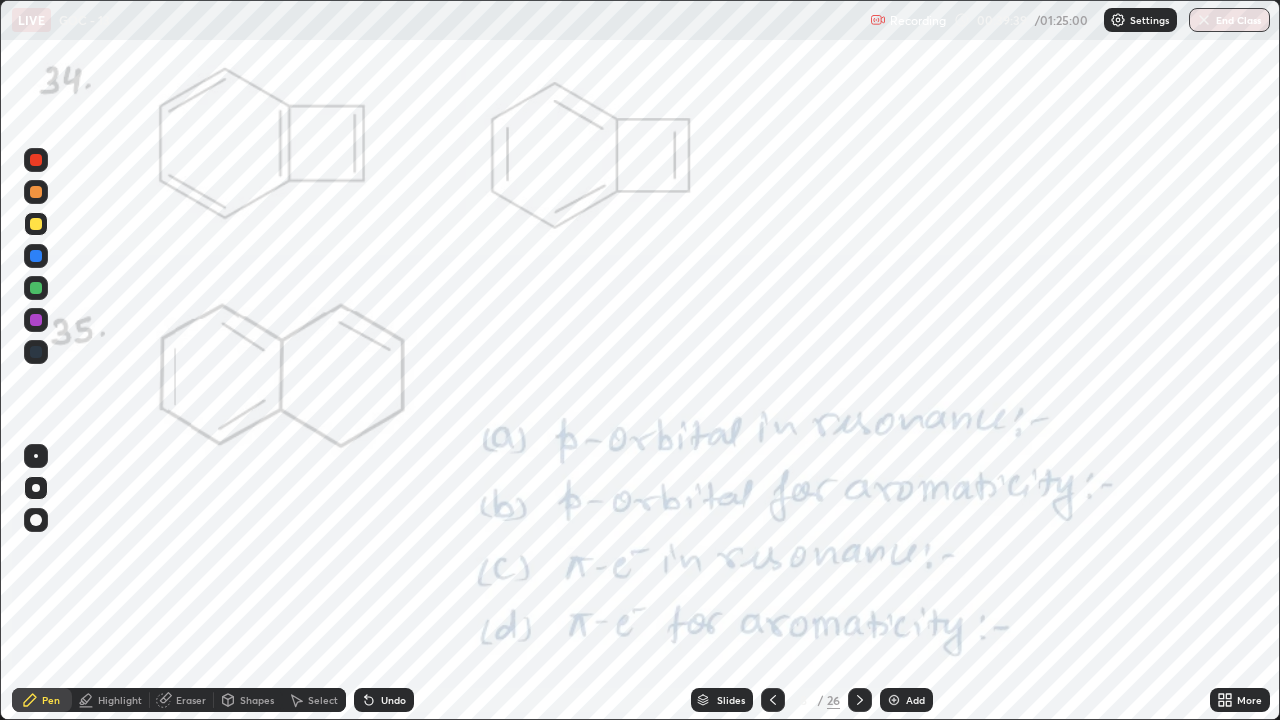 click at bounding box center [36, 256] 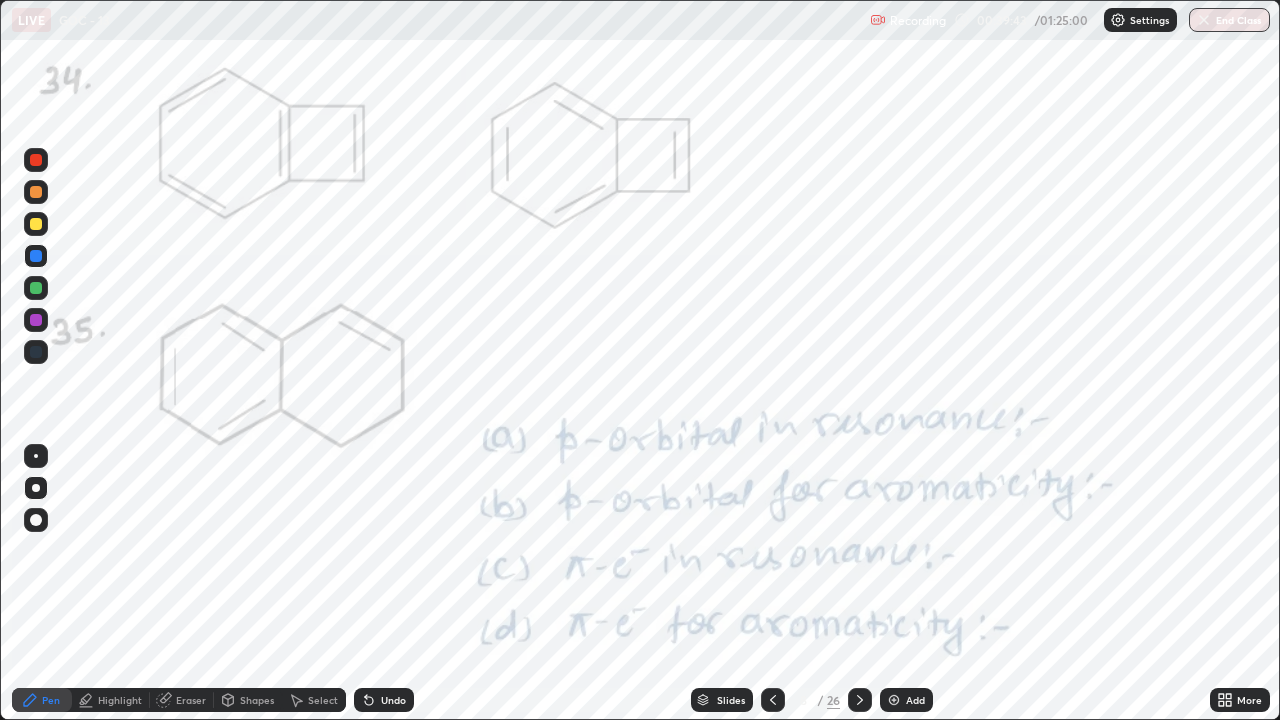 click on "Undo" at bounding box center (384, 700) 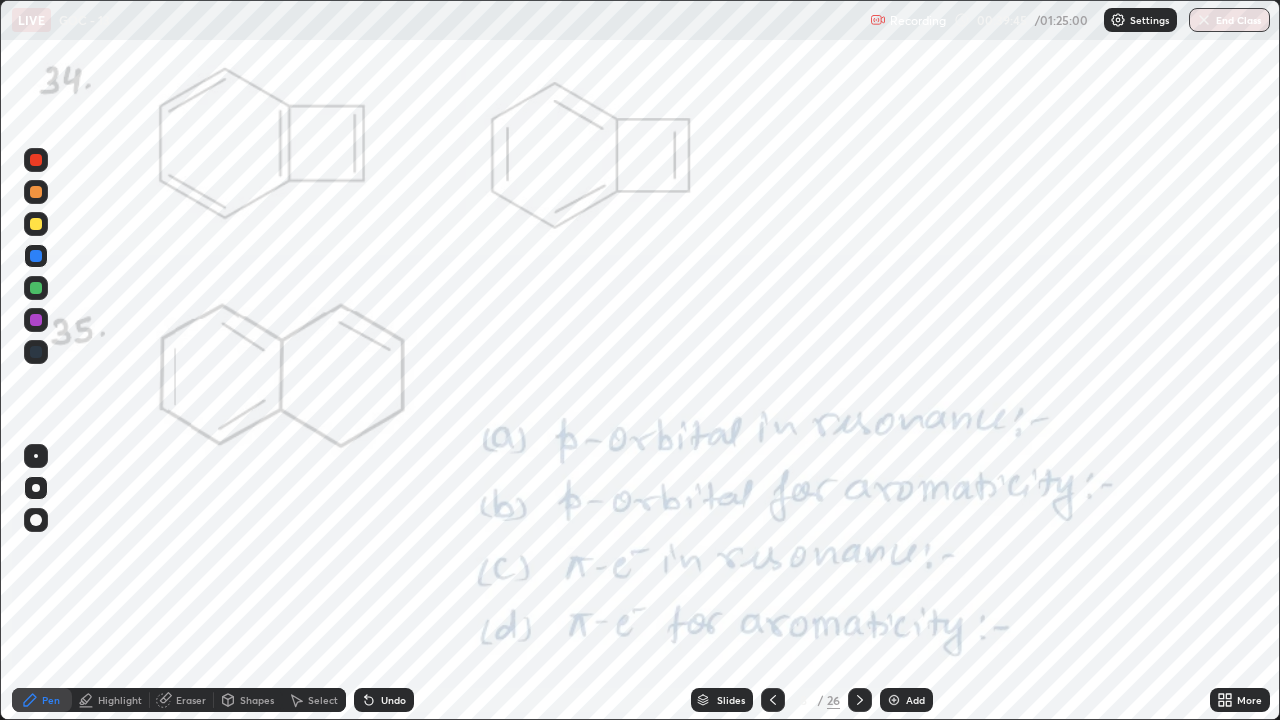 click on "Pen" at bounding box center [51, 700] 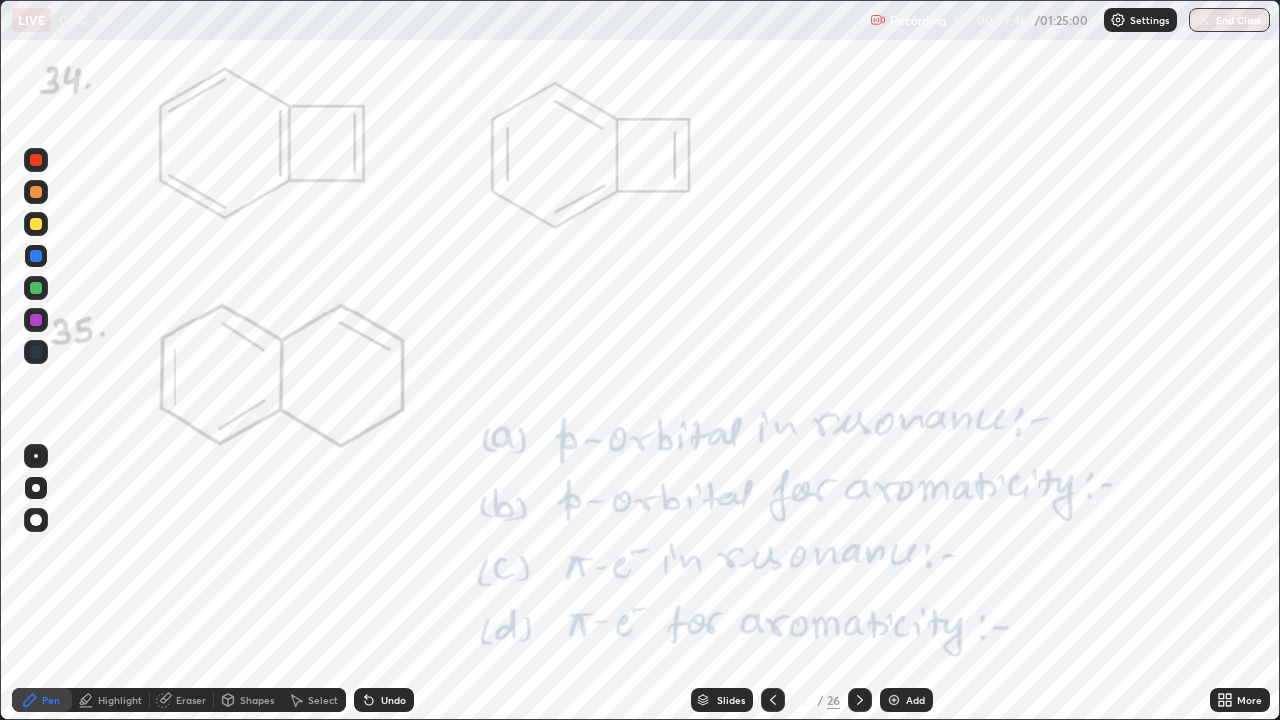 click at bounding box center (36, 160) 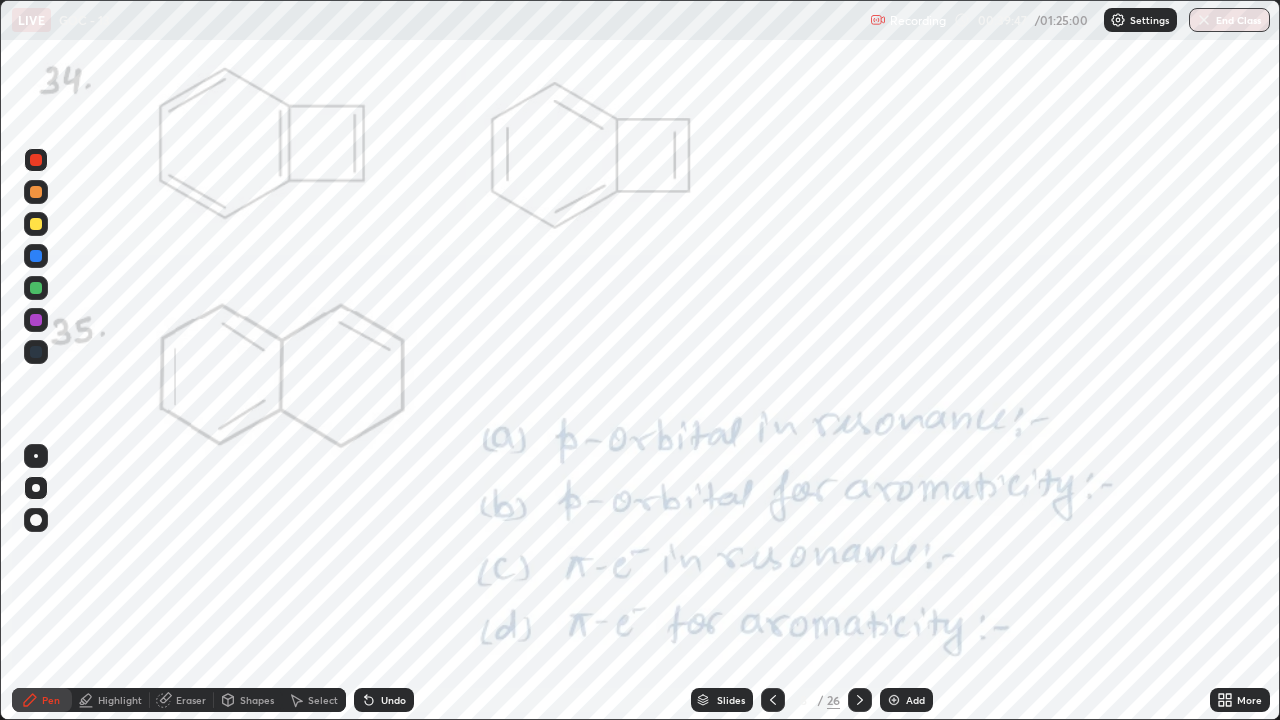 click at bounding box center [36, 520] 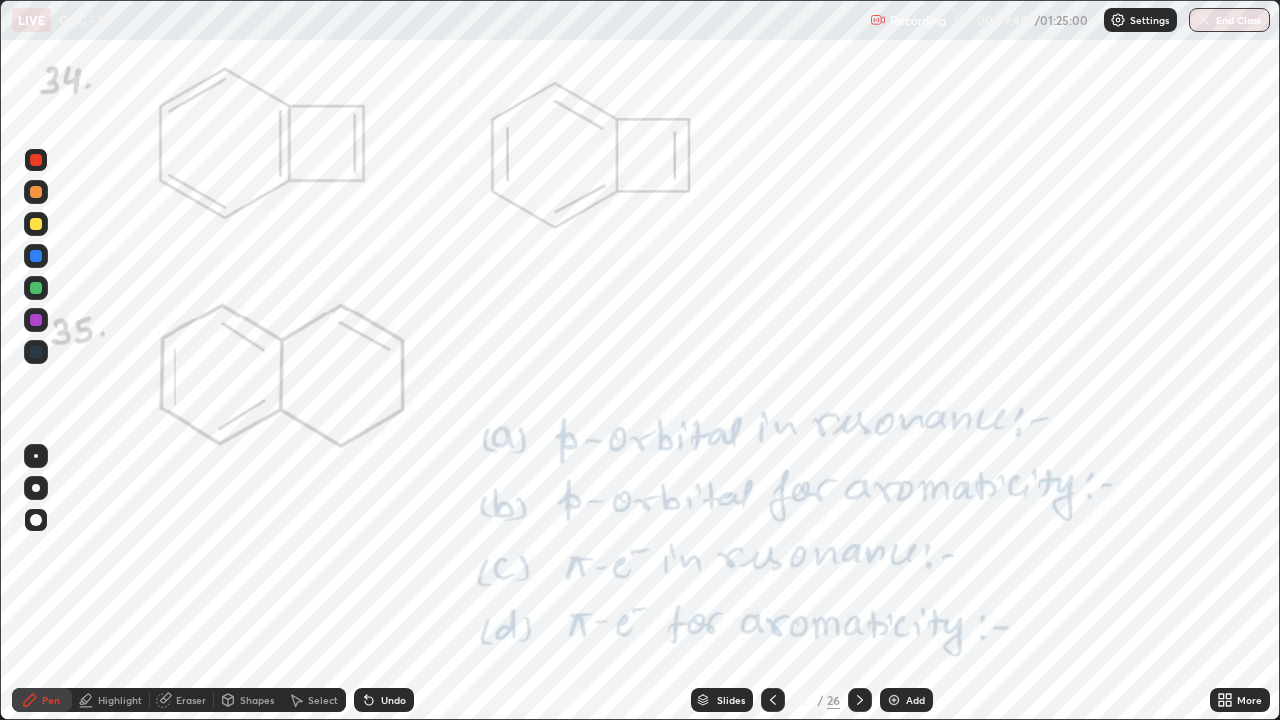 click on "Pen" at bounding box center [51, 700] 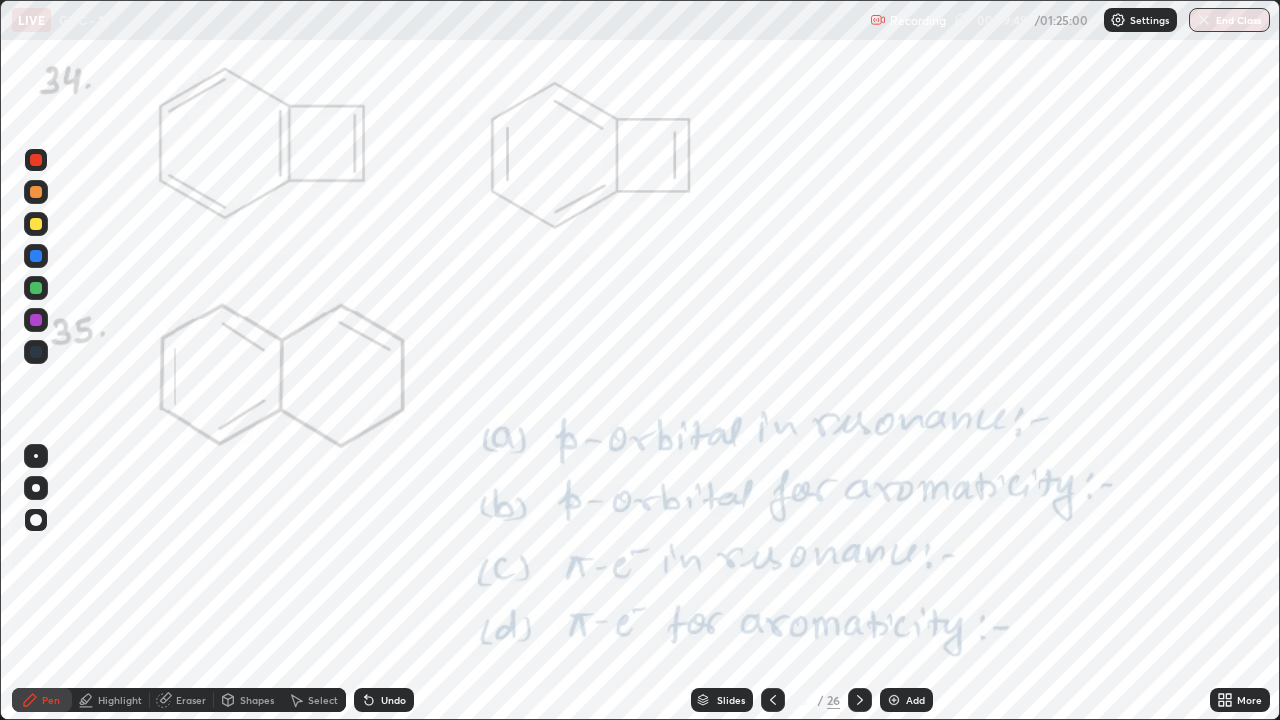 click on "Highlight" at bounding box center [111, 700] 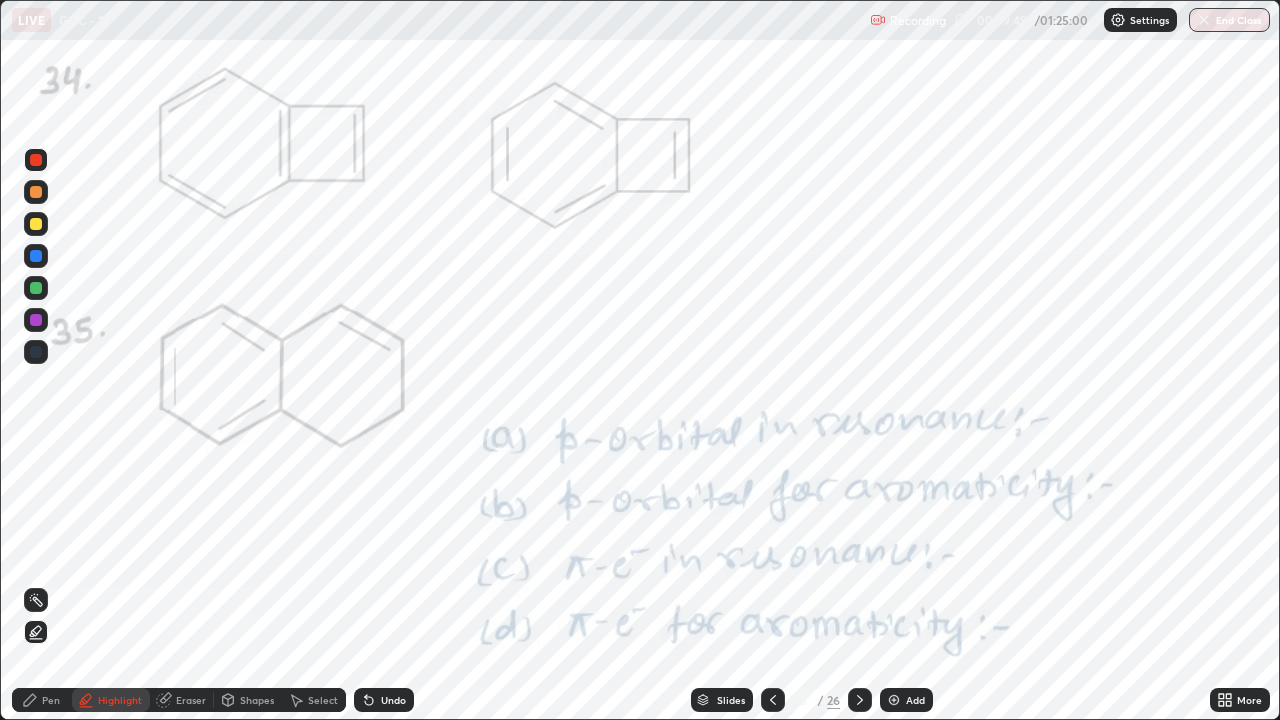 click 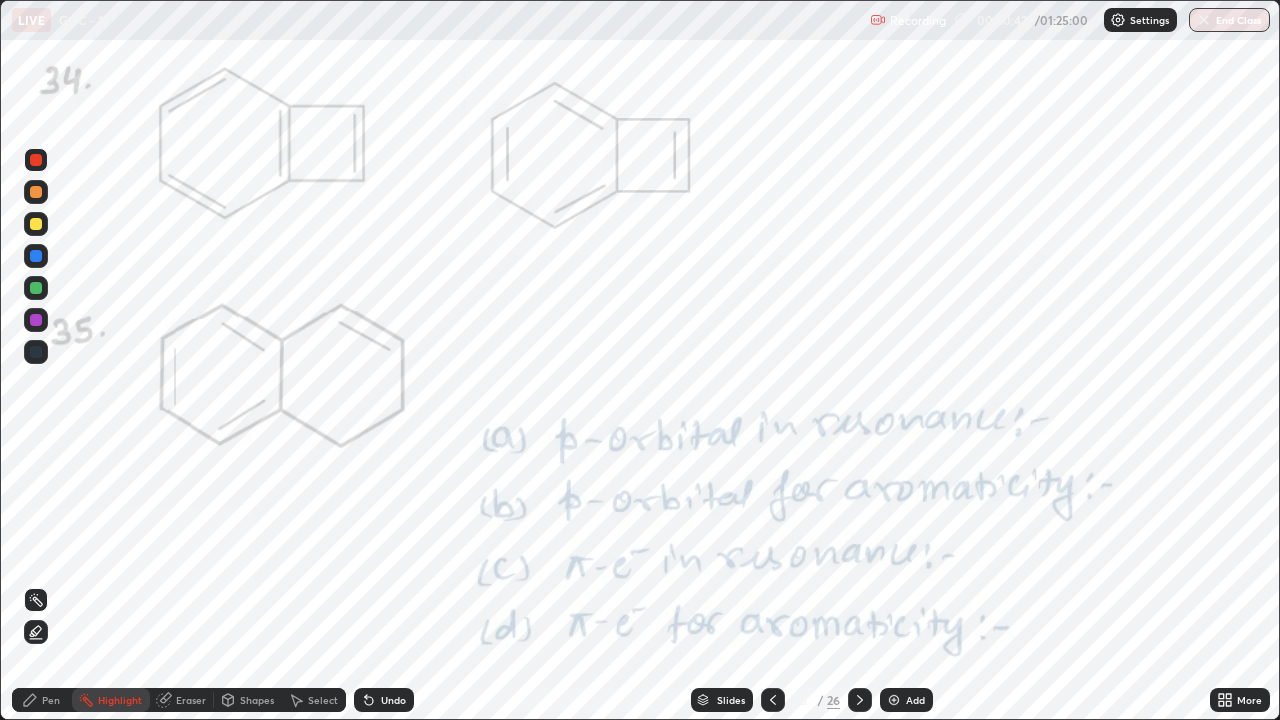 click on "Pen" at bounding box center (42, 700) 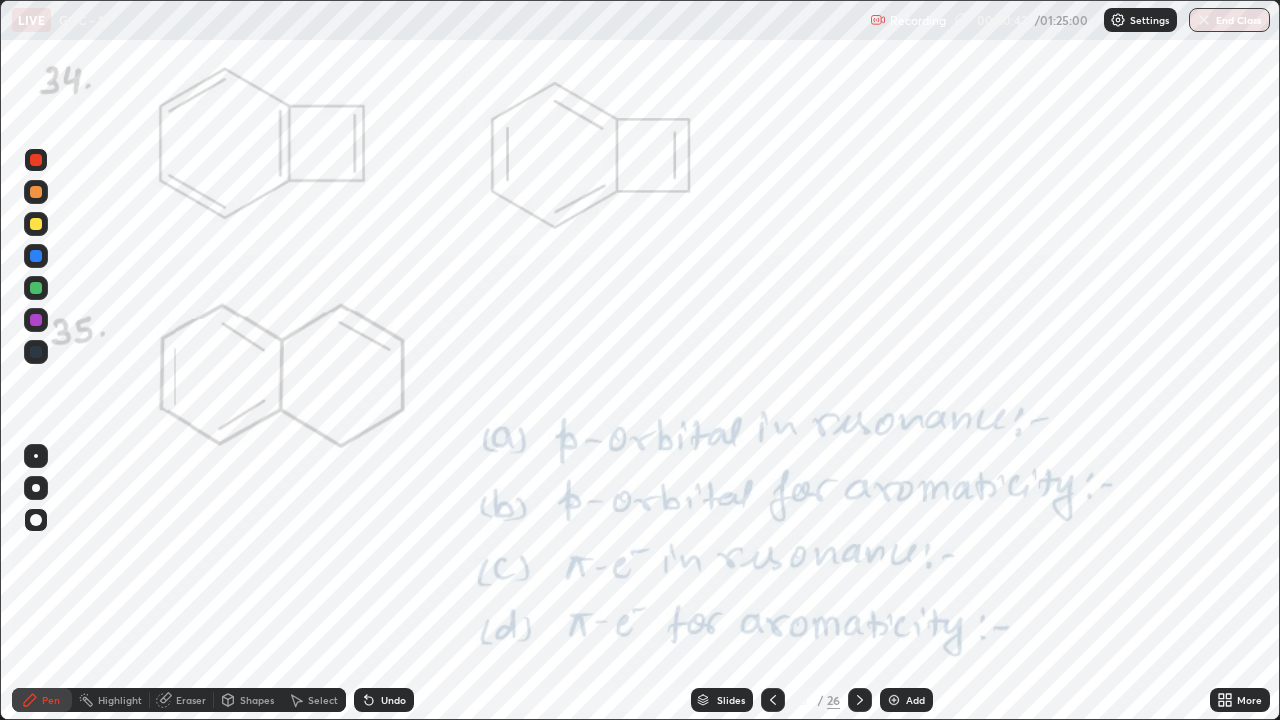 click at bounding box center (36, 224) 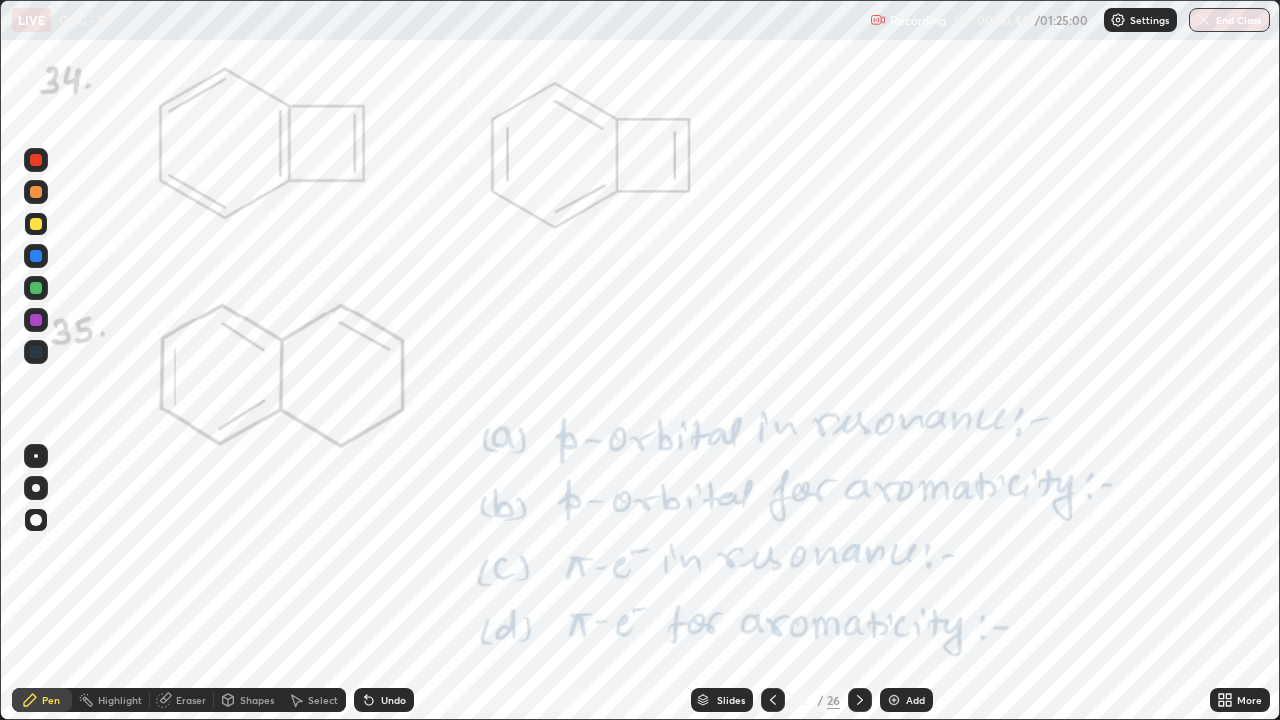 click on "Highlight" at bounding box center [120, 700] 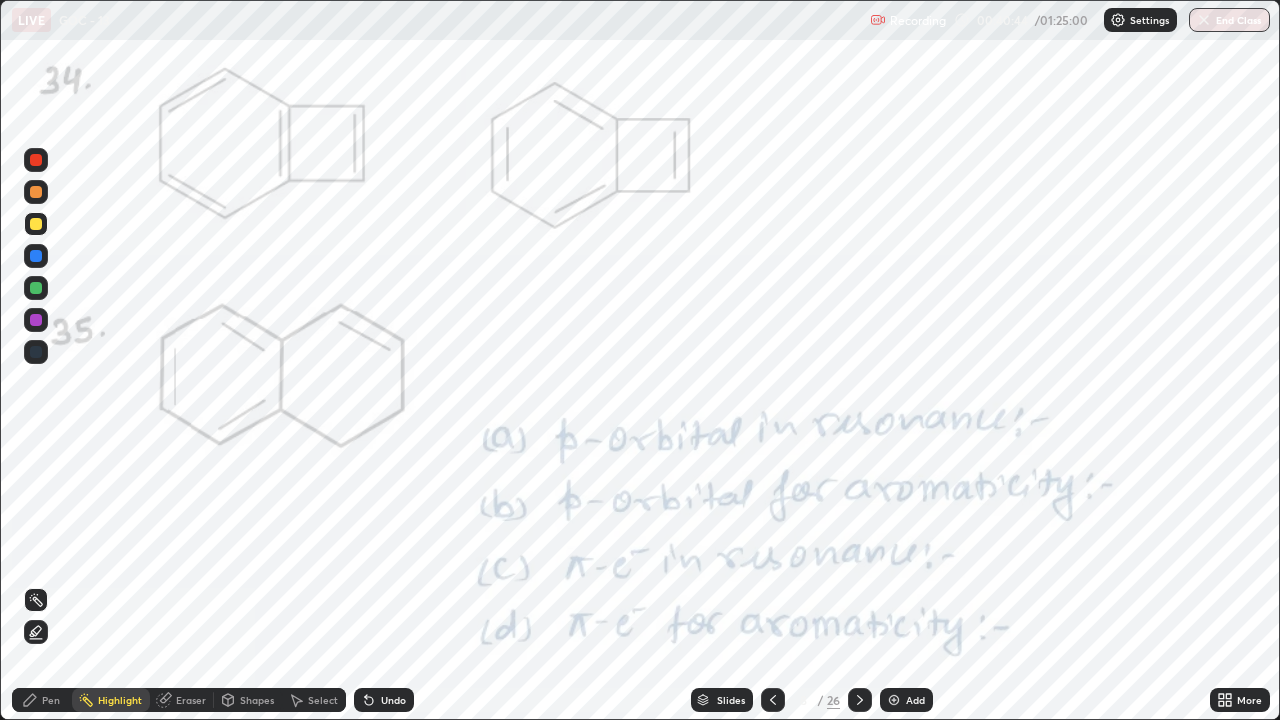 click 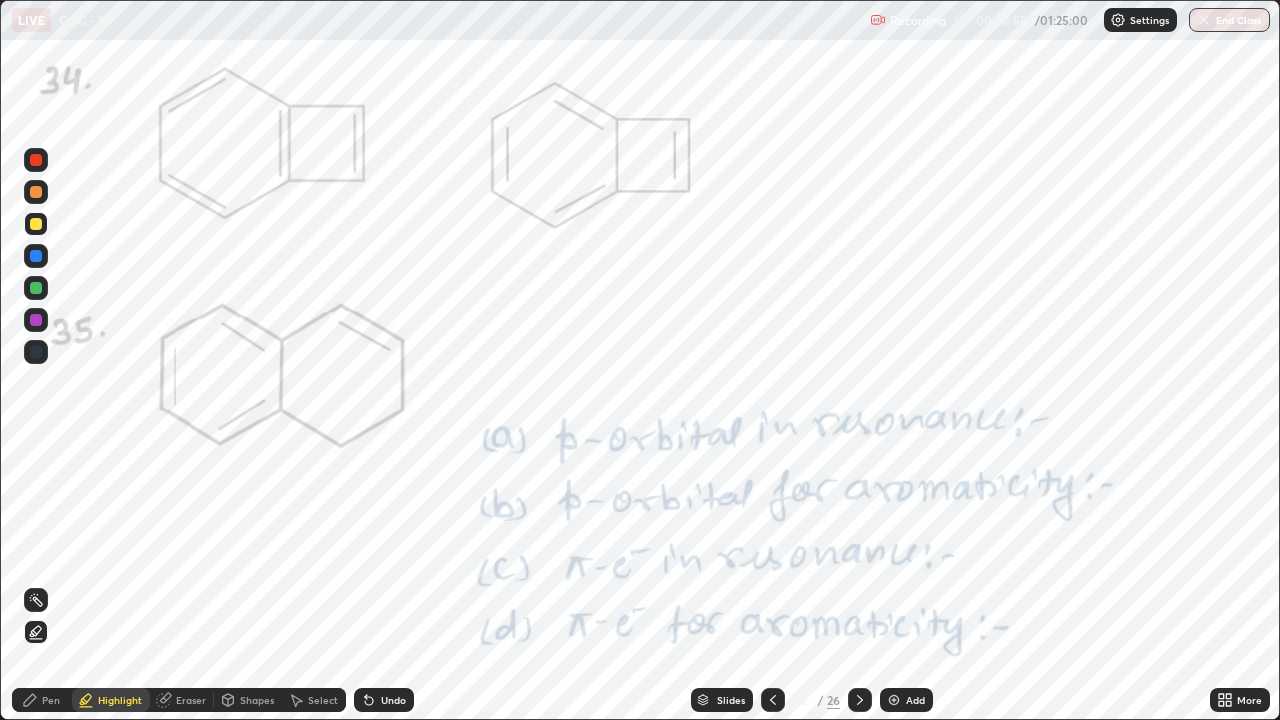 click at bounding box center (36, 160) 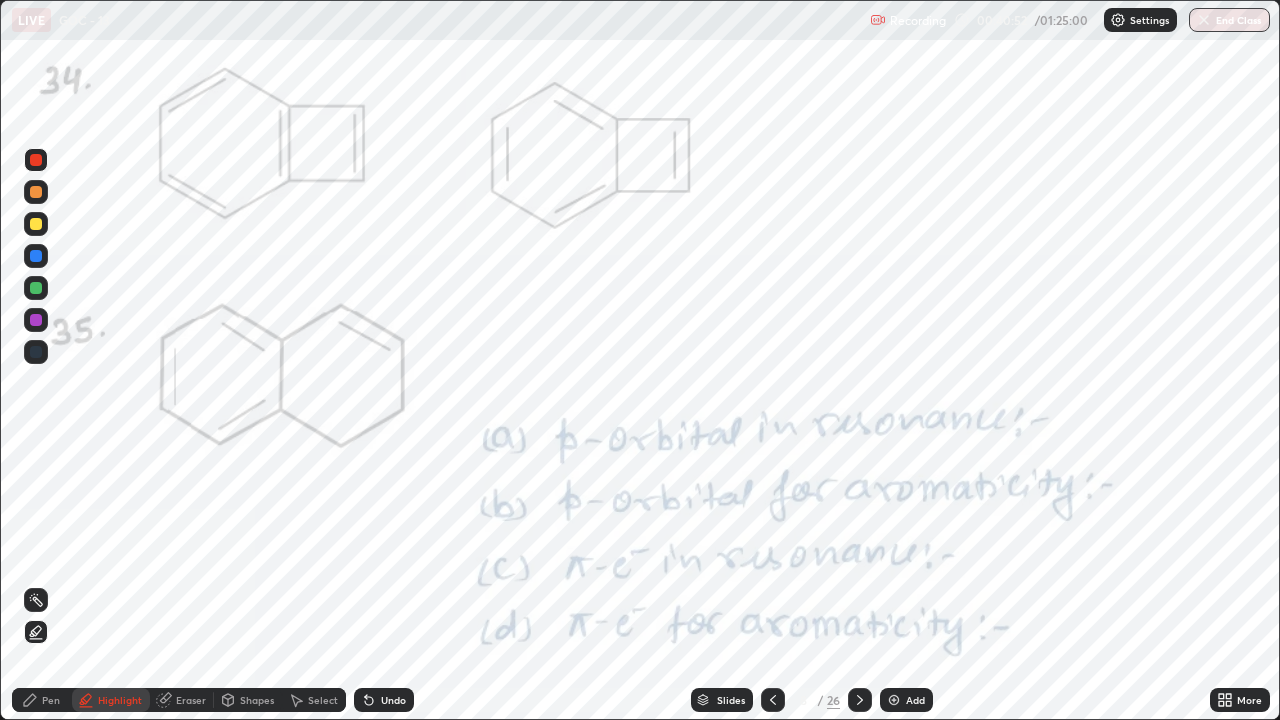 click on "Undo" at bounding box center (393, 700) 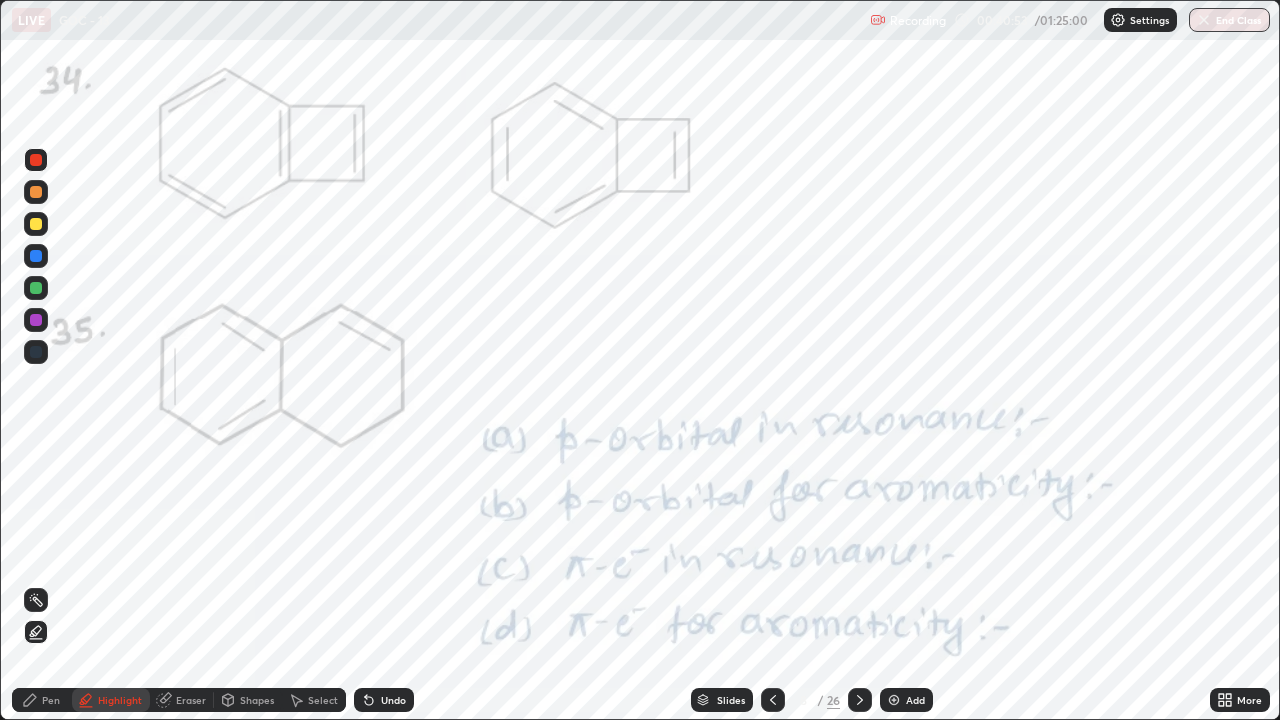click on "Pen" at bounding box center (42, 700) 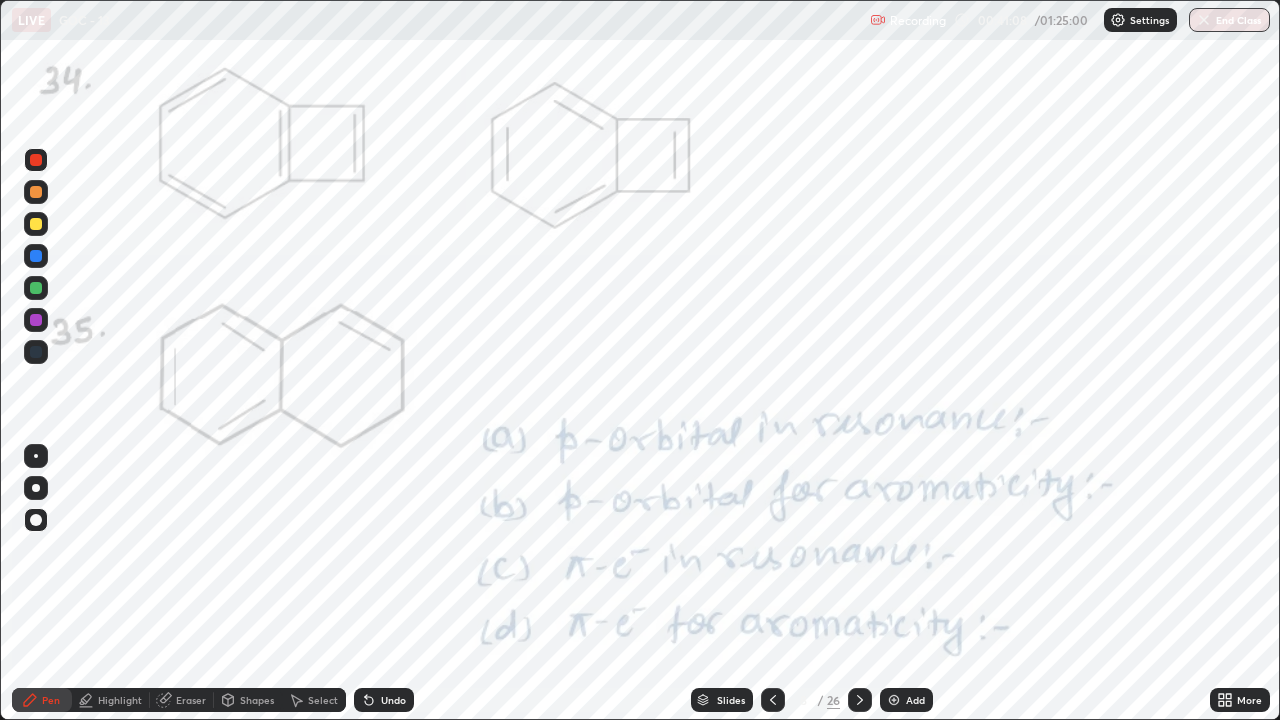 click at bounding box center (36, 488) 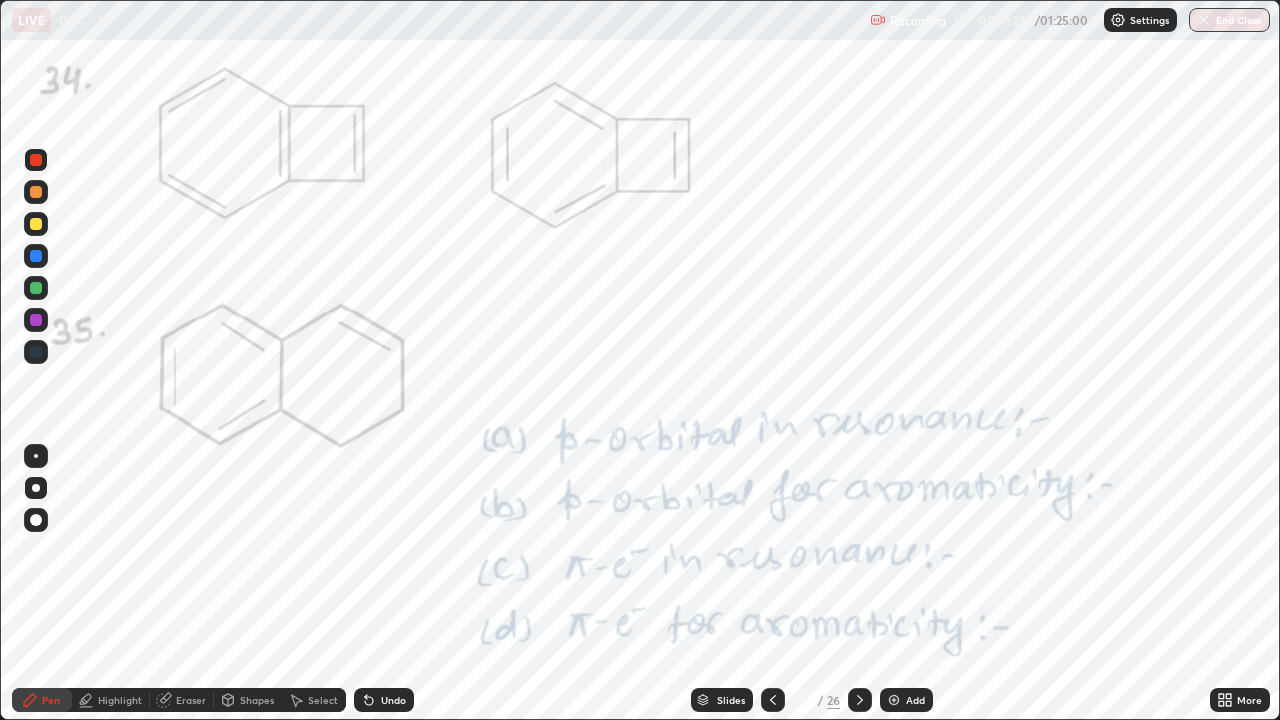 click on "Highlight" at bounding box center (111, 700) 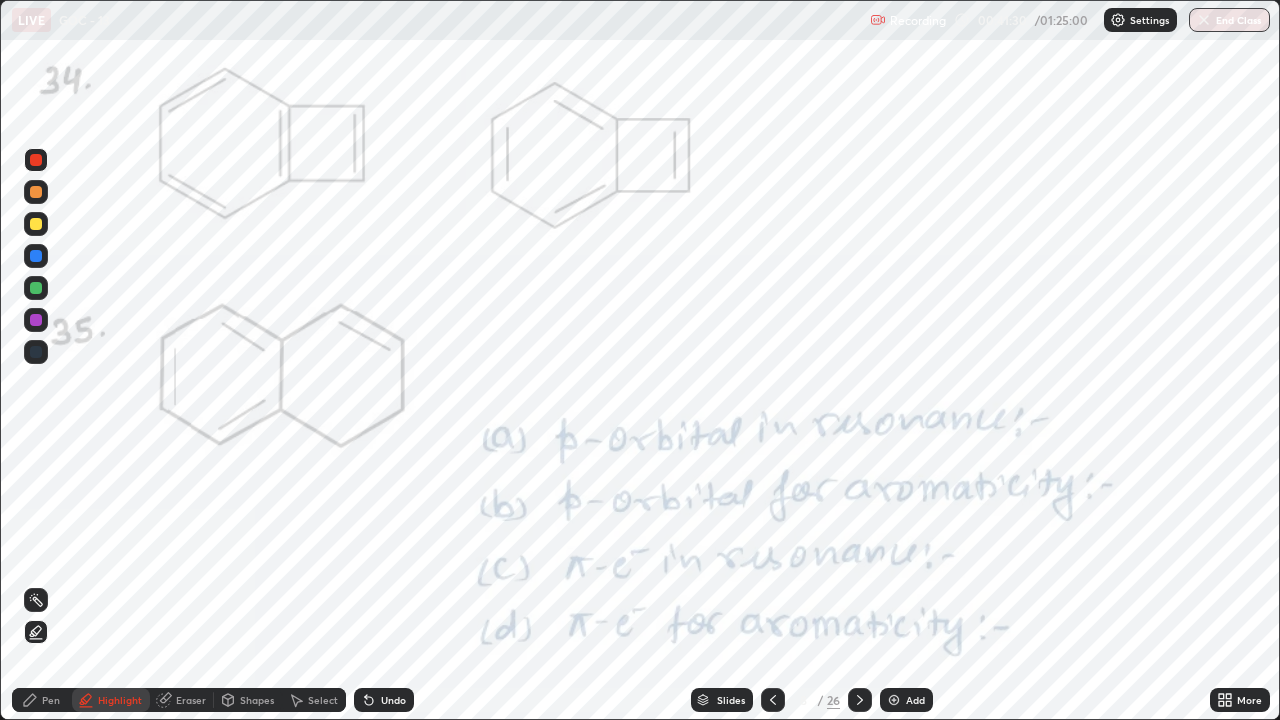 click on "Pen" at bounding box center (42, 700) 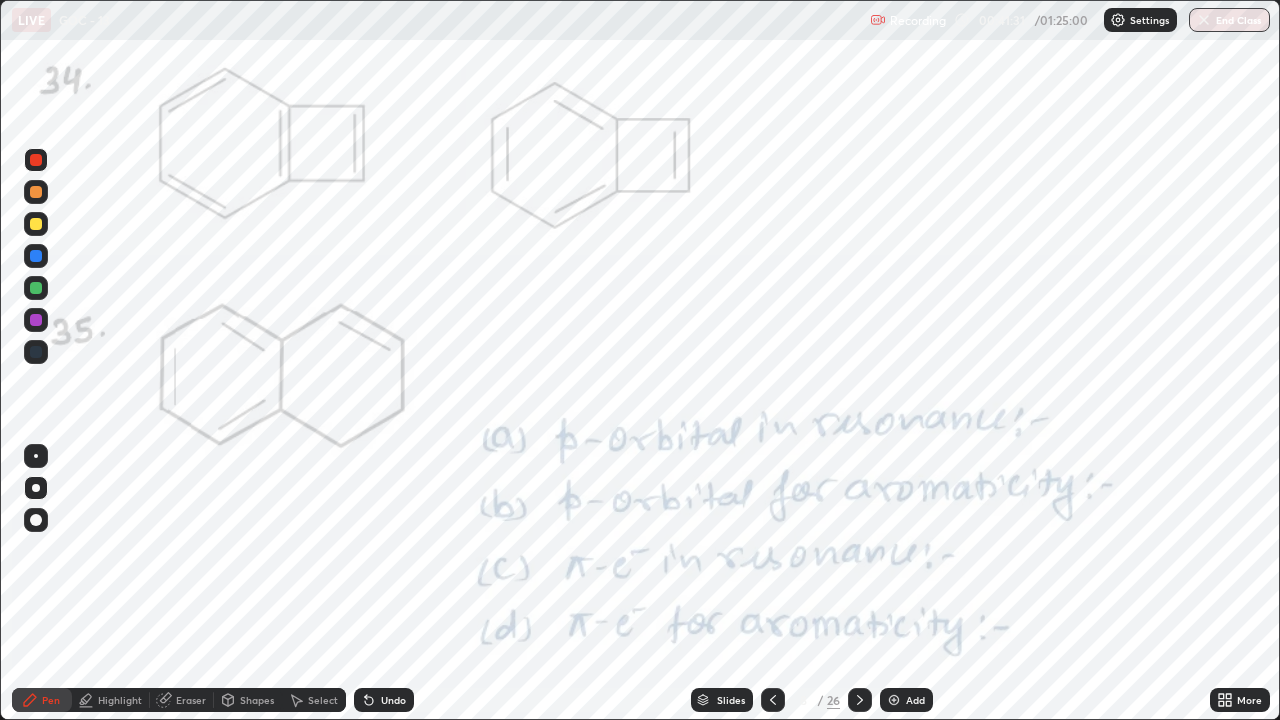 click at bounding box center (36, 256) 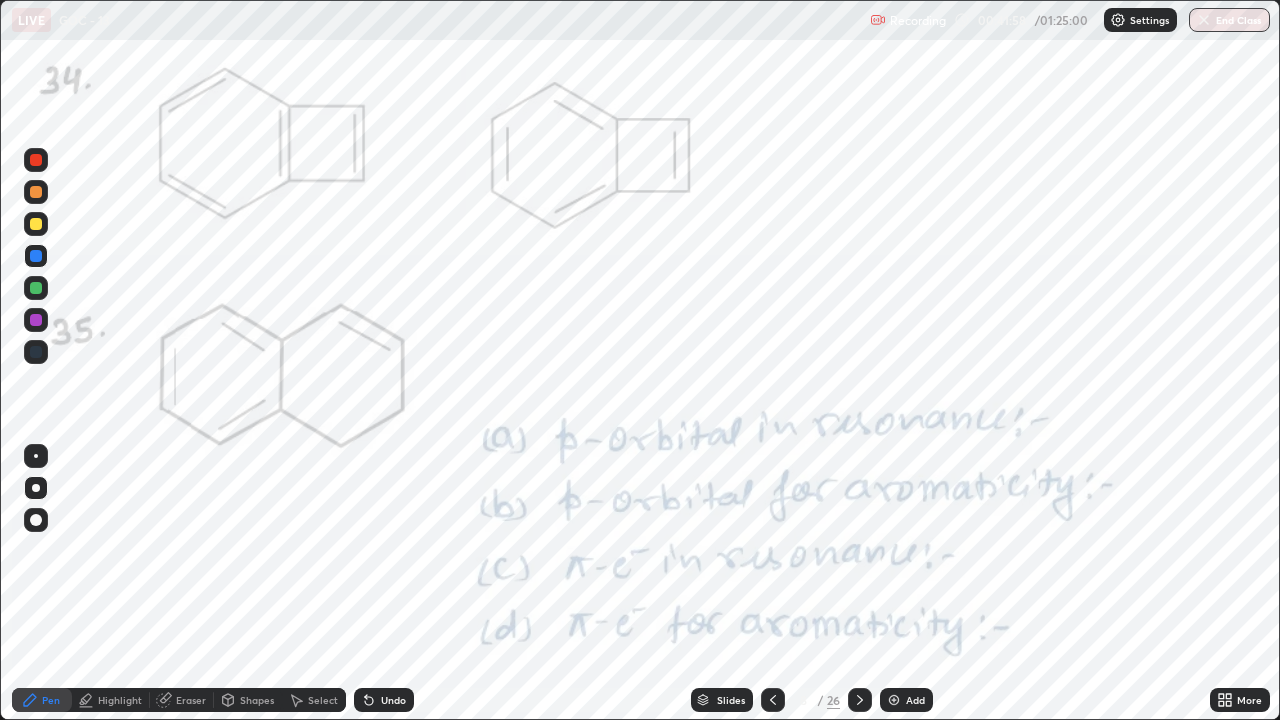 click at bounding box center (36, 160) 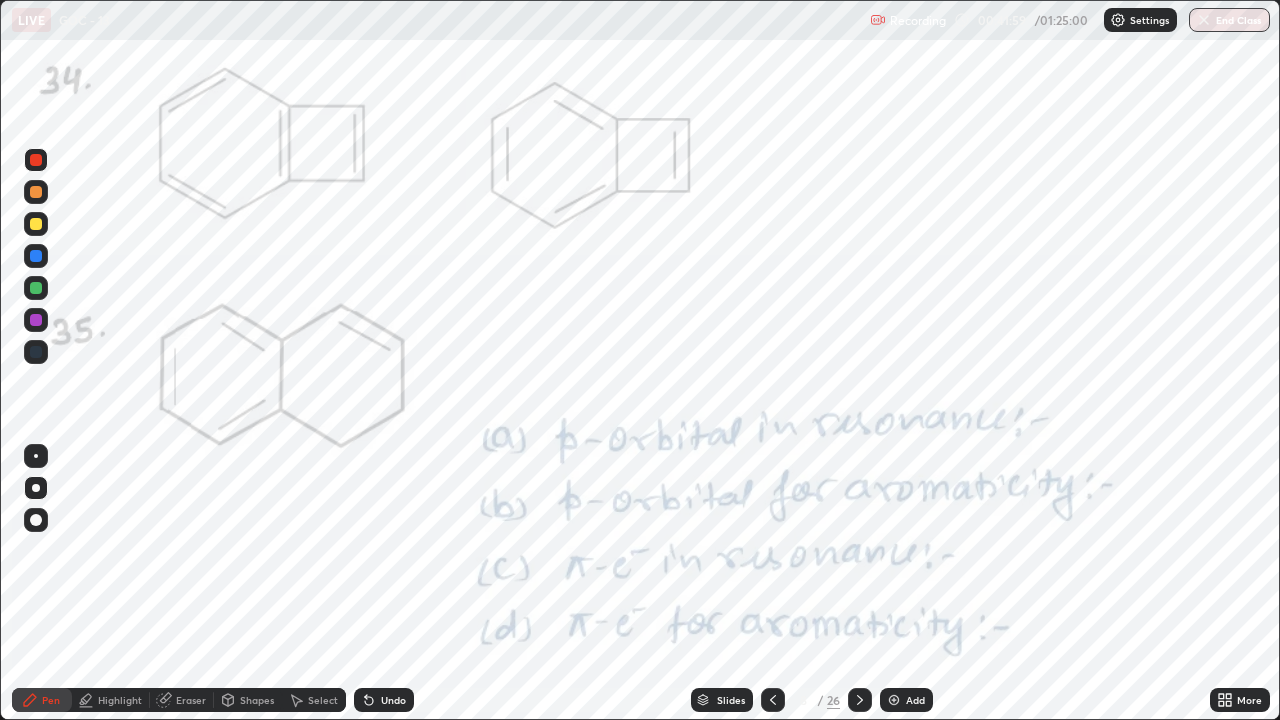 click 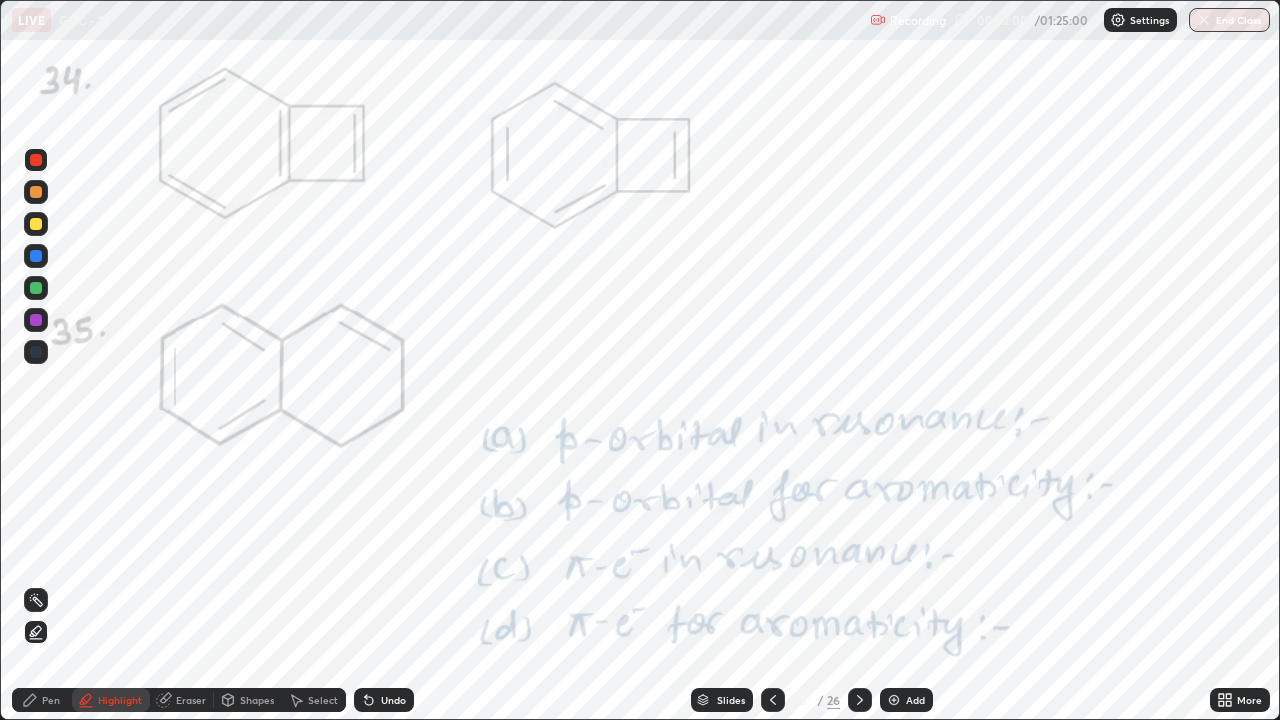 click 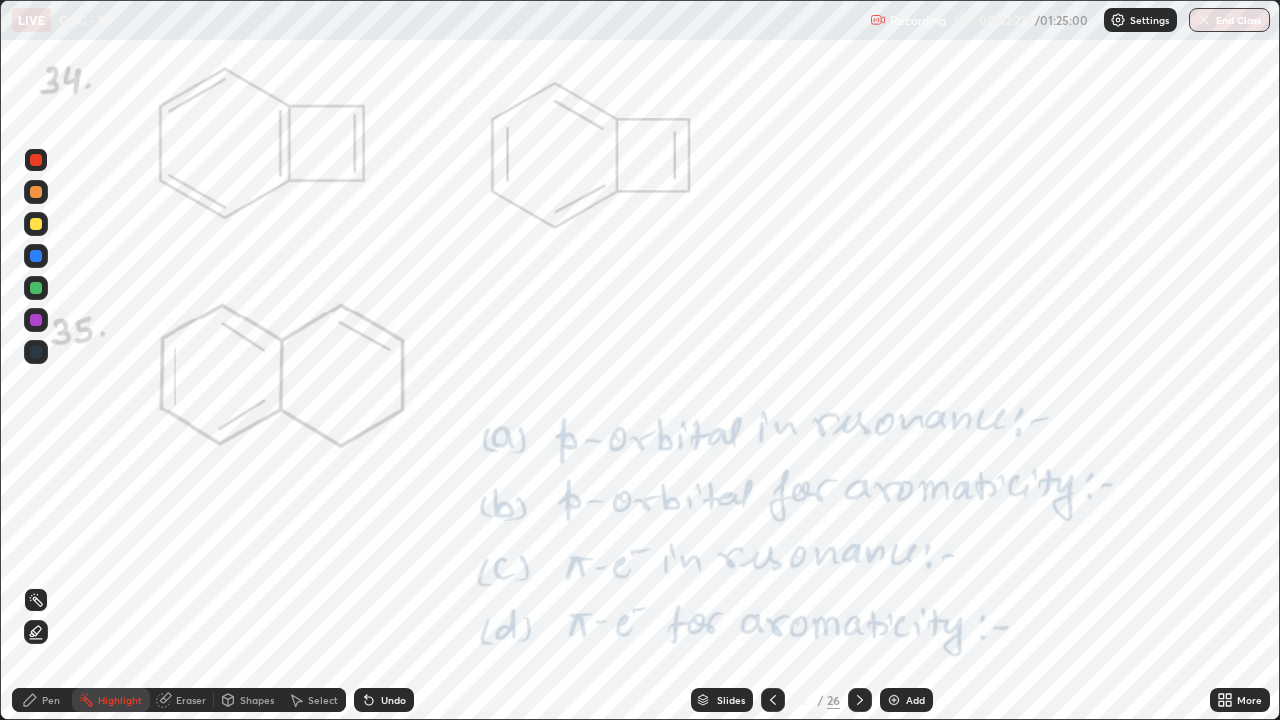 click 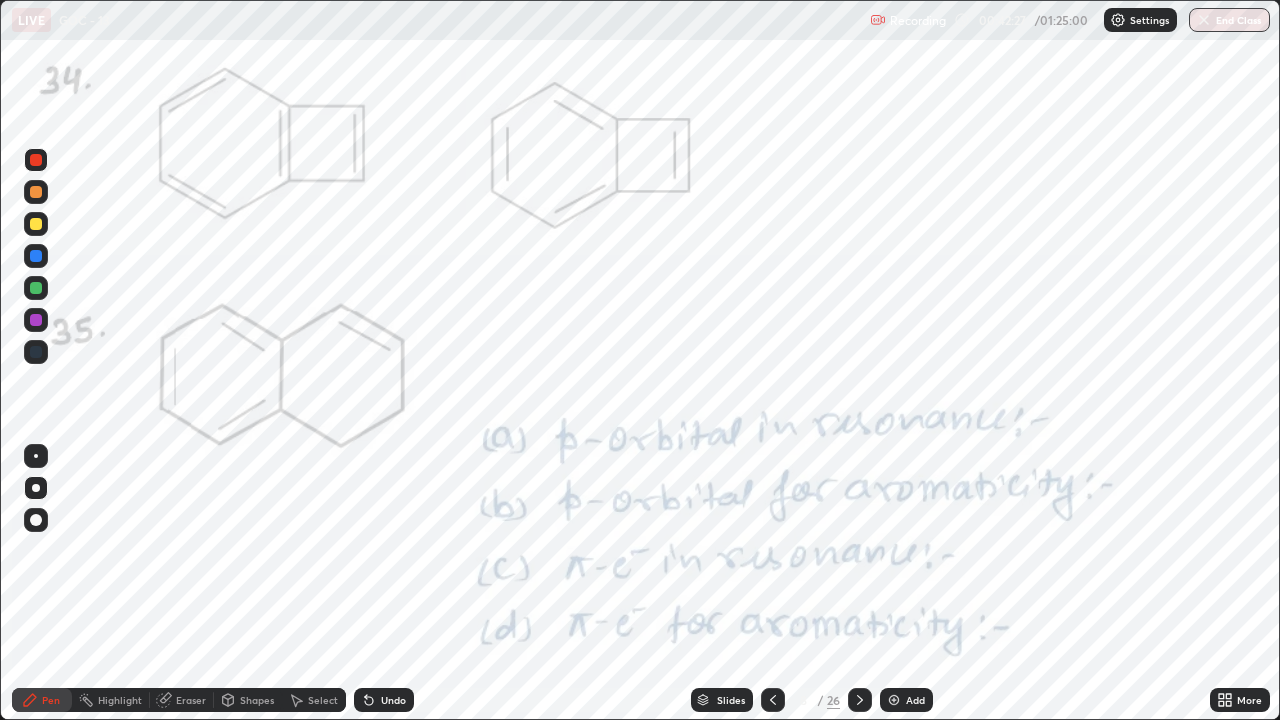 click on "Highlight" at bounding box center (120, 700) 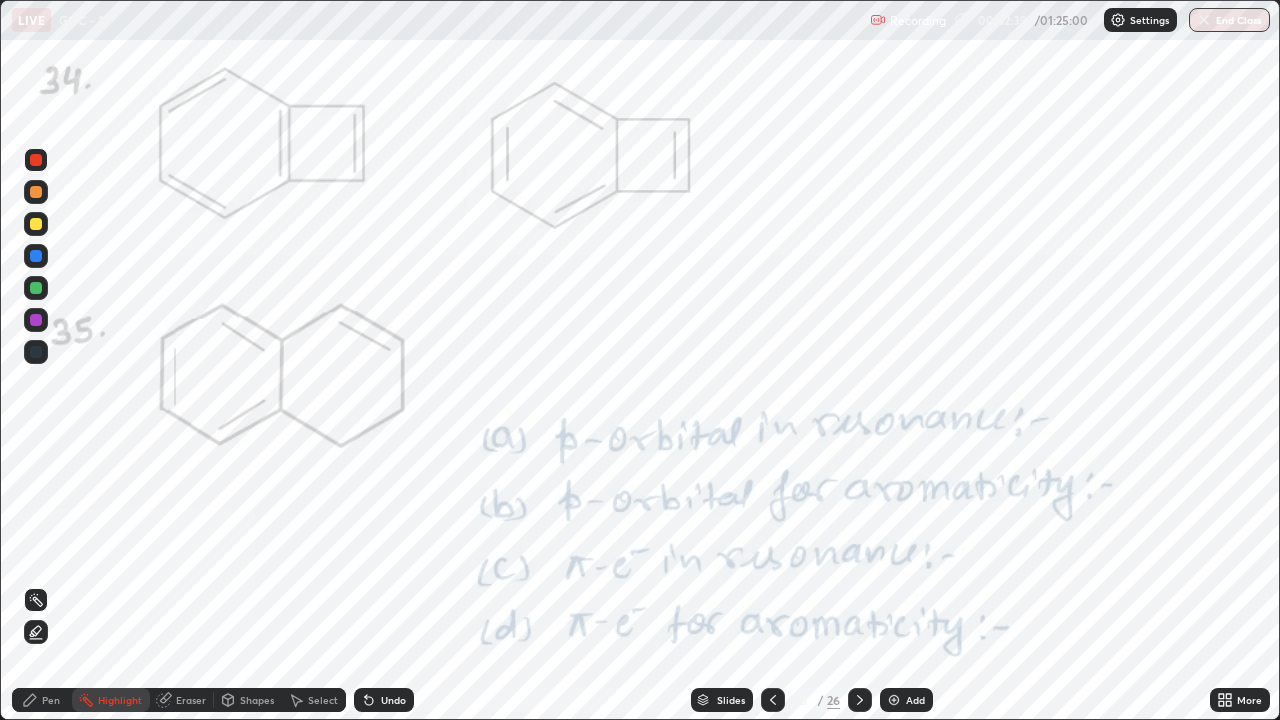 click 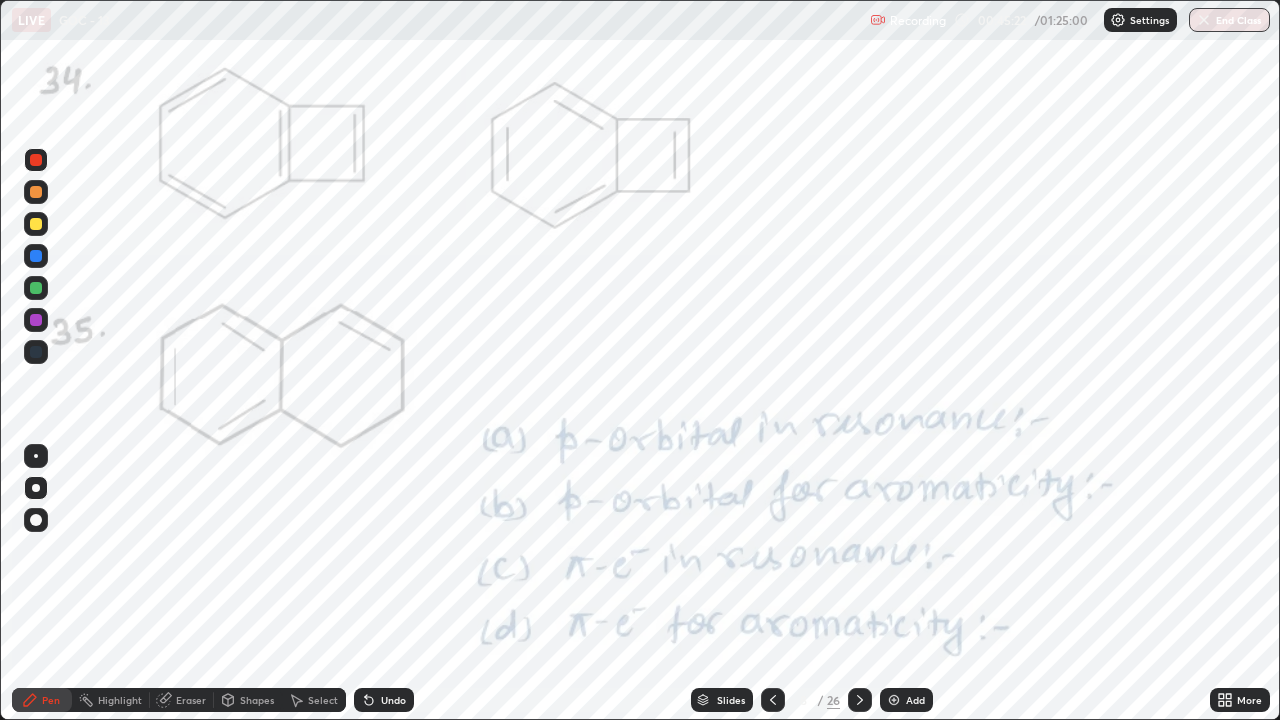 click 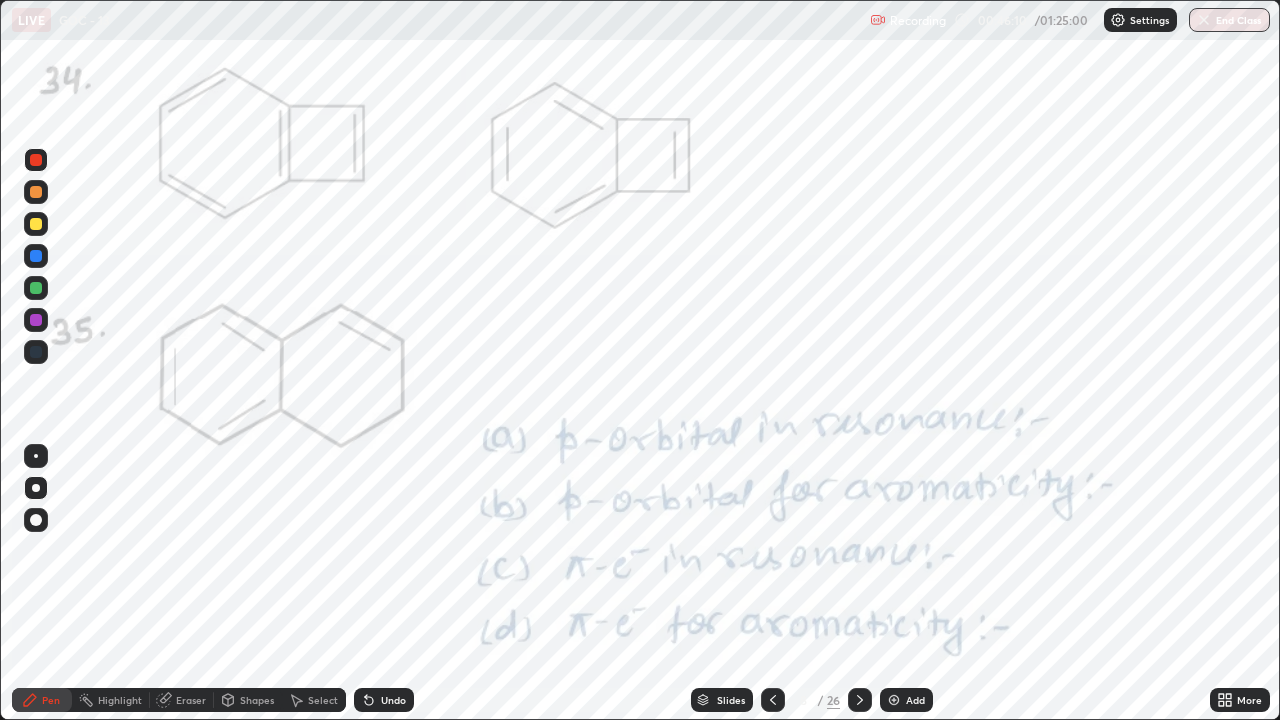 click 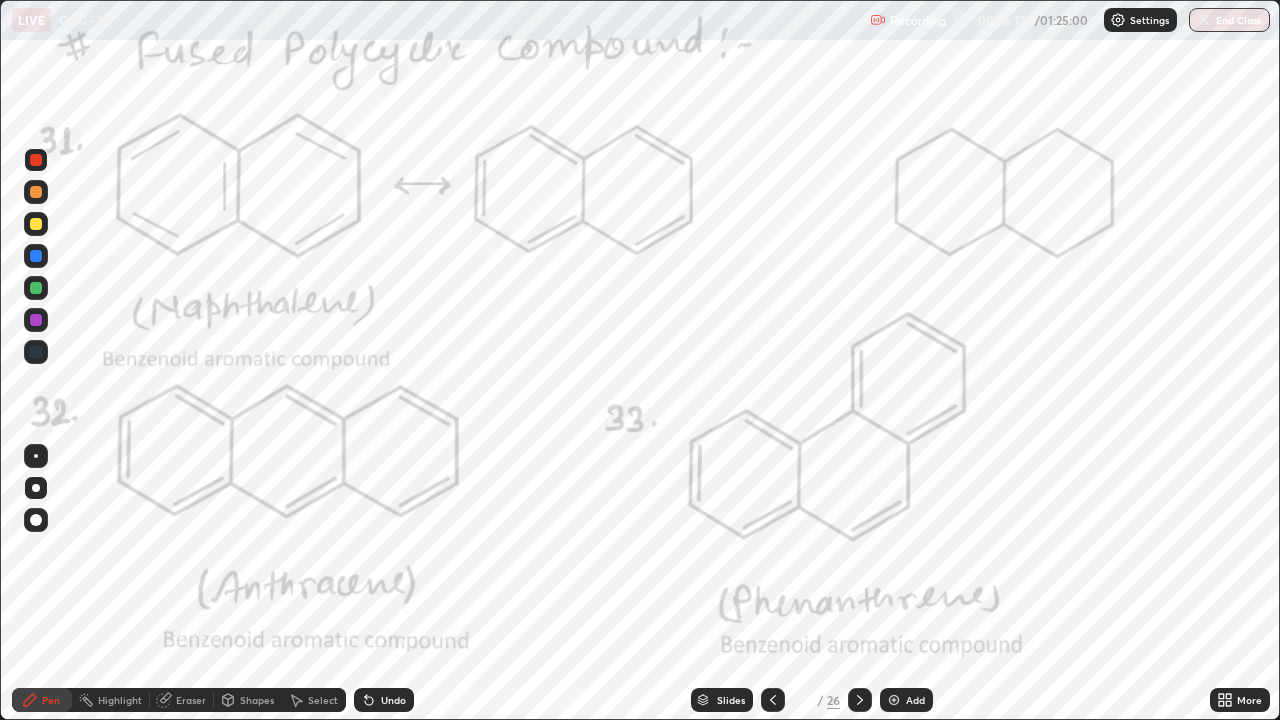 click on "Pen" at bounding box center [51, 700] 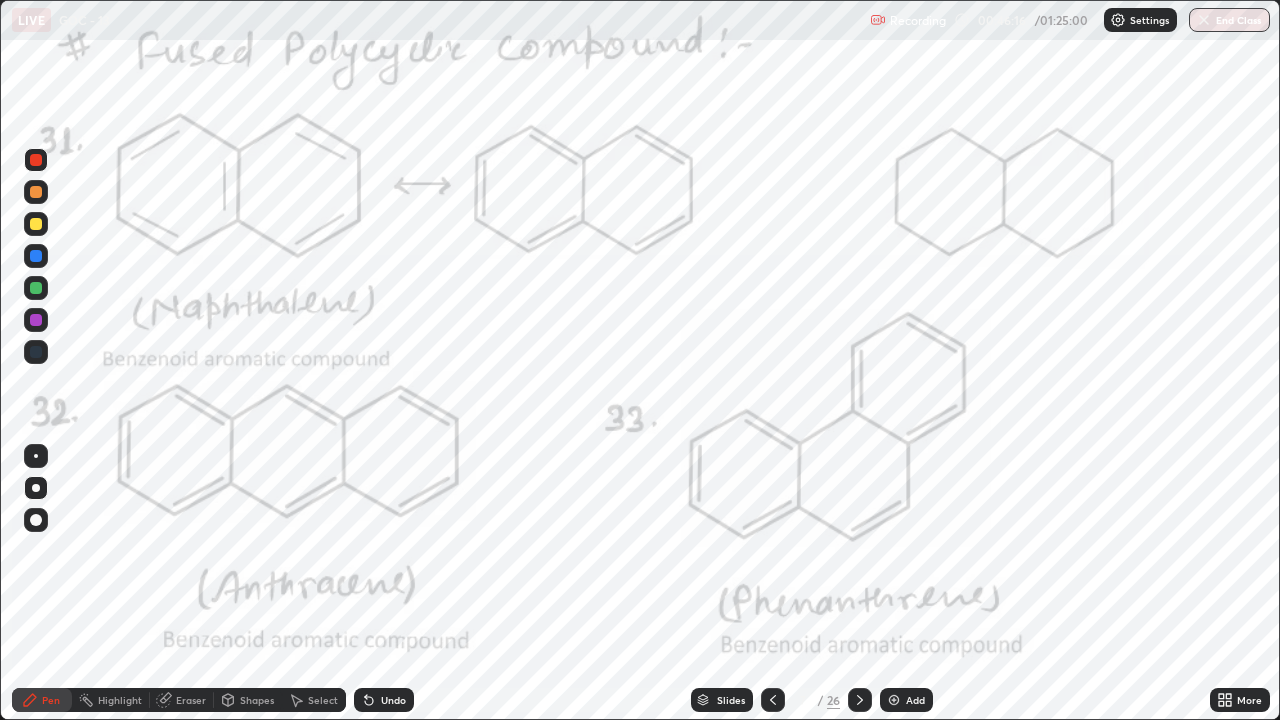 click on "Undo" at bounding box center [384, 700] 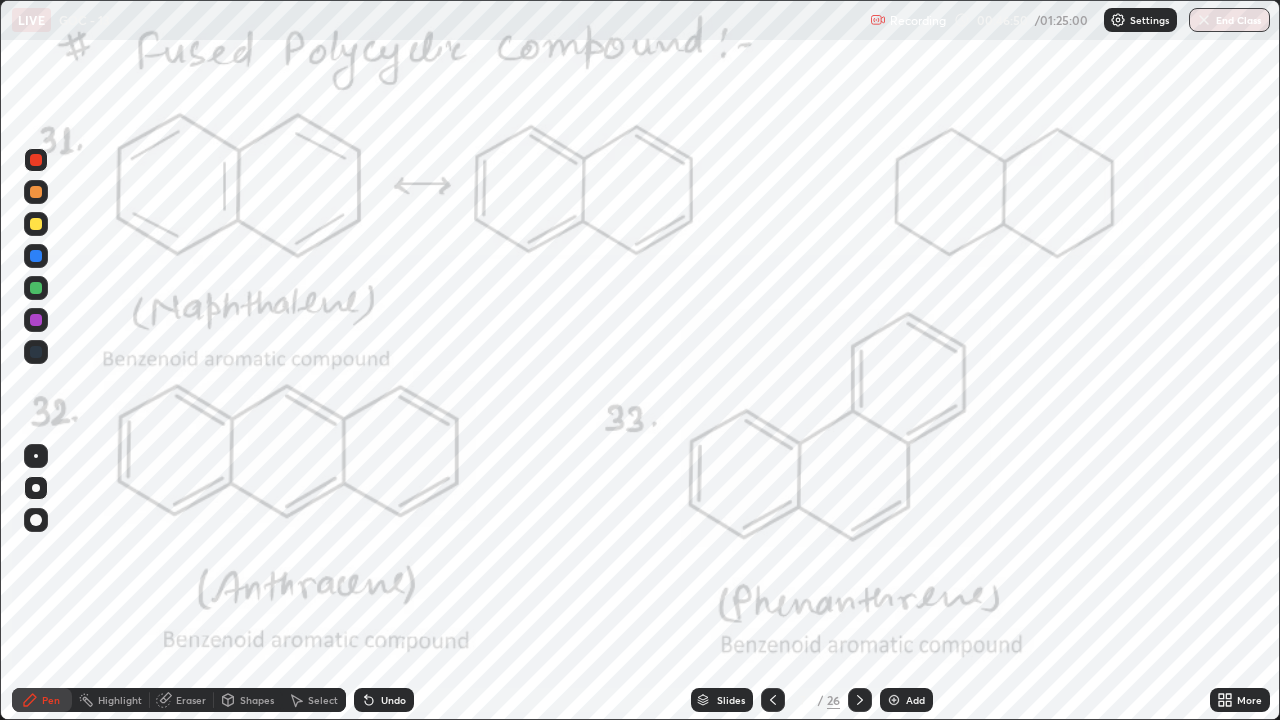 click 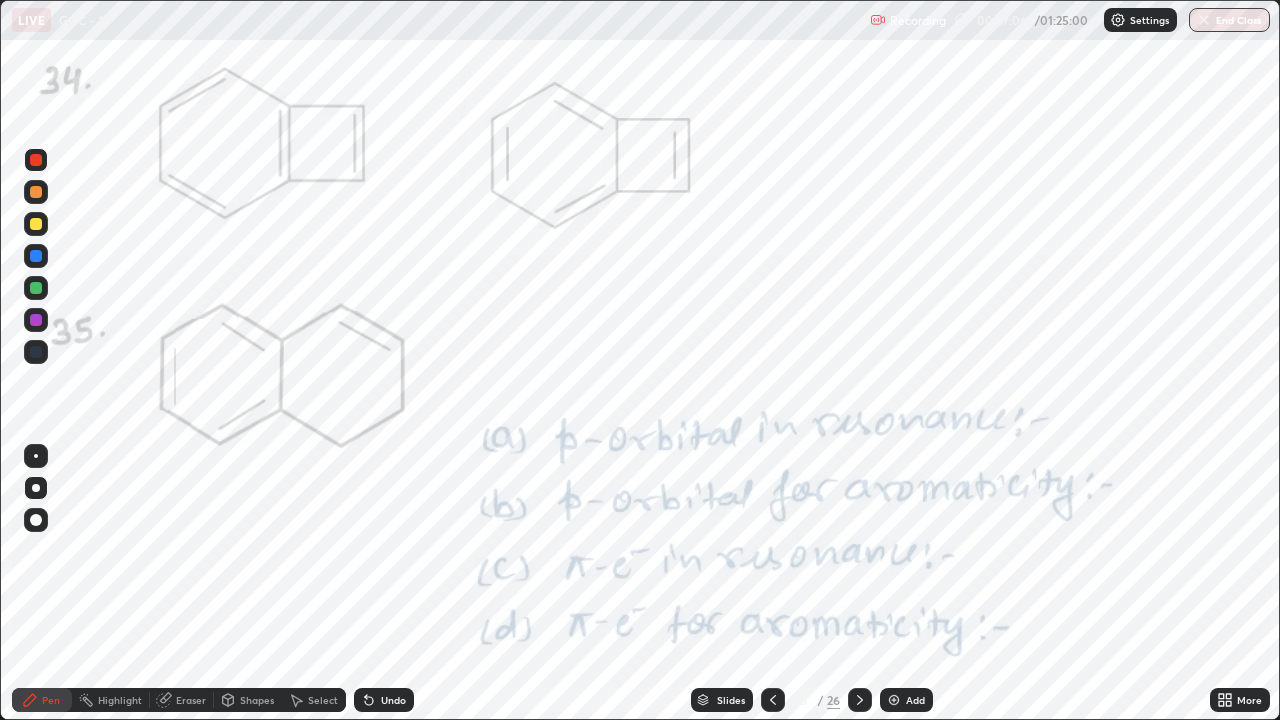 click 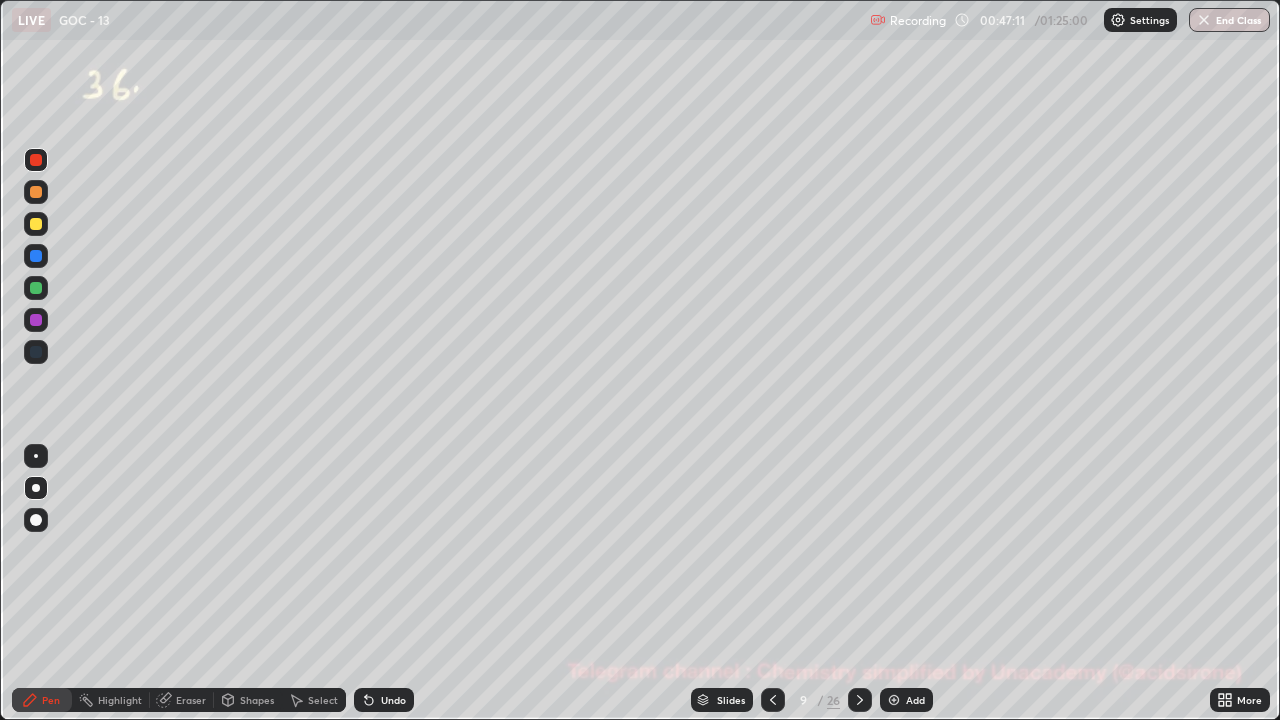 click at bounding box center [36, 224] 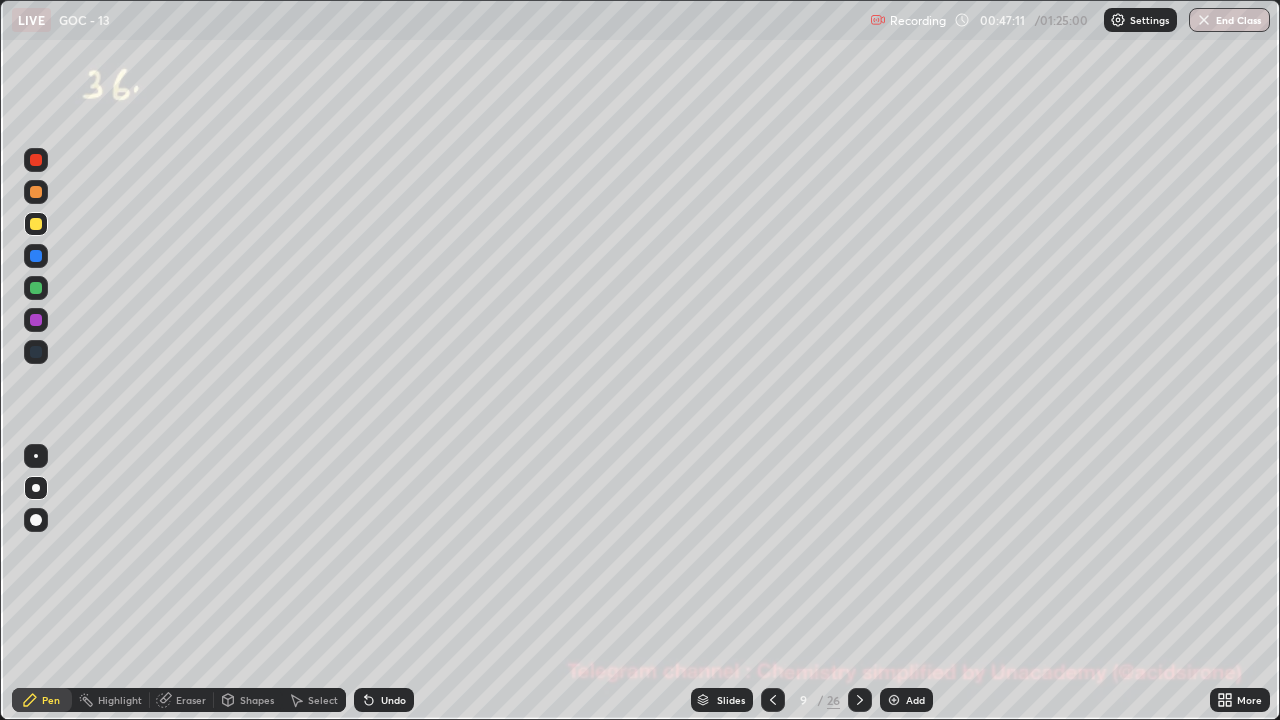 click at bounding box center [36, 224] 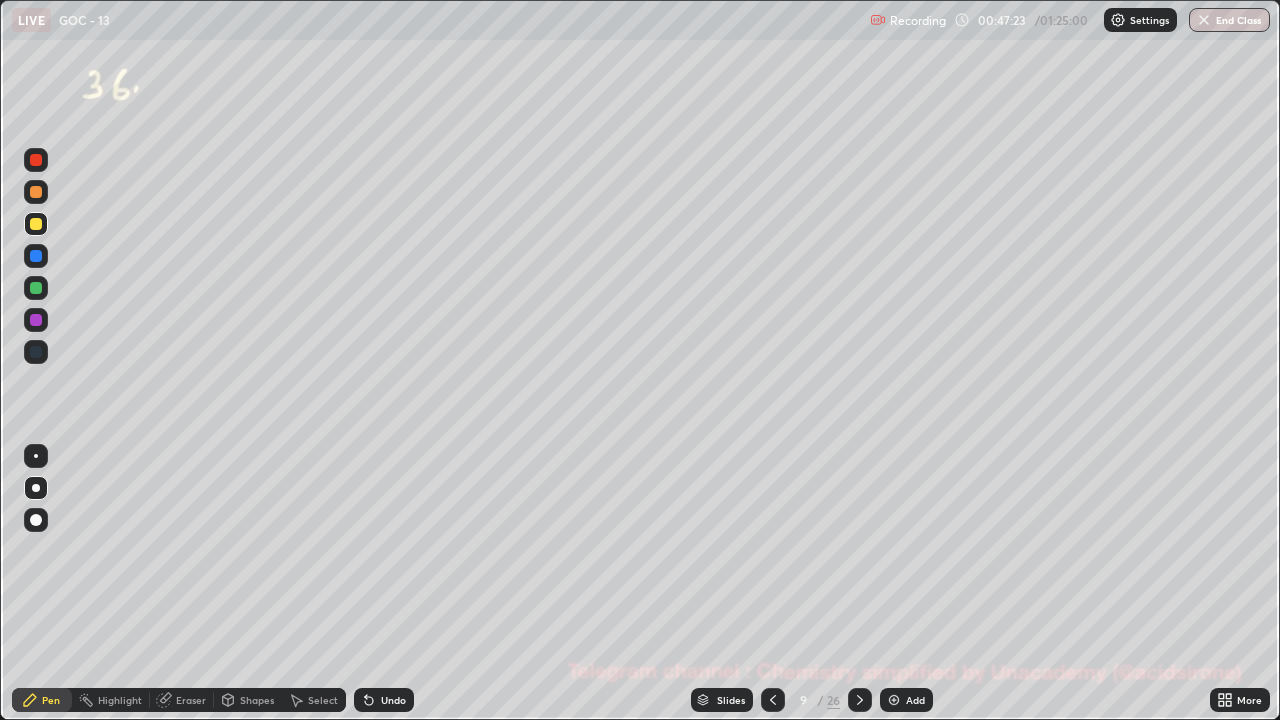 click at bounding box center [36, 160] 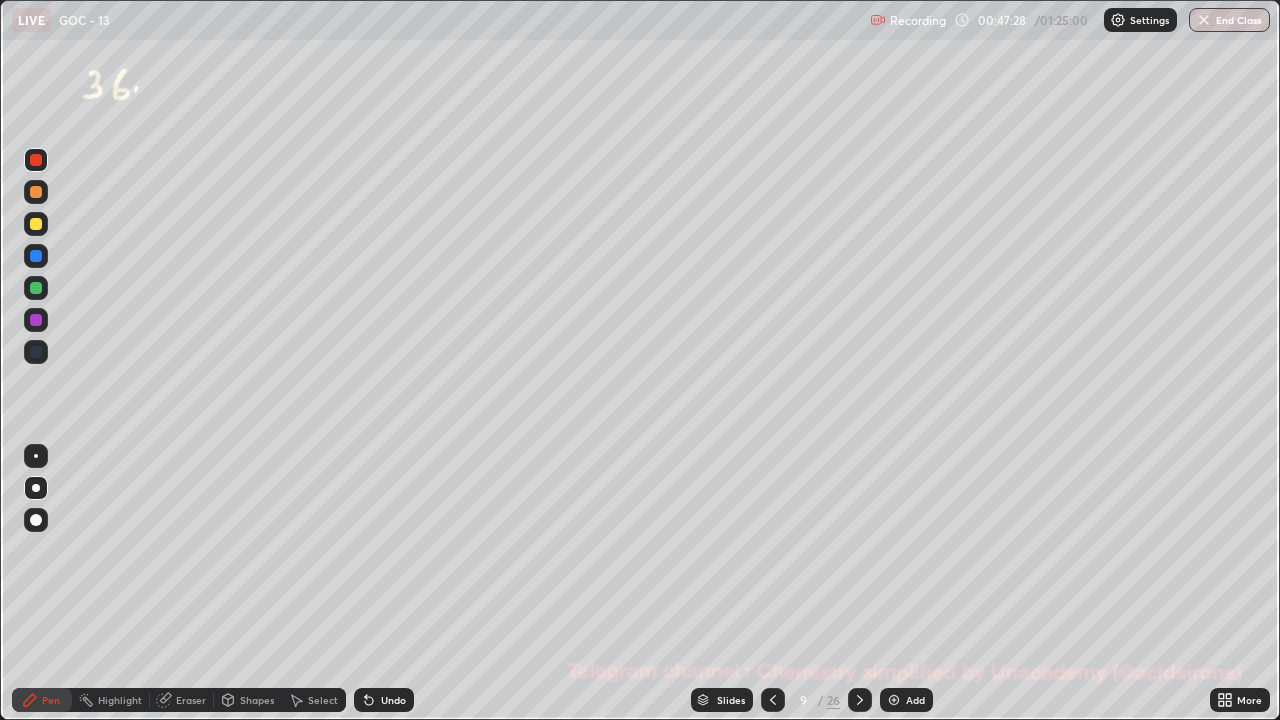 click at bounding box center [36, 288] 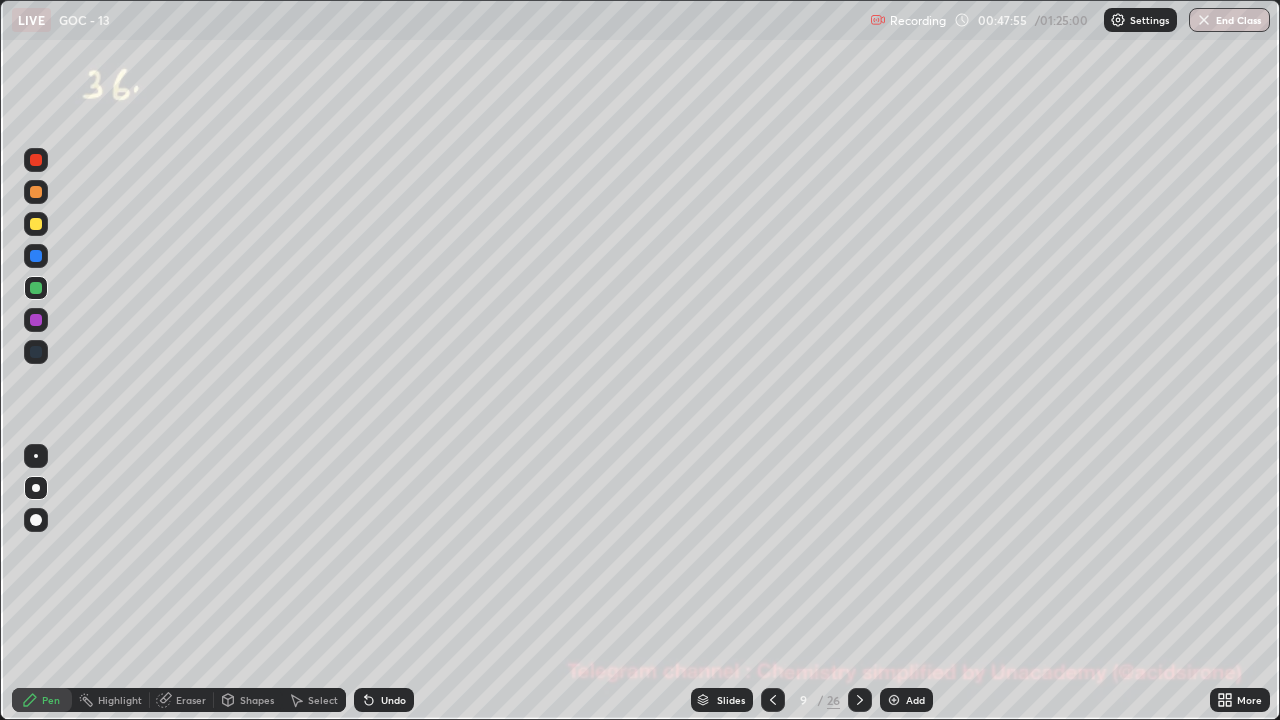 click at bounding box center (36, 160) 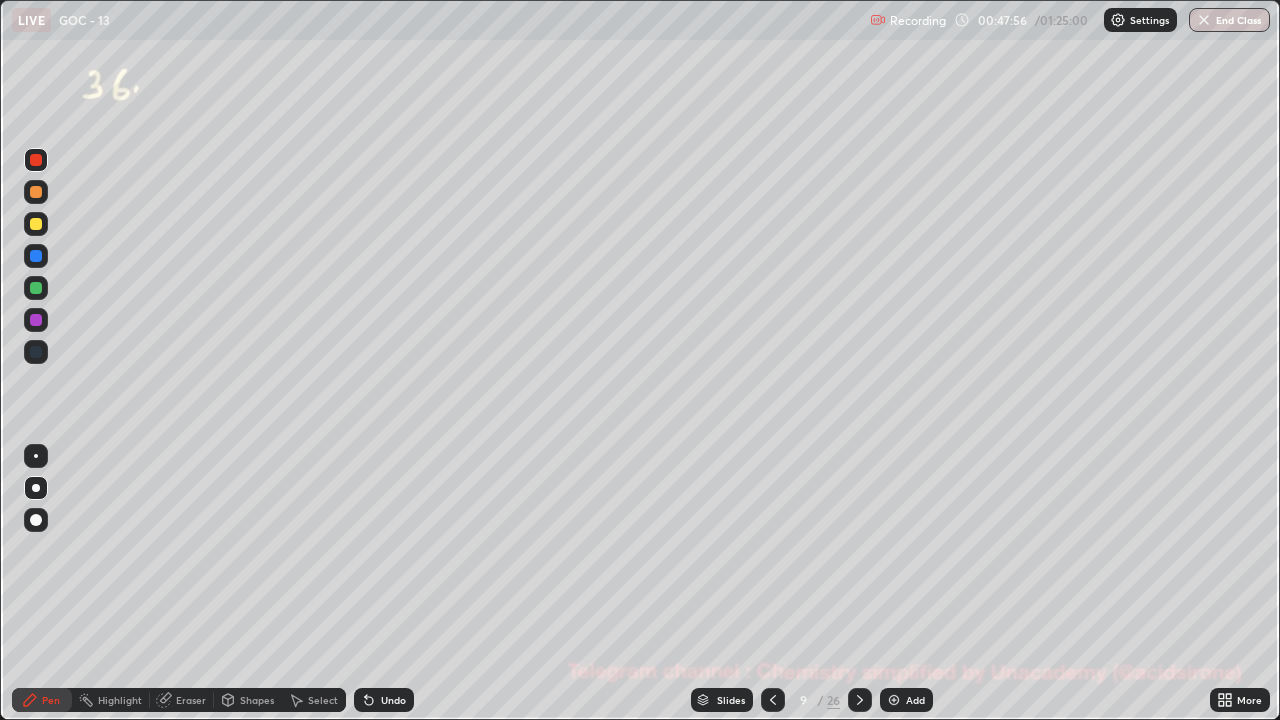click on "Highlight" at bounding box center (120, 700) 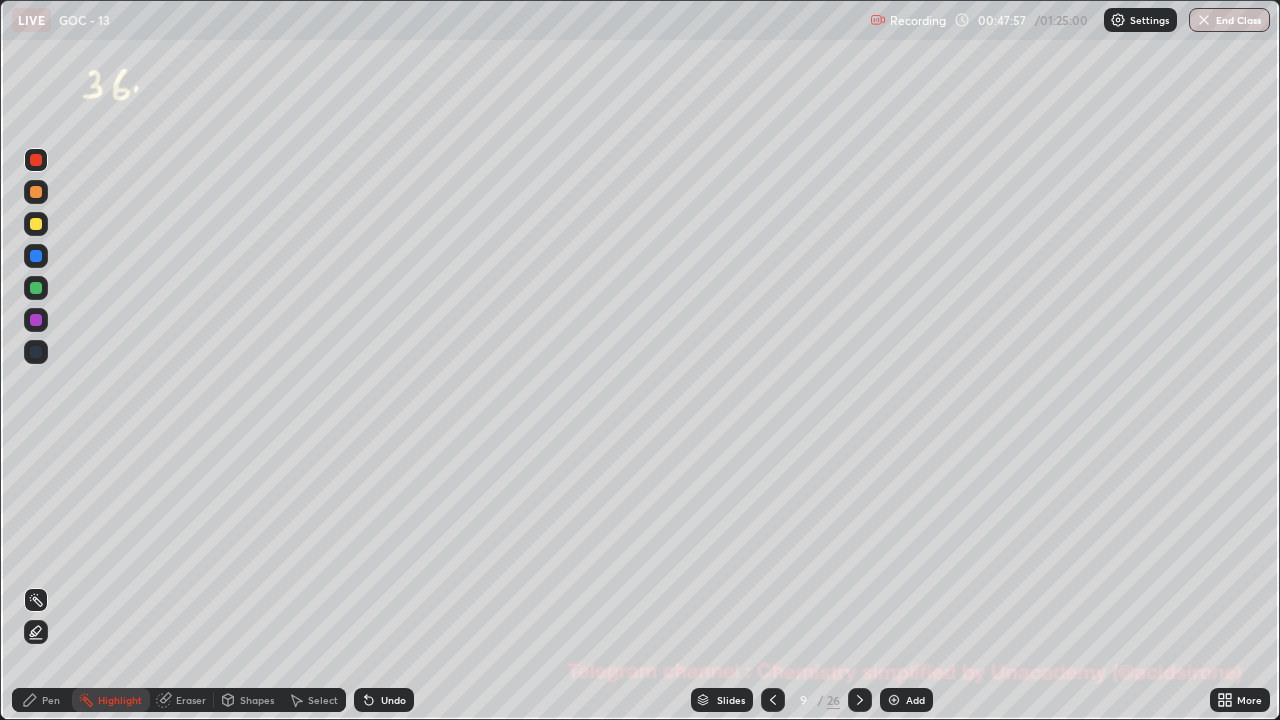 click 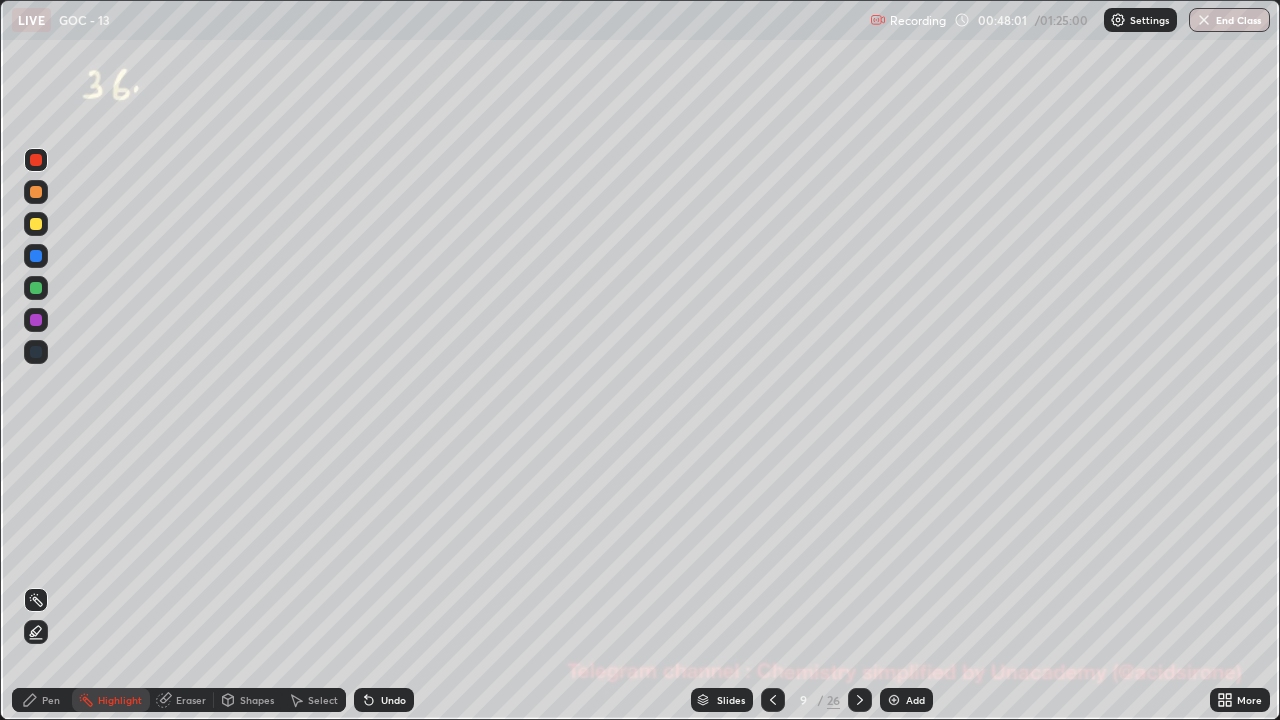 click 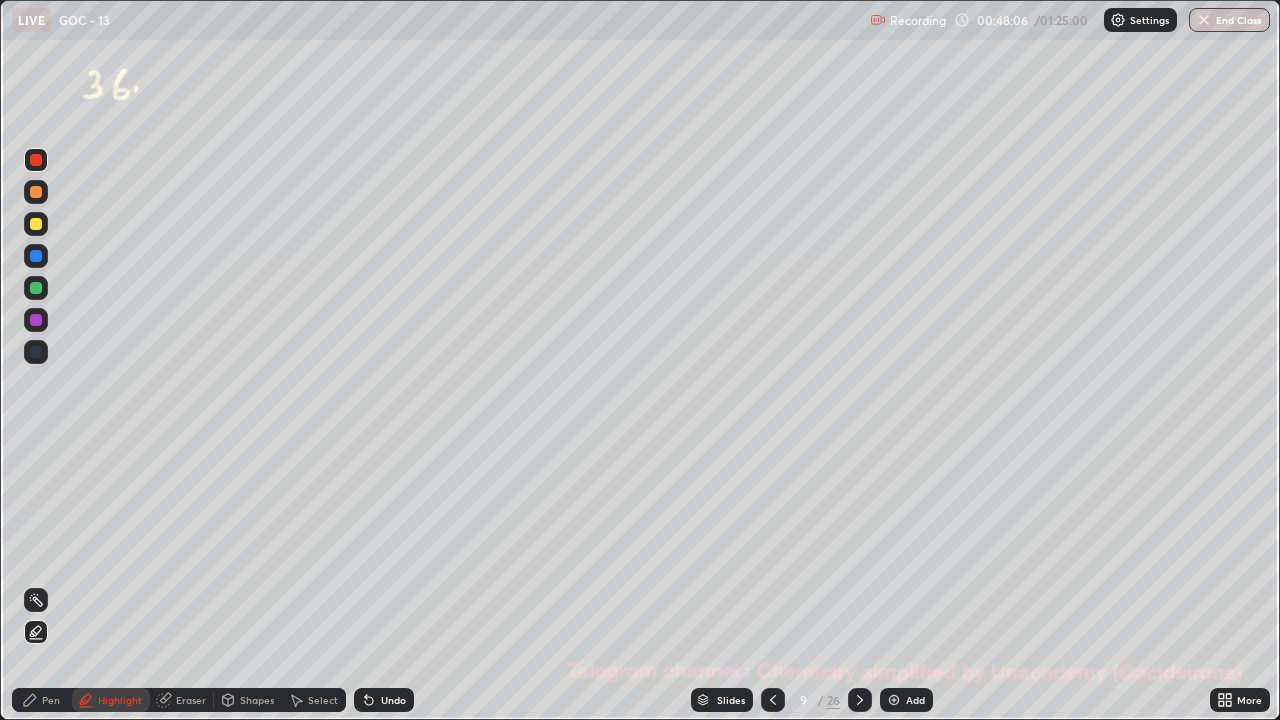 click 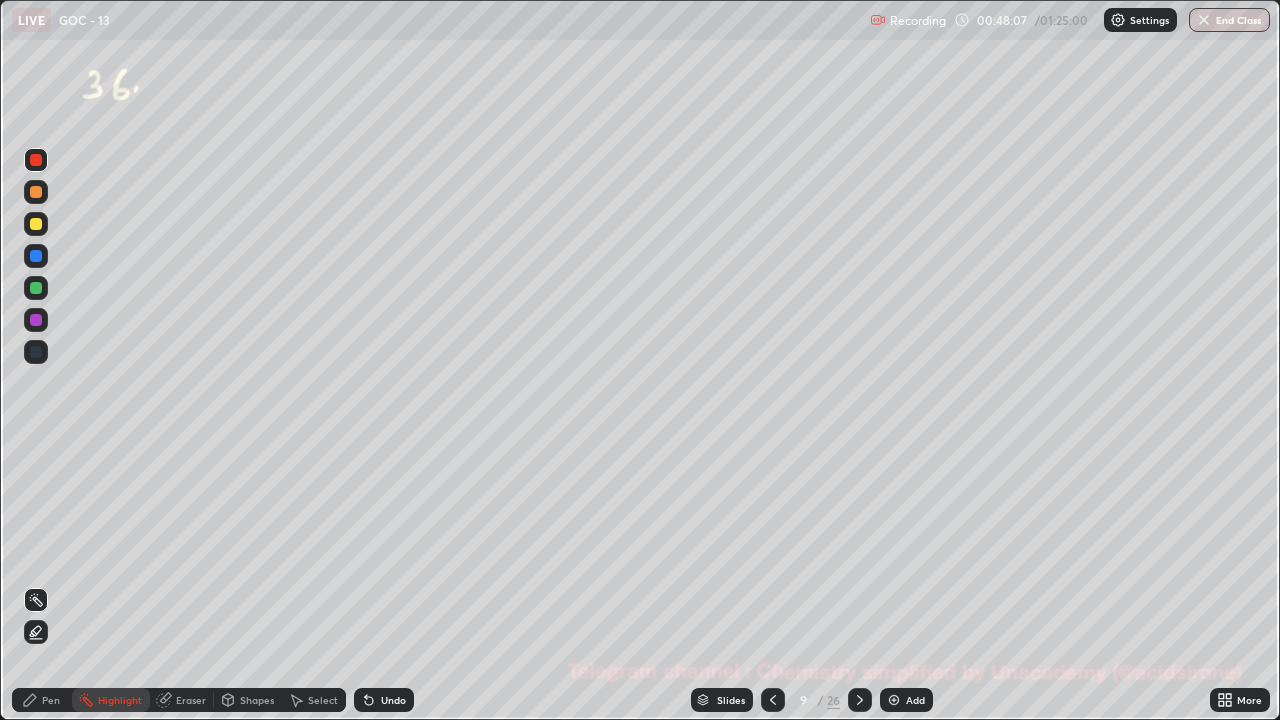 click at bounding box center [36, 288] 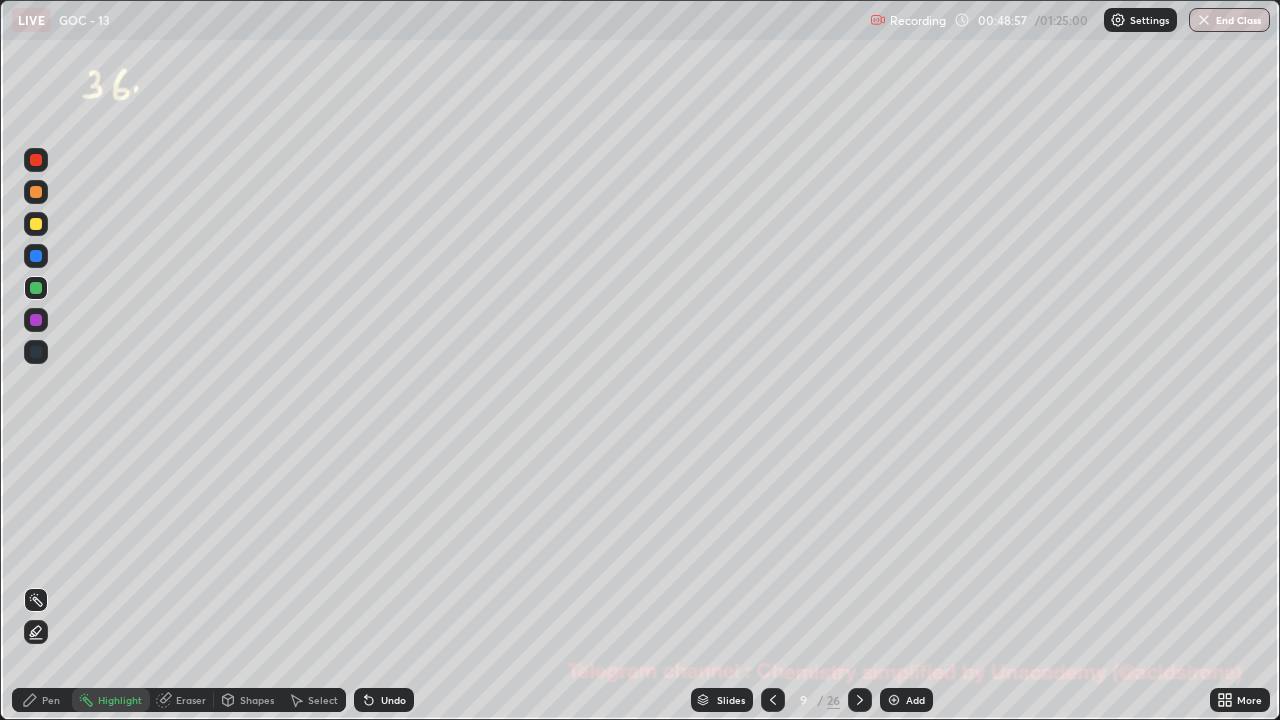 click 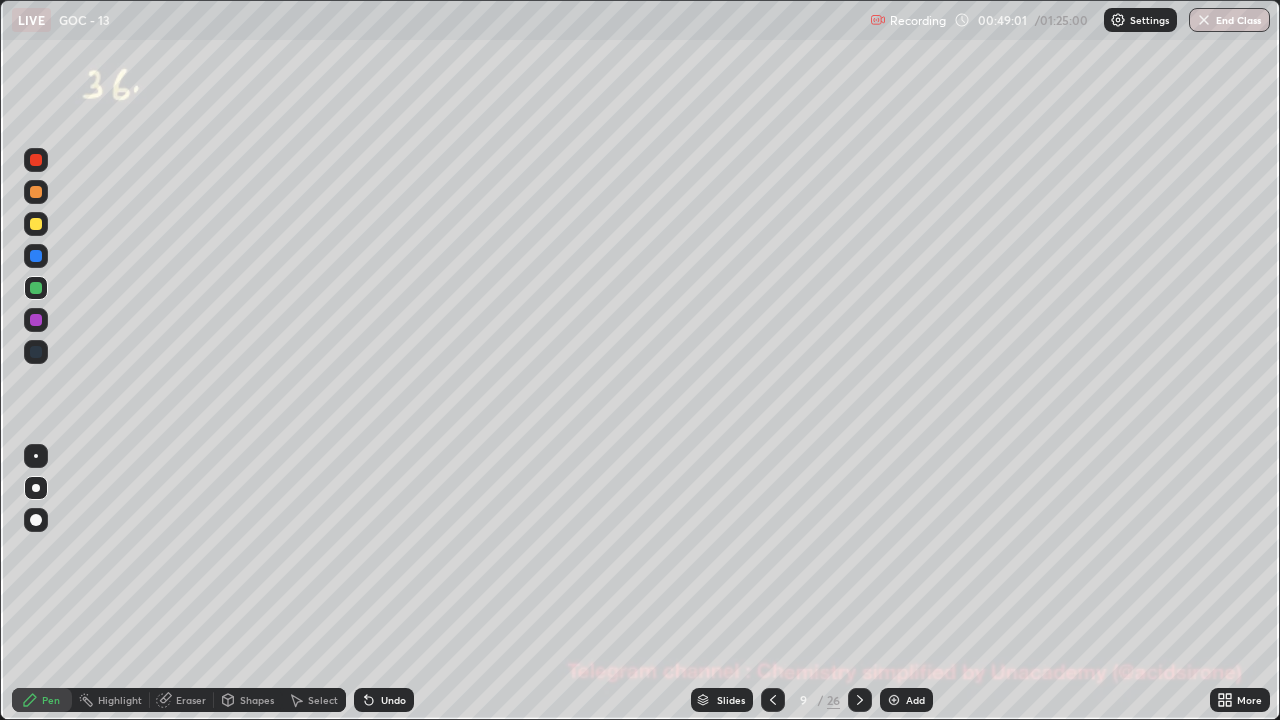 click at bounding box center [36, 192] 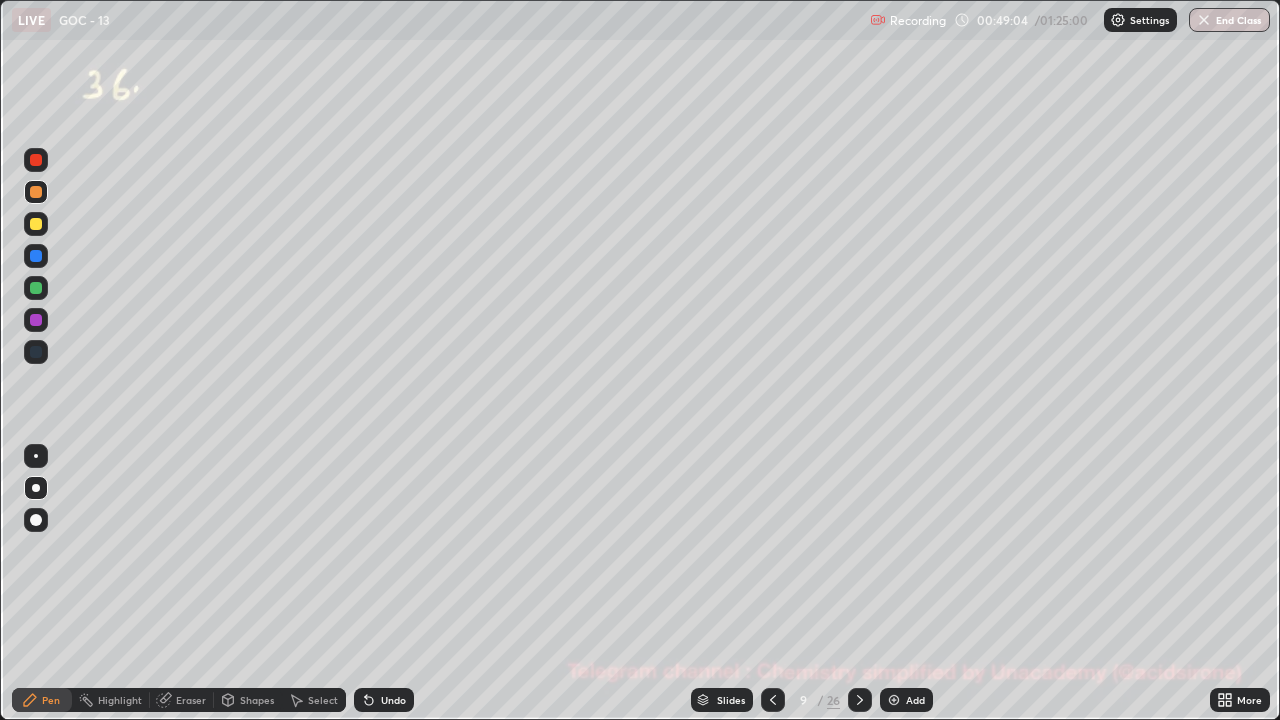 click on "Undo" at bounding box center (384, 700) 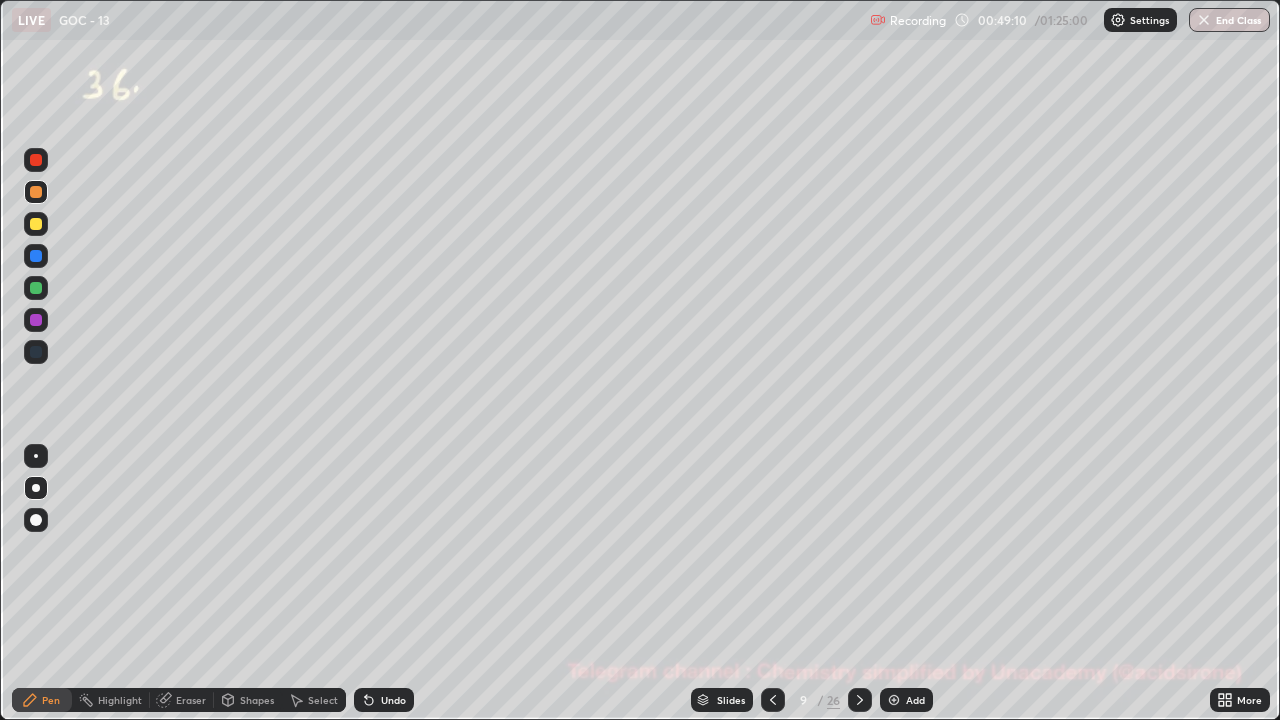 click on "Highlight" at bounding box center [120, 700] 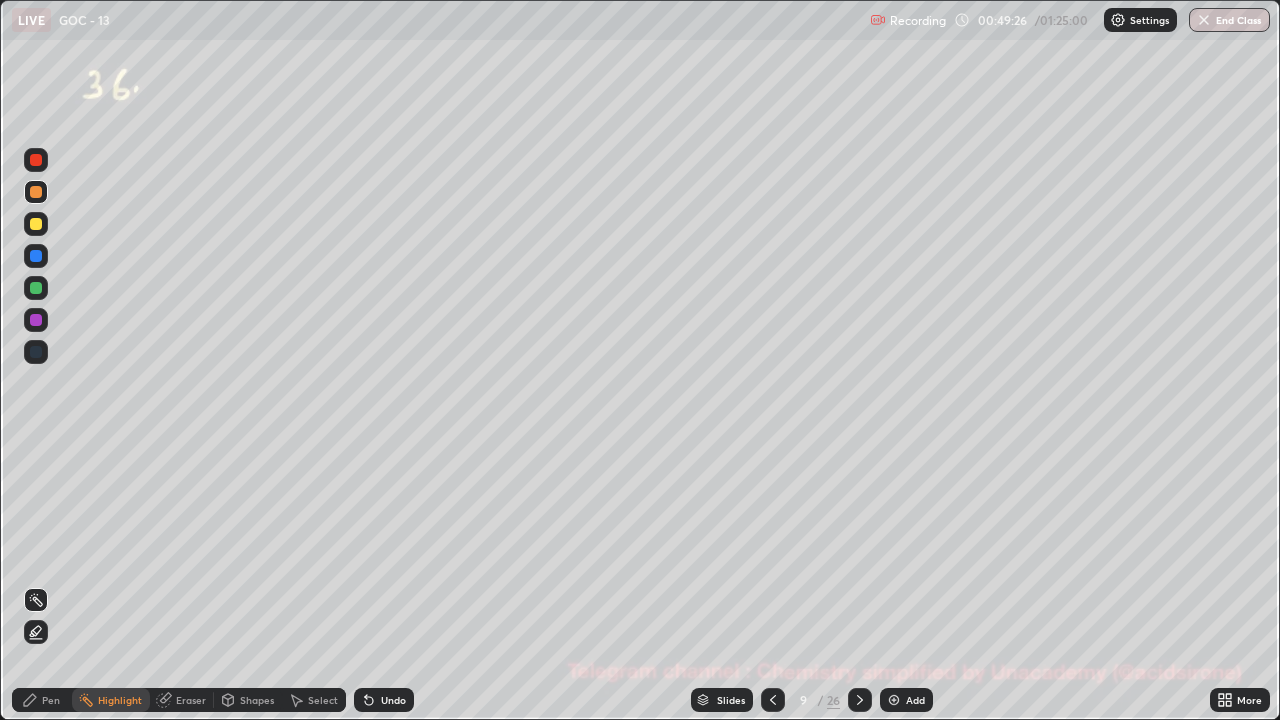 click 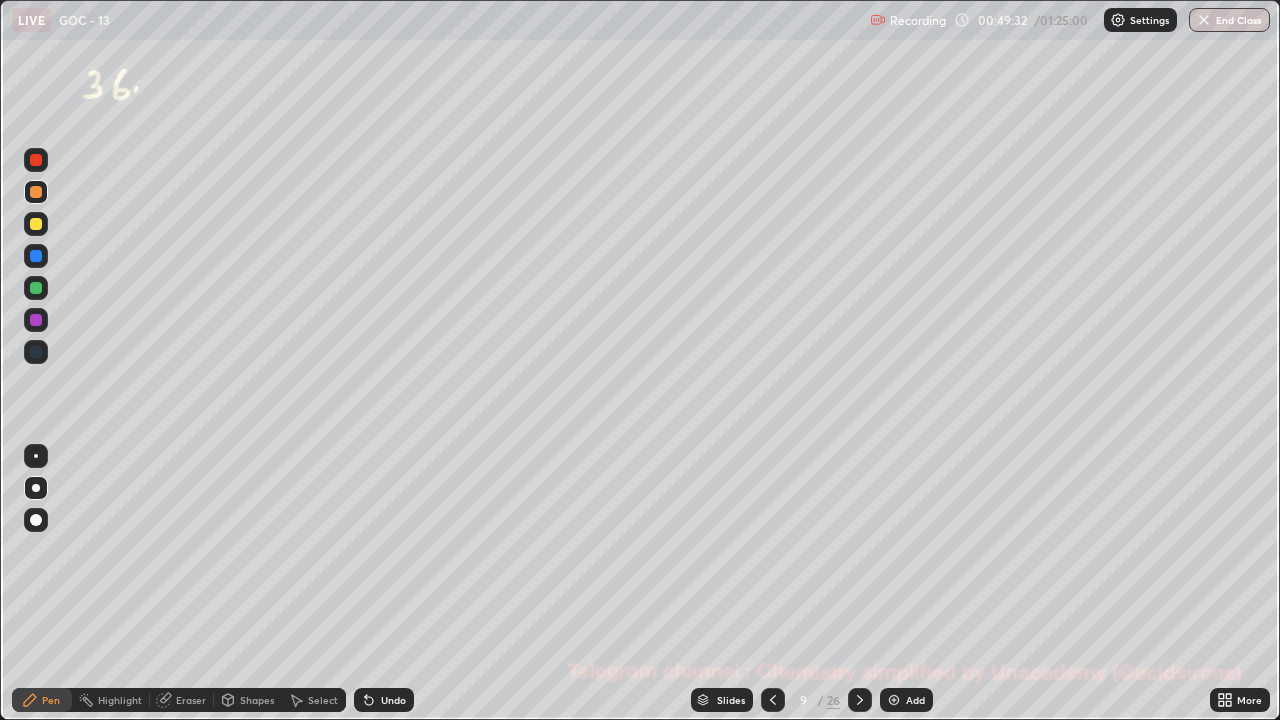 click 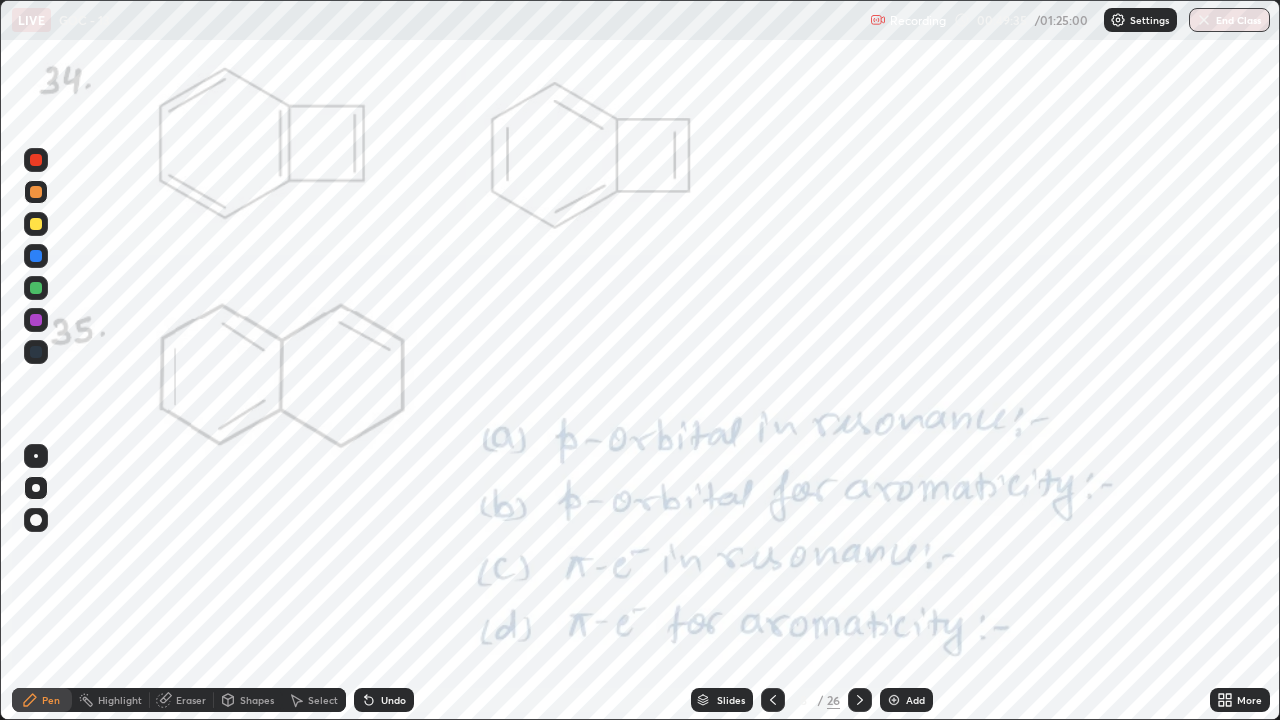 click 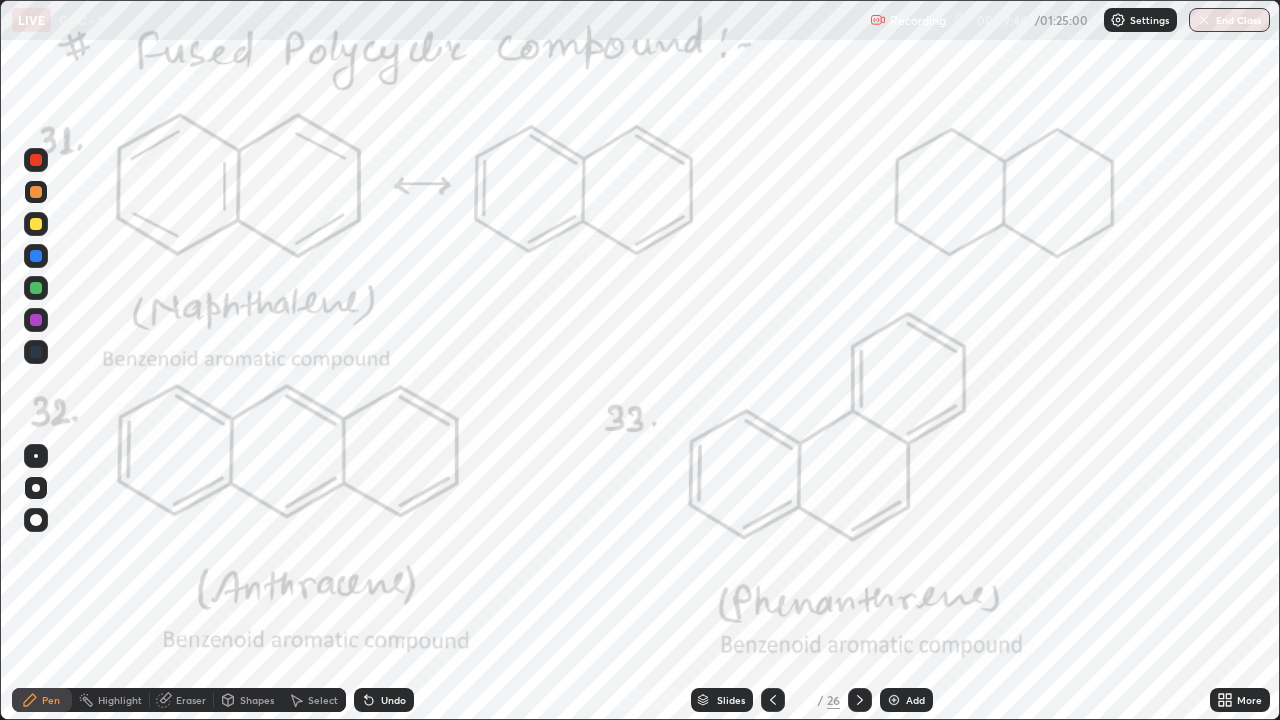 click 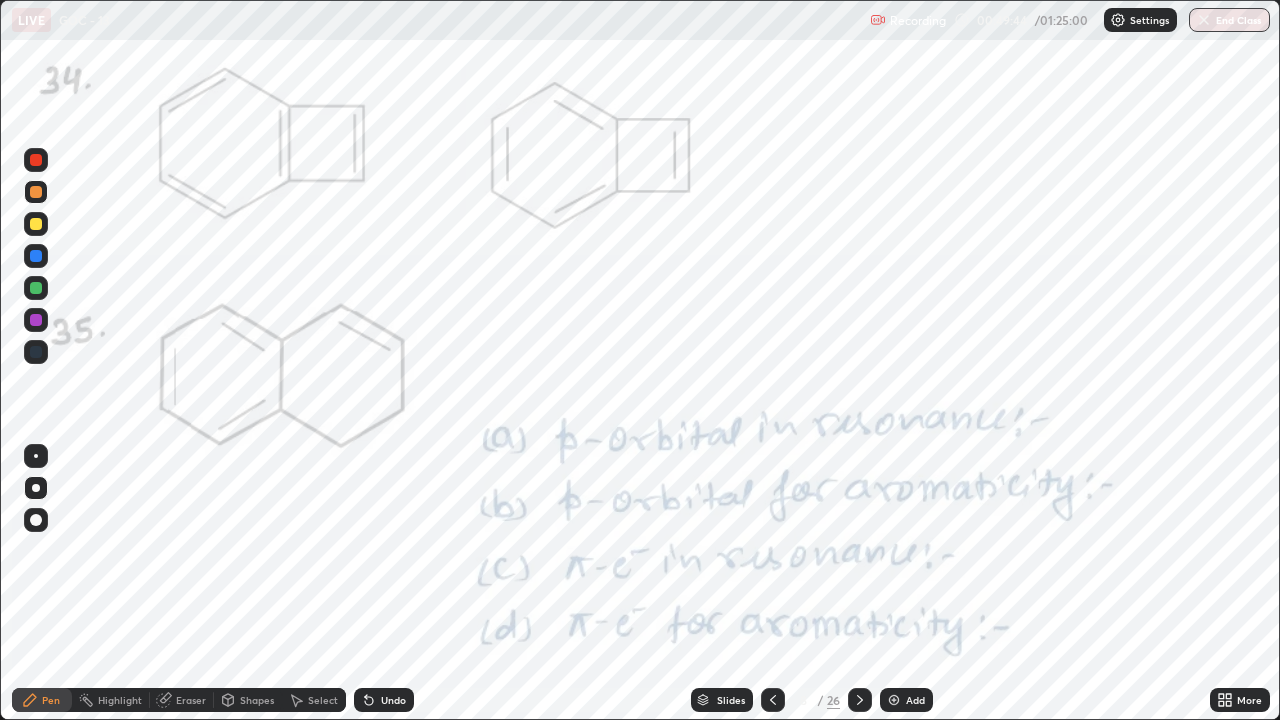click 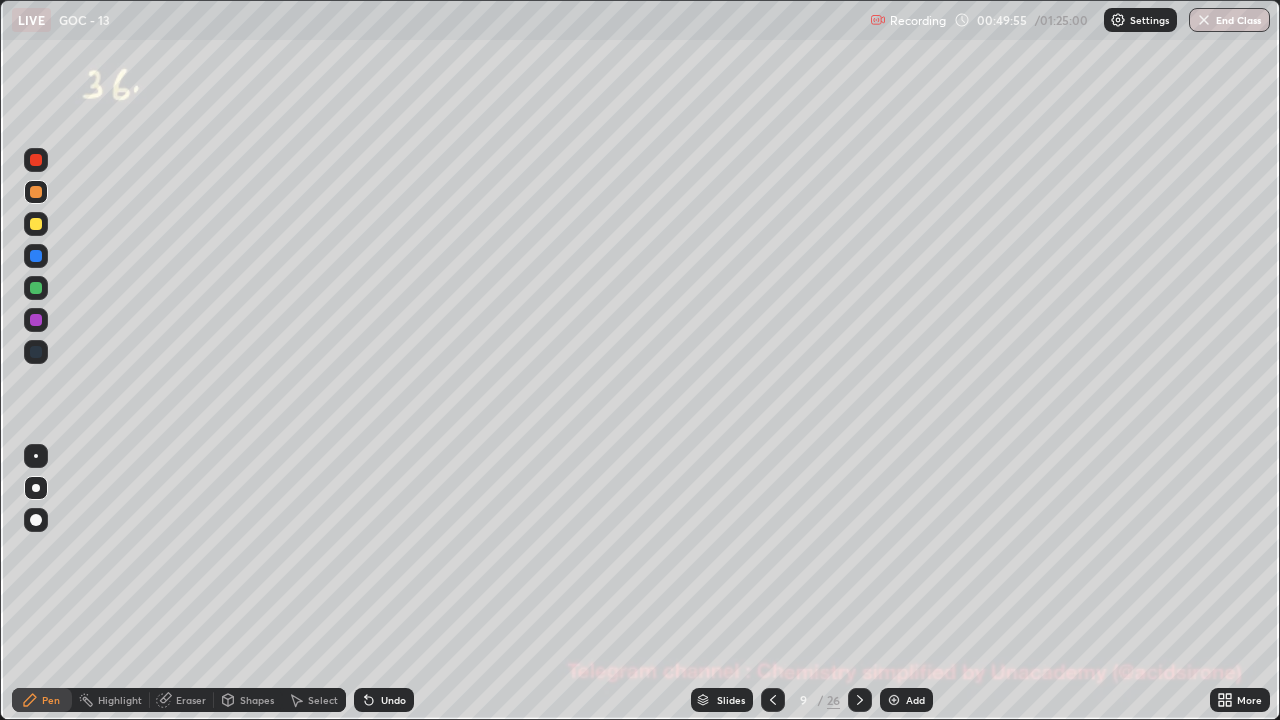 click 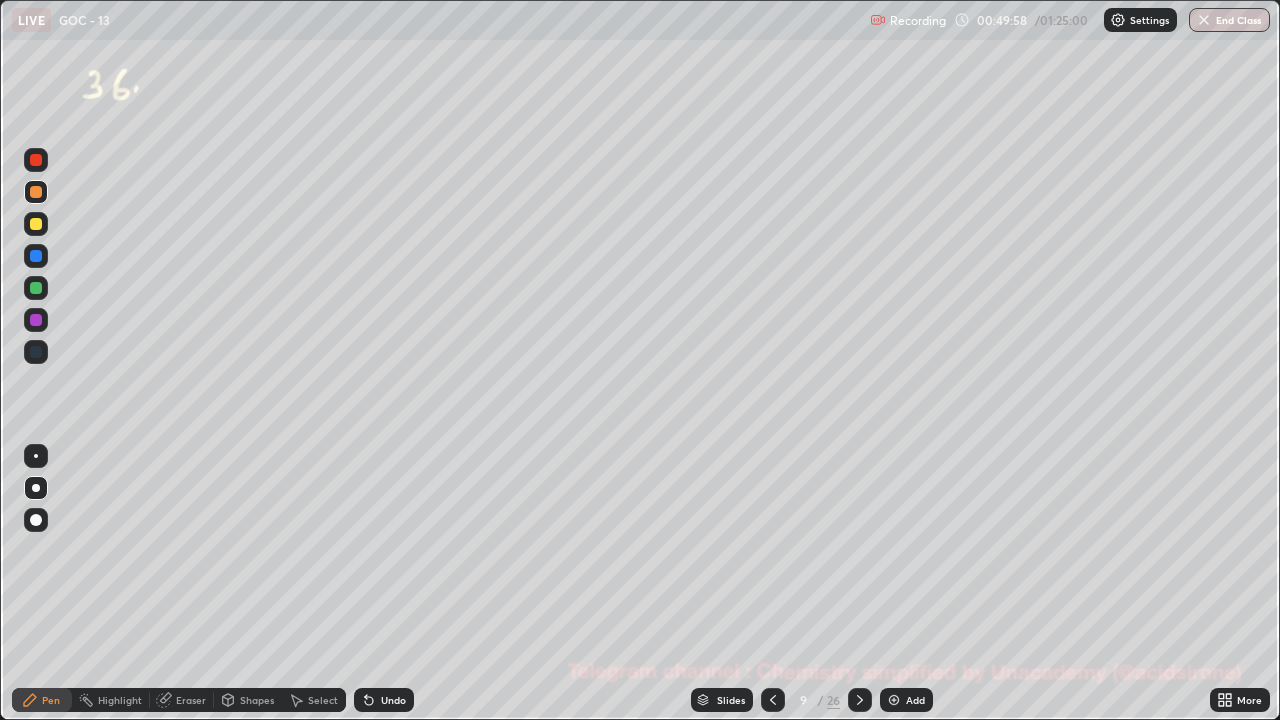 click 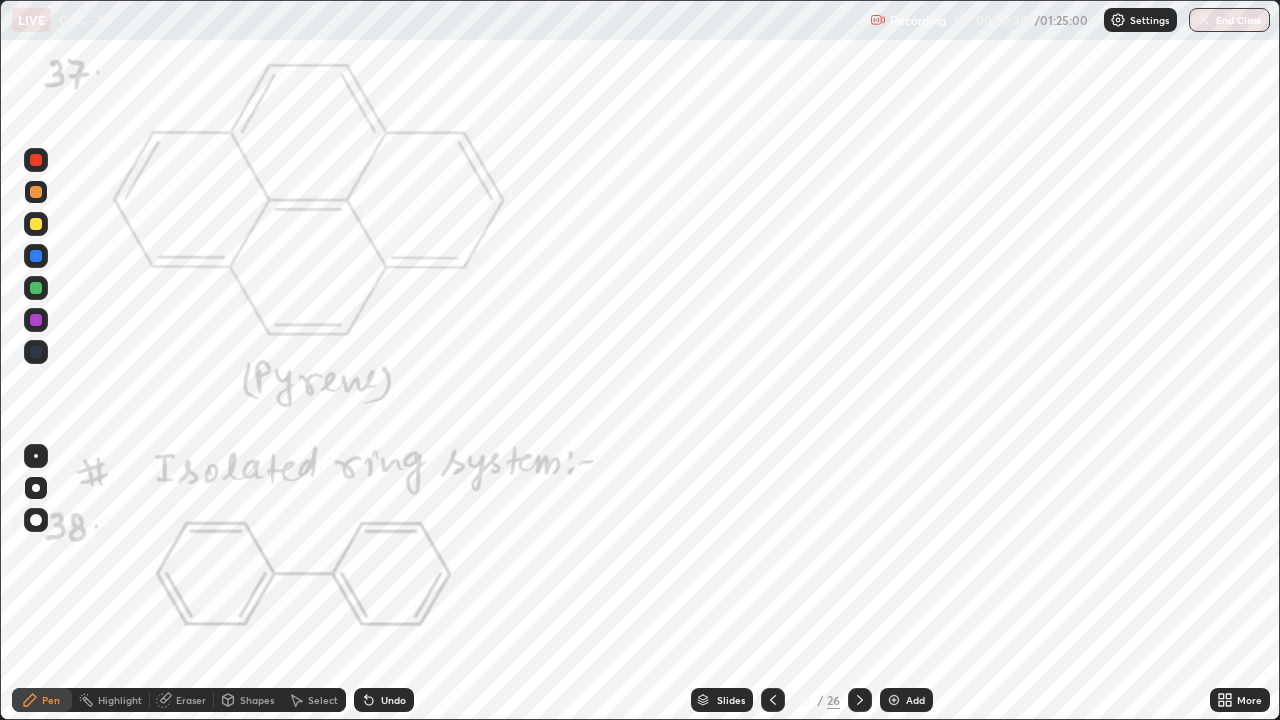 click on "Undo" at bounding box center [384, 700] 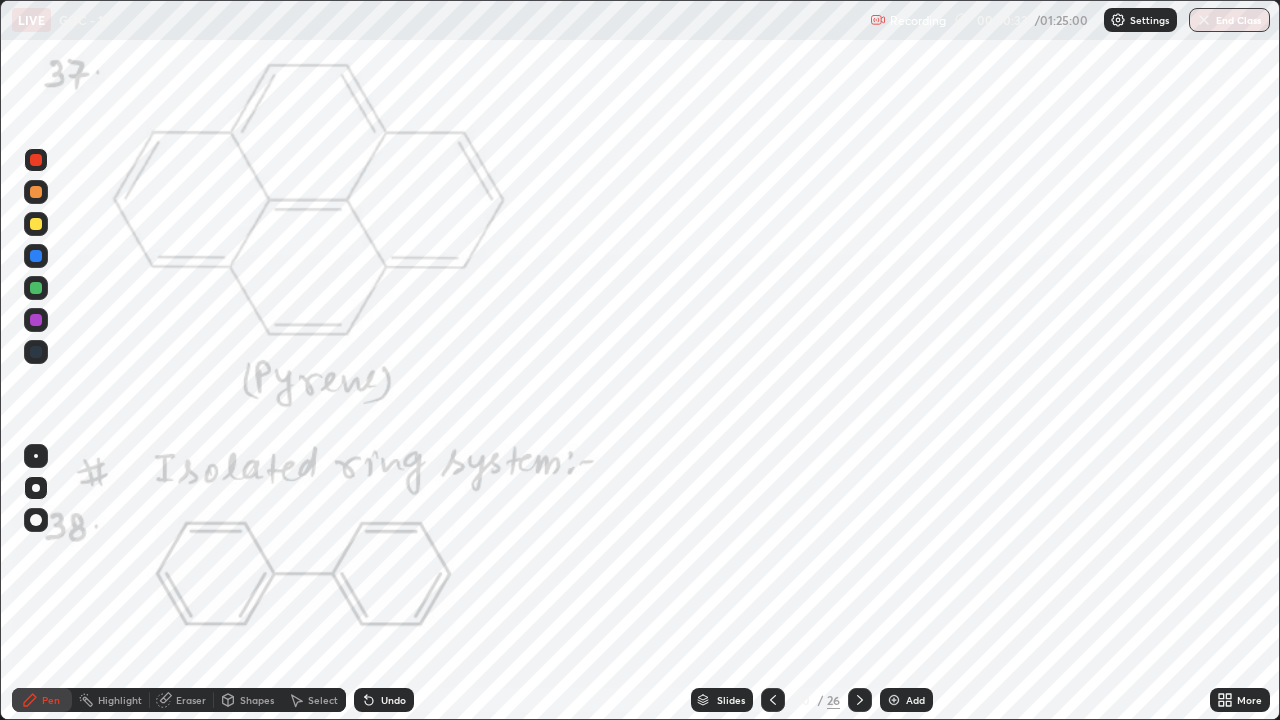 click at bounding box center (36, 224) 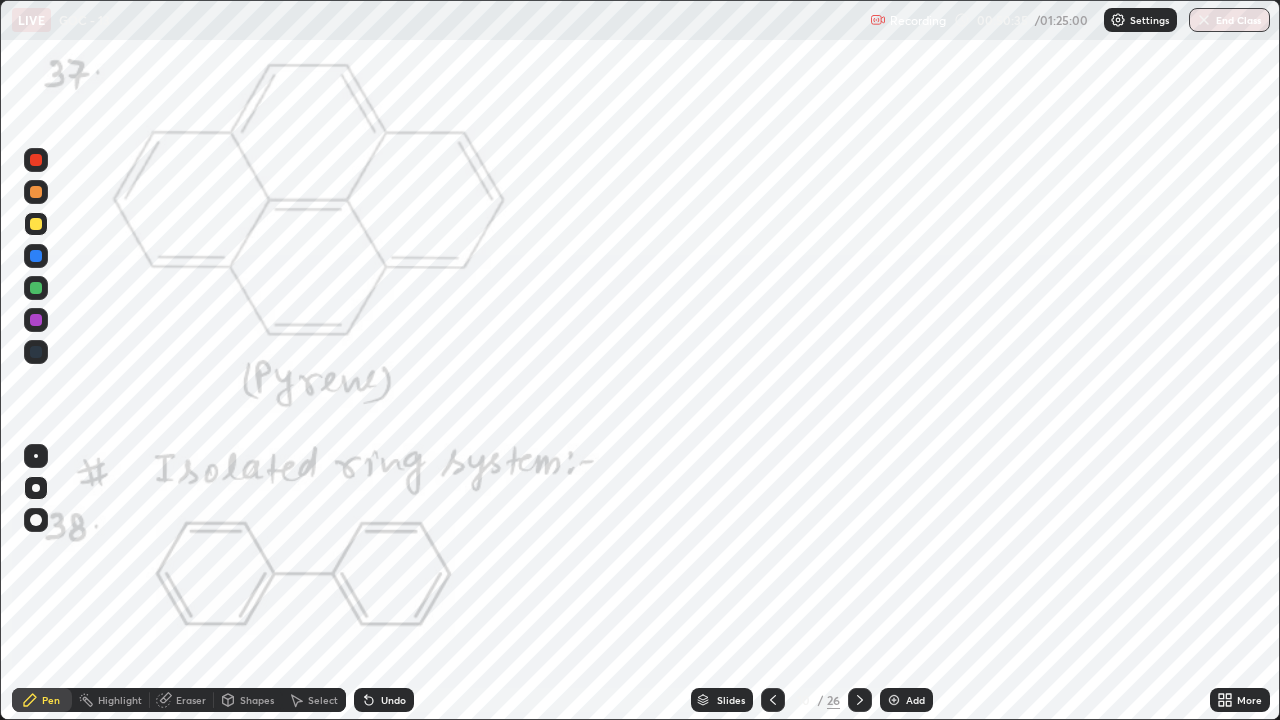 click on "Highlight" at bounding box center (120, 700) 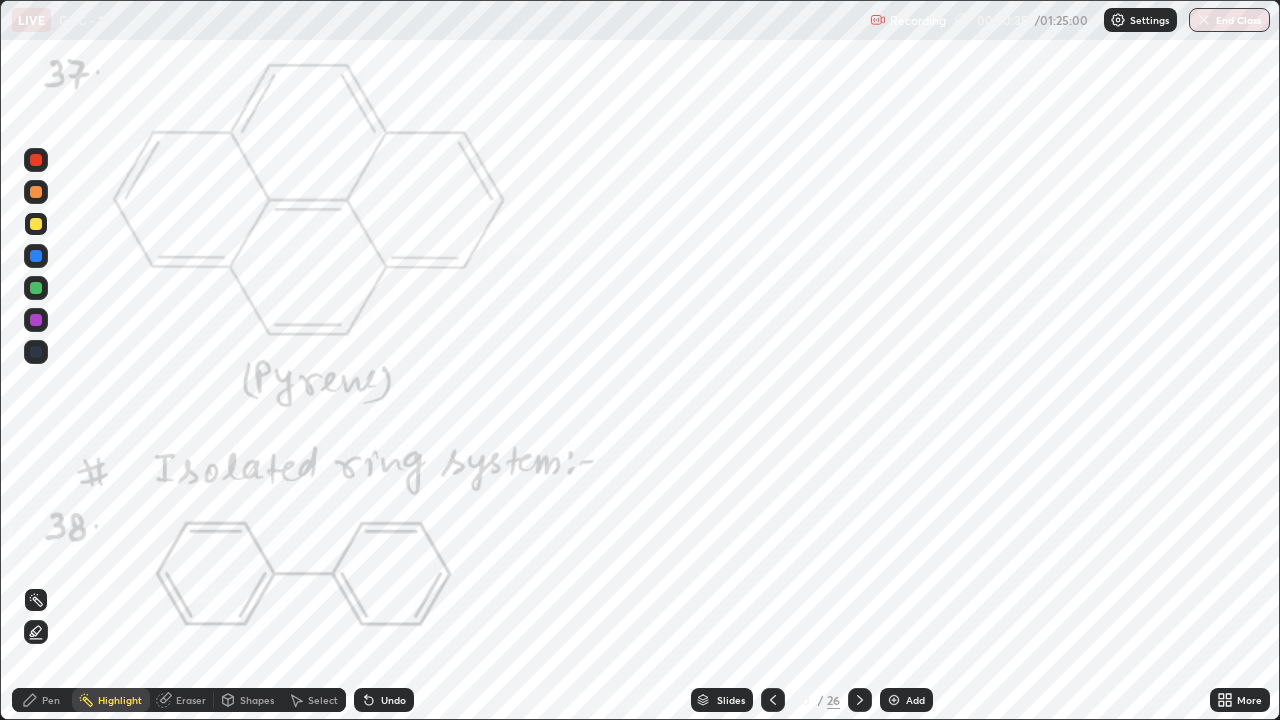 click 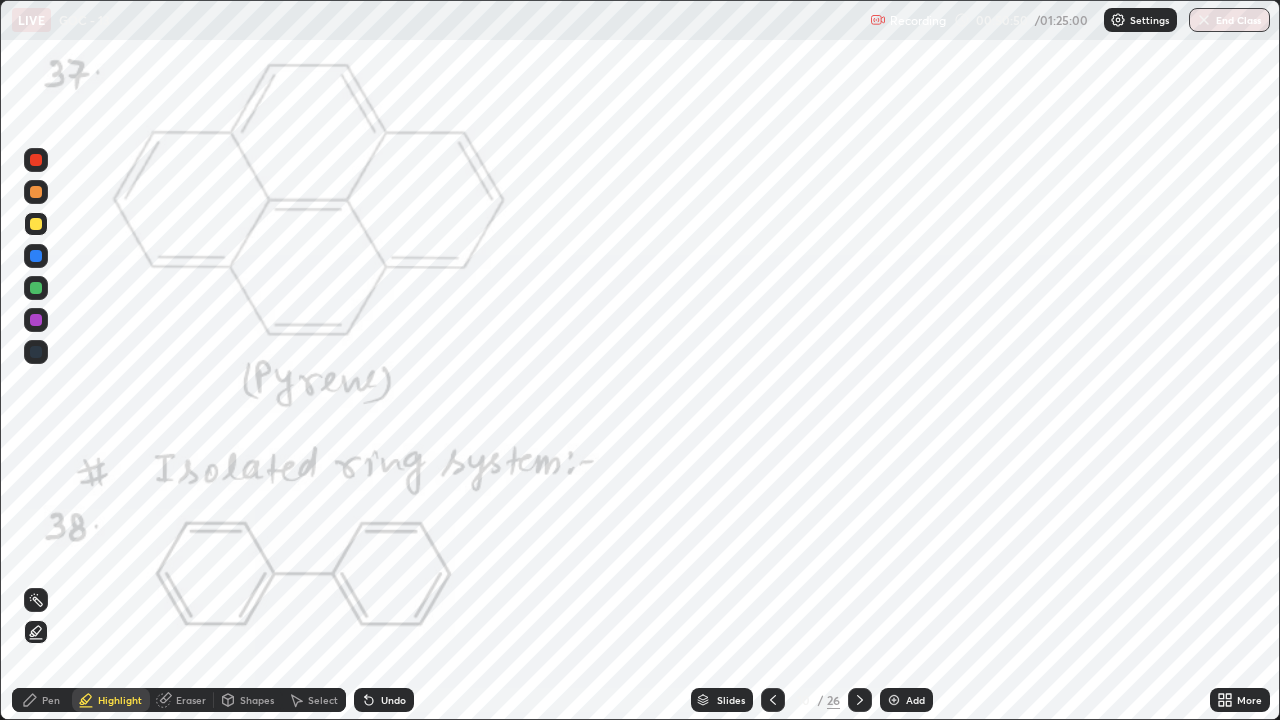 click at bounding box center [36, 160] 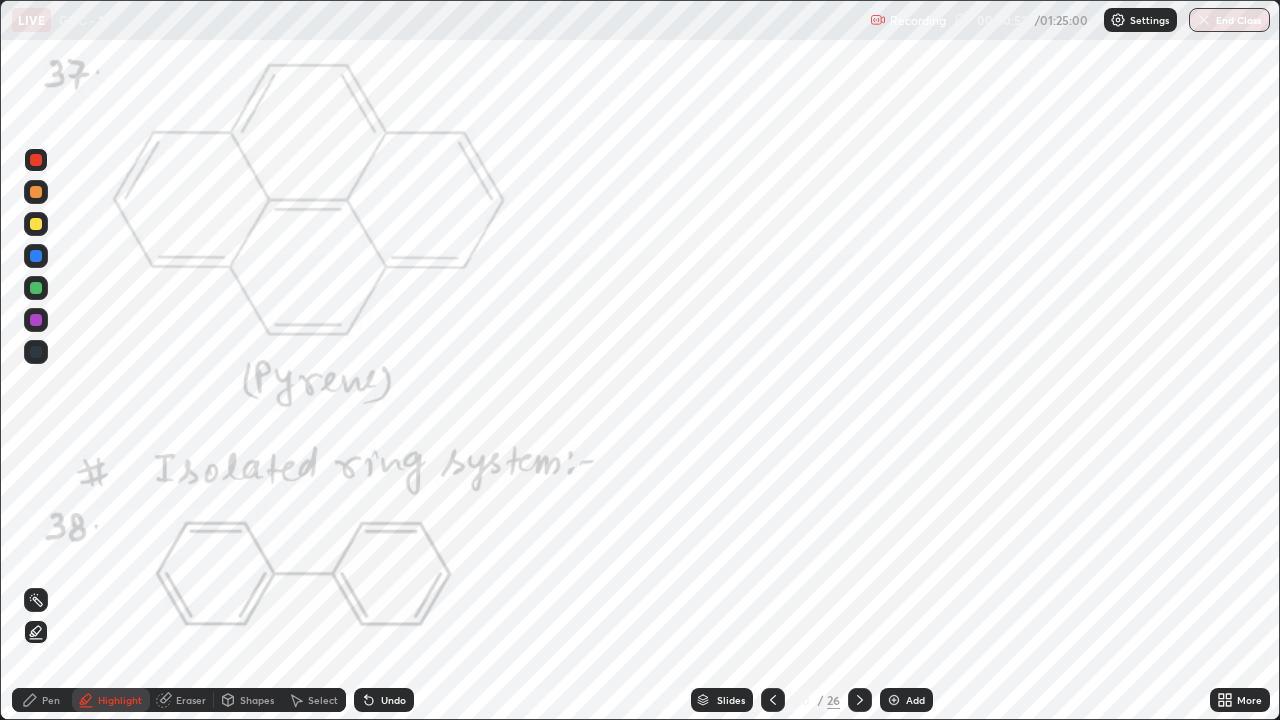 click 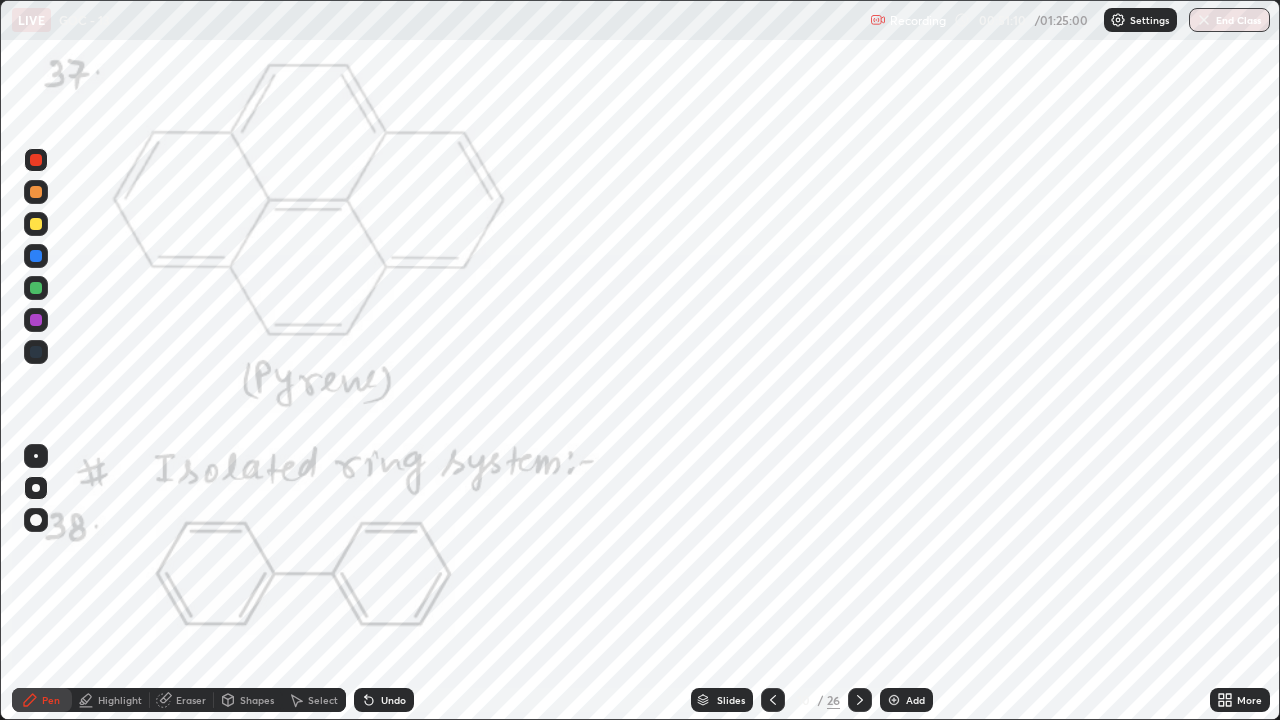 click 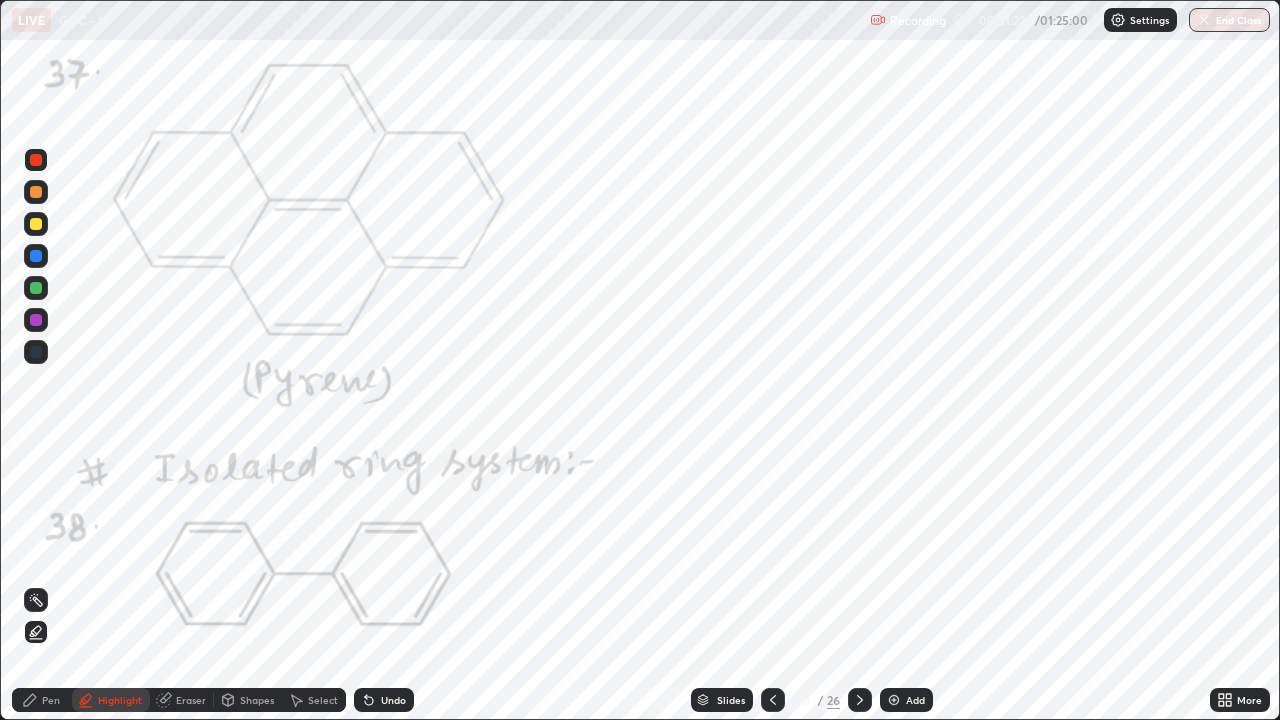 click on "Pen" at bounding box center [51, 700] 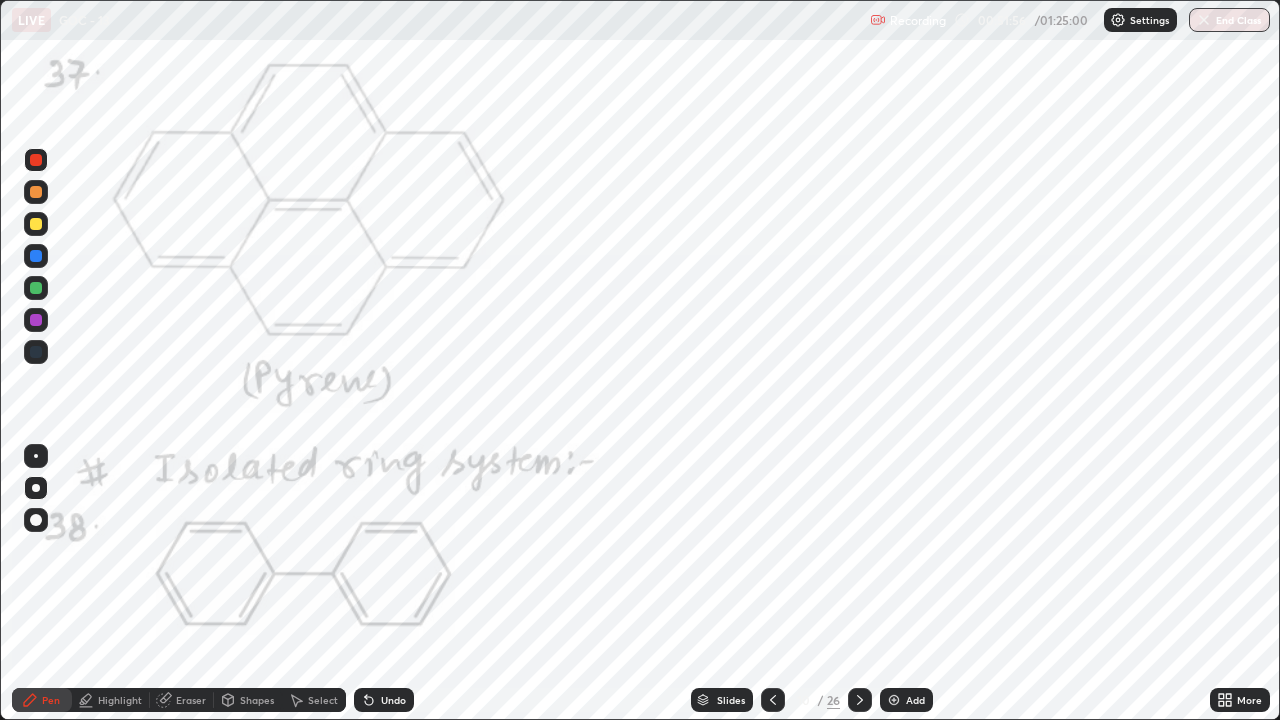 click at bounding box center (36, 256) 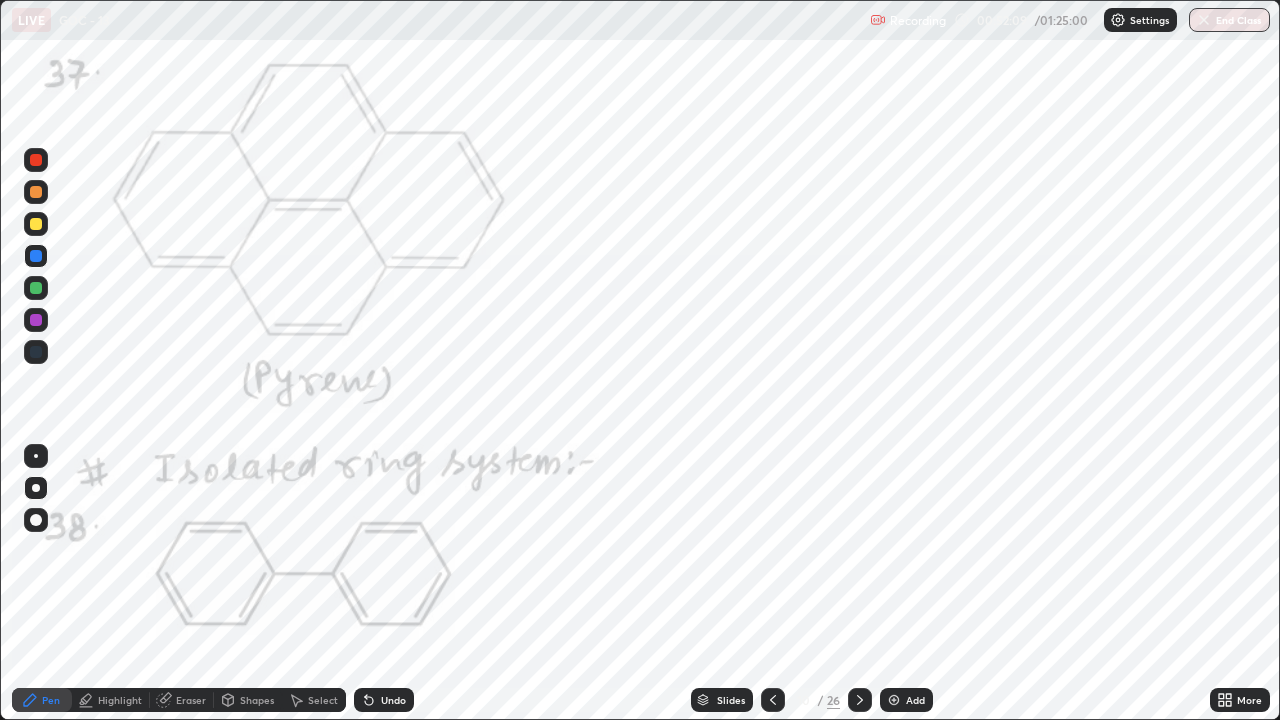 click on "Undo" at bounding box center (393, 700) 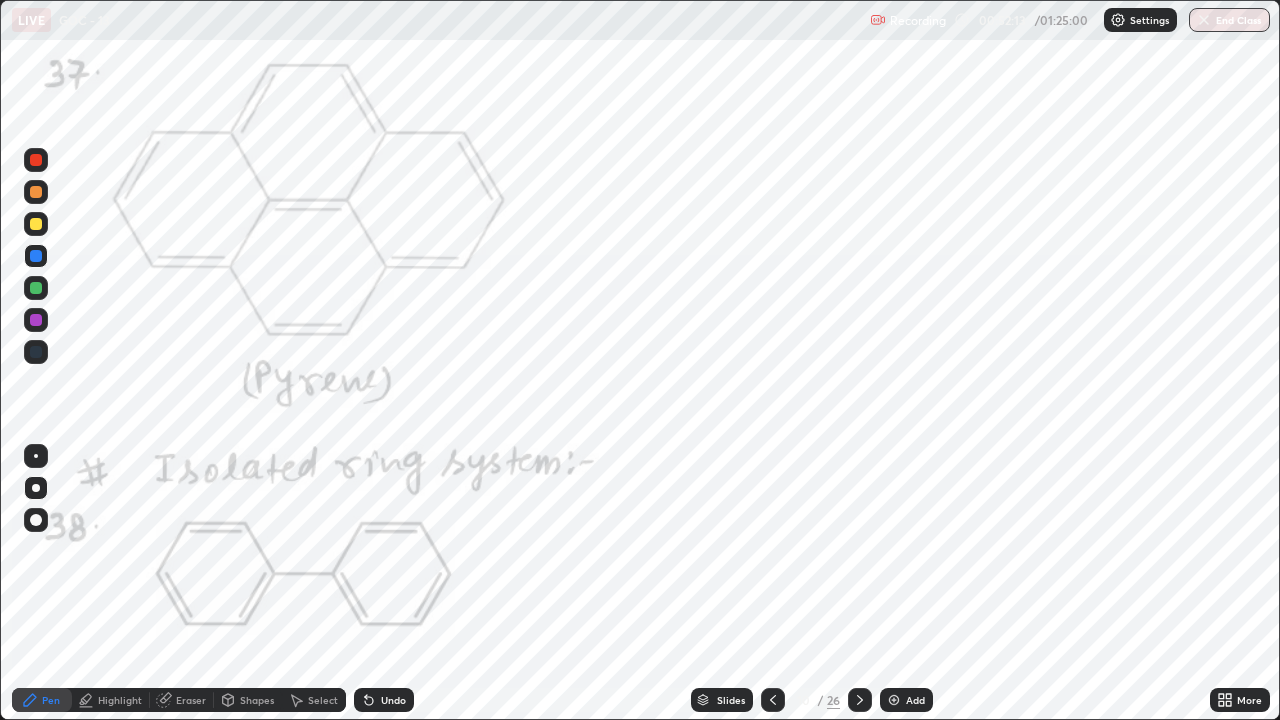 click on "Undo" at bounding box center [393, 700] 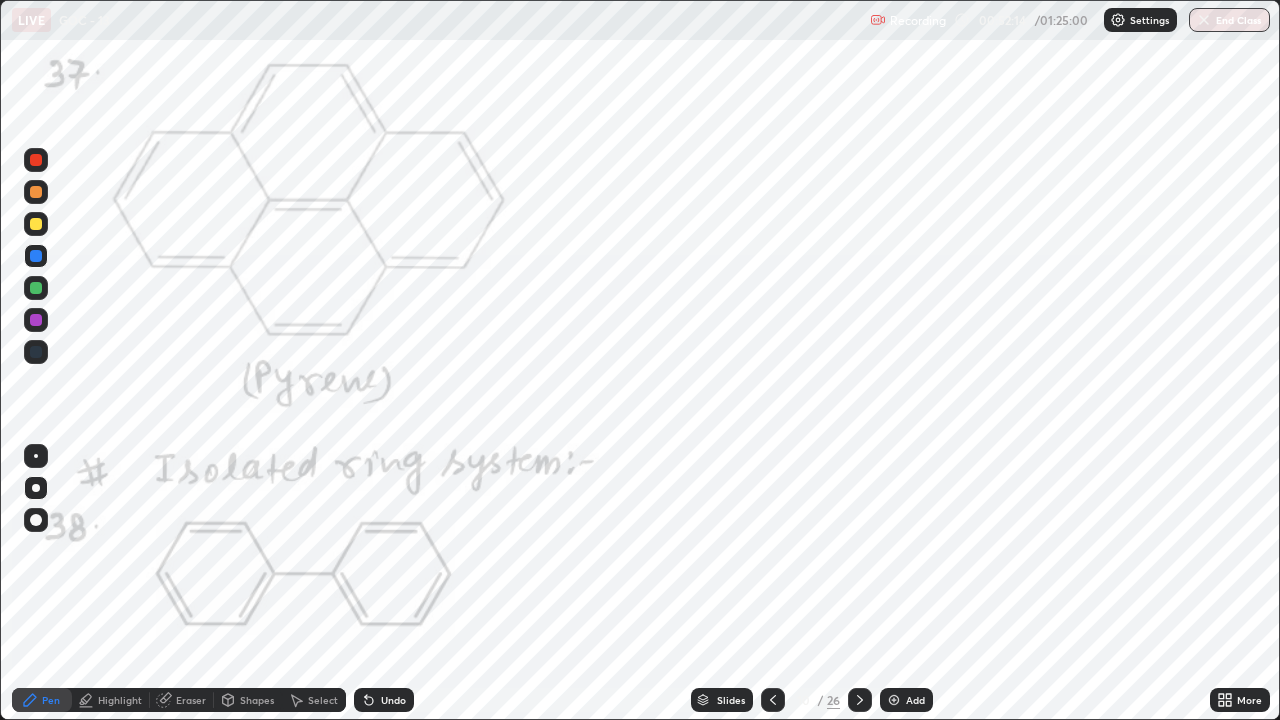 click on "Undo" at bounding box center (384, 700) 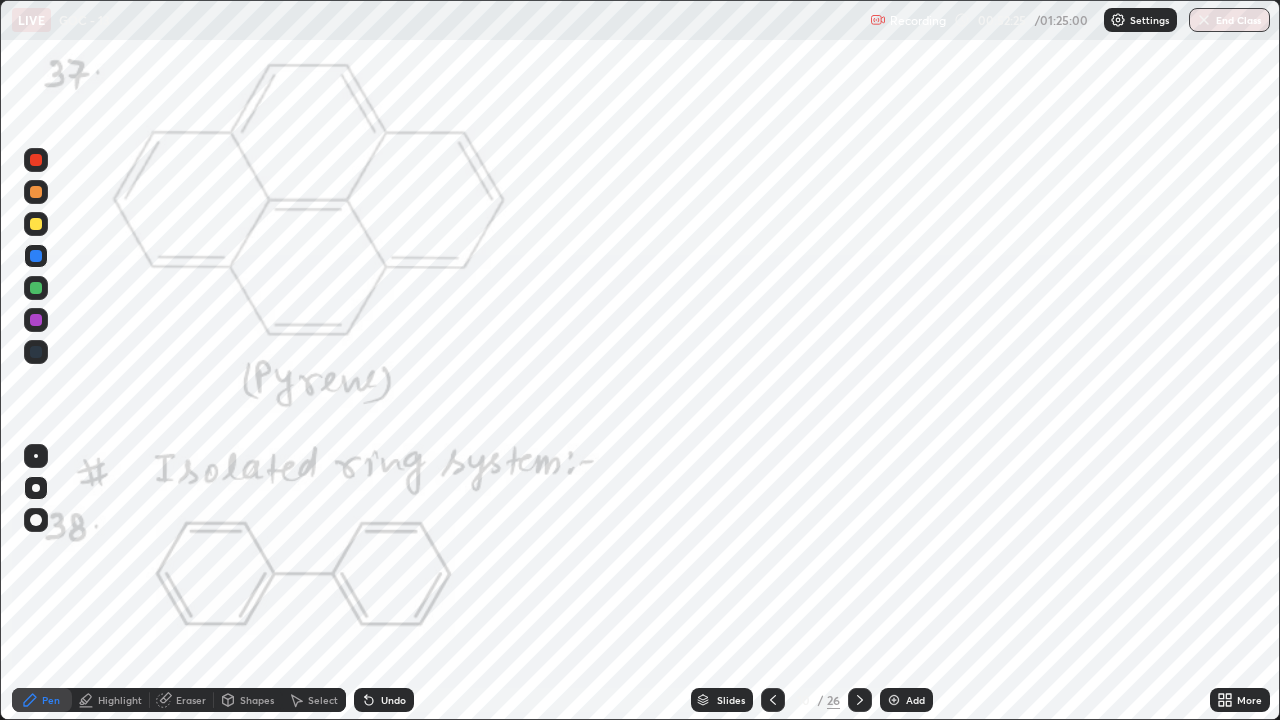 click at bounding box center (36, 160) 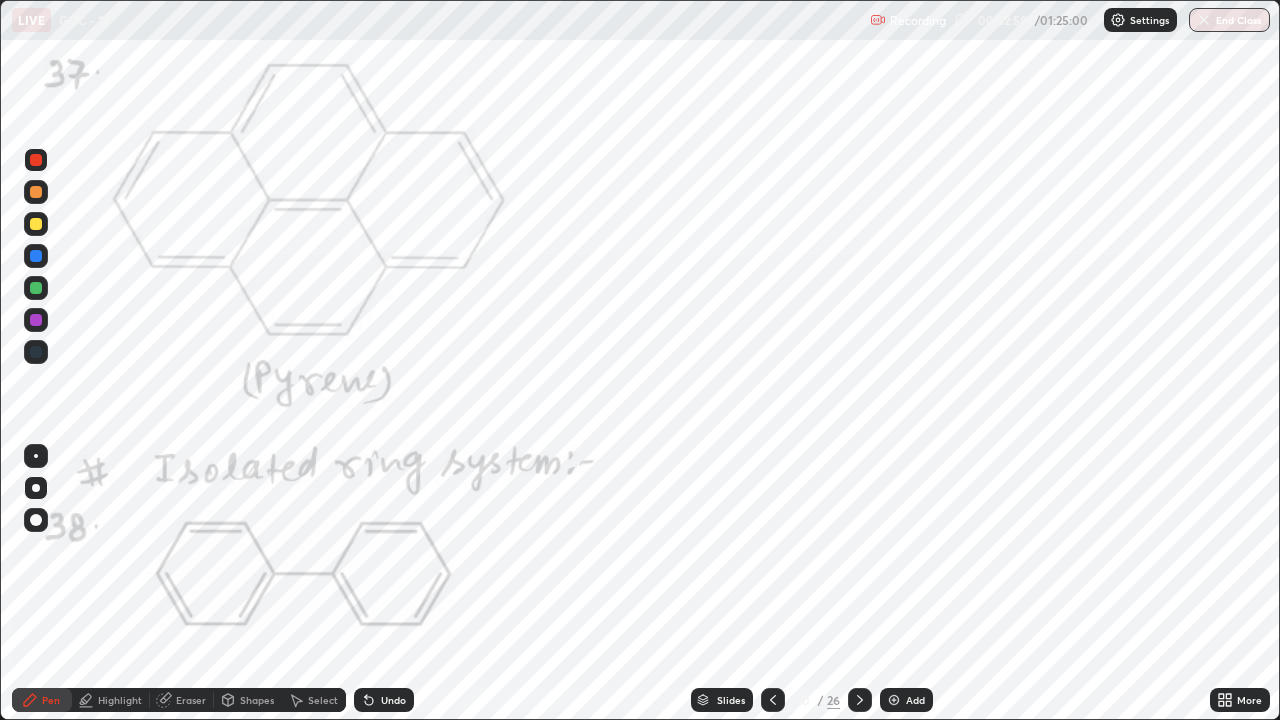 click at bounding box center (36, 320) 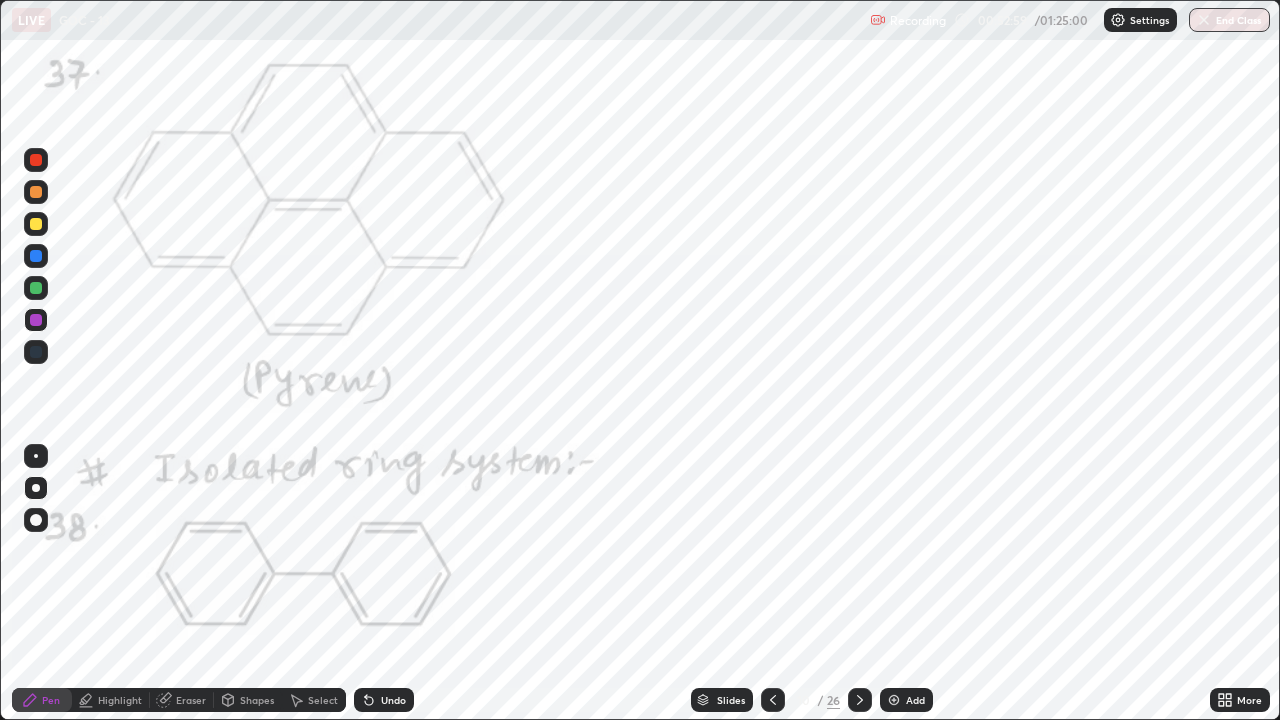 click at bounding box center (36, 288) 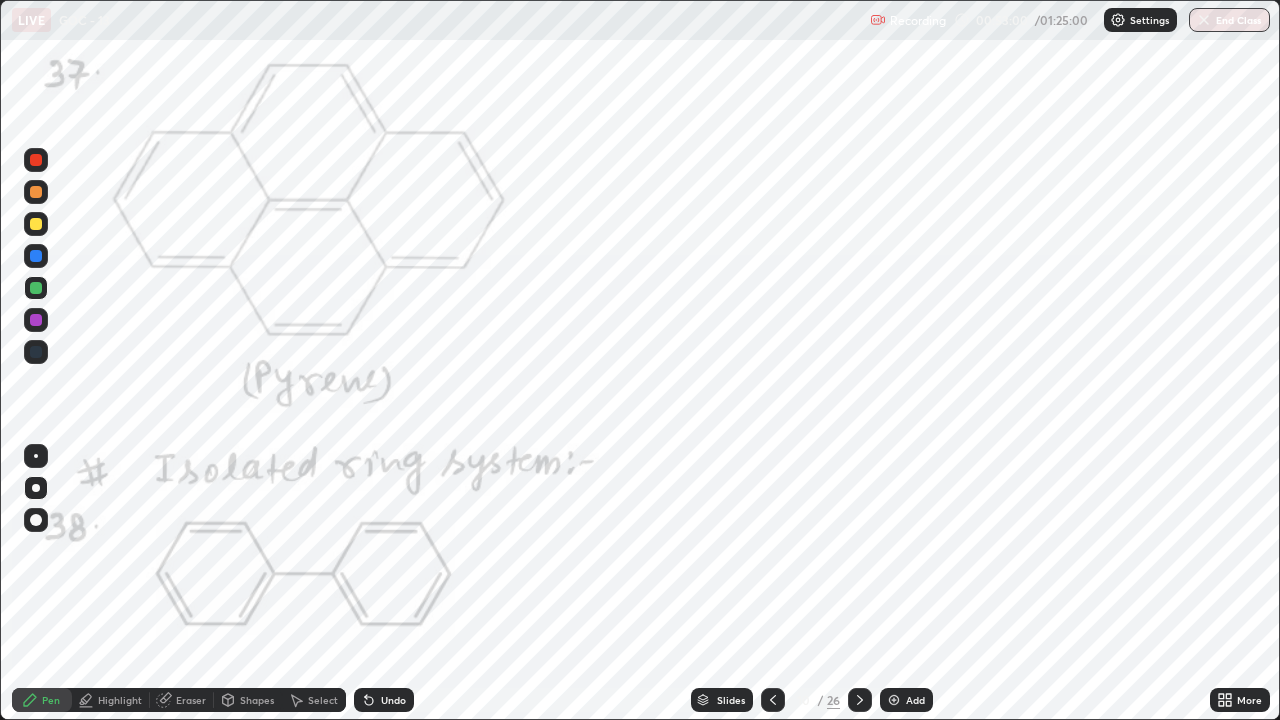 click at bounding box center (36, 288) 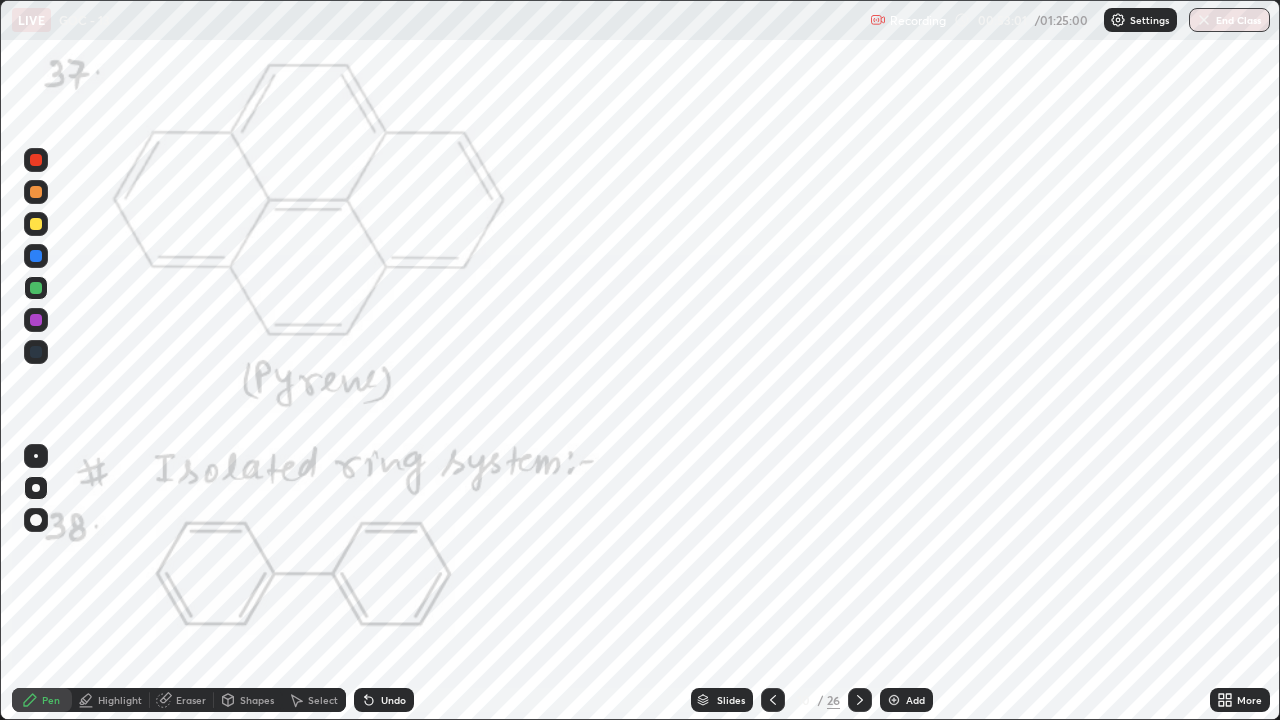 click at bounding box center [36, 256] 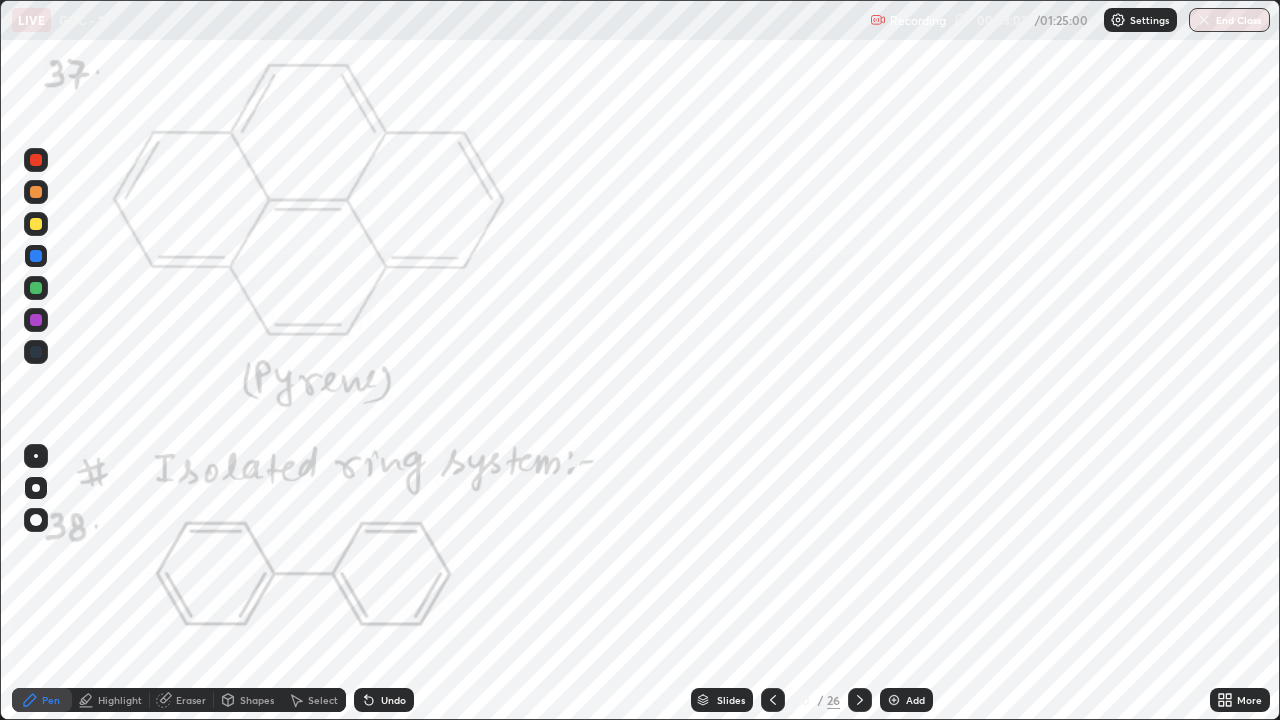 click at bounding box center [36, 160] 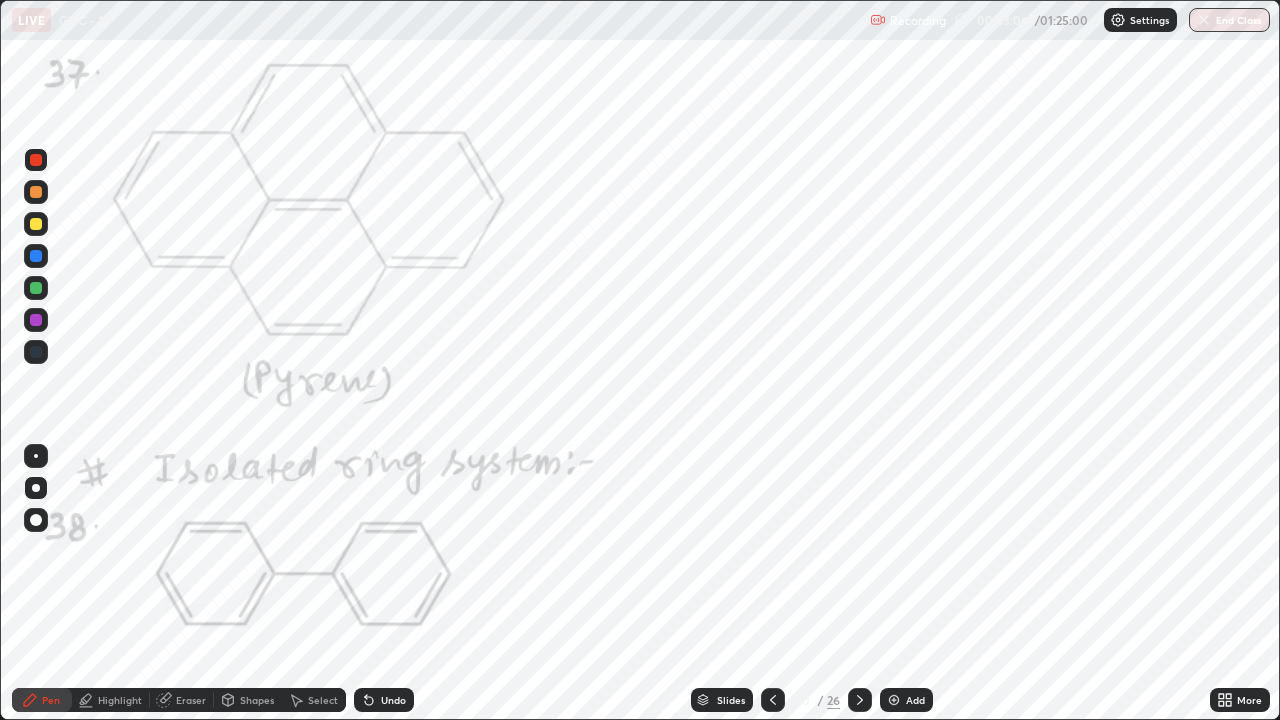 click at bounding box center (36, 256) 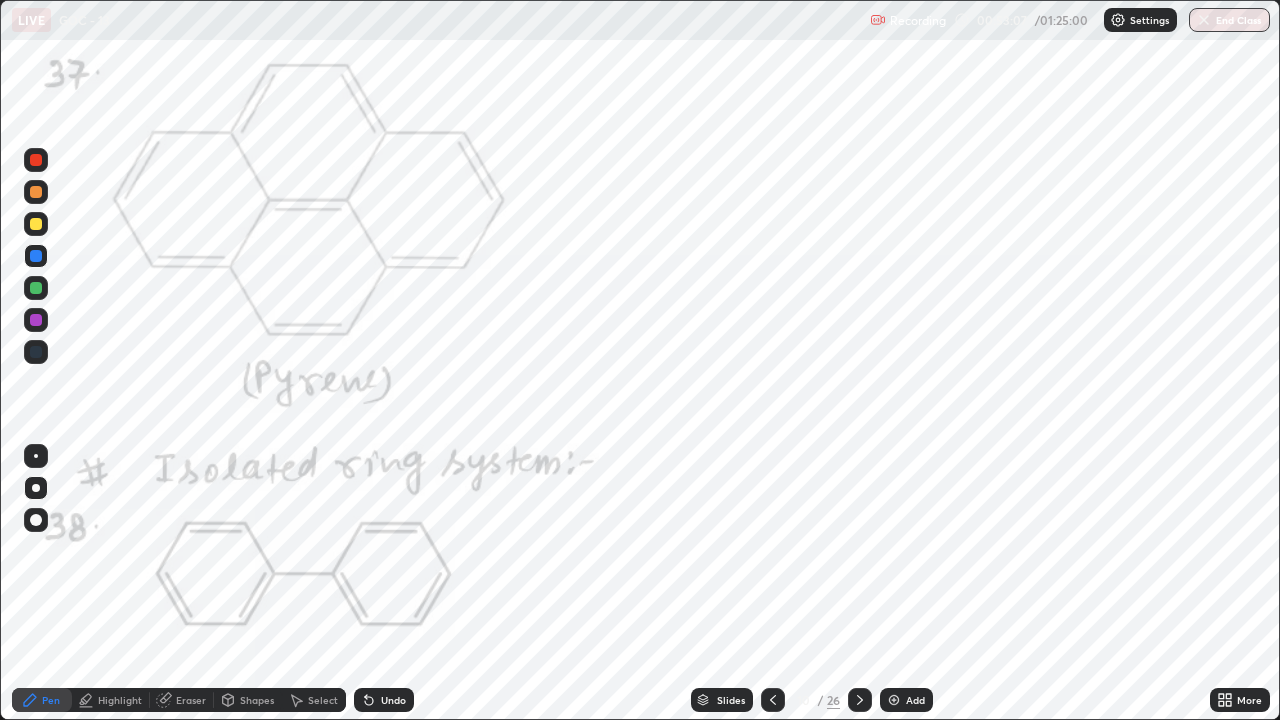 click at bounding box center (36, 320) 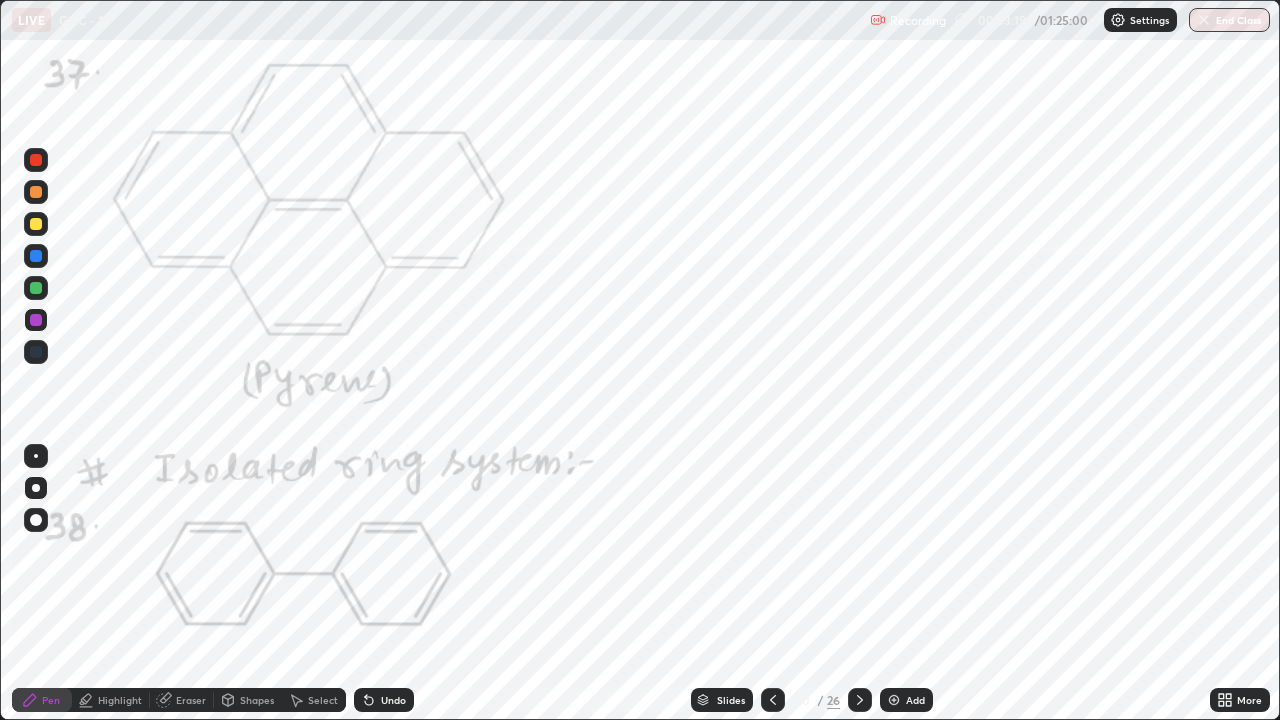 click 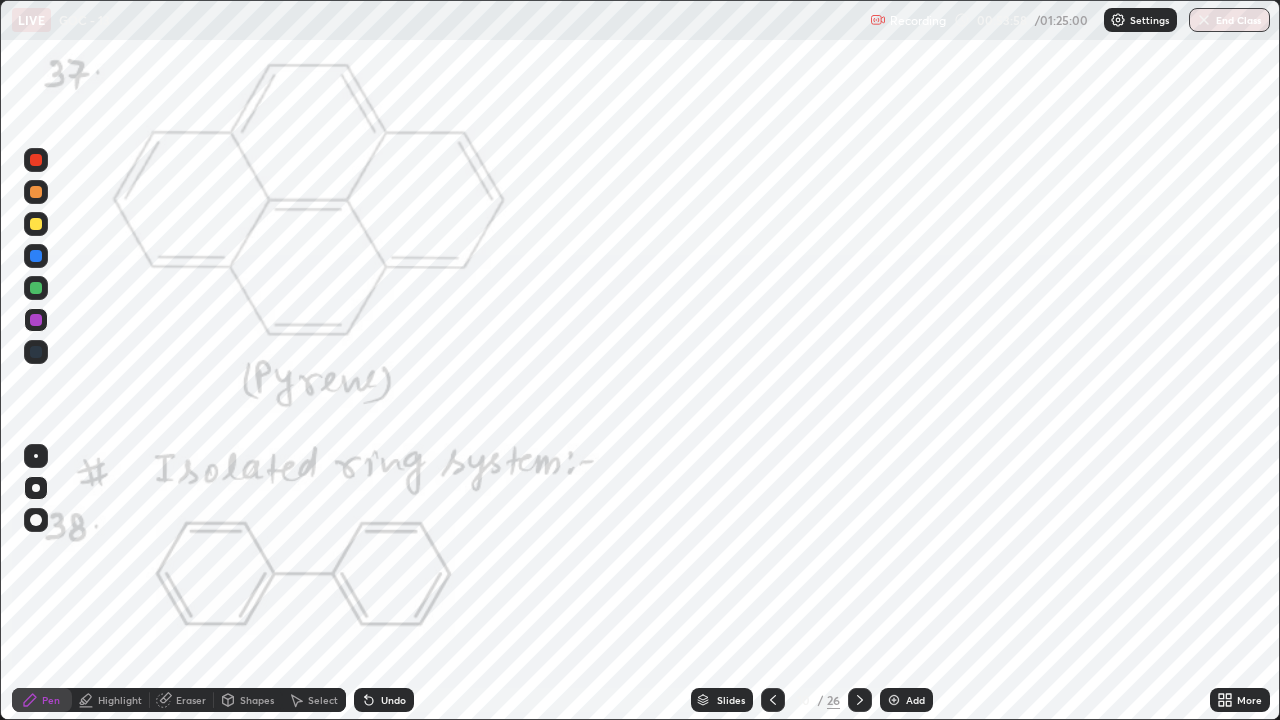 click at bounding box center [36, 320] 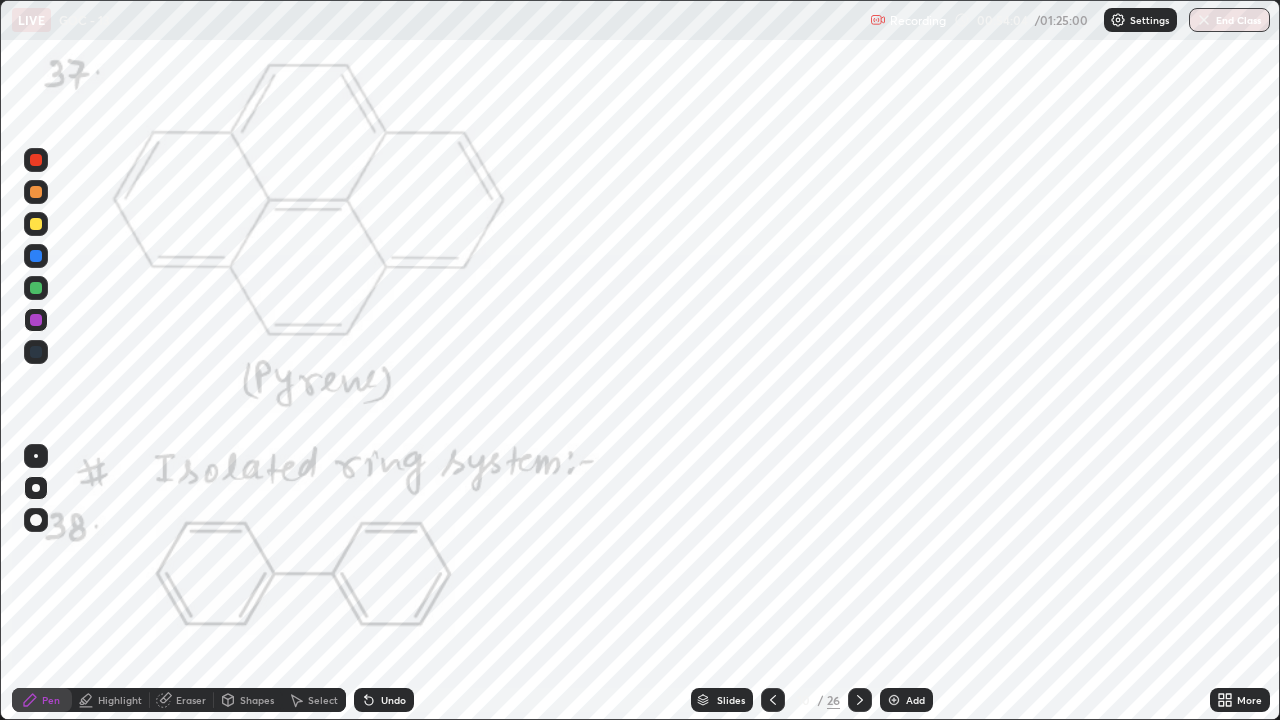 click on "Undo" at bounding box center [384, 700] 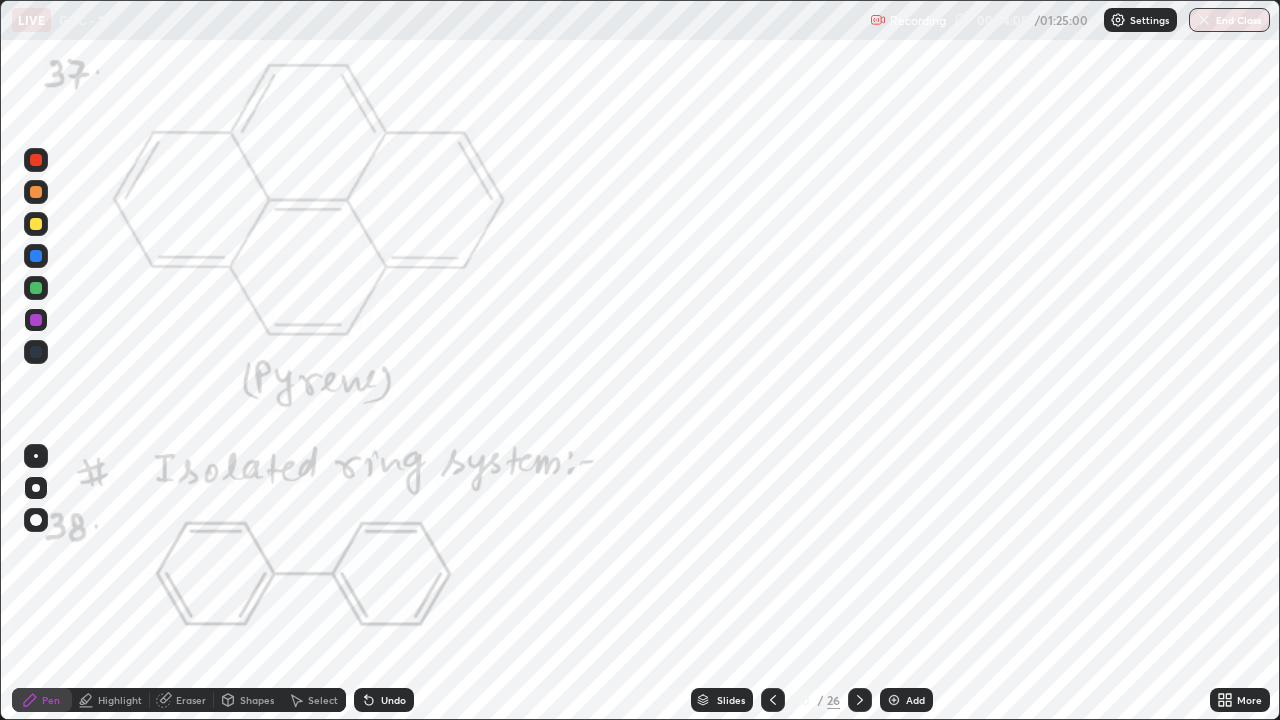 click on "Undo" at bounding box center [384, 700] 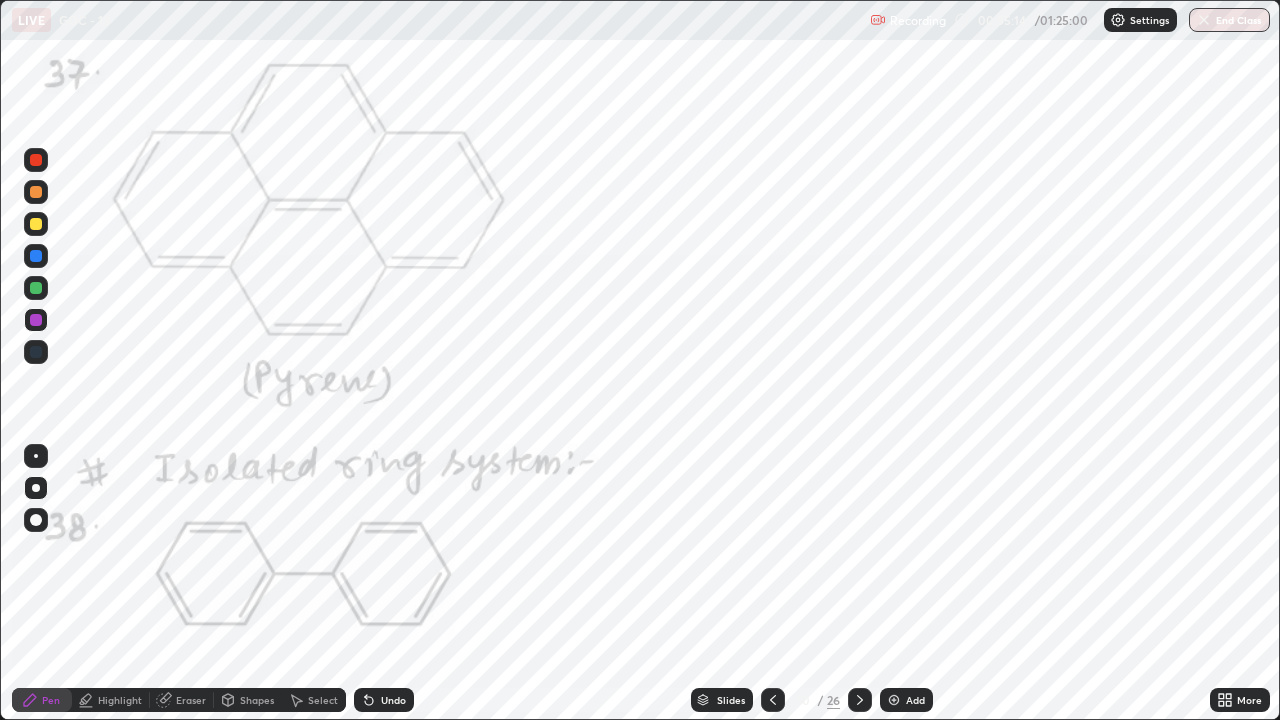 click at bounding box center (36, 160) 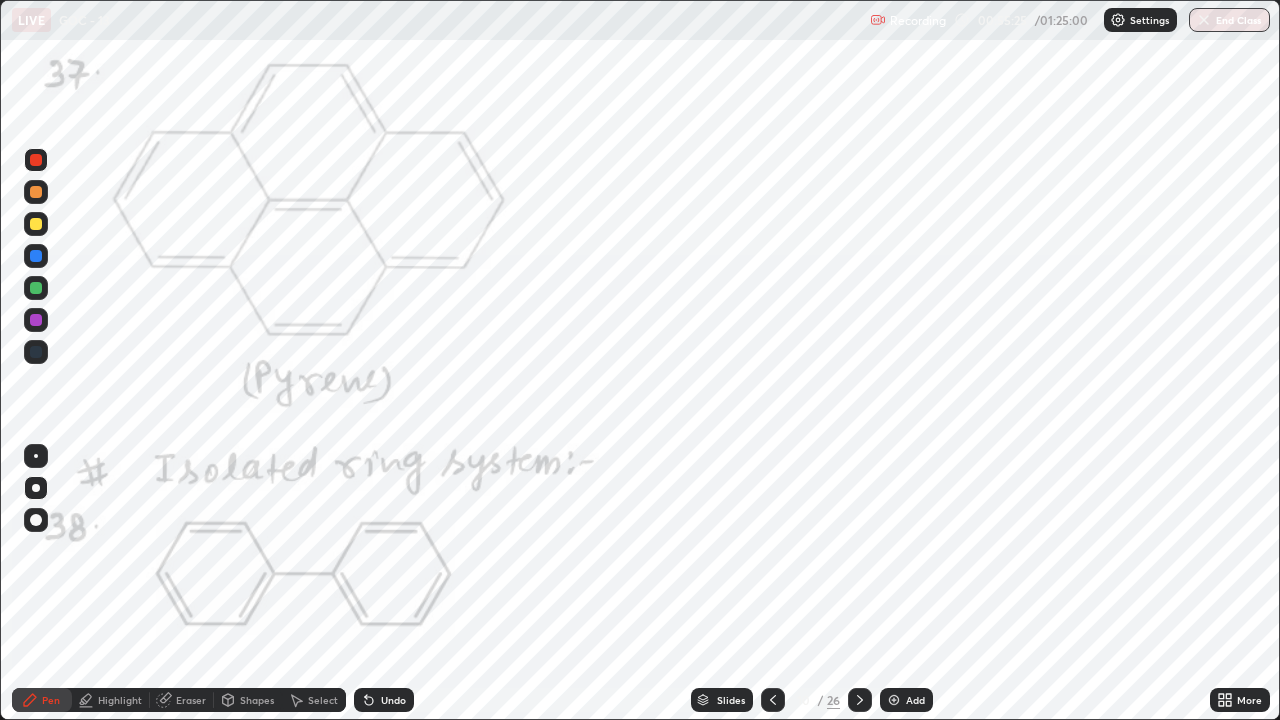 click 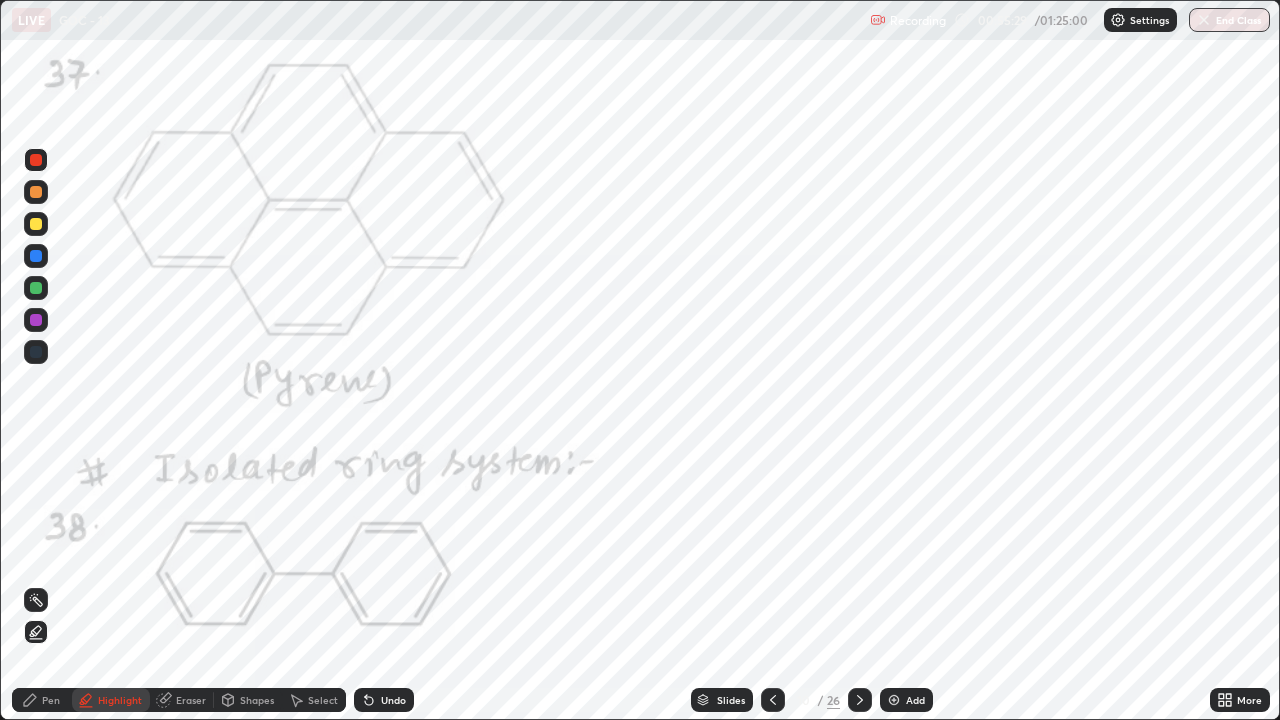 click 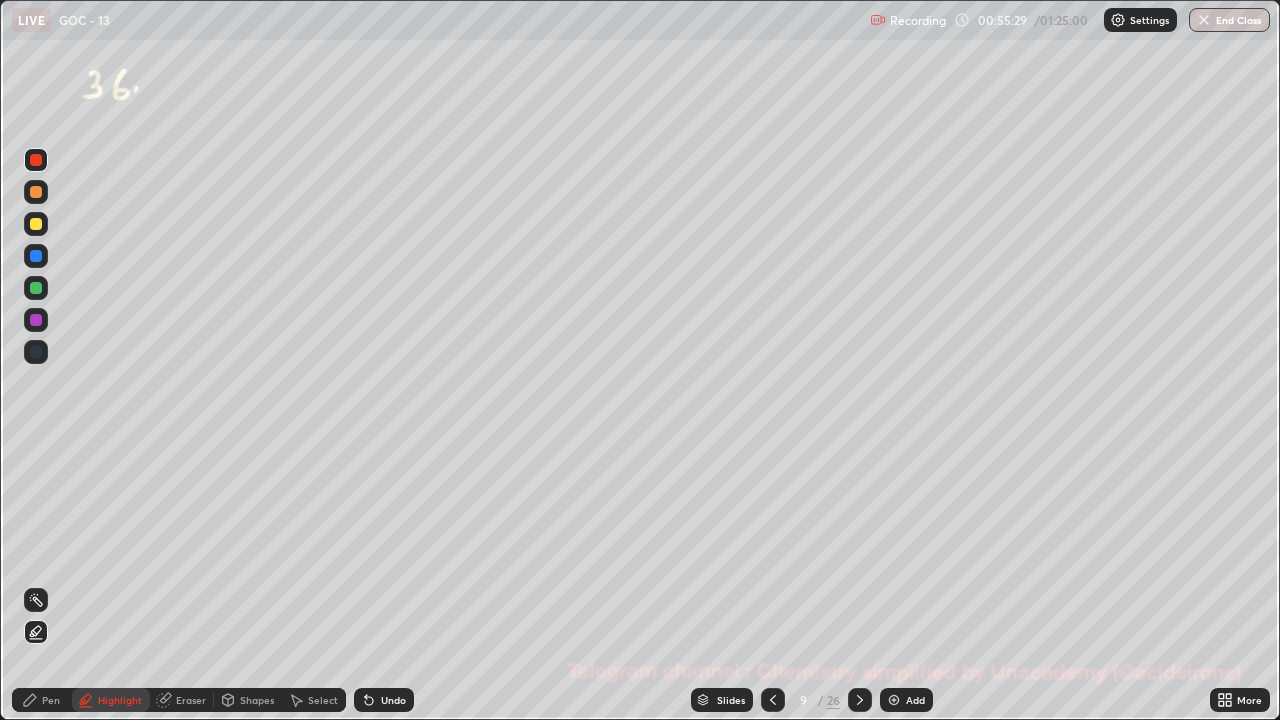 click 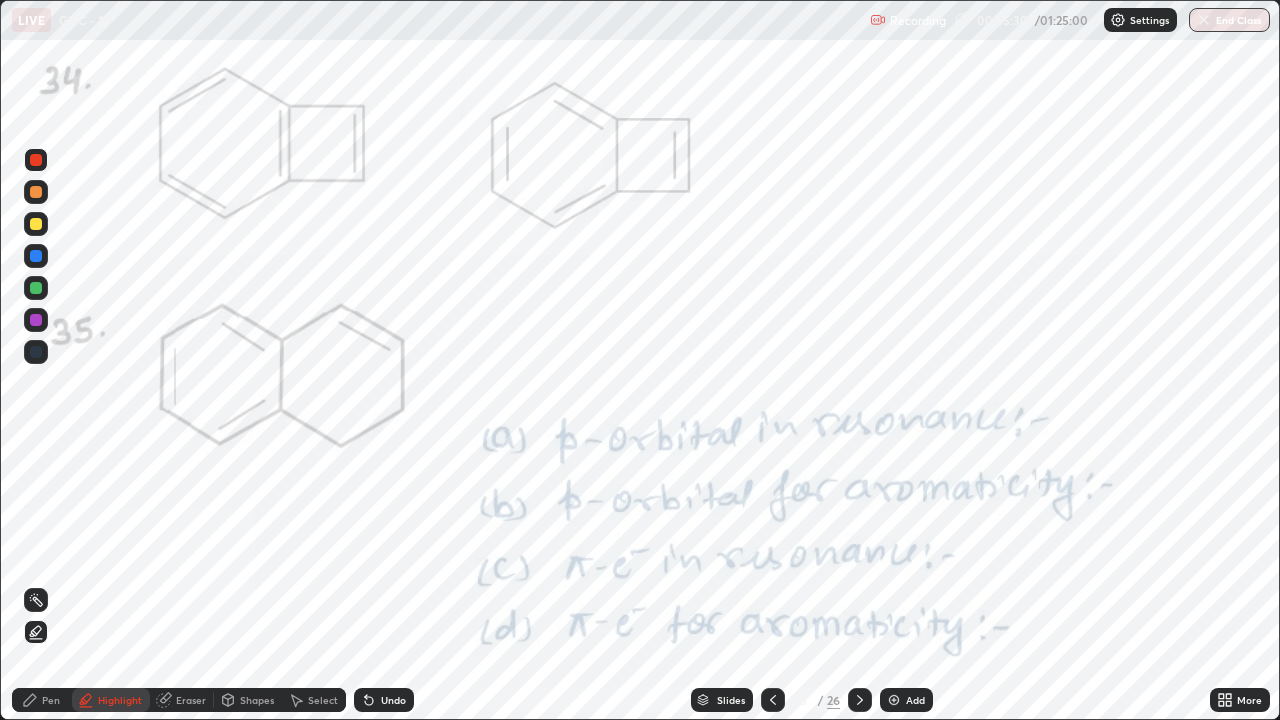 click at bounding box center (773, 700) 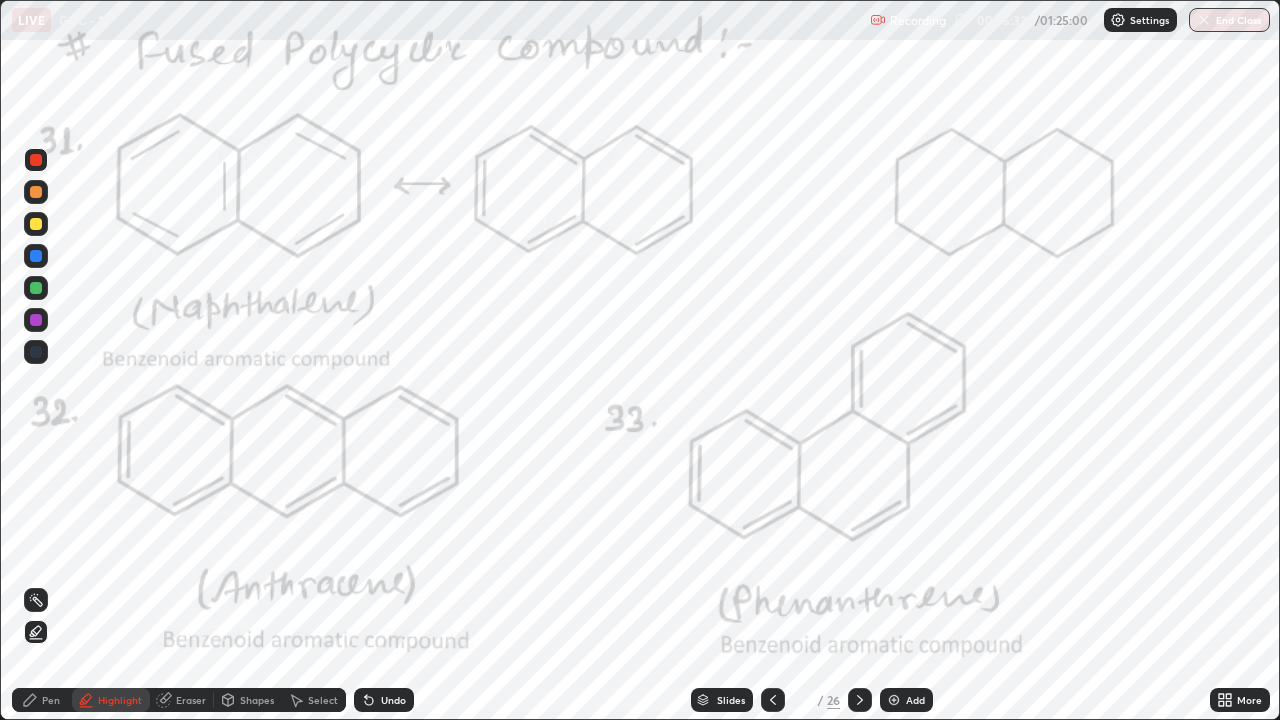 click 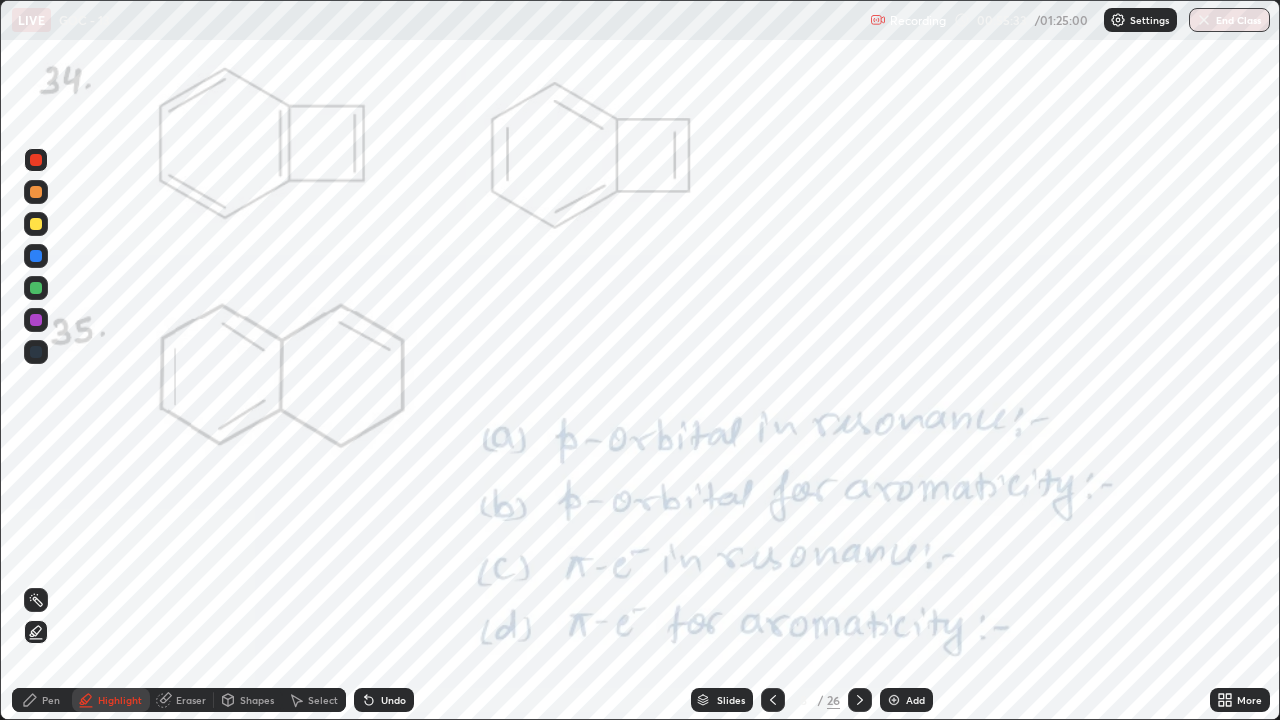 click 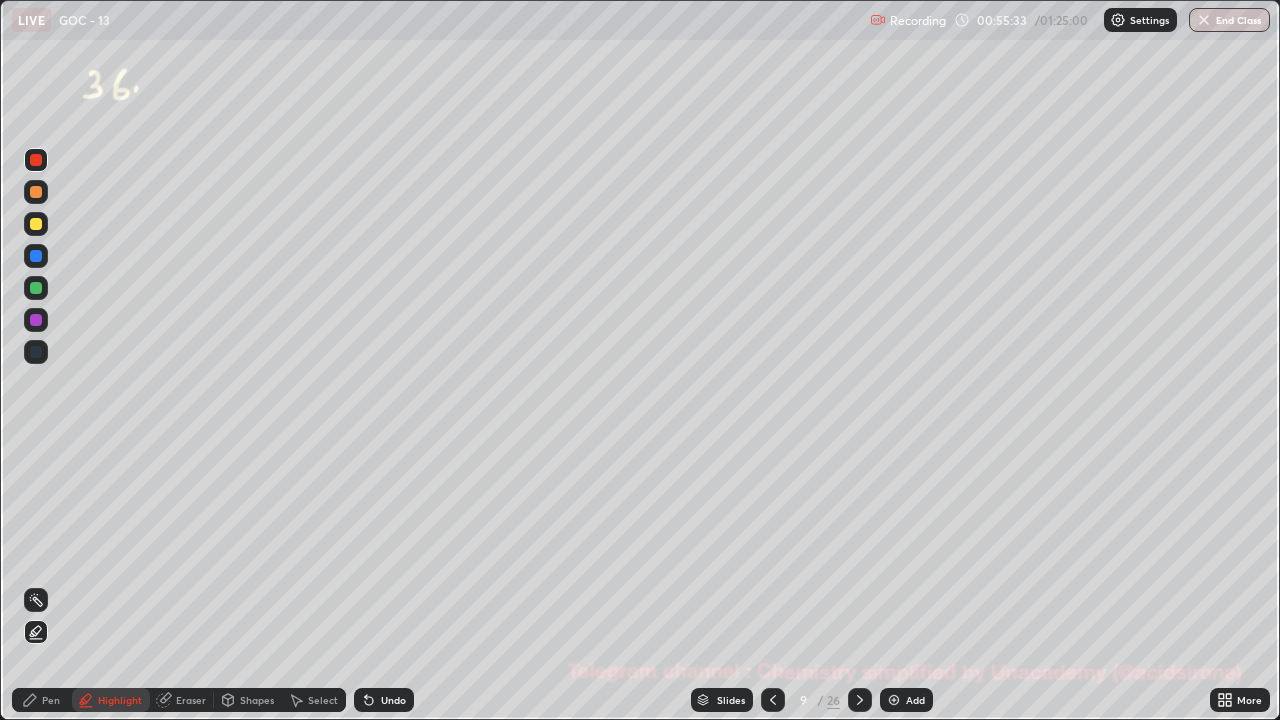 click 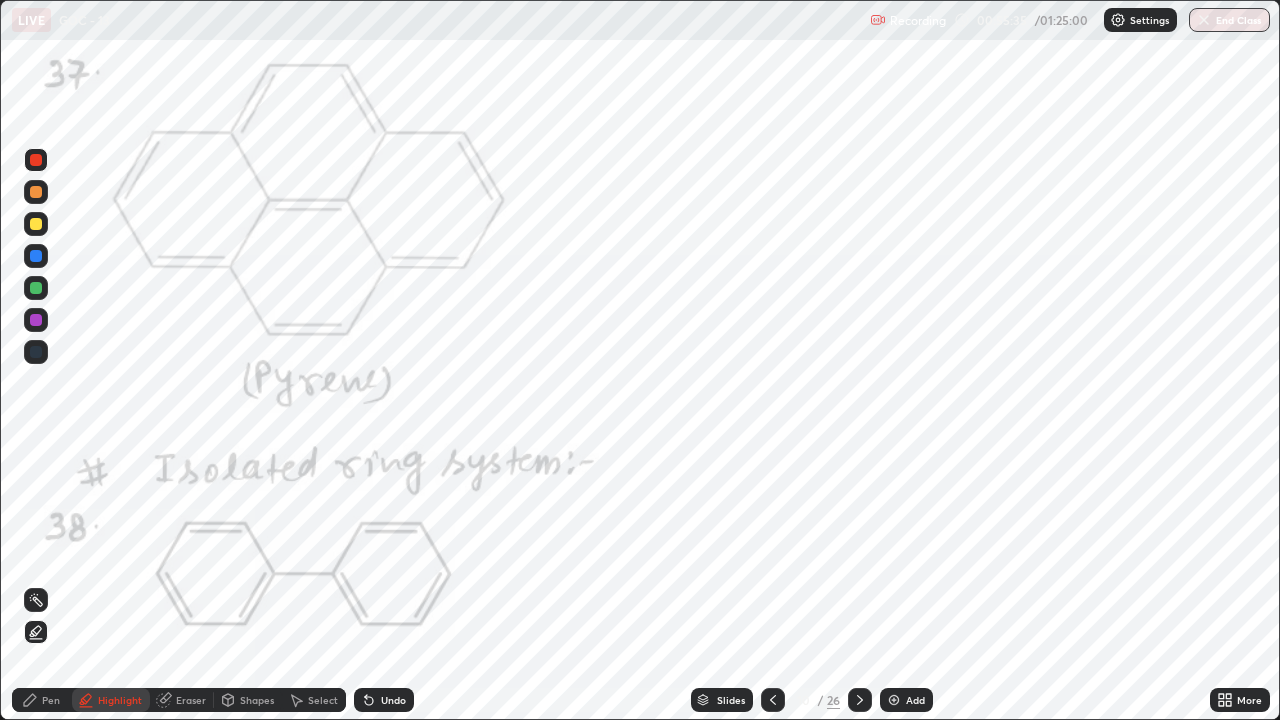 click on "Highlight" at bounding box center (120, 700) 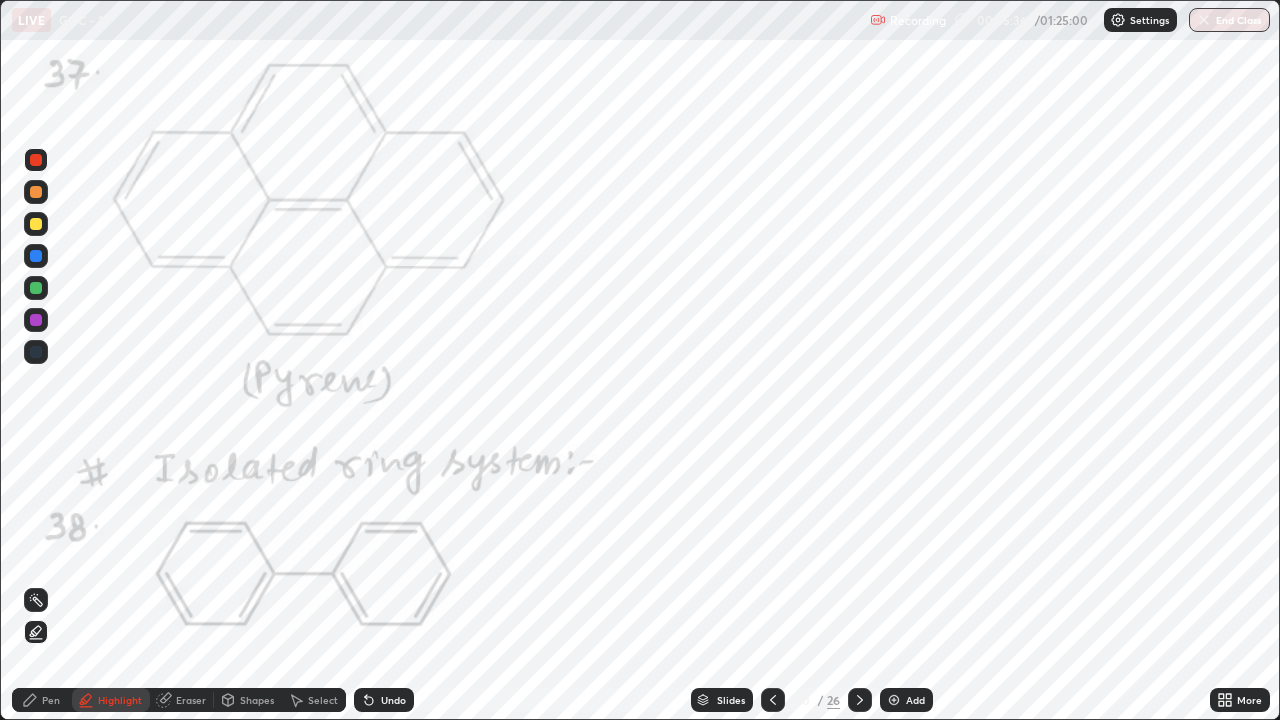 click 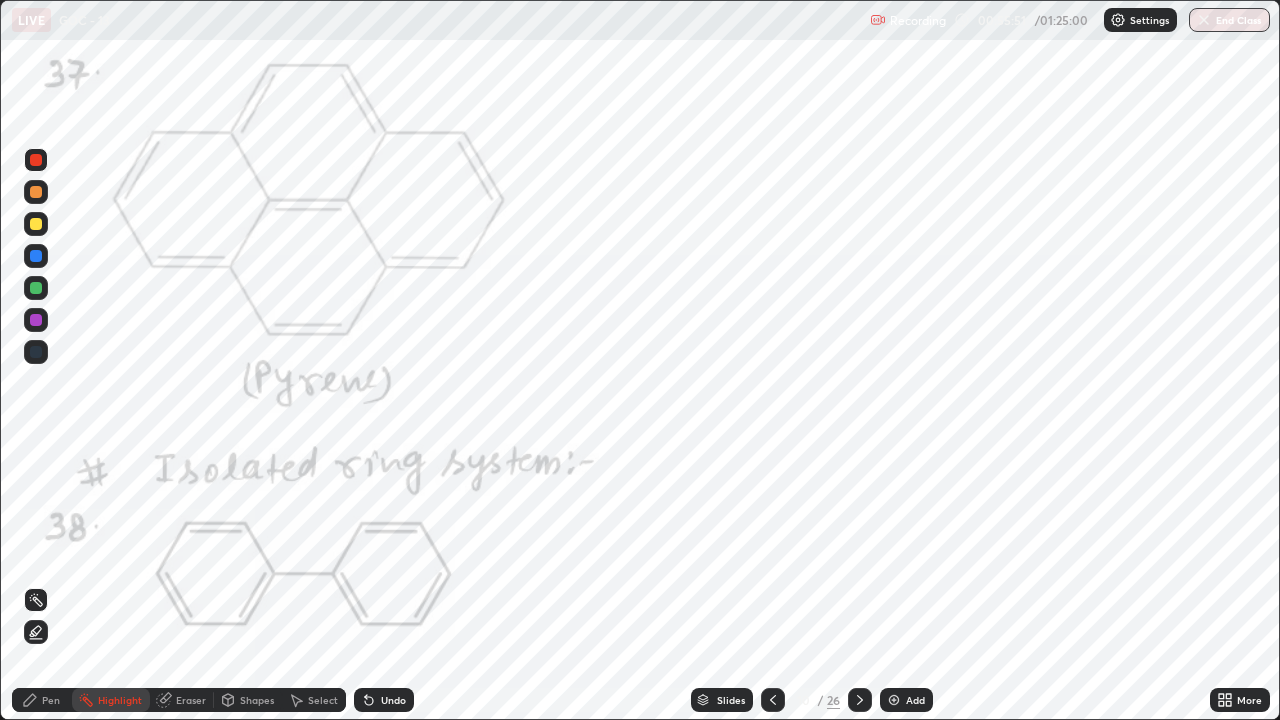 click 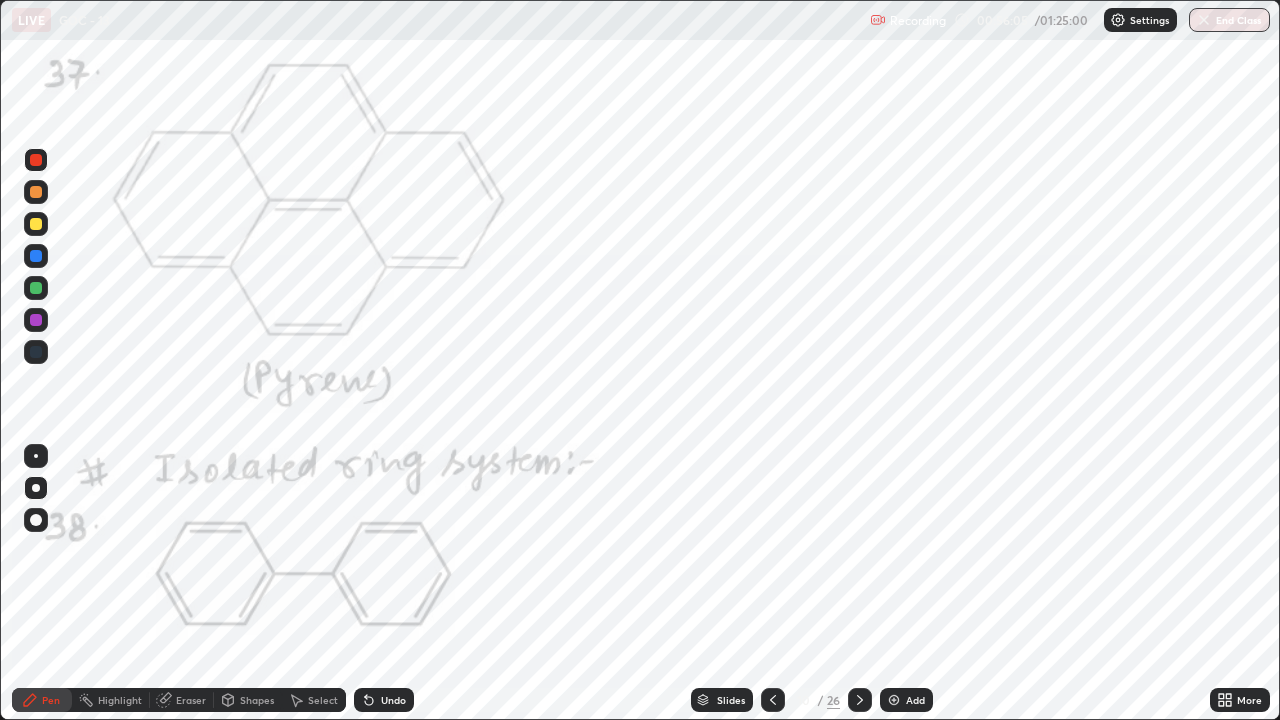 click on "Undo" at bounding box center (393, 700) 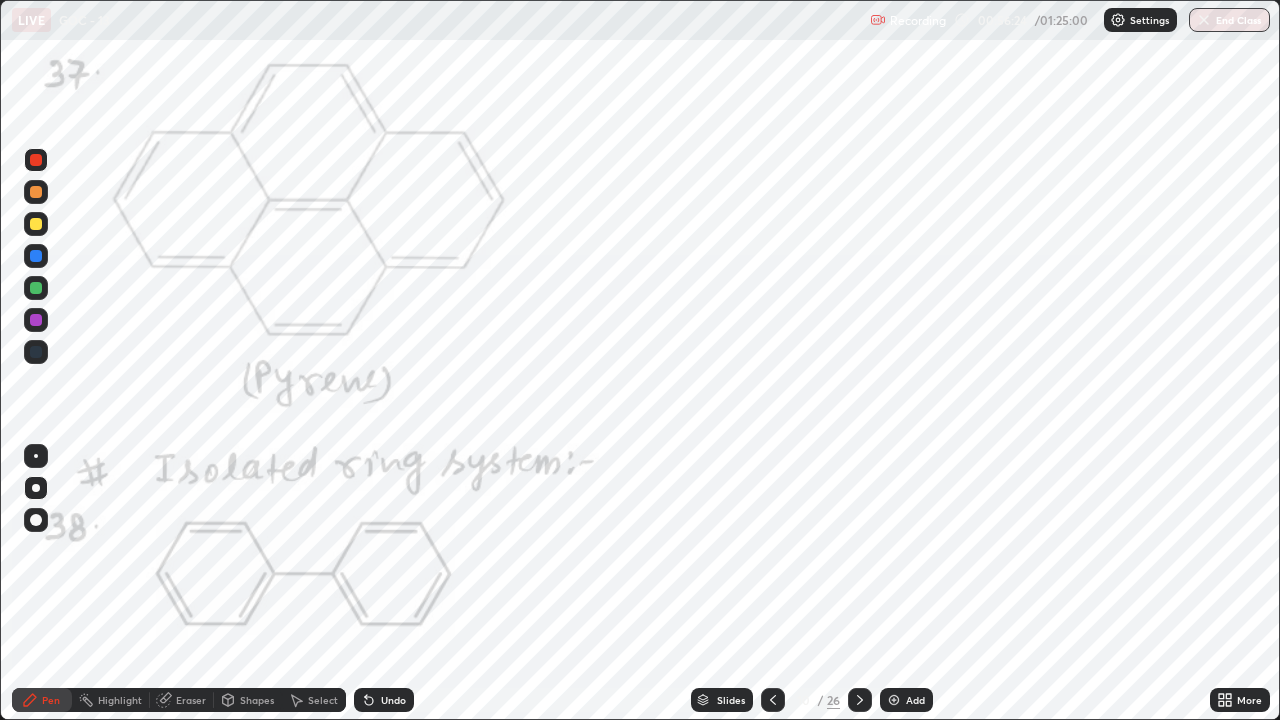 click on "Highlight" at bounding box center [111, 700] 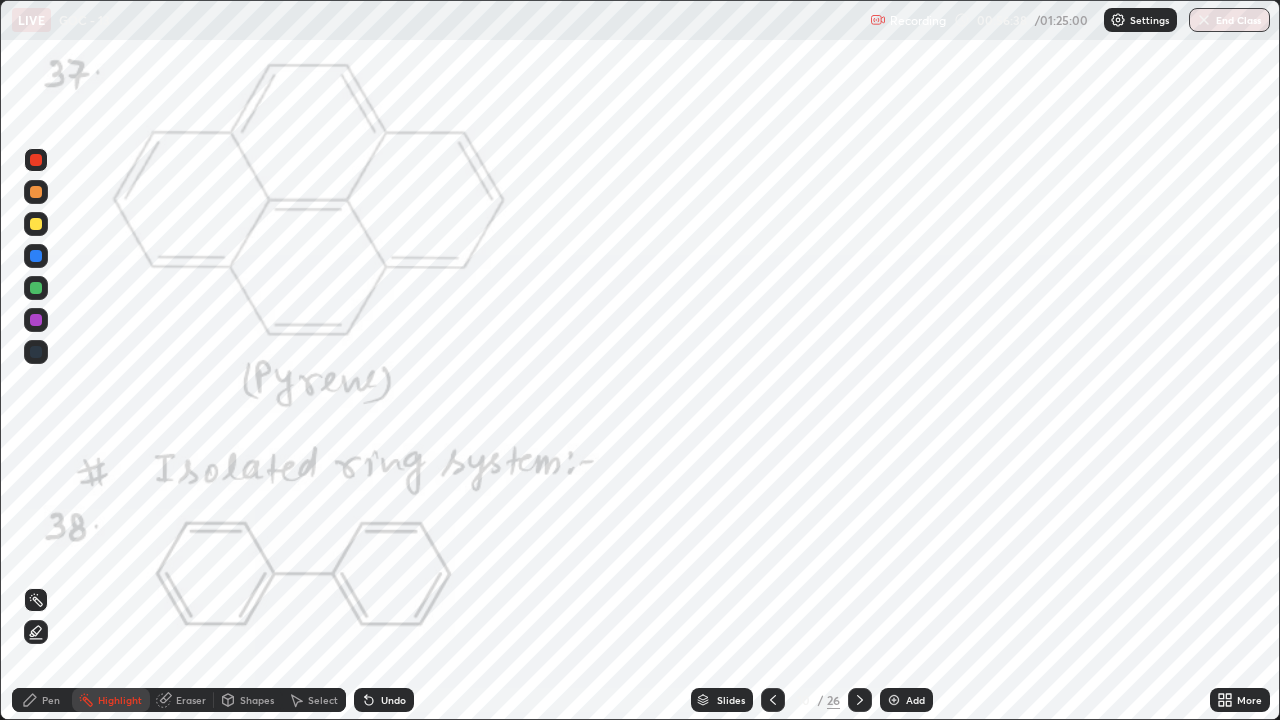 click on "Pen" at bounding box center [42, 700] 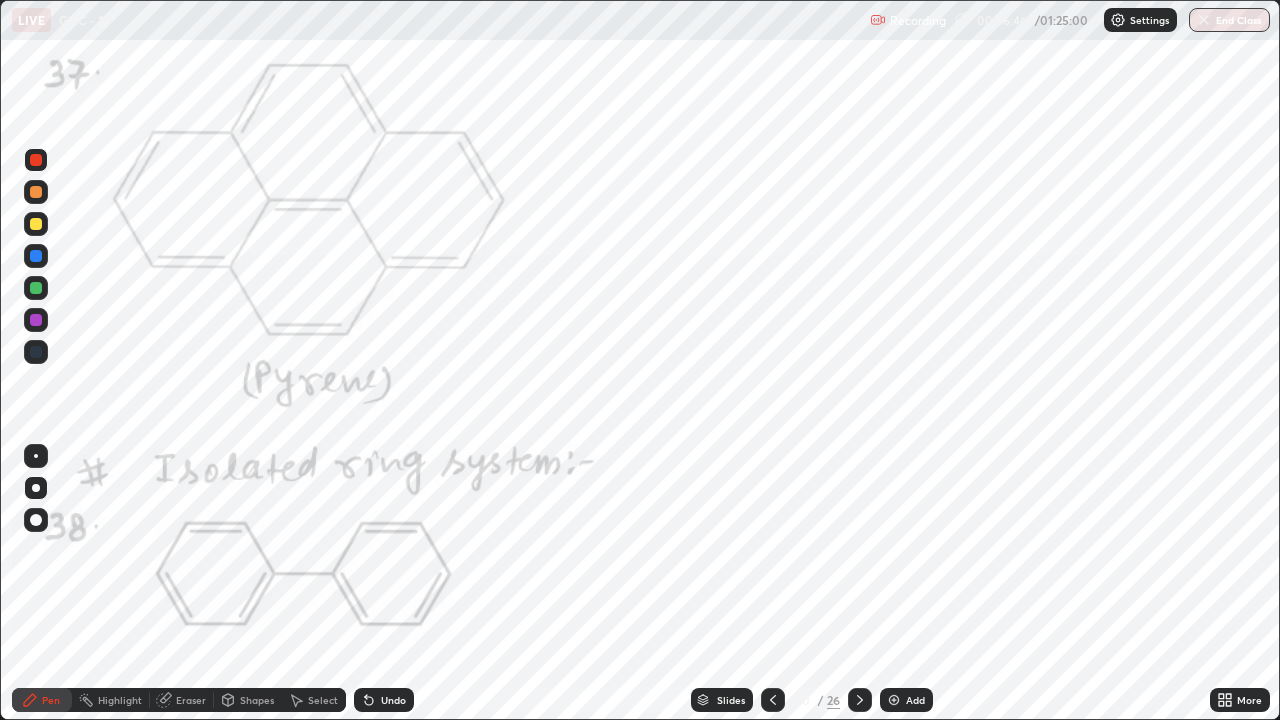 click at bounding box center [36, 352] 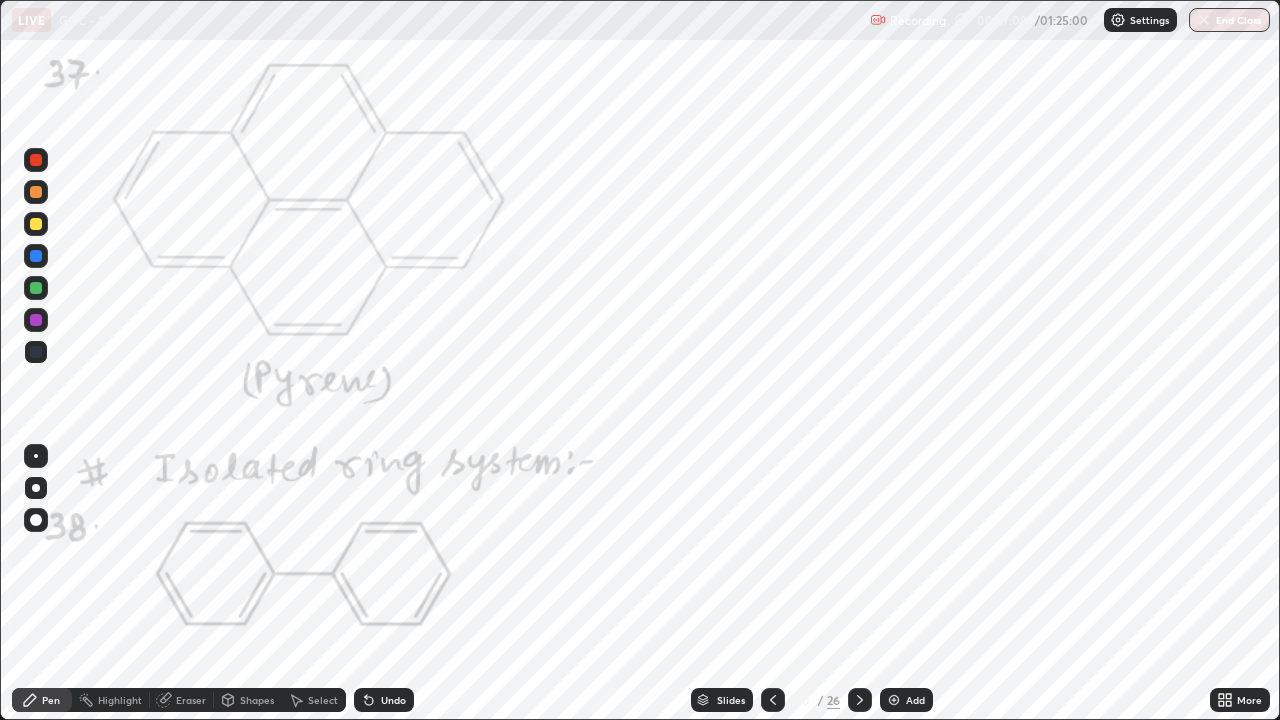 click on "Undo" at bounding box center [393, 700] 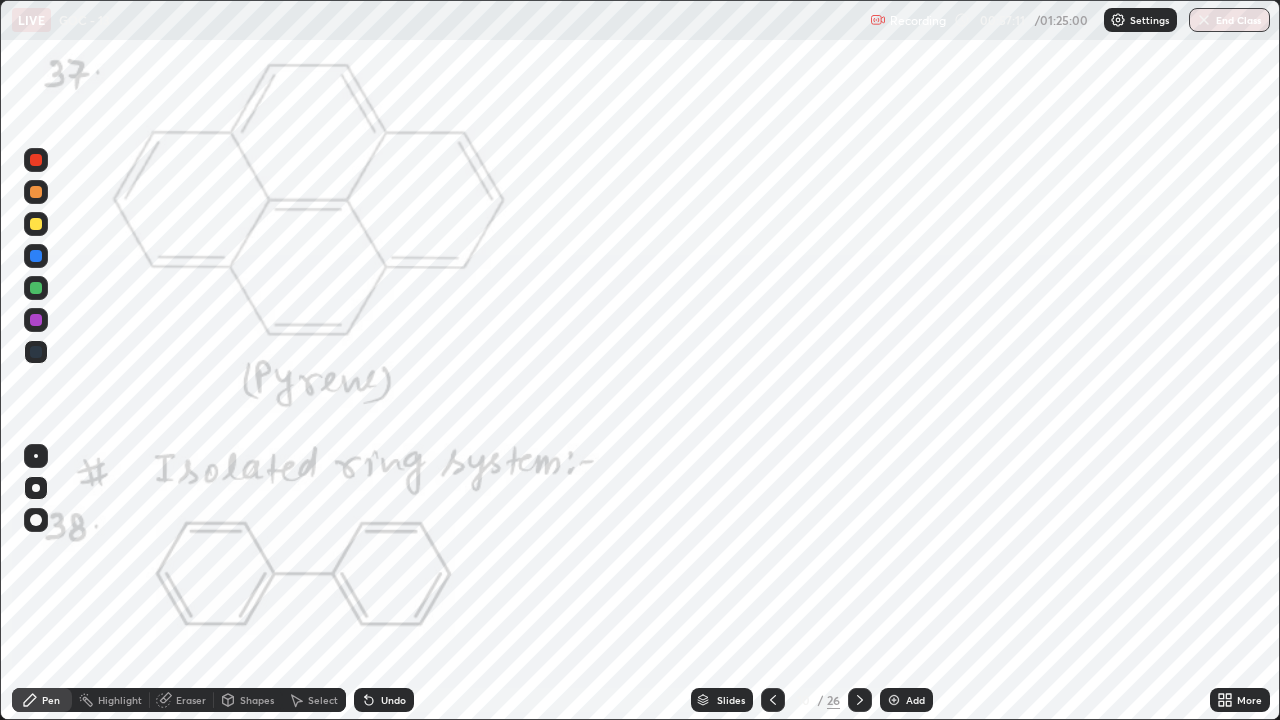 click at bounding box center (36, 160) 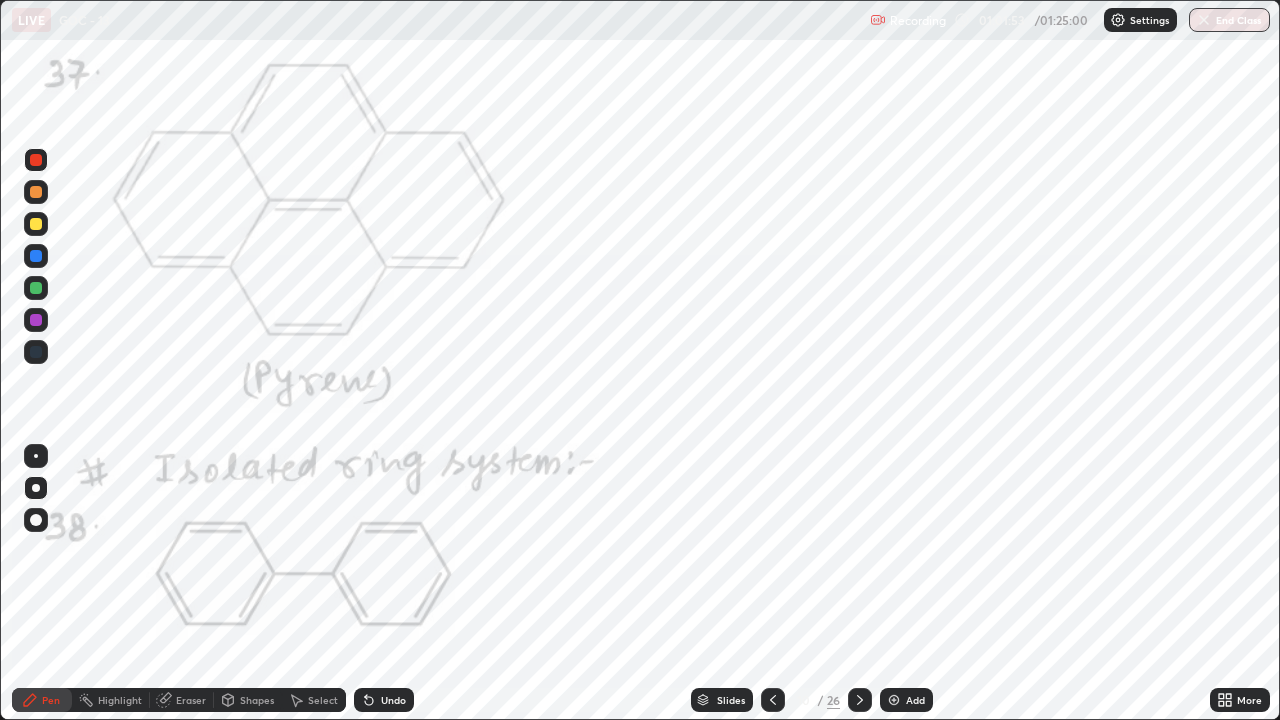 click on "Pen" at bounding box center [42, 700] 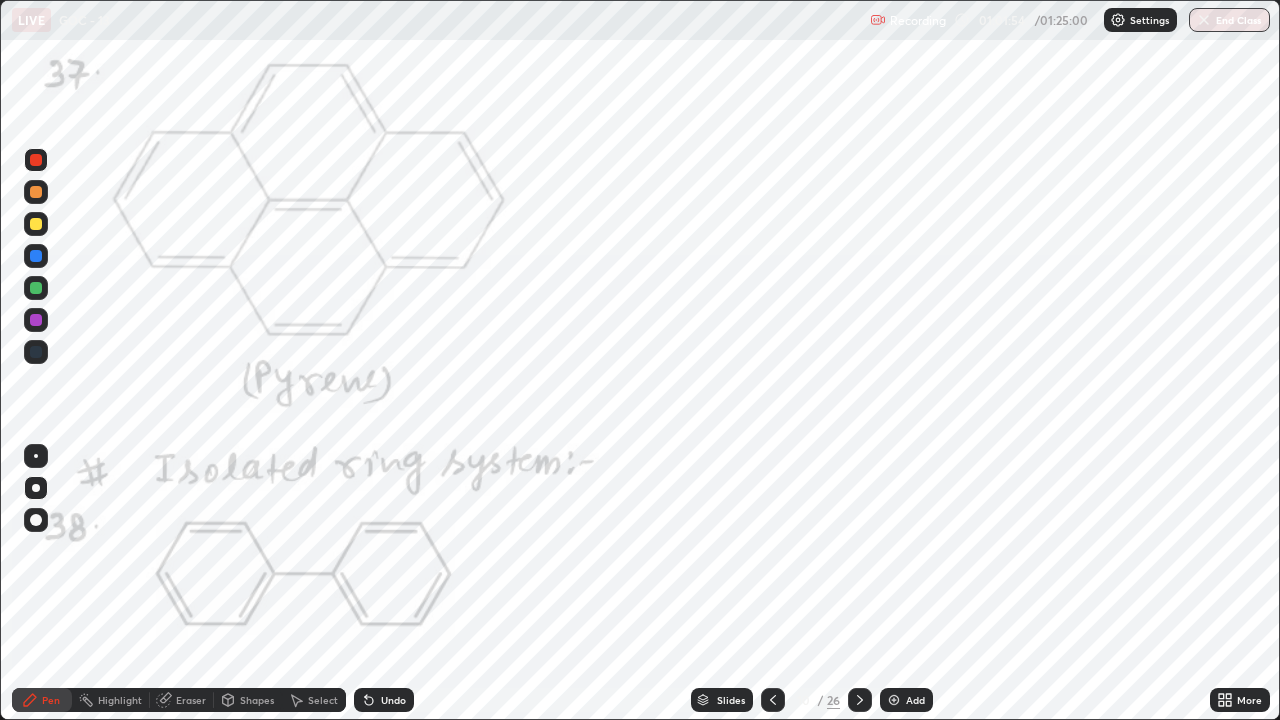 click 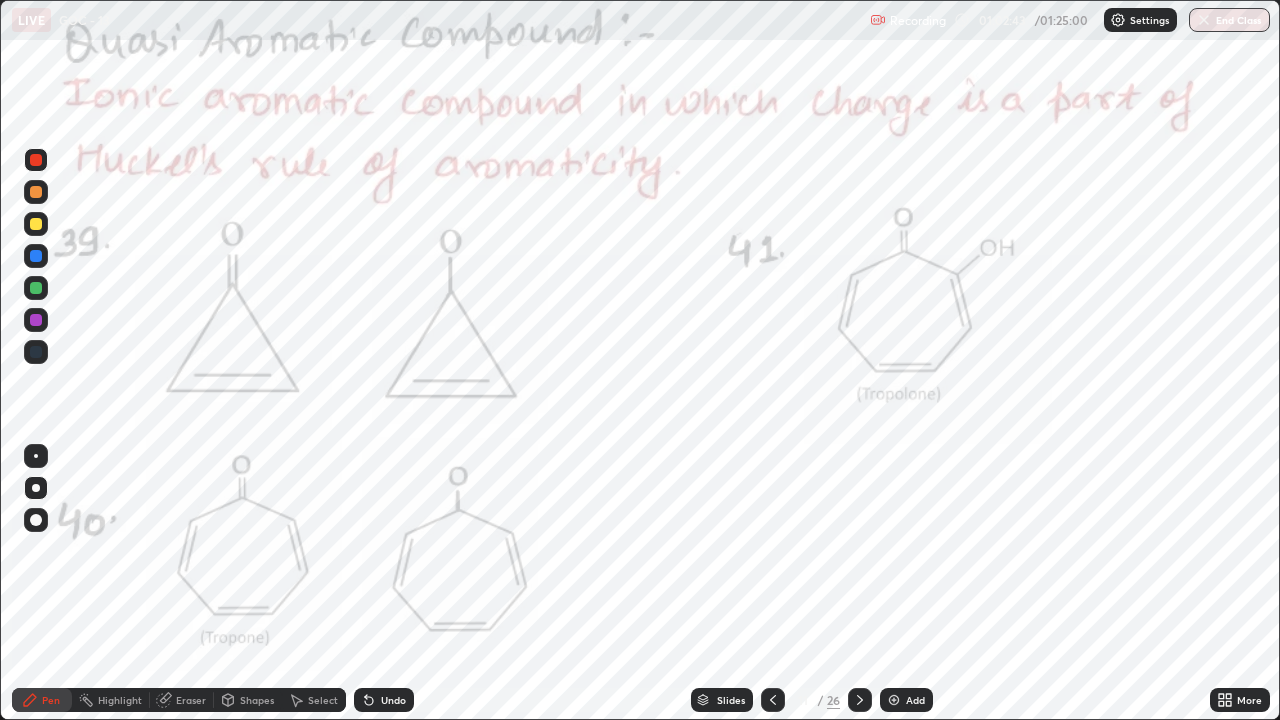 click on "Highlight" at bounding box center [120, 700] 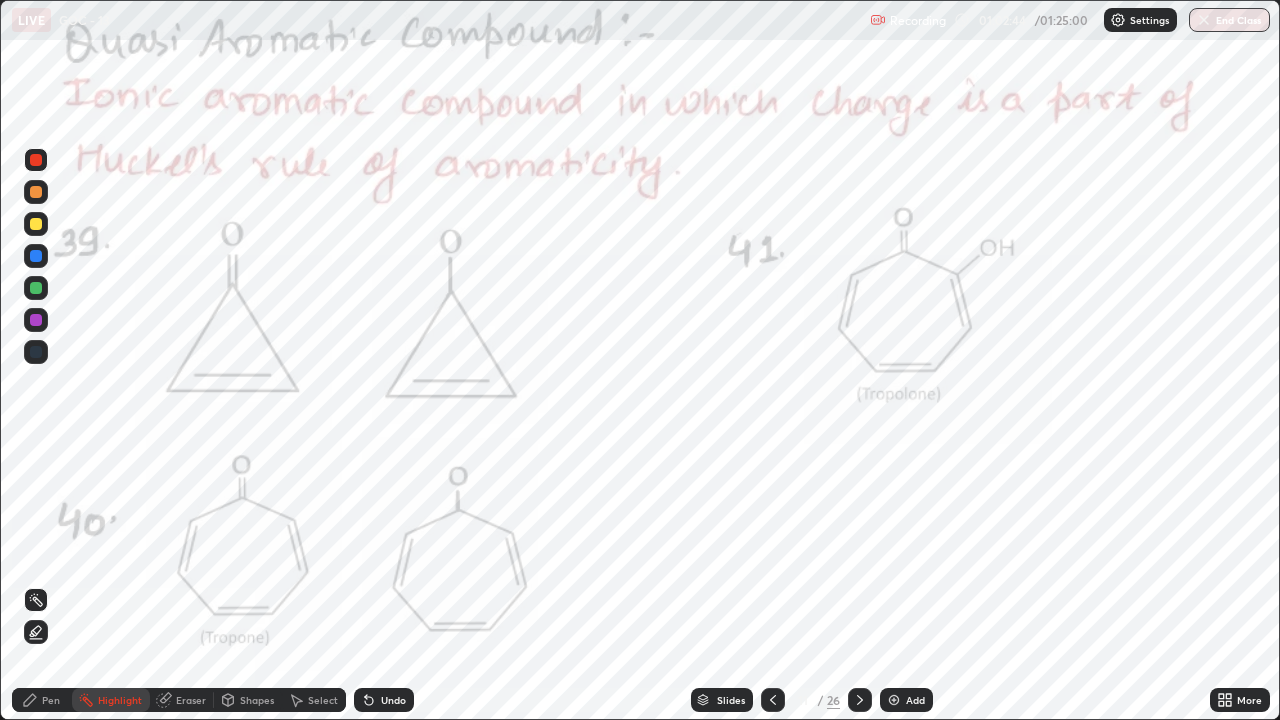 click 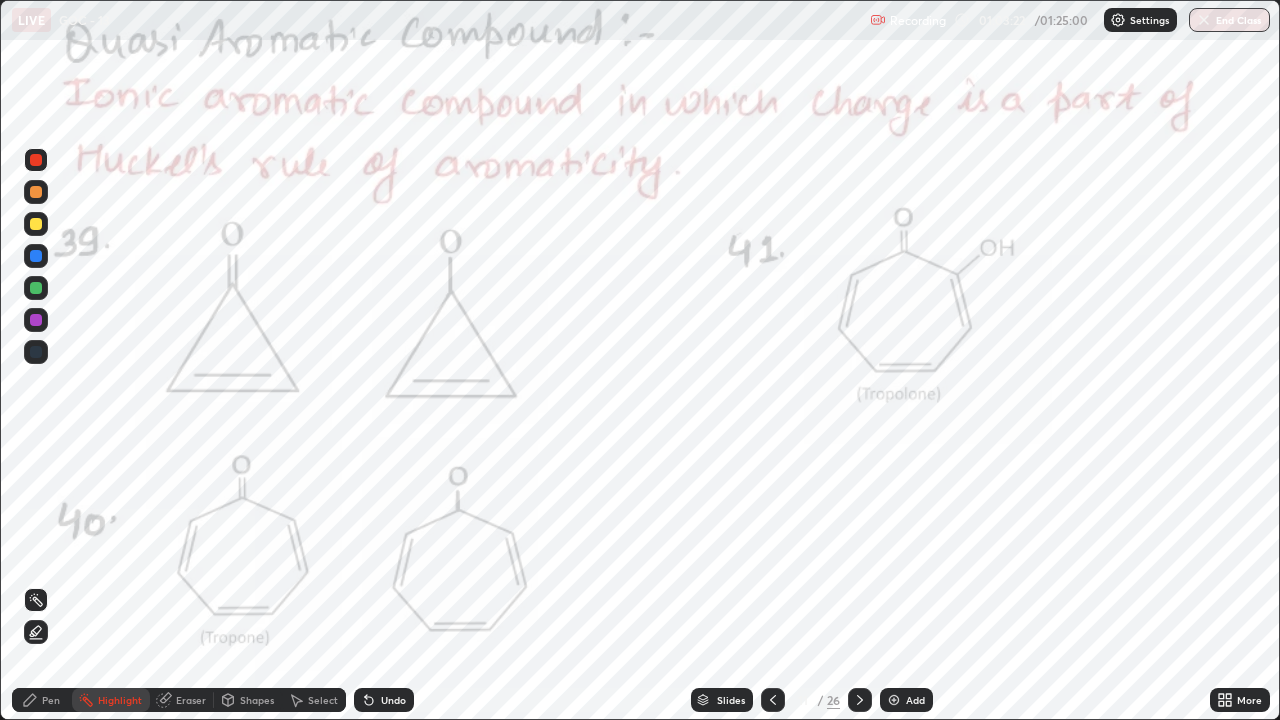 click 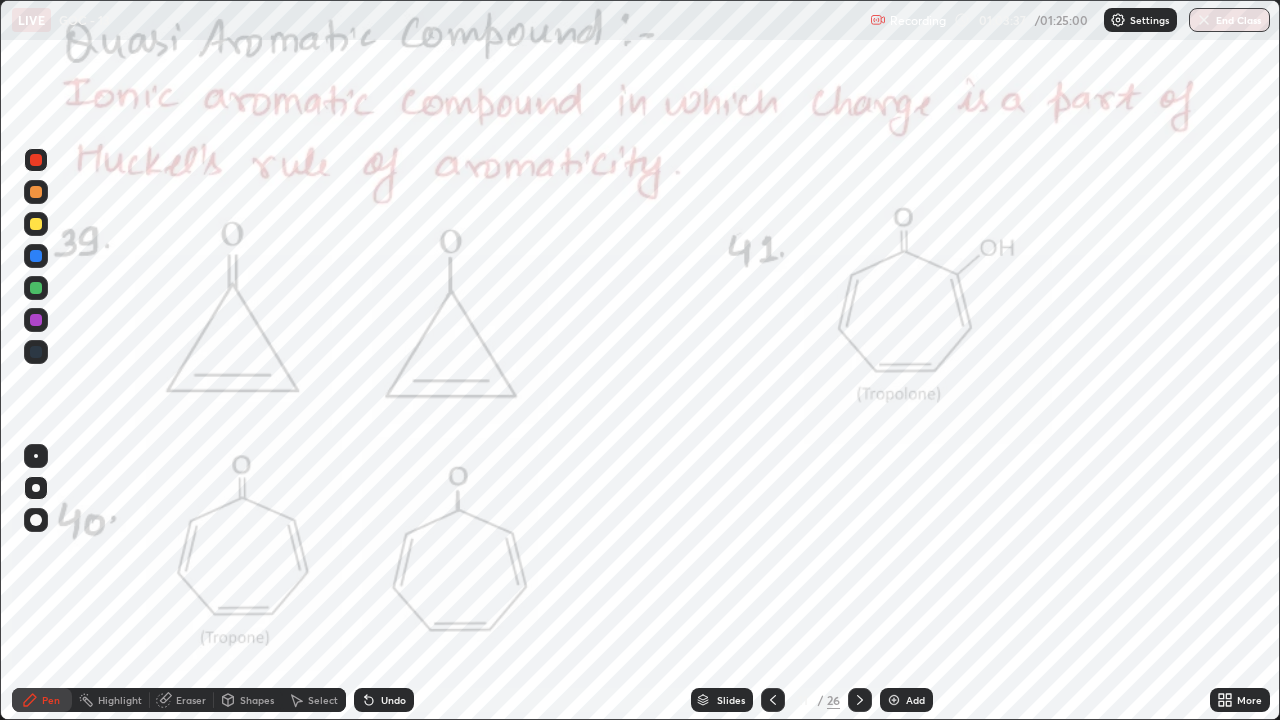 click on "Highlight" at bounding box center [120, 700] 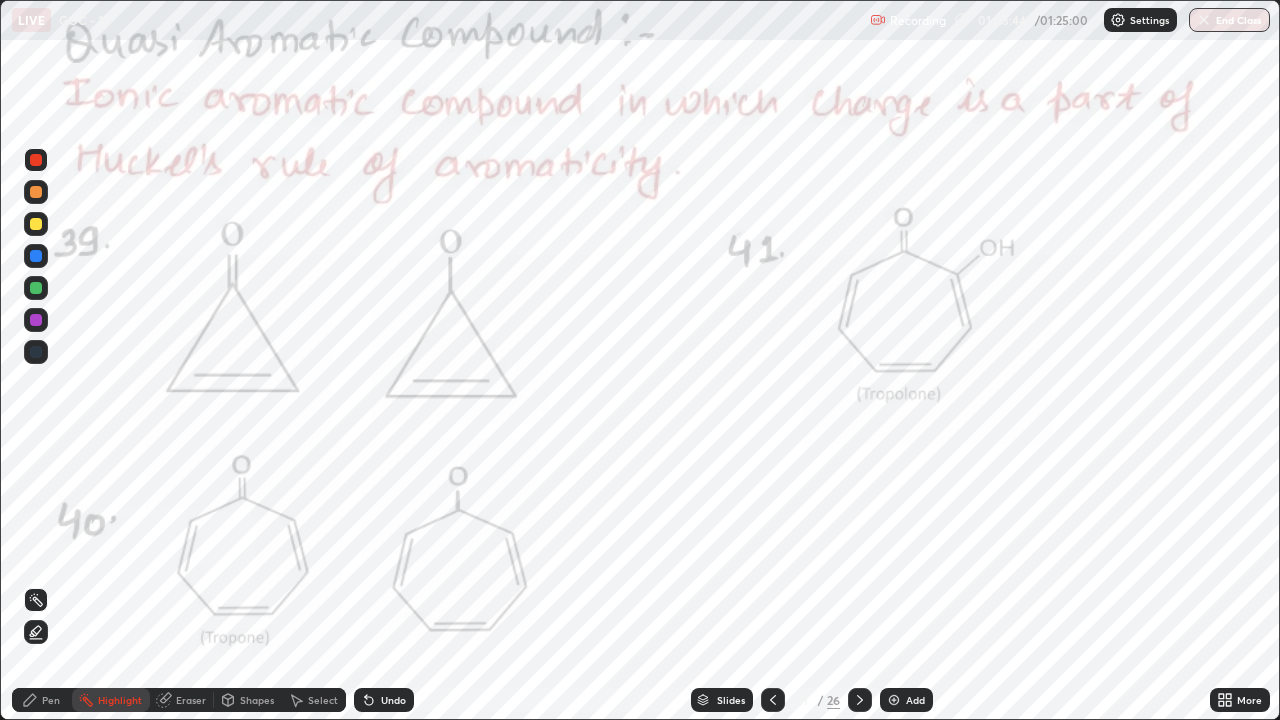click on "Shapes" at bounding box center (248, 700) 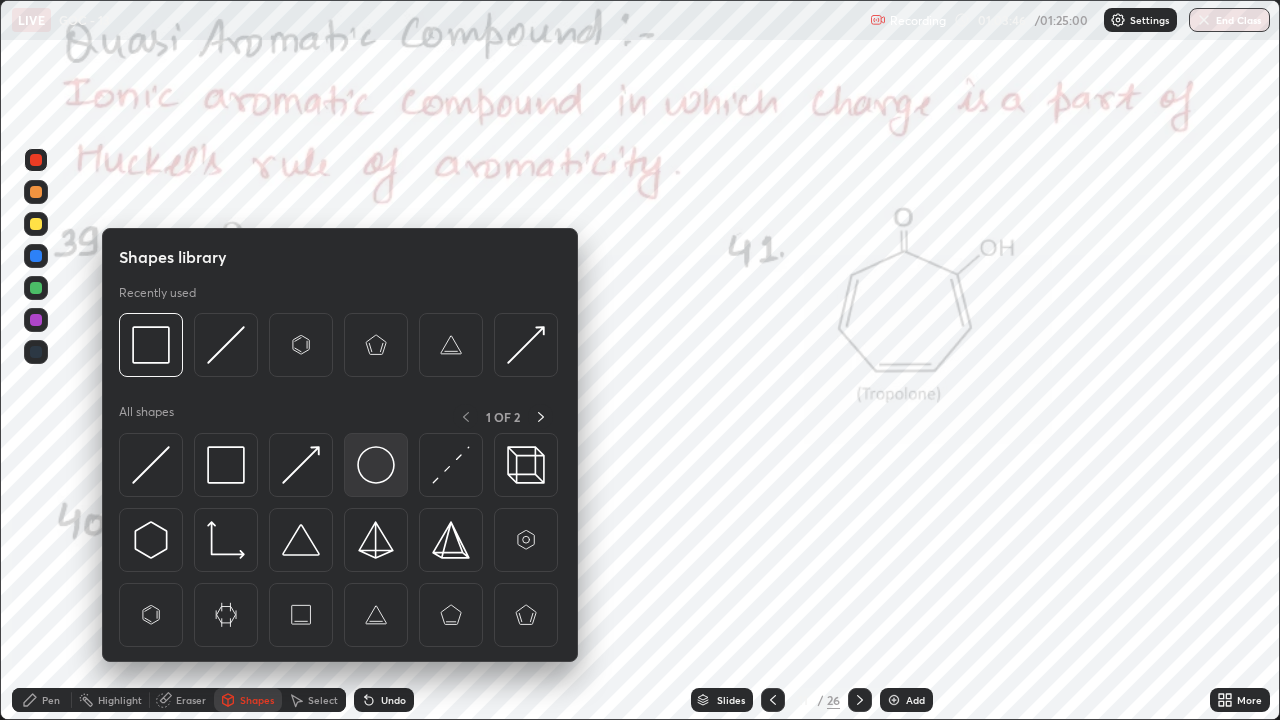 click at bounding box center (376, 465) 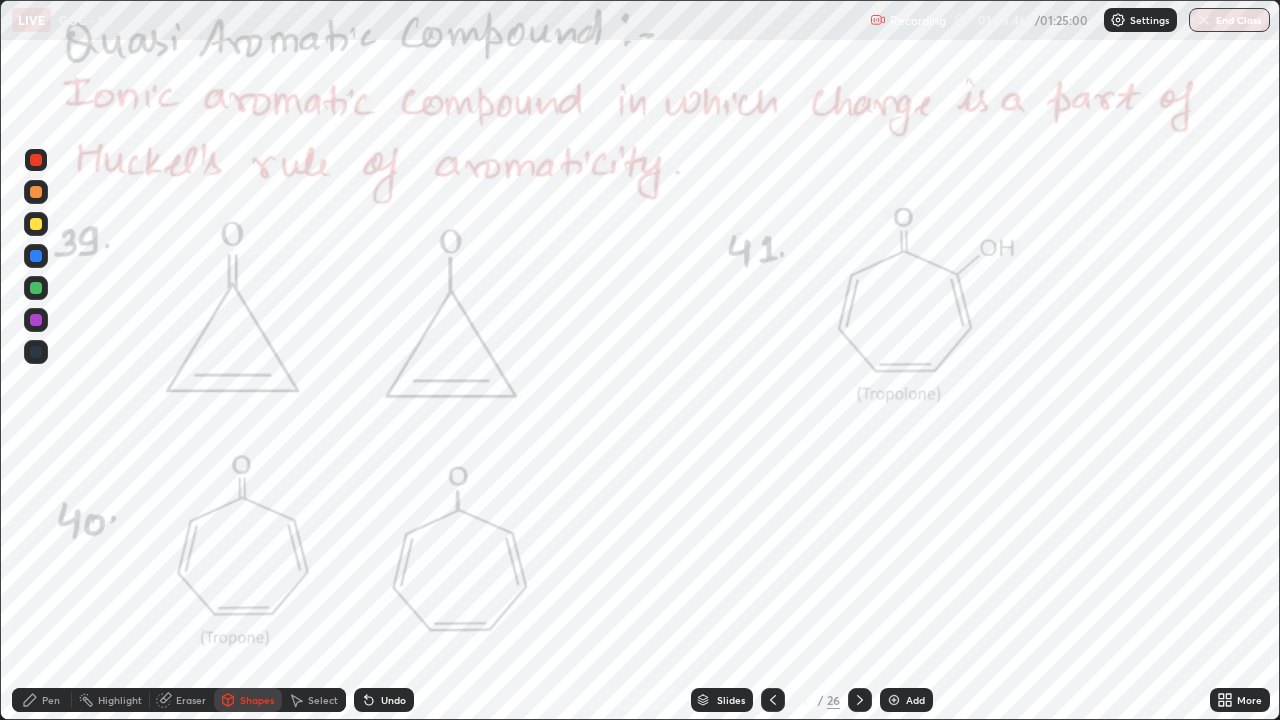 click at bounding box center (36, 288) 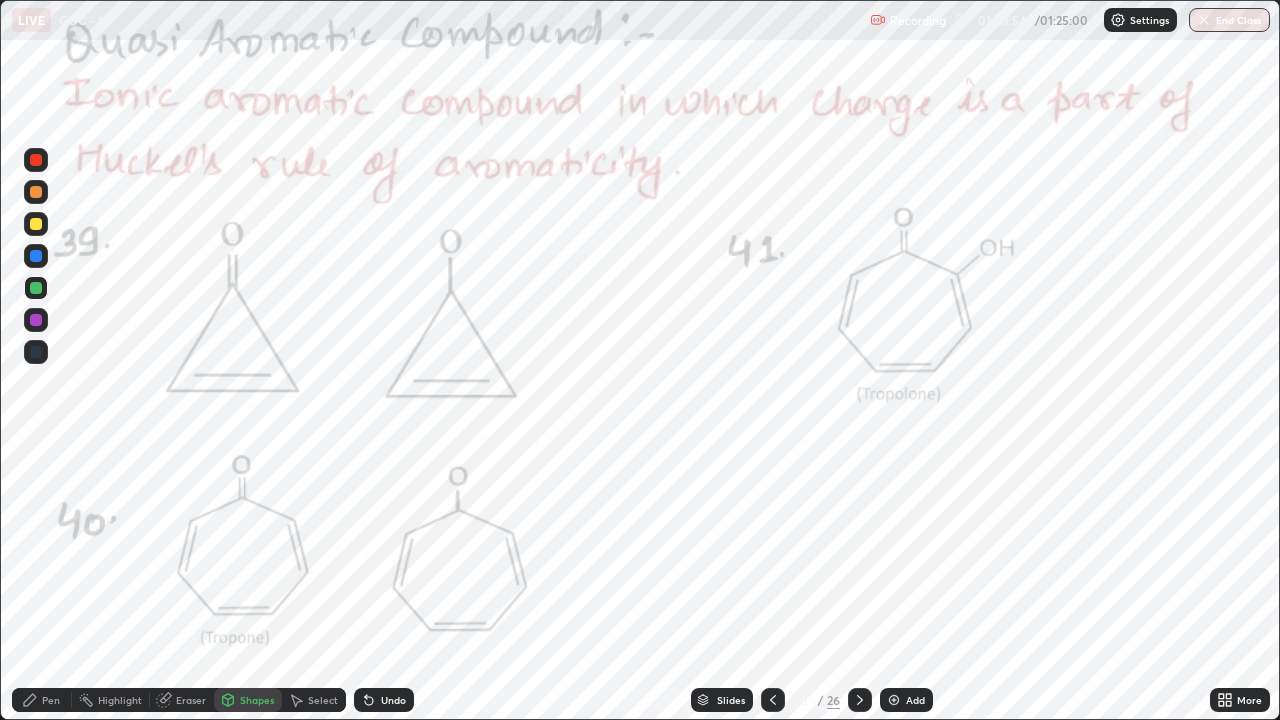 click on "Undo" at bounding box center (393, 700) 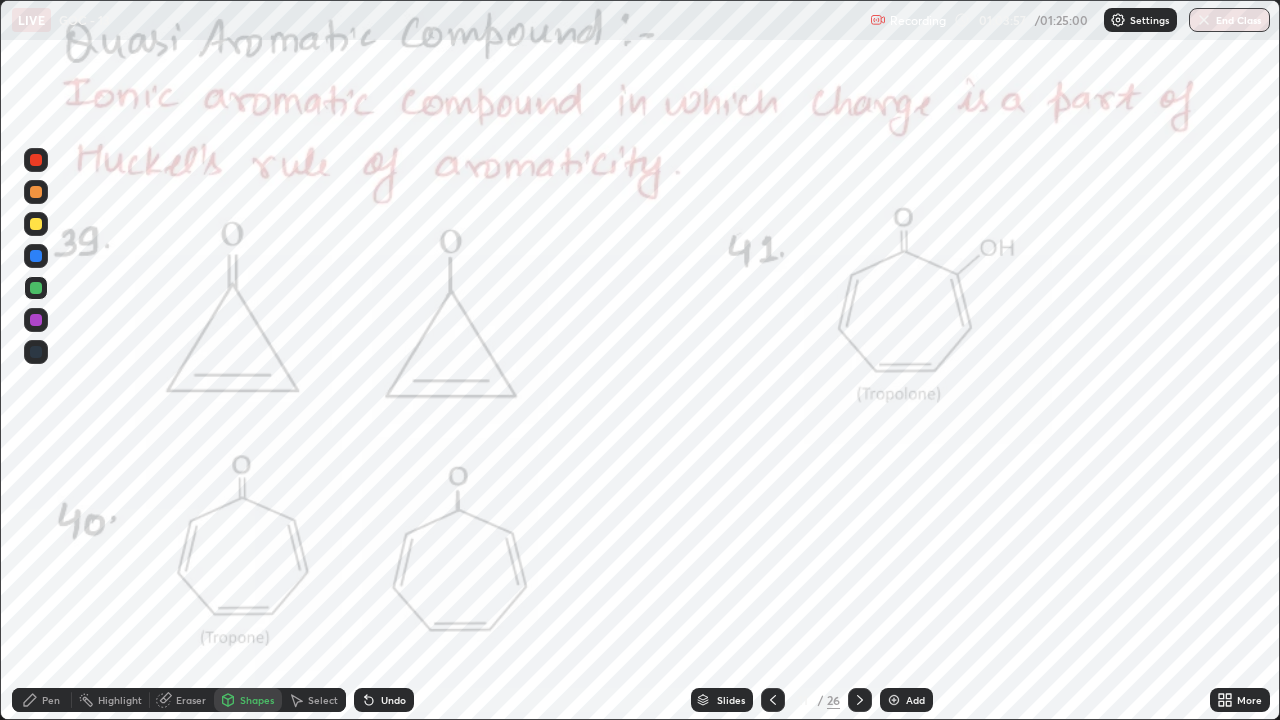 click 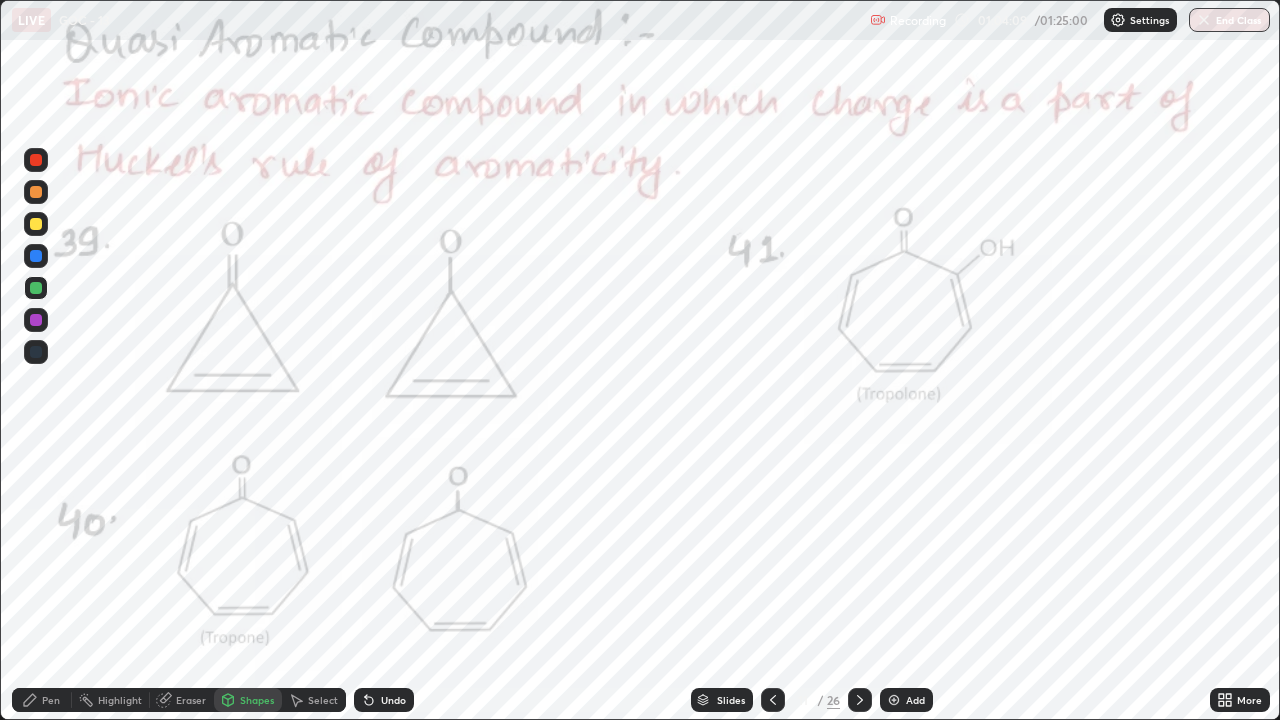click on "Pen" at bounding box center [51, 700] 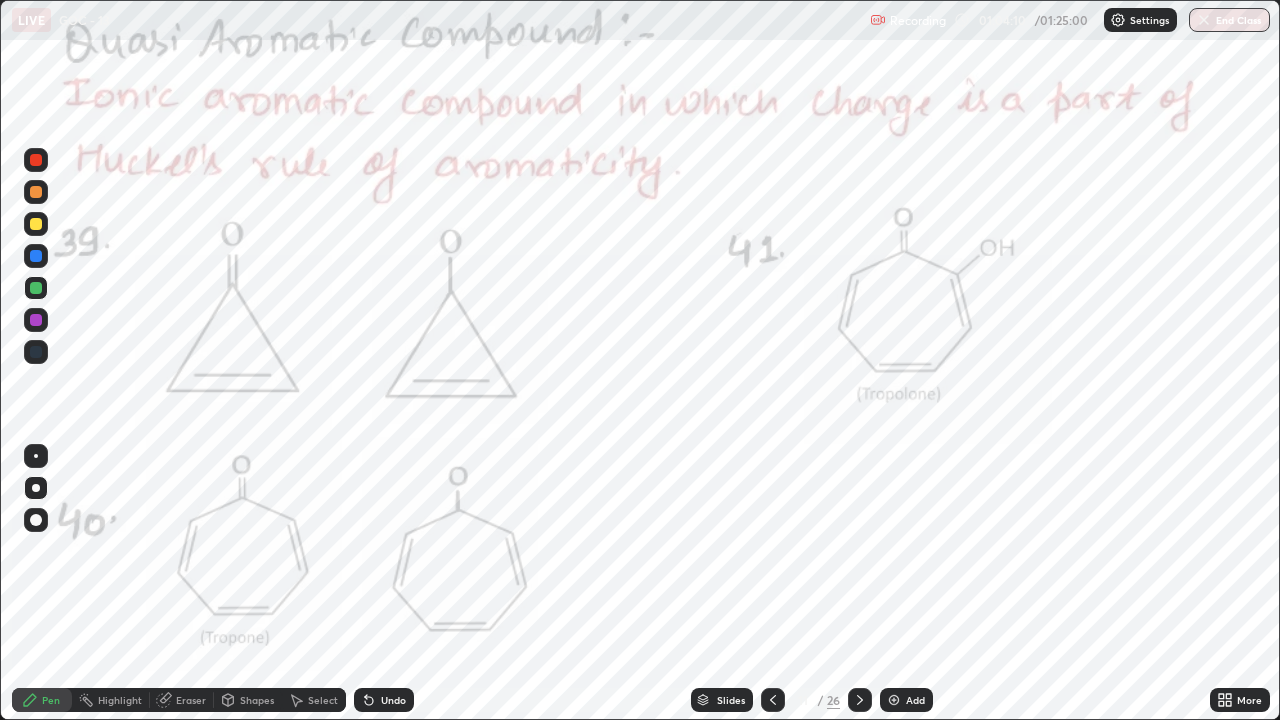 click at bounding box center (36, 160) 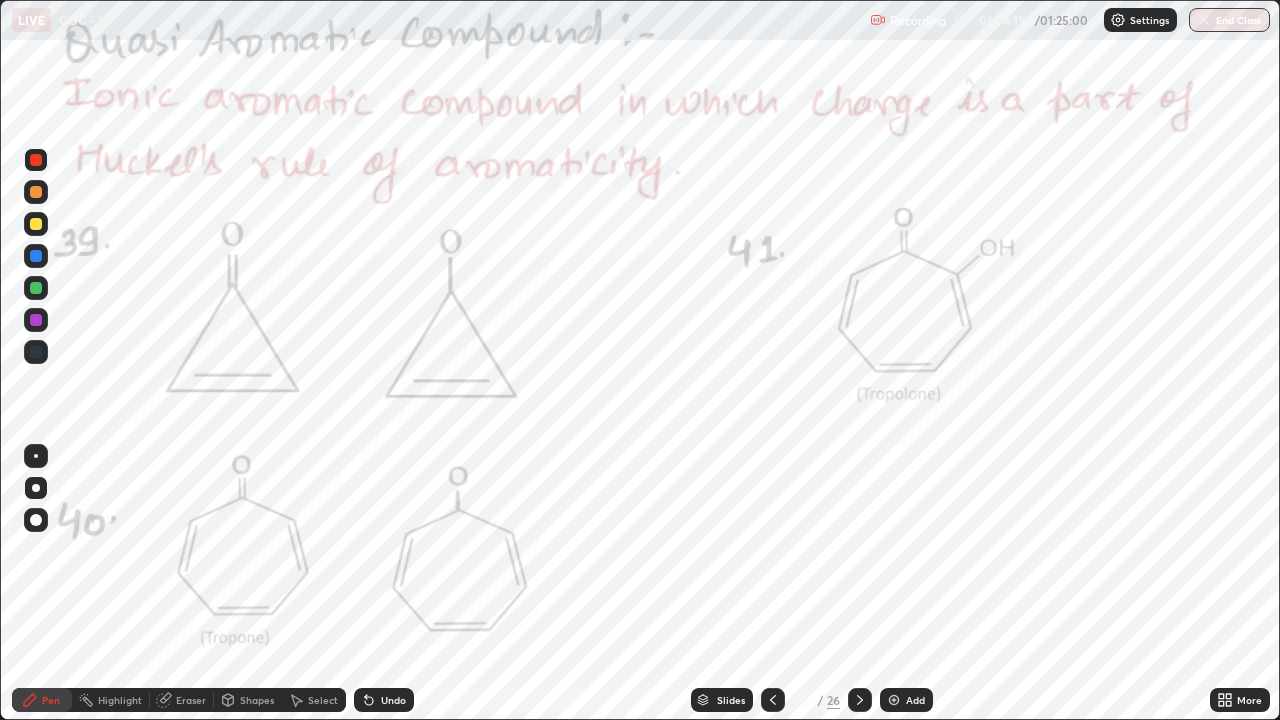 click on "Highlight" at bounding box center (111, 700) 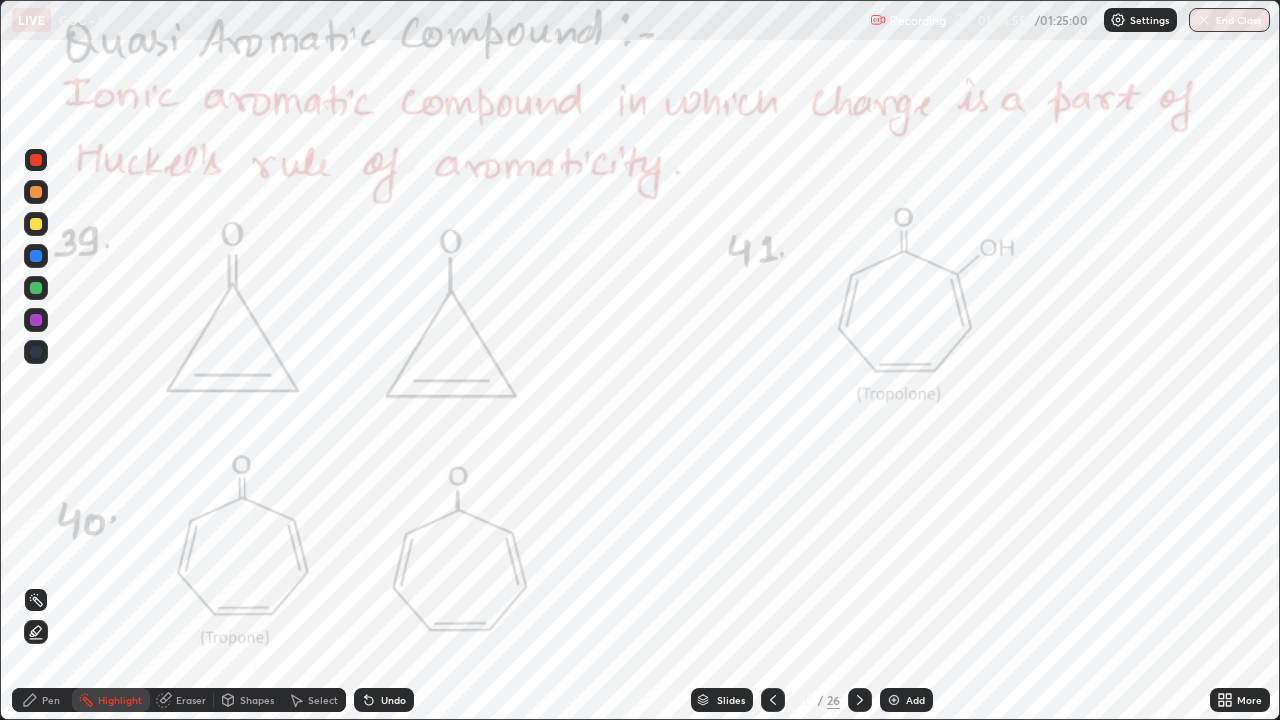 click on "Pen" at bounding box center (42, 700) 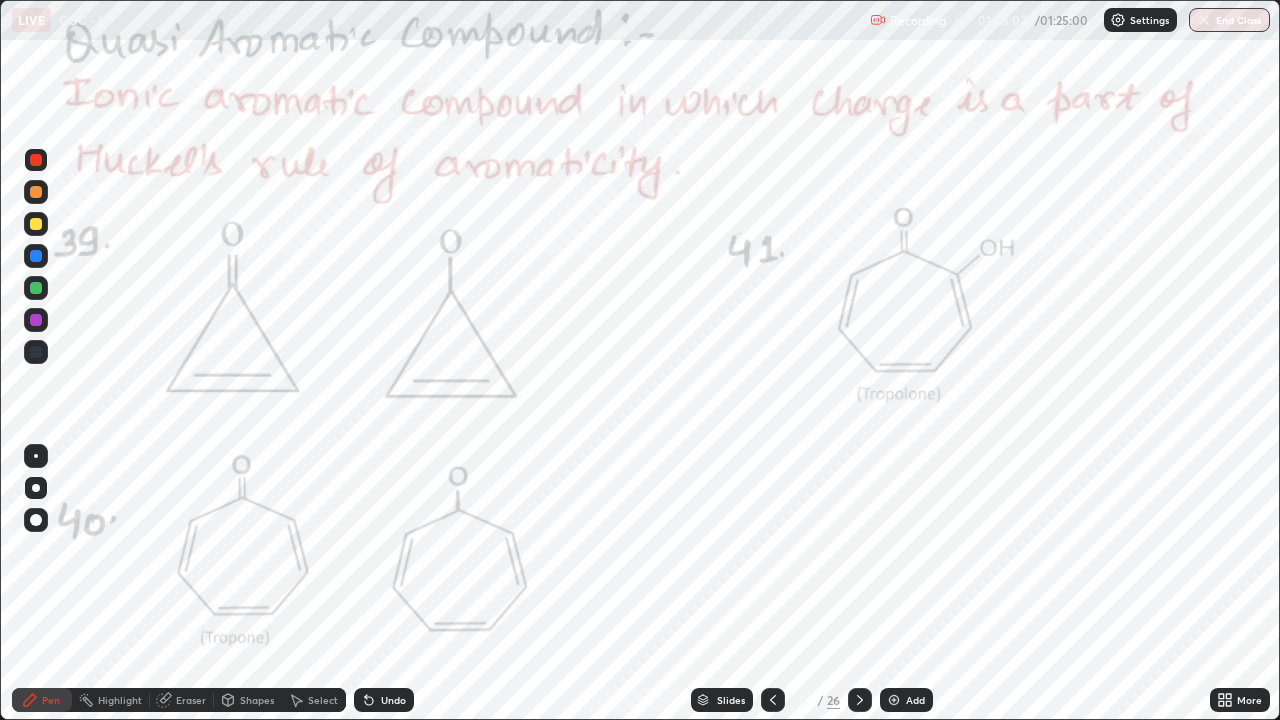 click at bounding box center (36, 320) 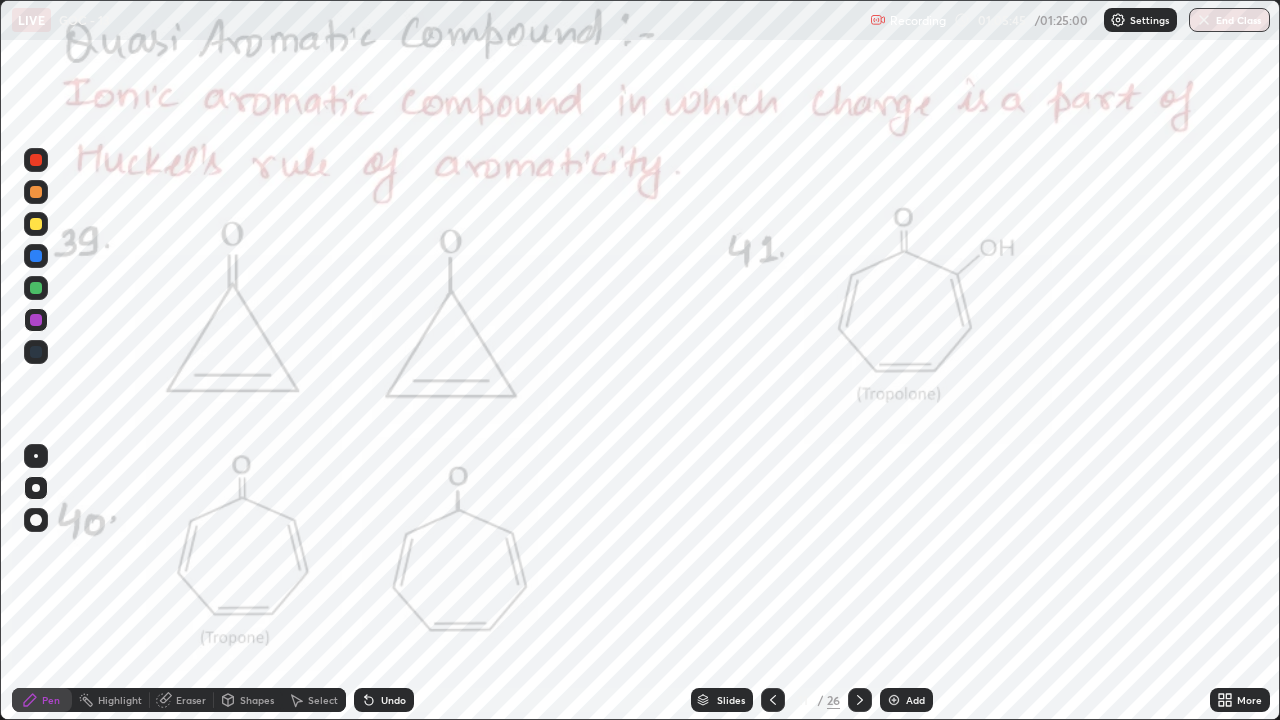 click on "Undo" at bounding box center [384, 700] 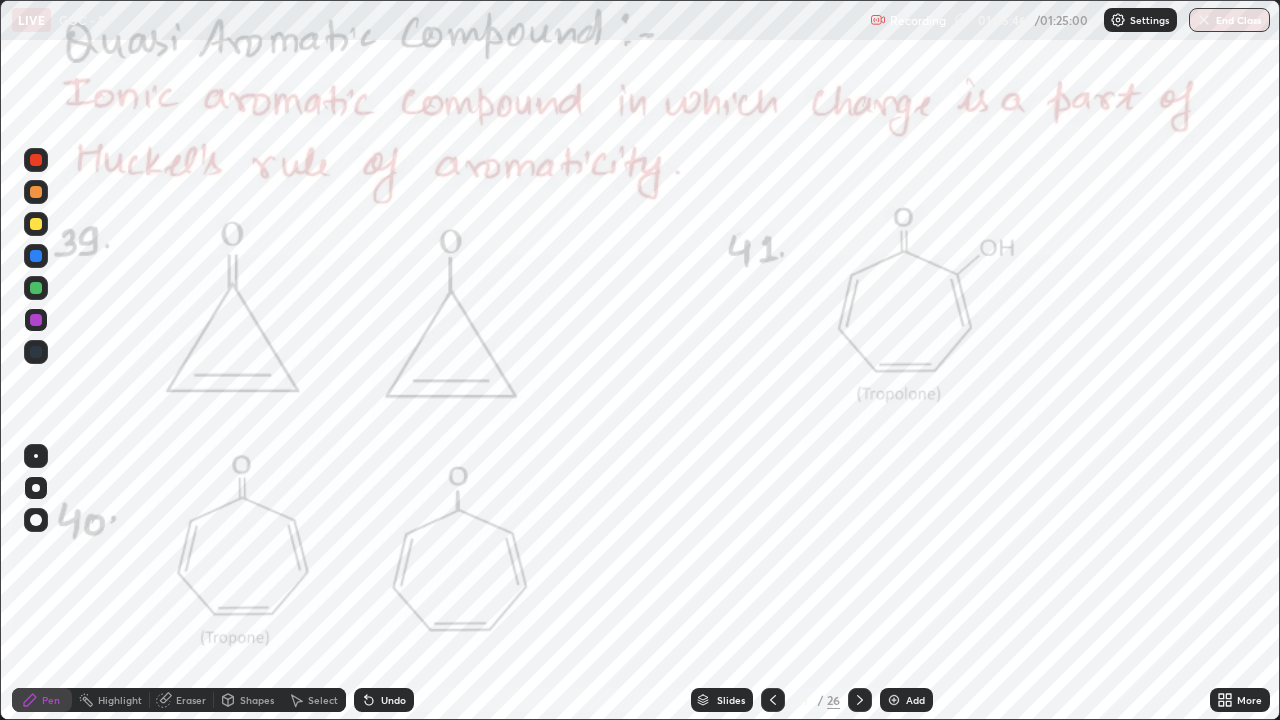 click at bounding box center (36, 160) 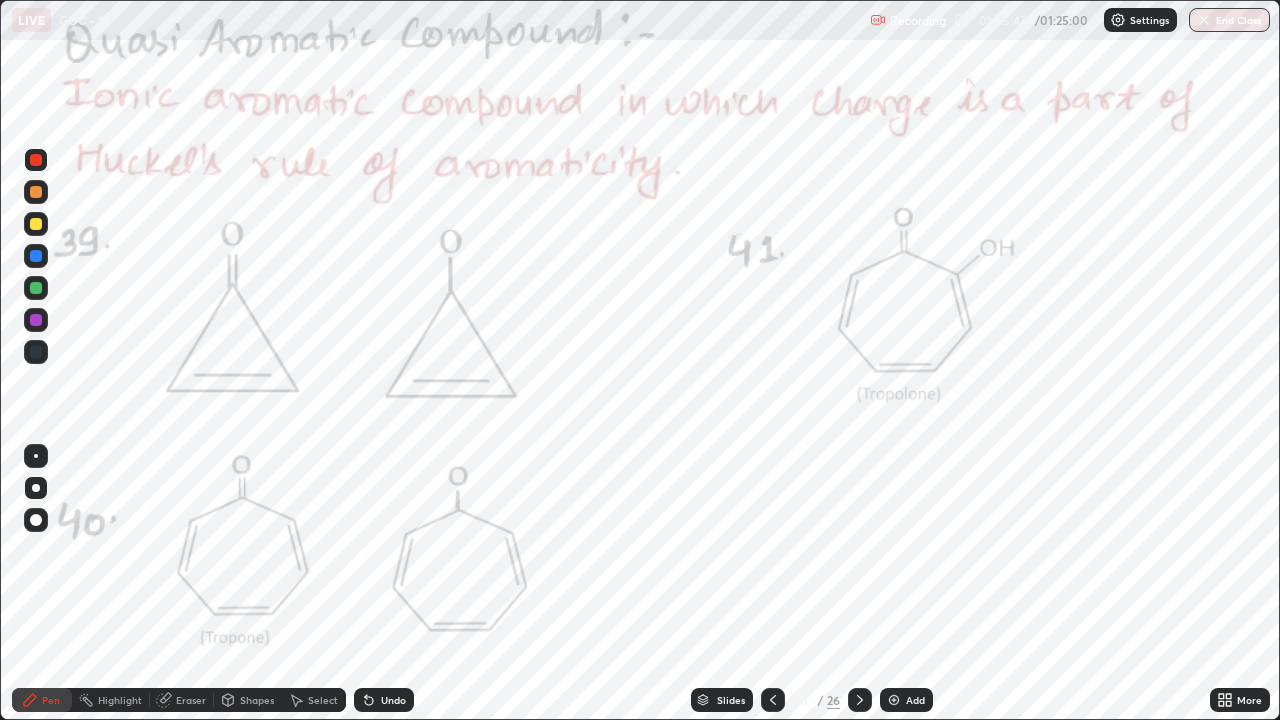 click on "Undo" at bounding box center [384, 700] 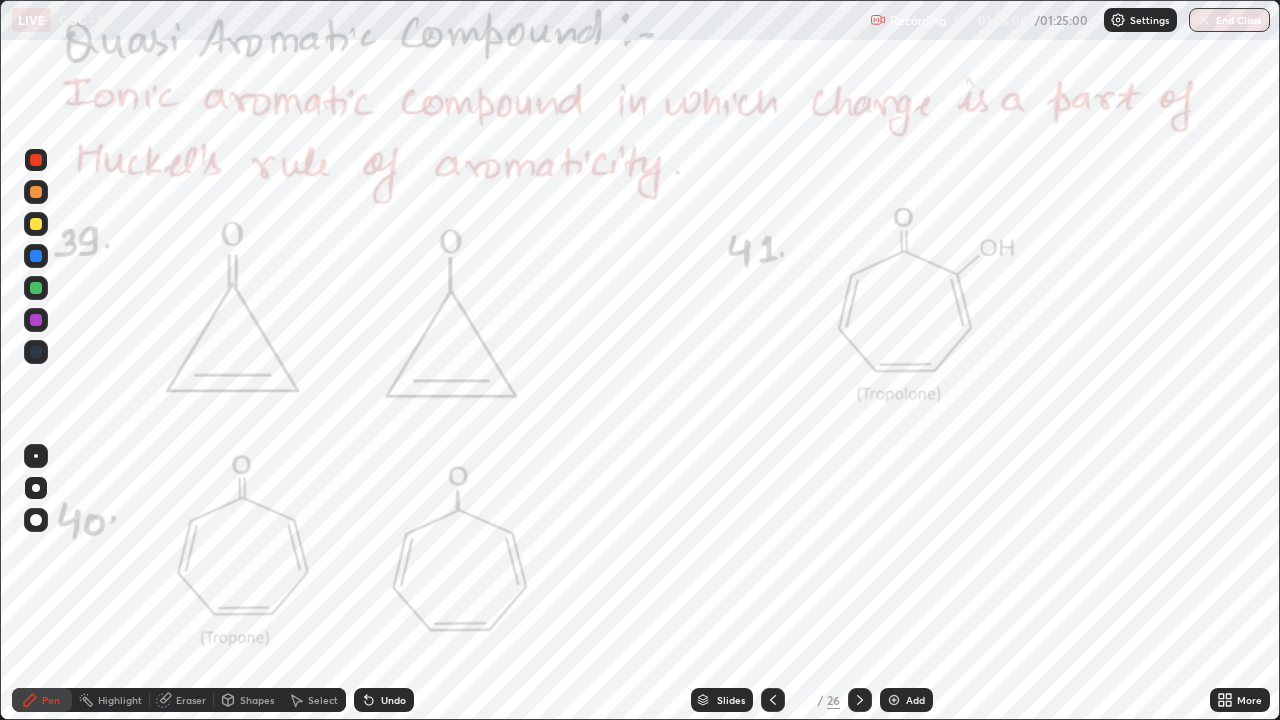 click 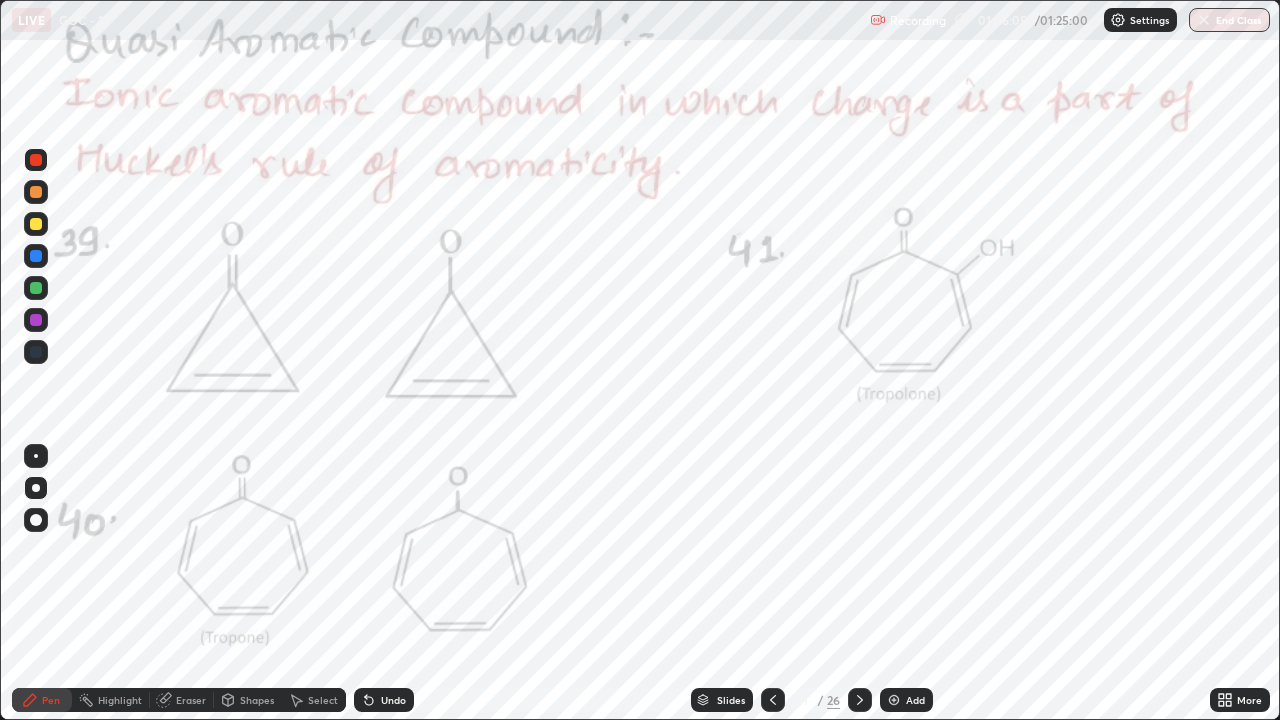 click at bounding box center [36, 320] 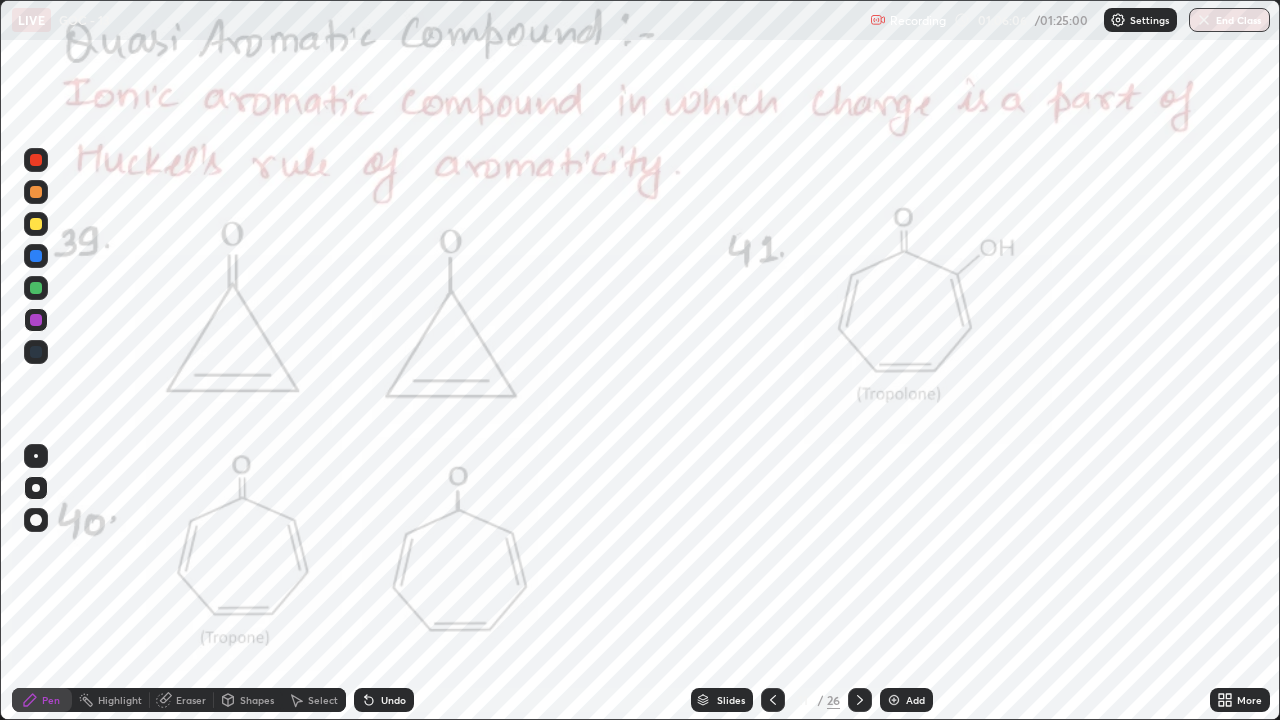 click at bounding box center [36, 256] 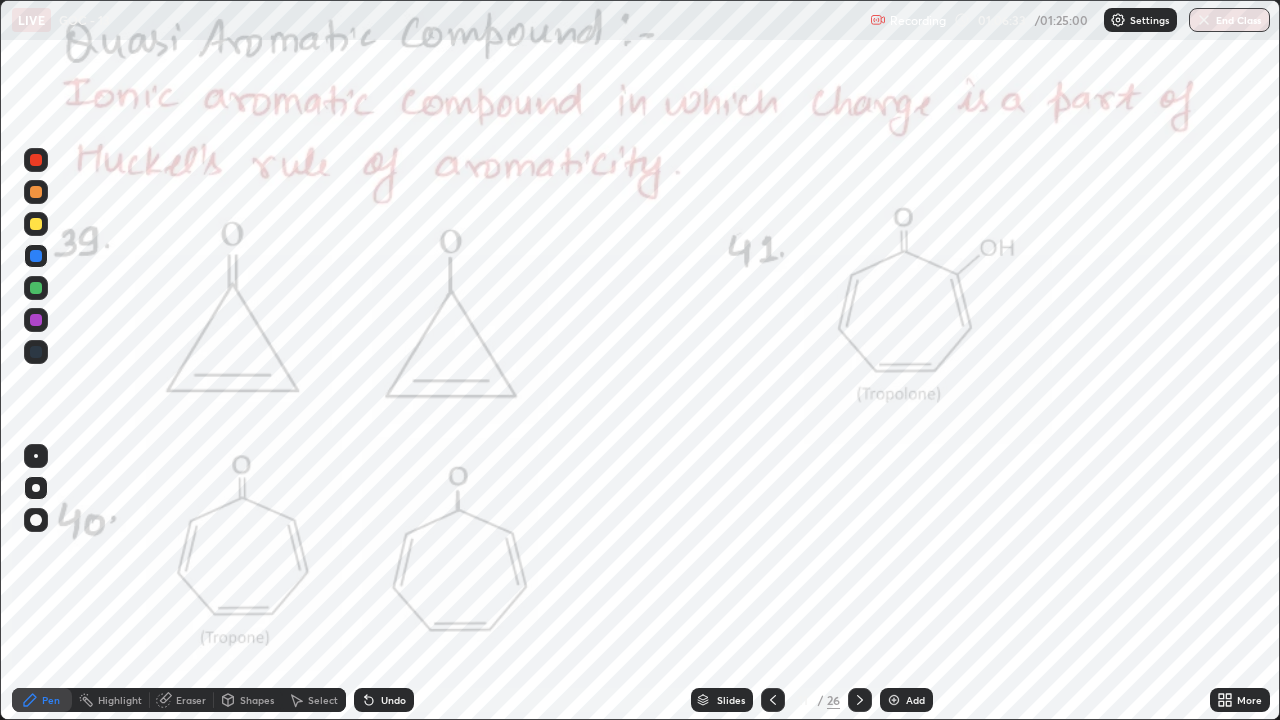 click at bounding box center [36, 320] 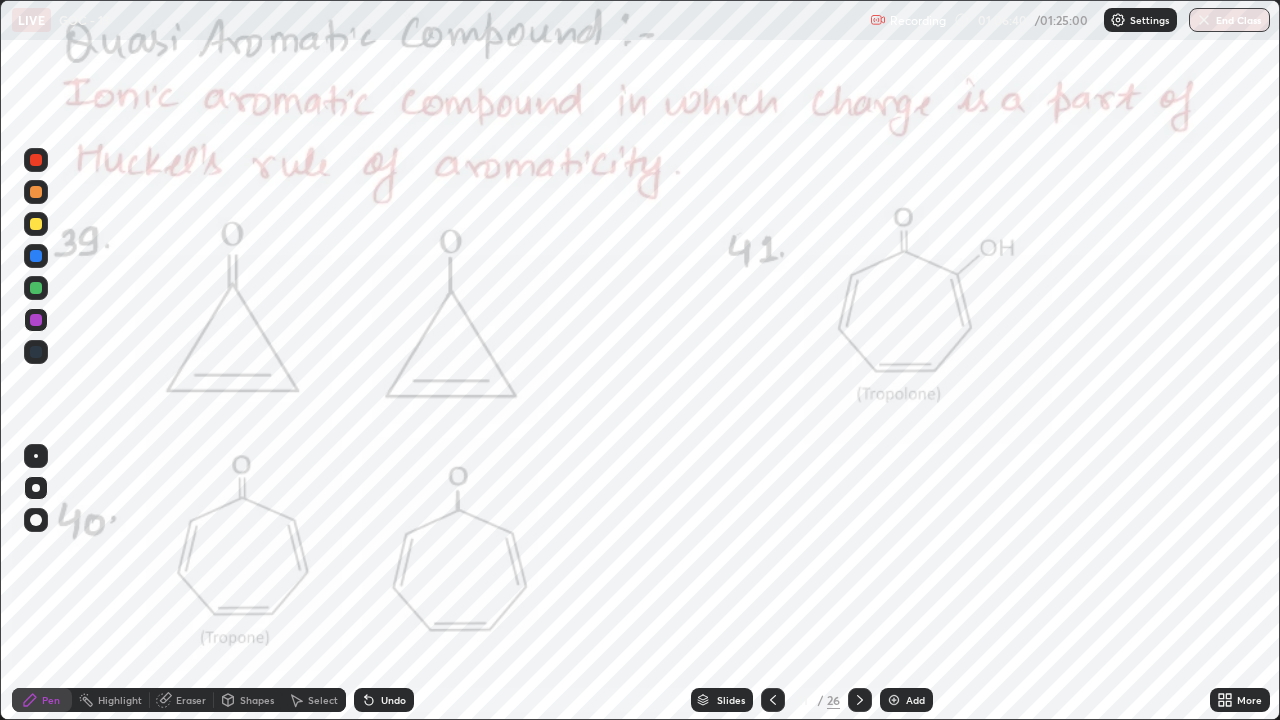 click at bounding box center [36, 160] 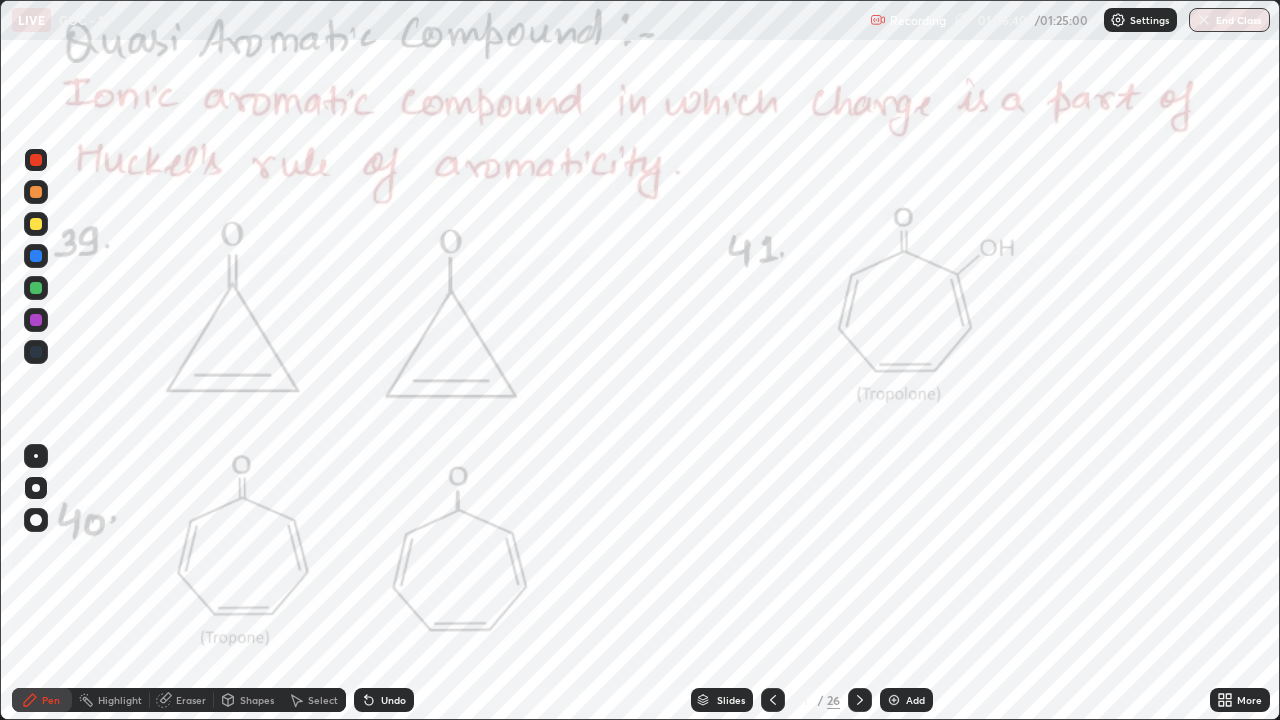 click at bounding box center (36, 160) 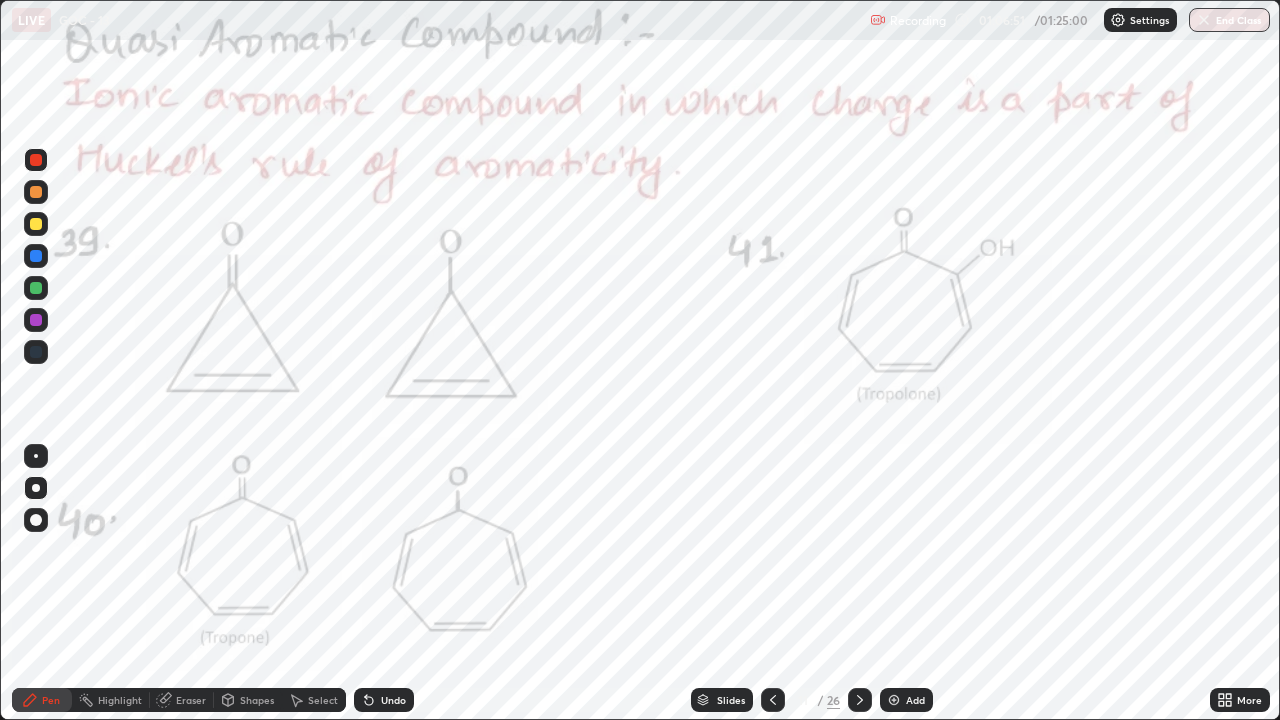 click on "Highlight" at bounding box center (120, 700) 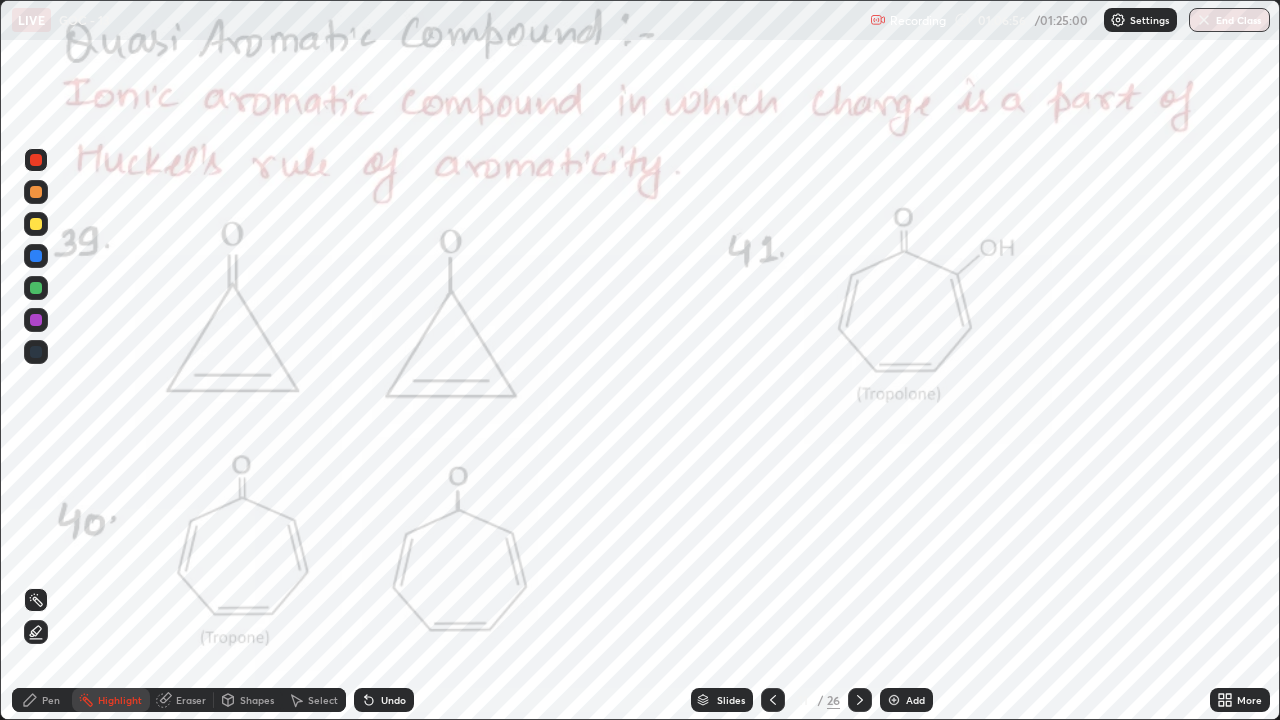 click 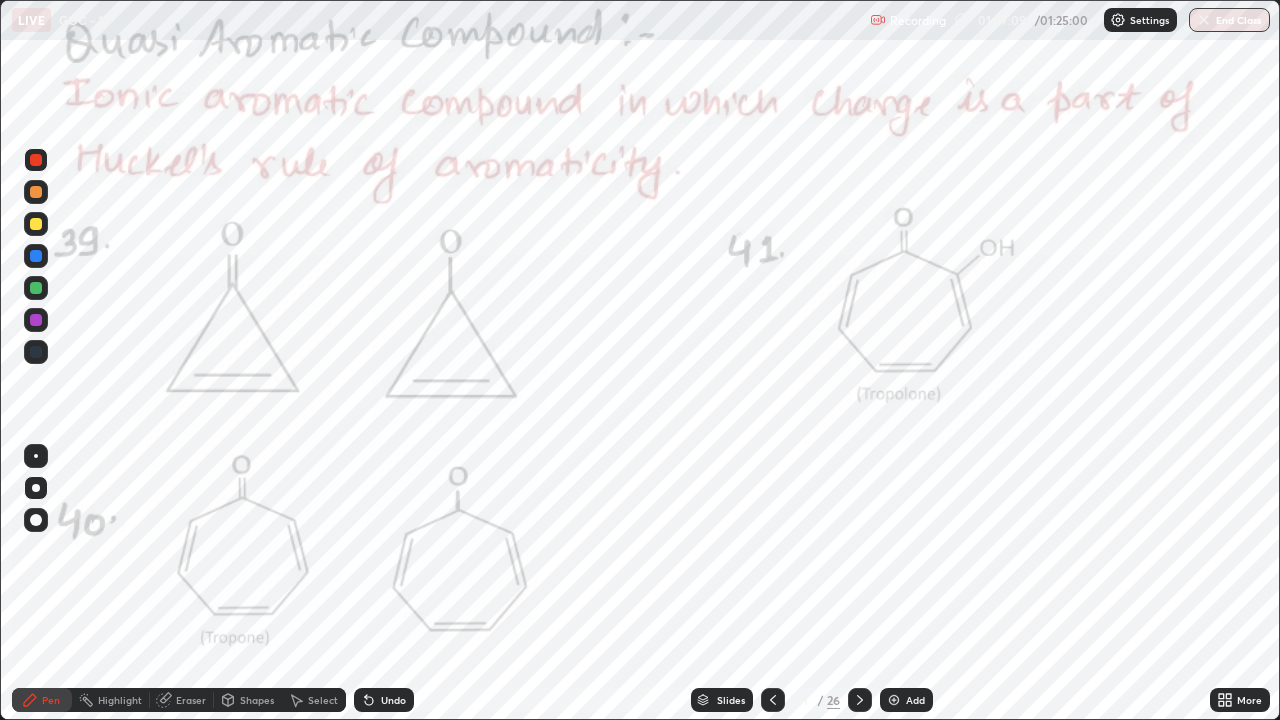 click on "Shapes" at bounding box center [257, 700] 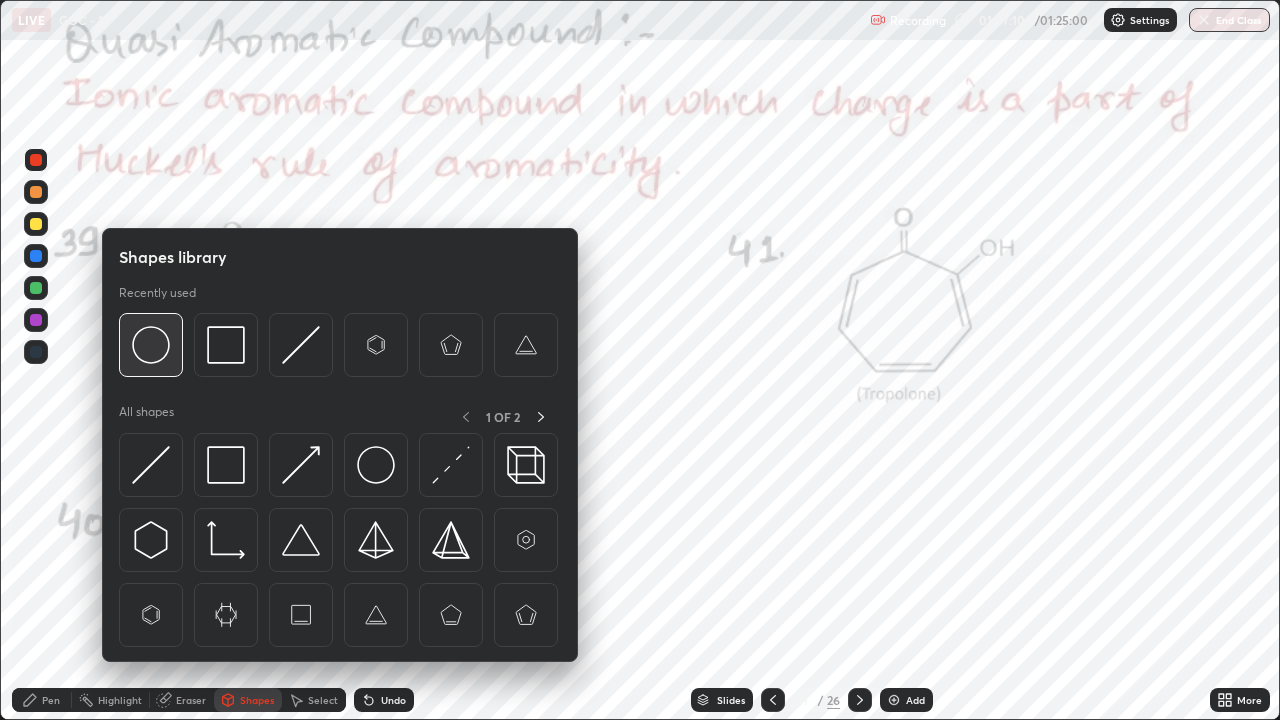 click at bounding box center (151, 345) 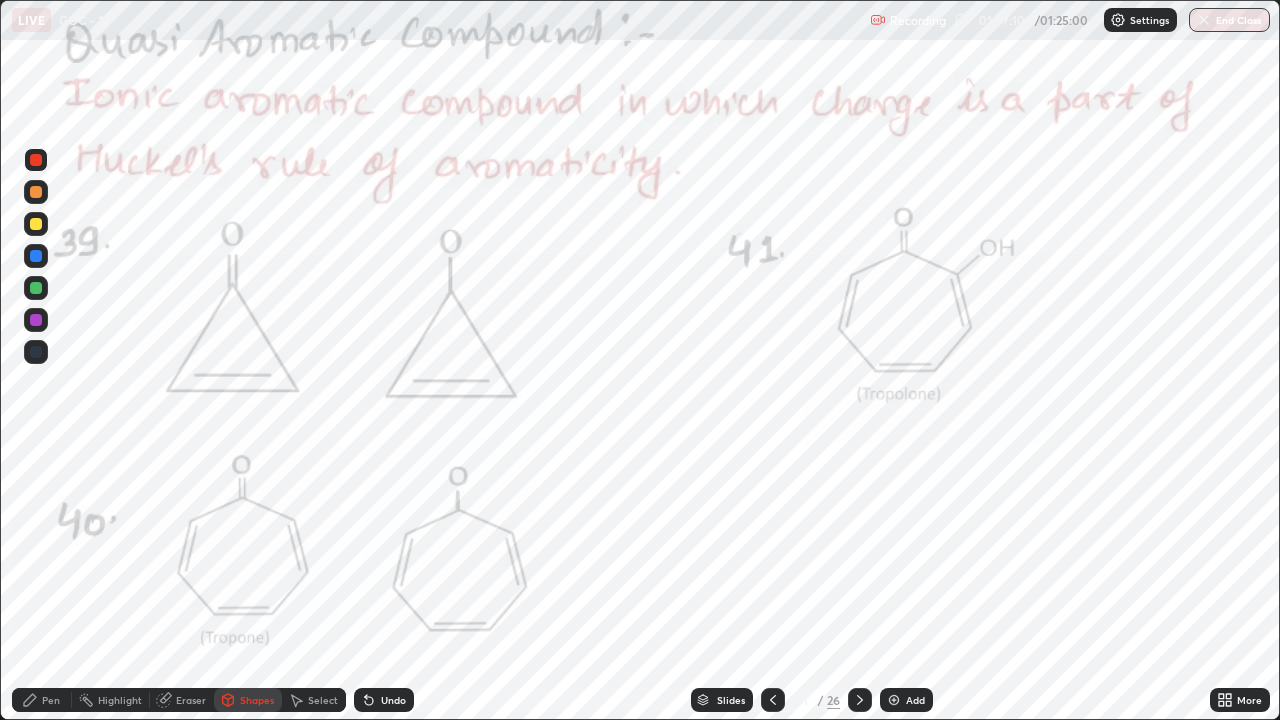 click at bounding box center [36, 288] 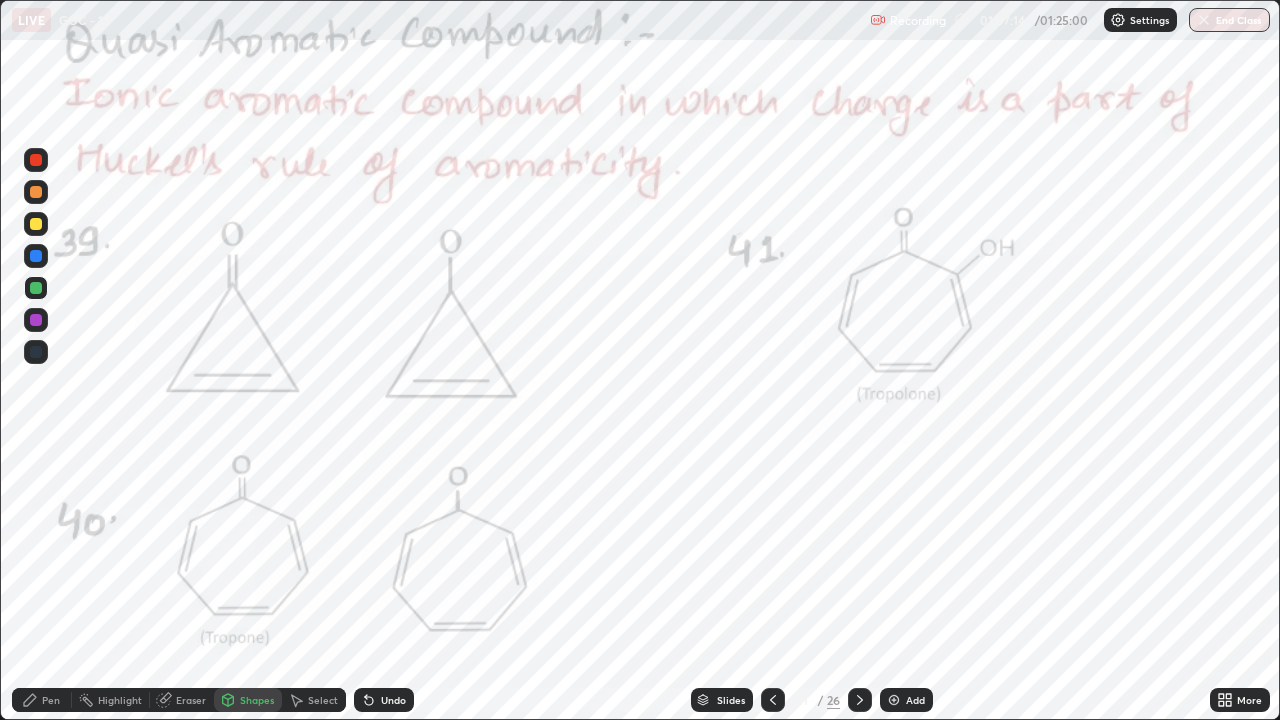 click 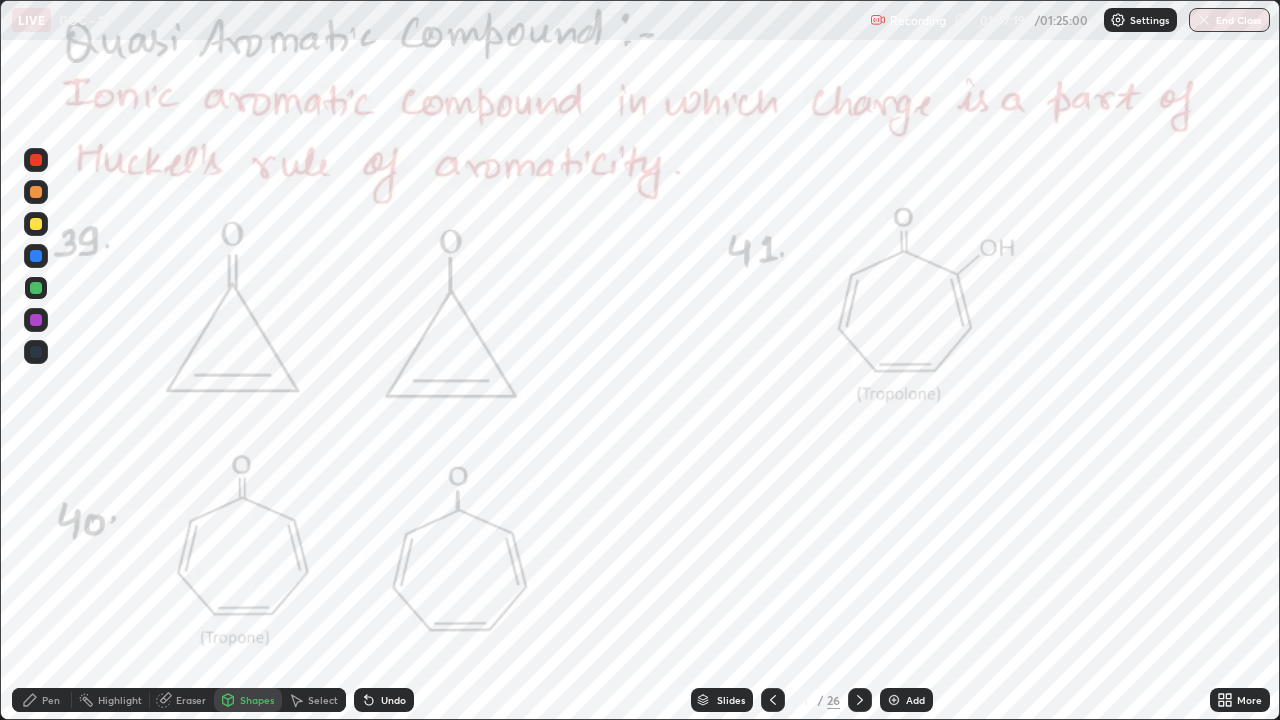 click on "Select" at bounding box center (323, 700) 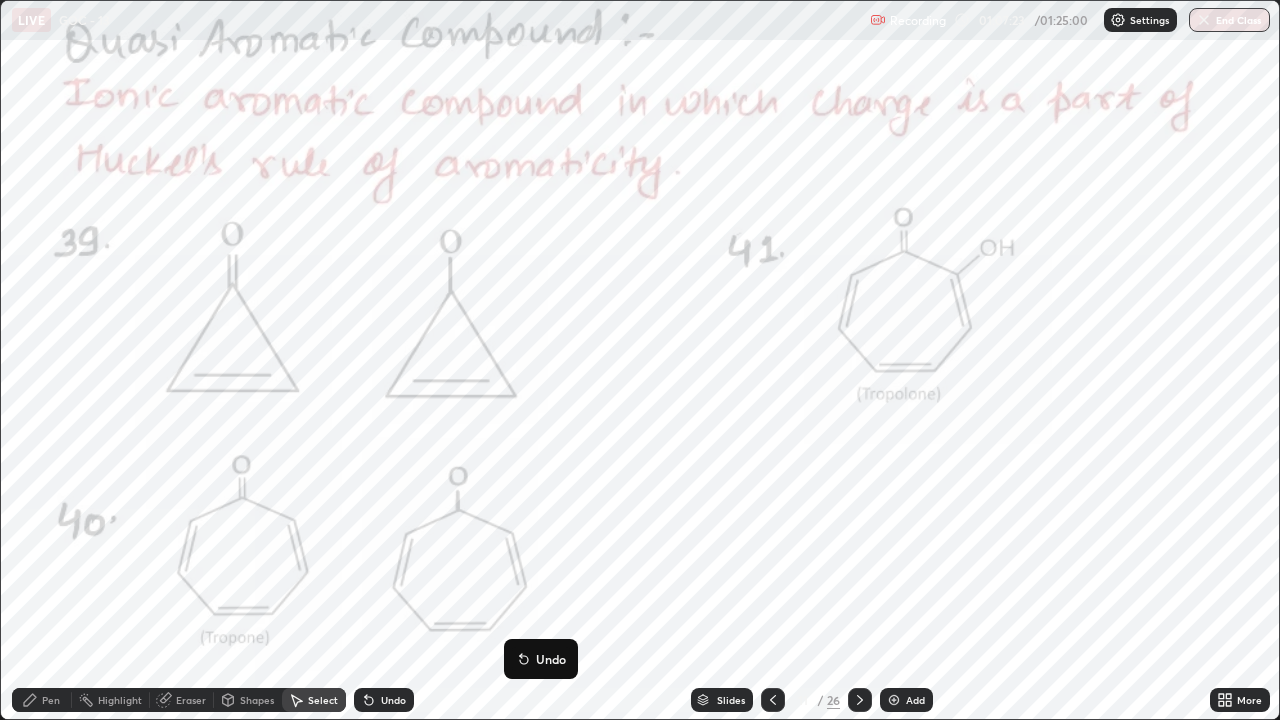 click on "Pen" at bounding box center [51, 700] 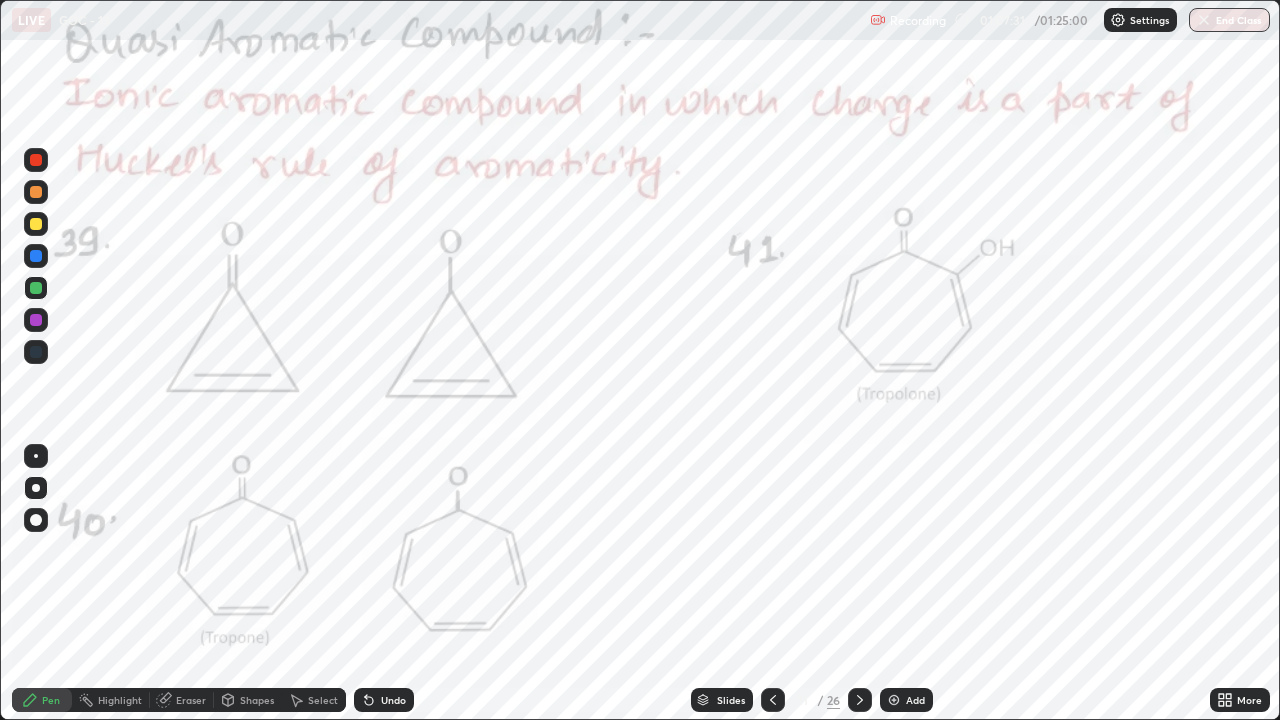 click at bounding box center (36, 256) 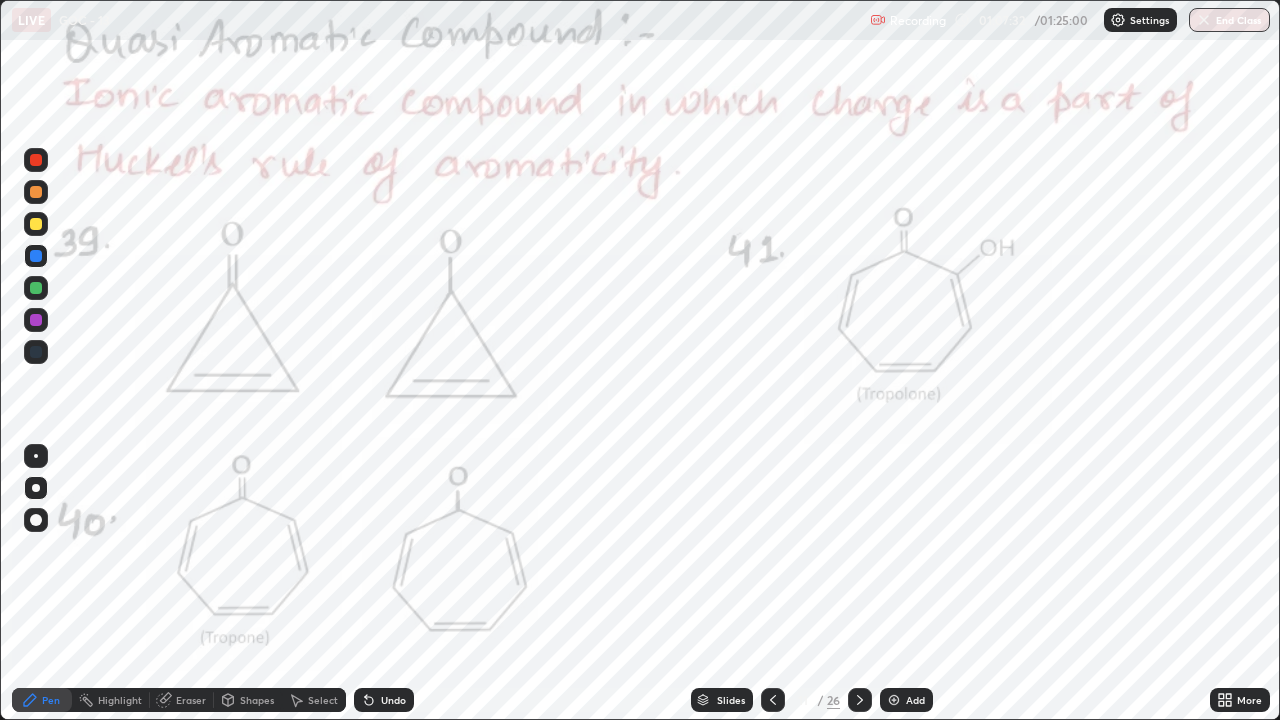 click at bounding box center (36, 160) 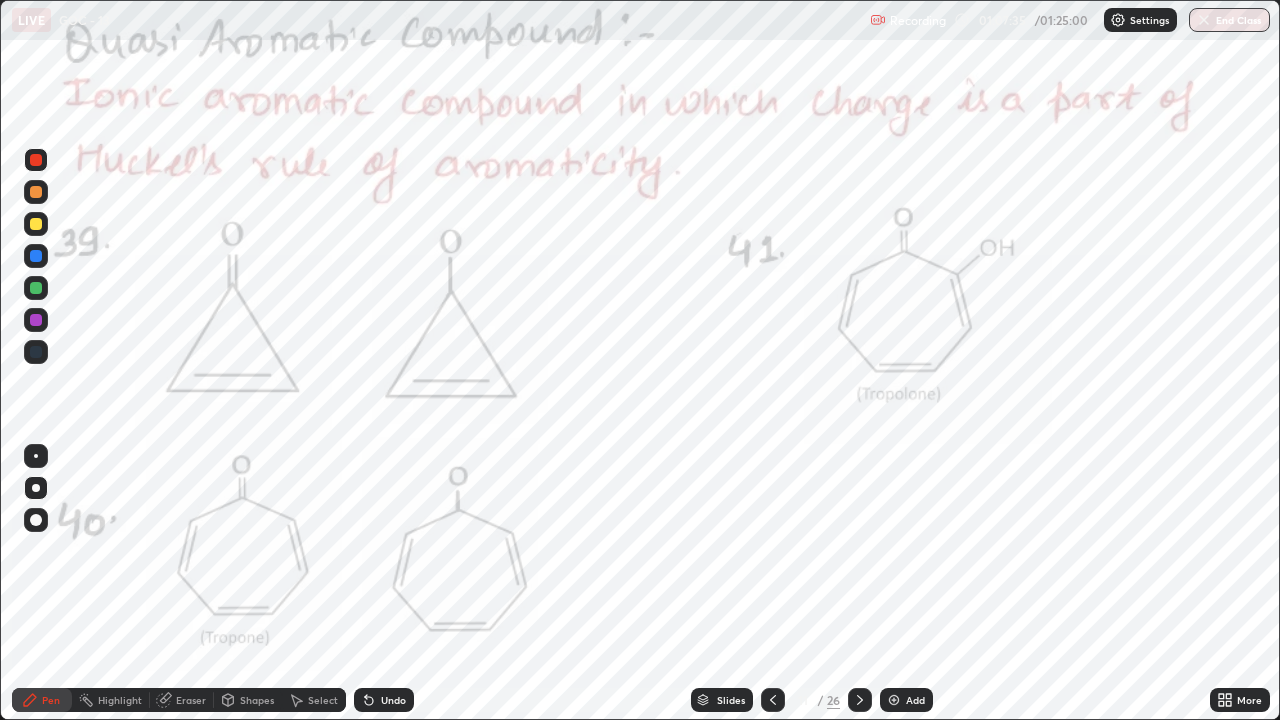 click at bounding box center [36, 160] 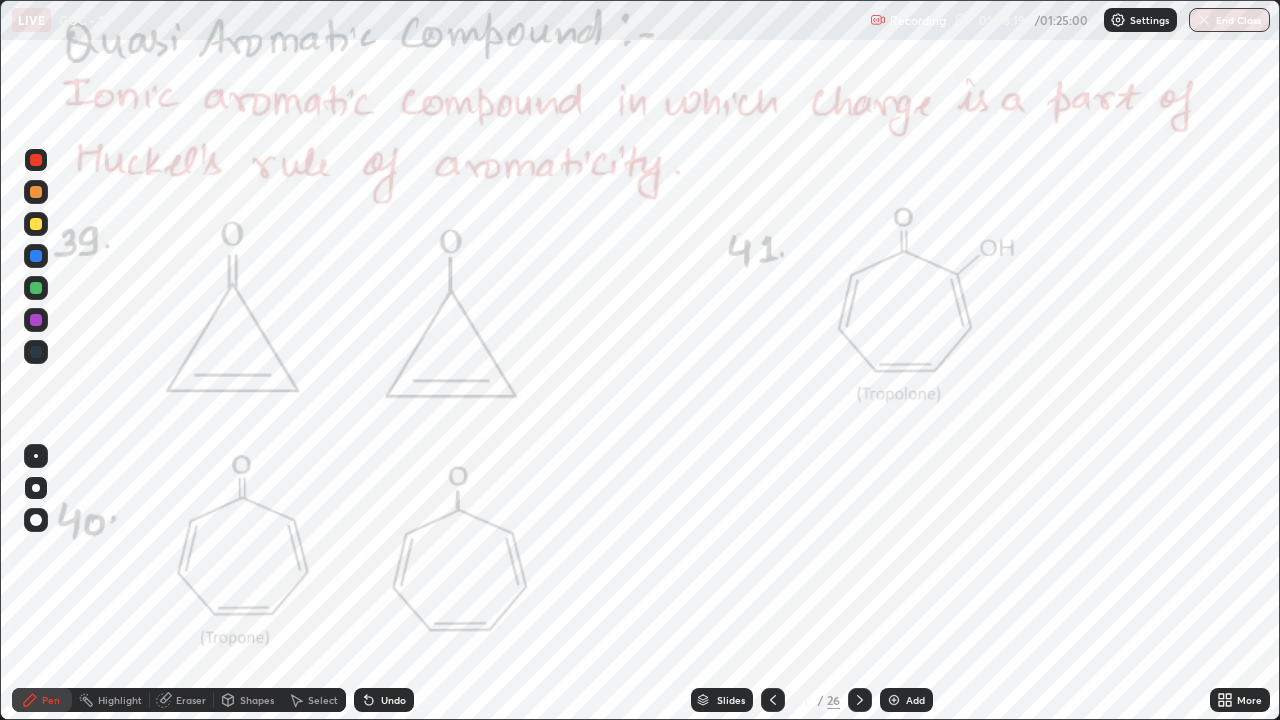 click on "Undo" at bounding box center (393, 700) 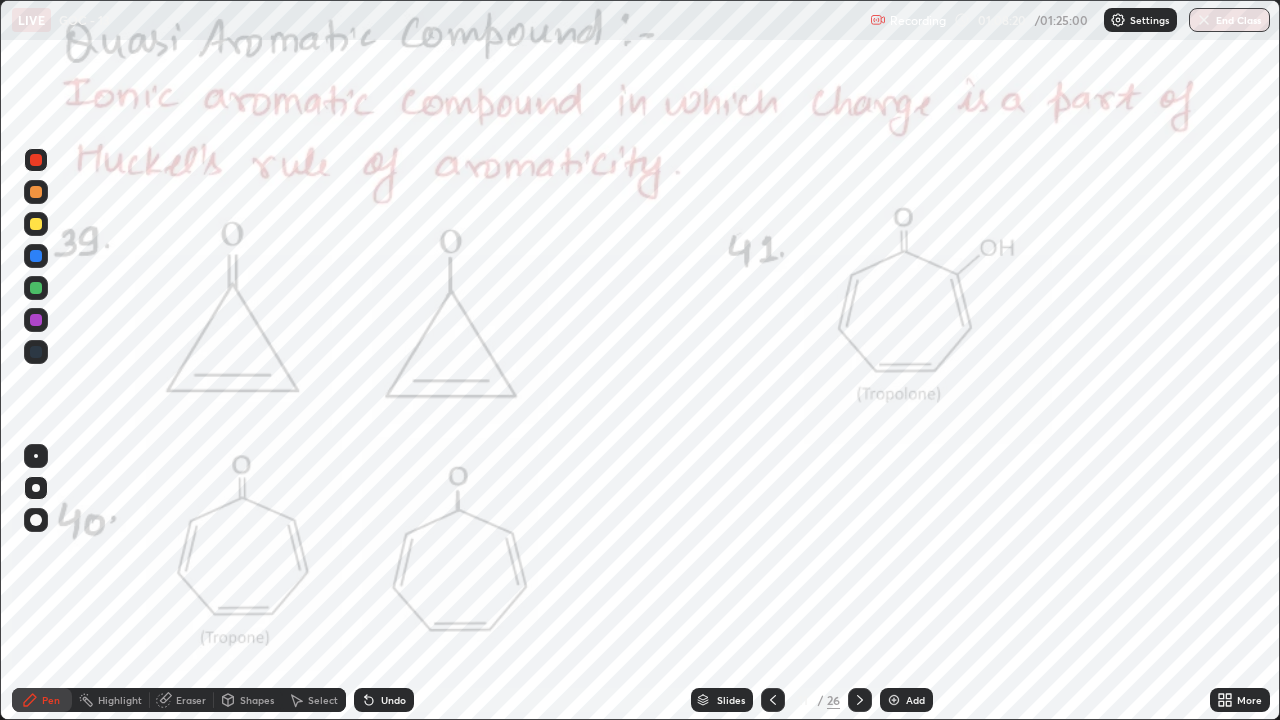click on "Undo" at bounding box center (384, 700) 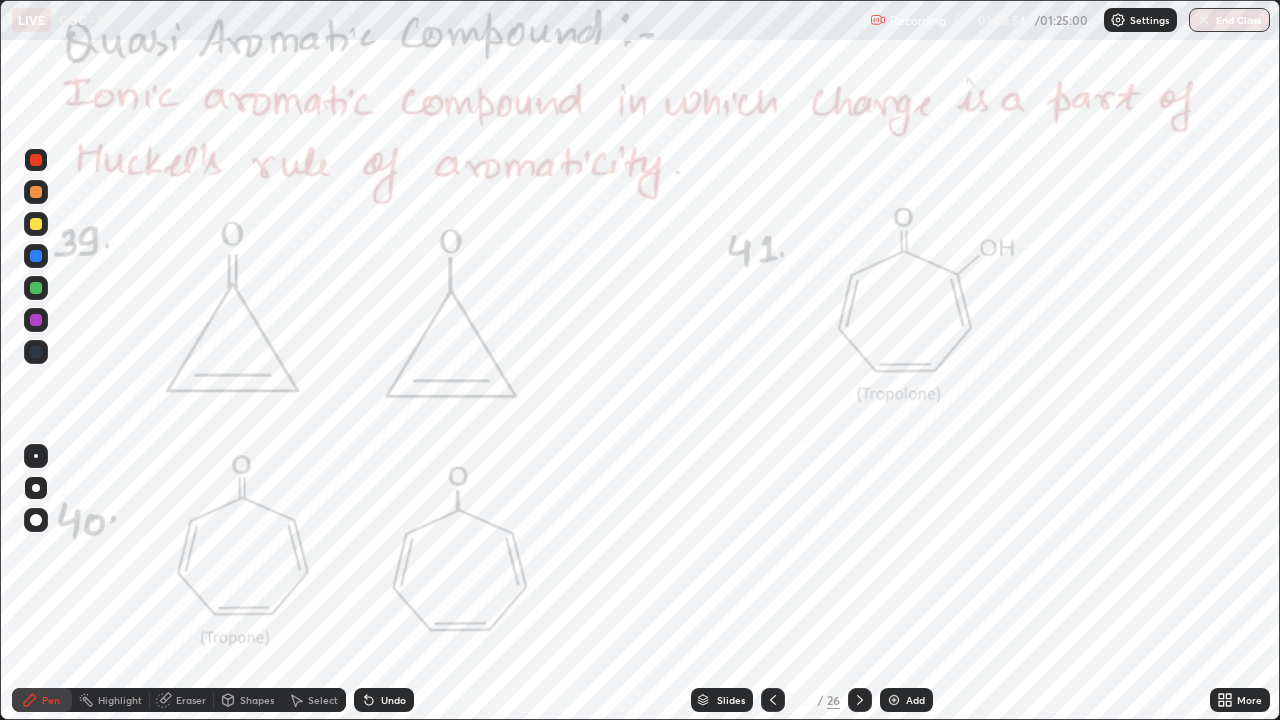 click on "Shapes" at bounding box center (257, 700) 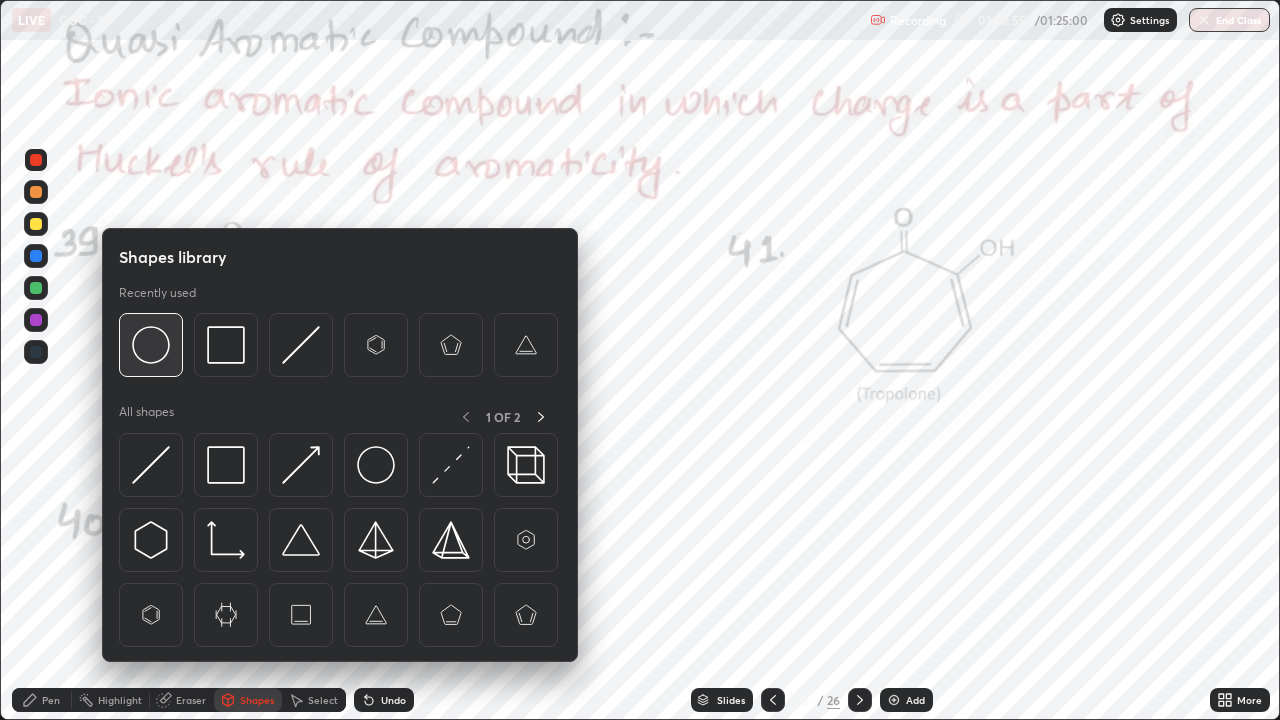 click at bounding box center (151, 345) 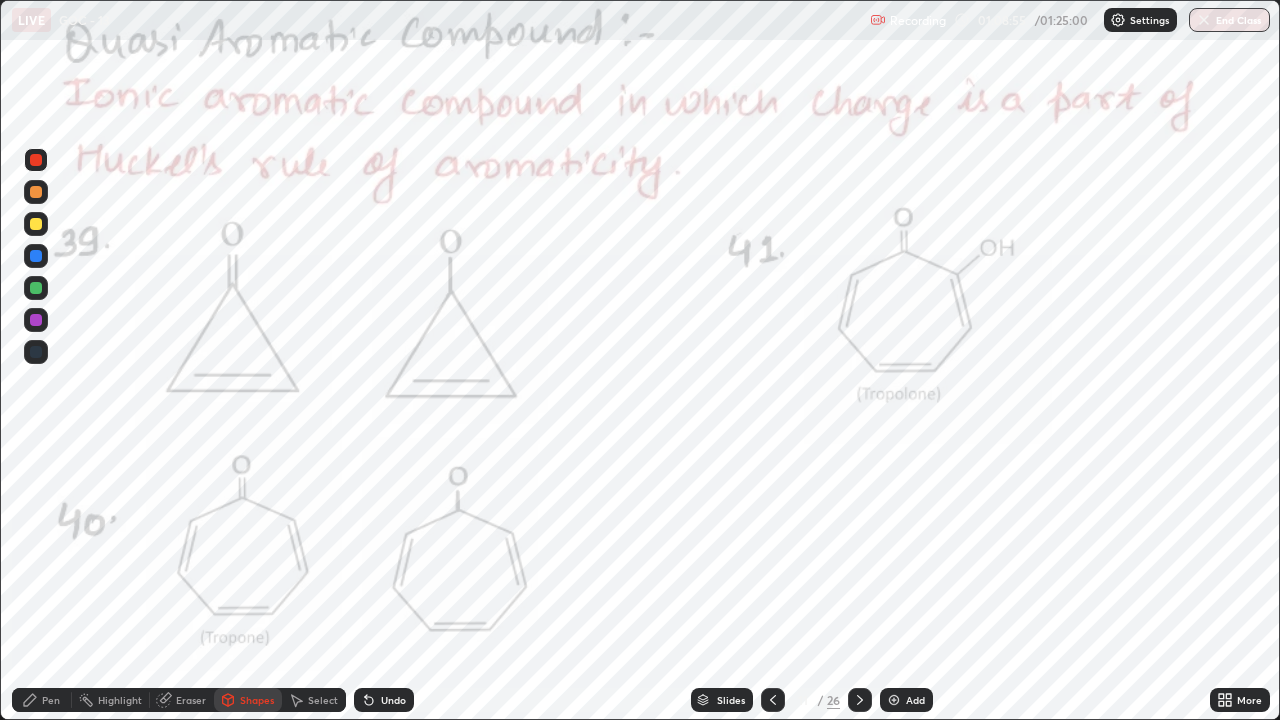 click at bounding box center (36, 288) 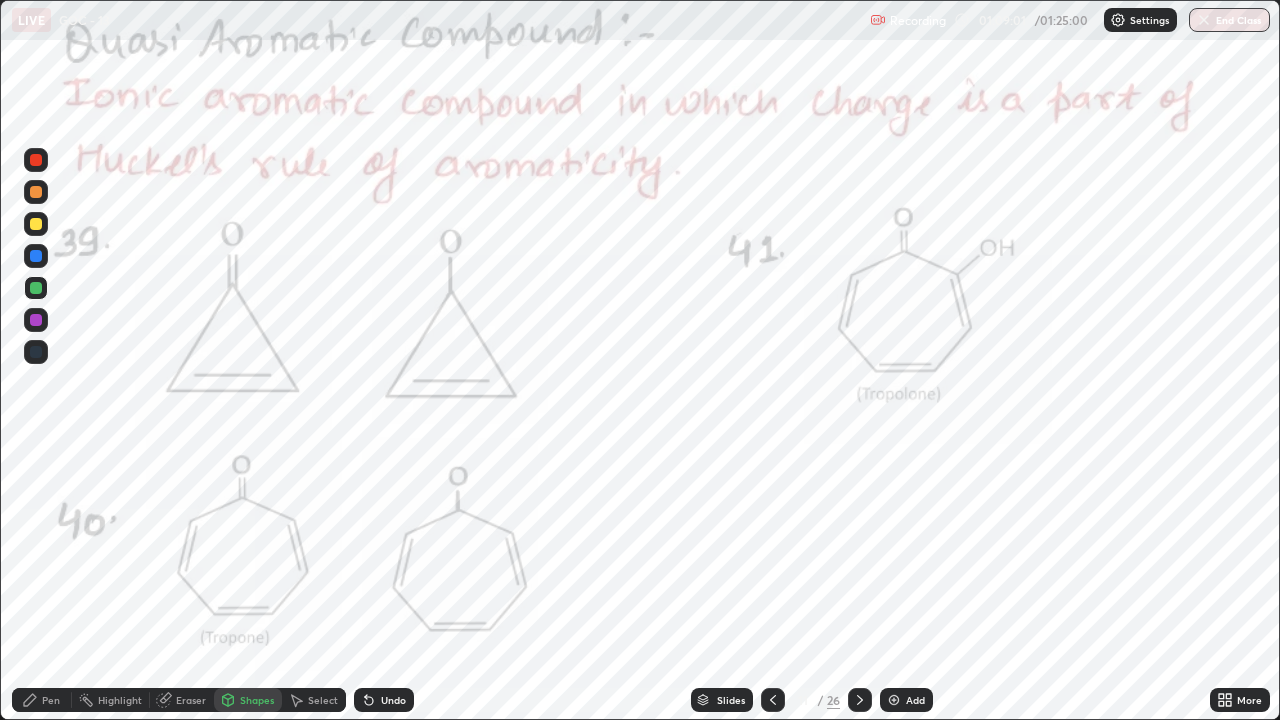 click on "Select" at bounding box center [323, 700] 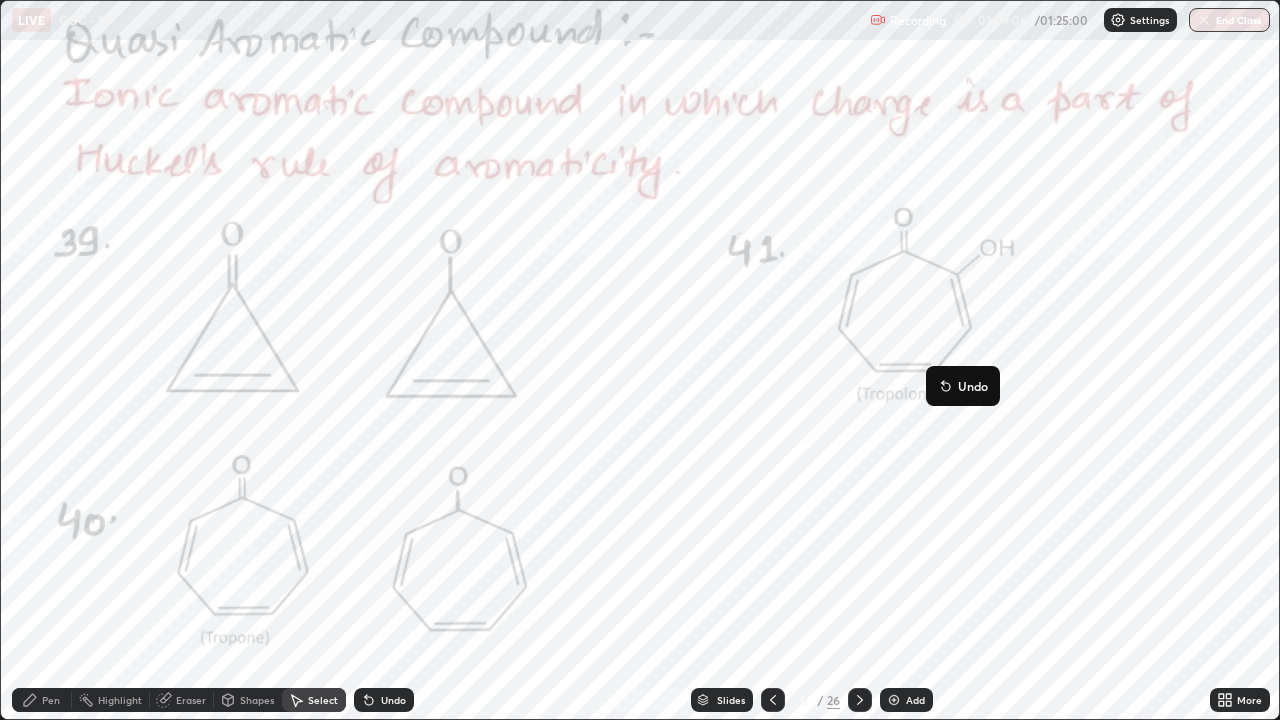 click on "Pen" at bounding box center [51, 700] 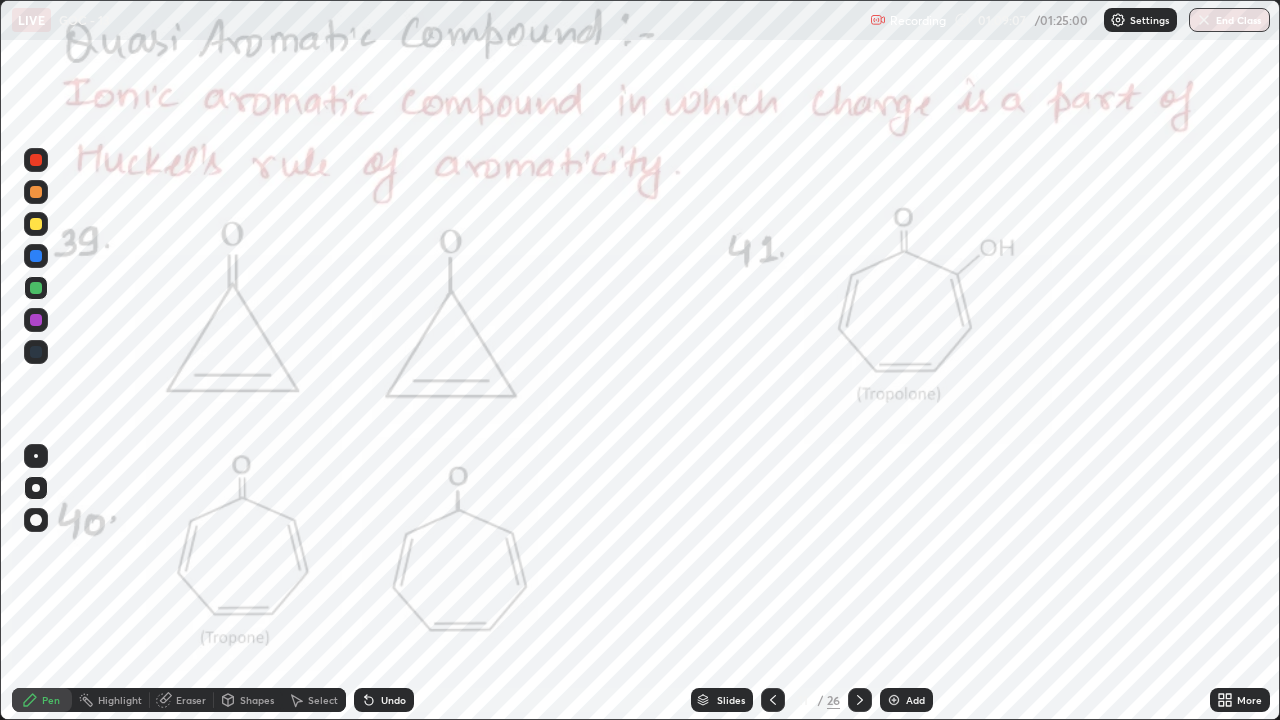 click at bounding box center (36, 160) 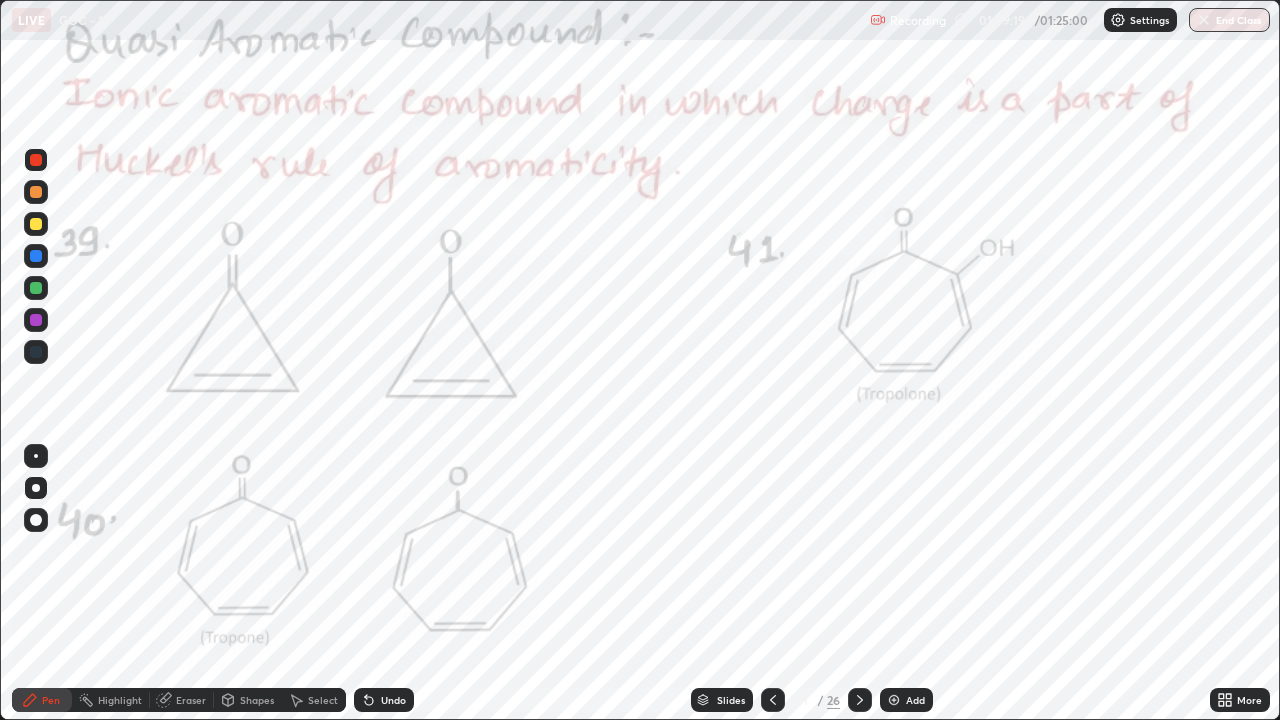 click on "Undo" at bounding box center (384, 700) 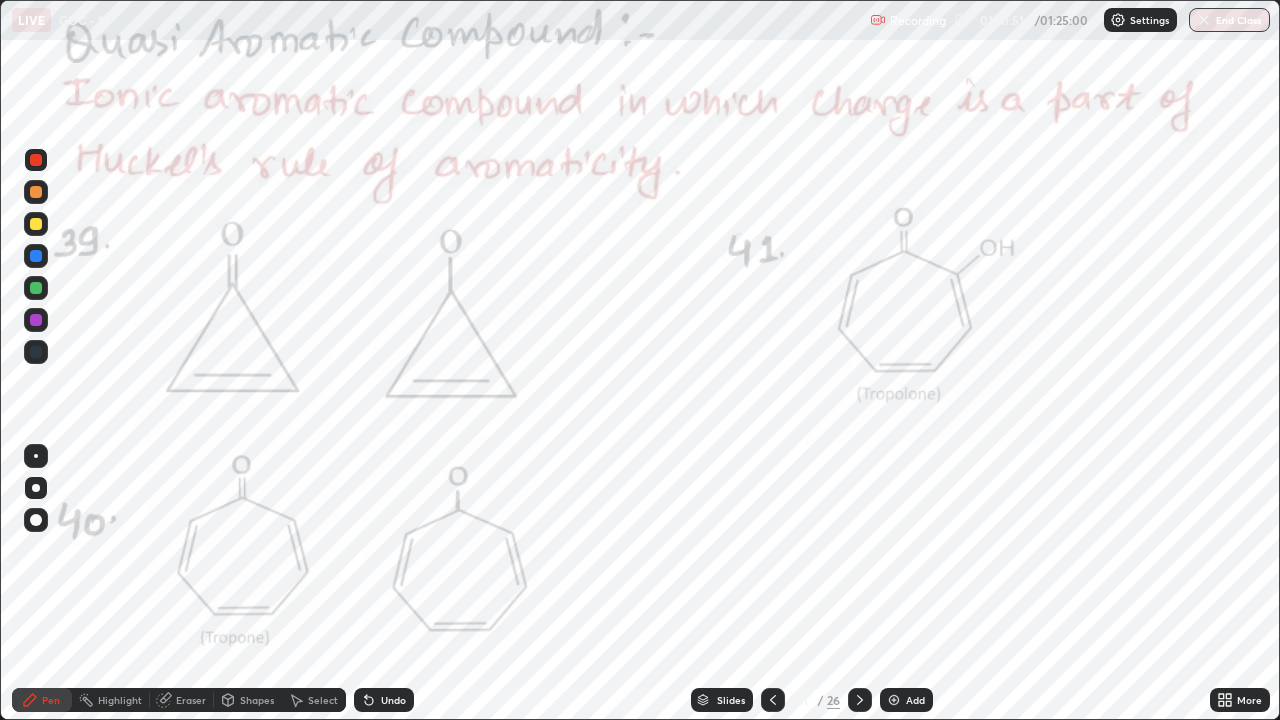 click 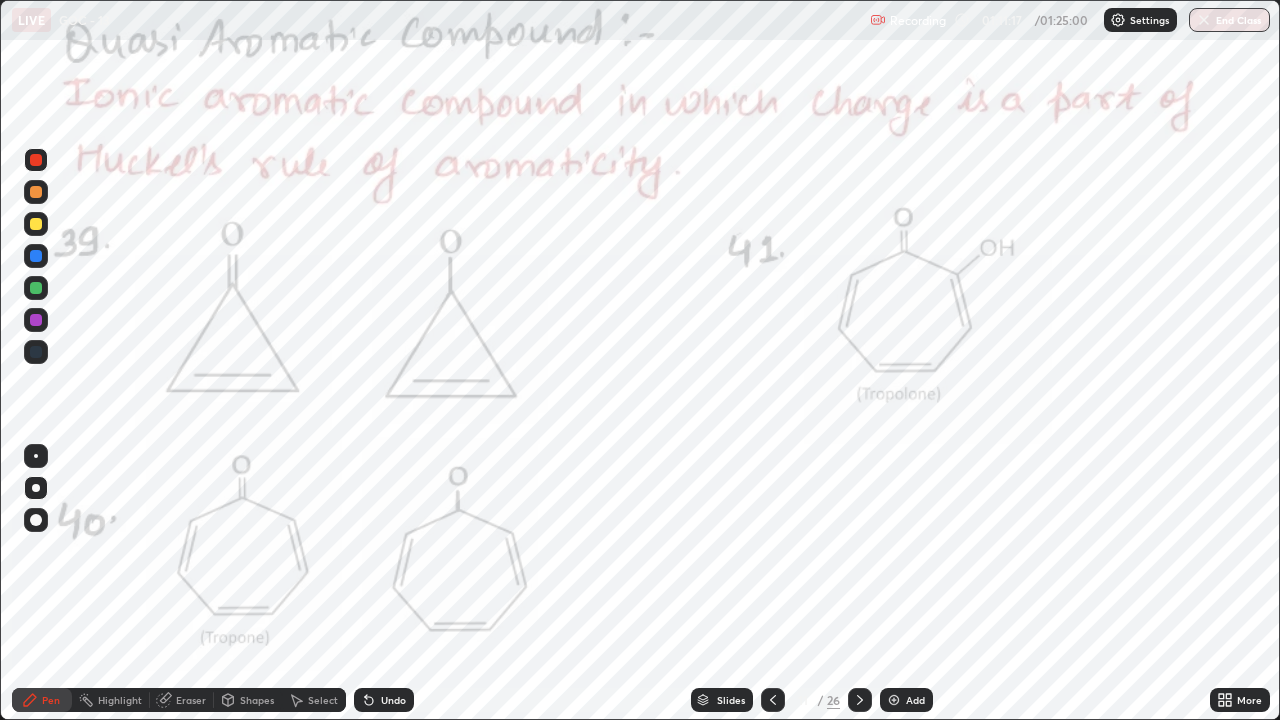 click at bounding box center [36, 320] 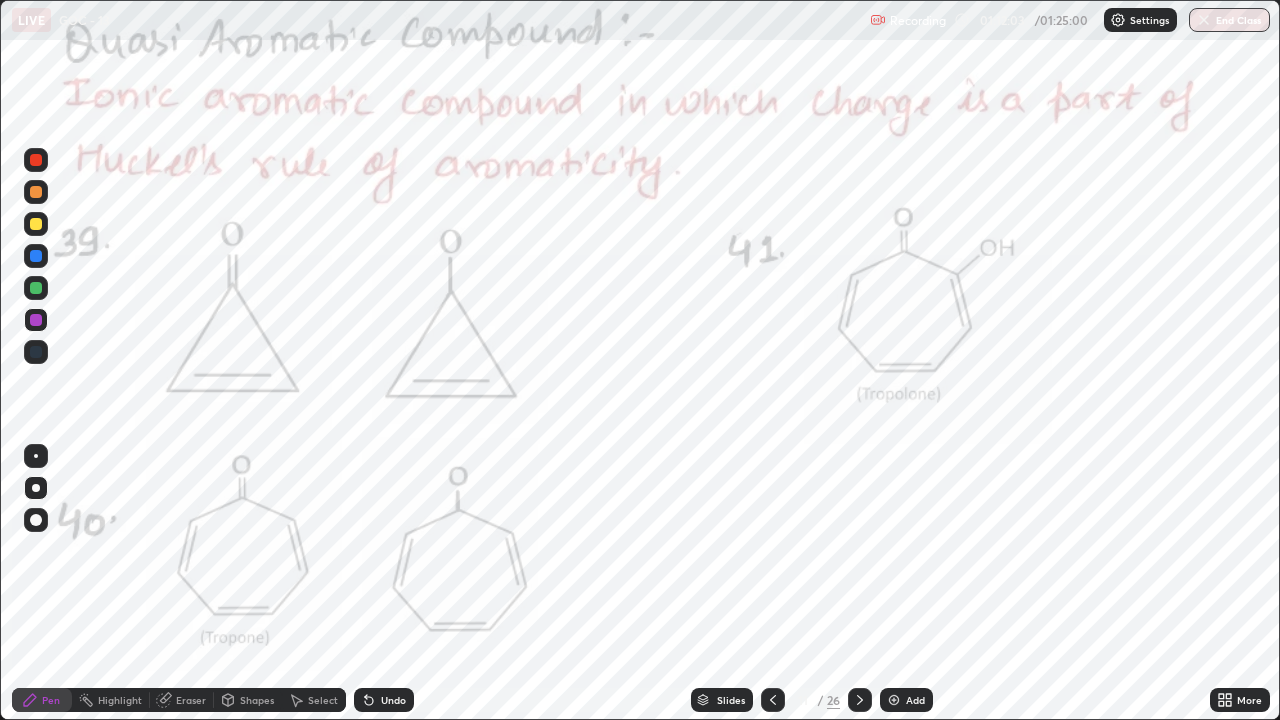 click 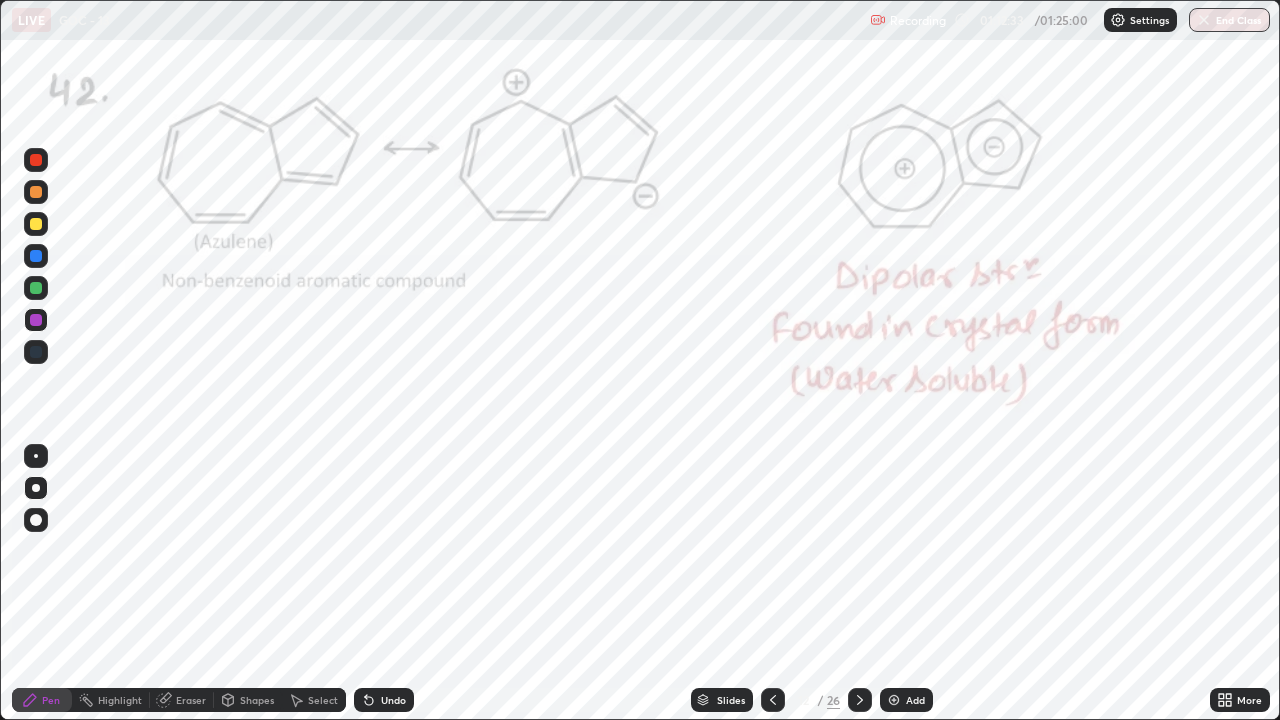 click at bounding box center (36, 160) 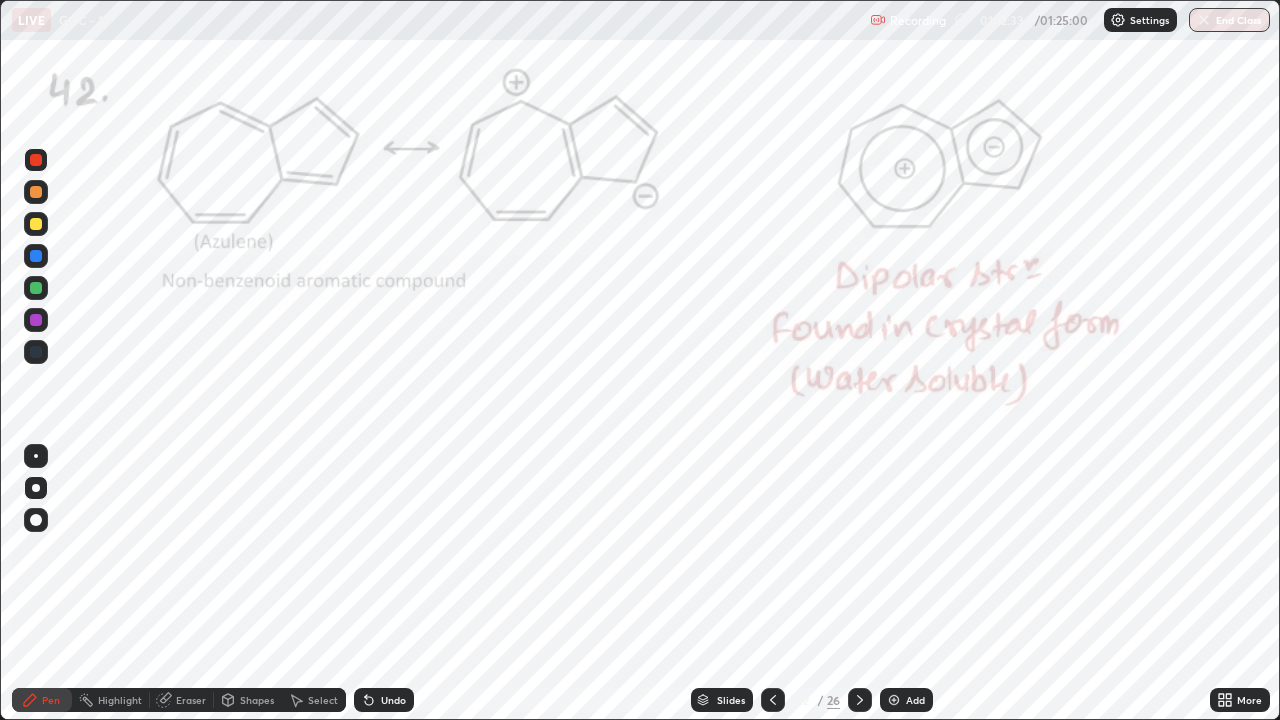 click at bounding box center [36, 160] 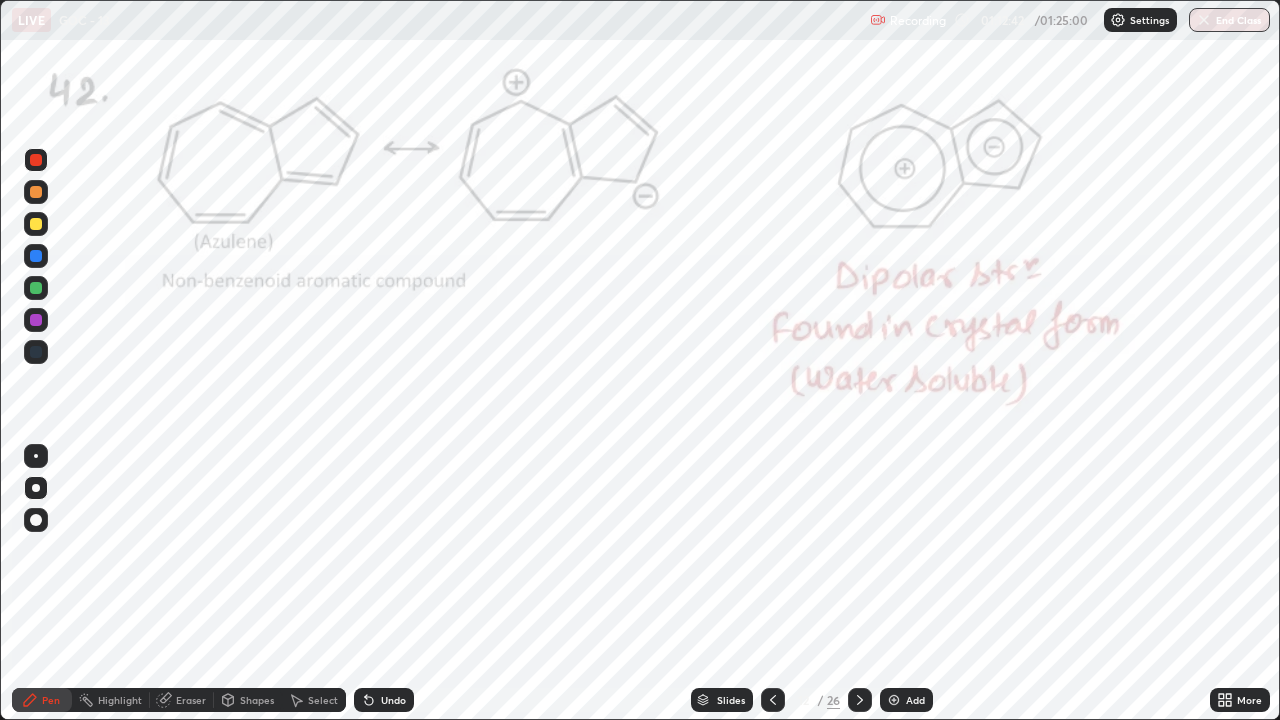 click on "Highlight" at bounding box center [111, 700] 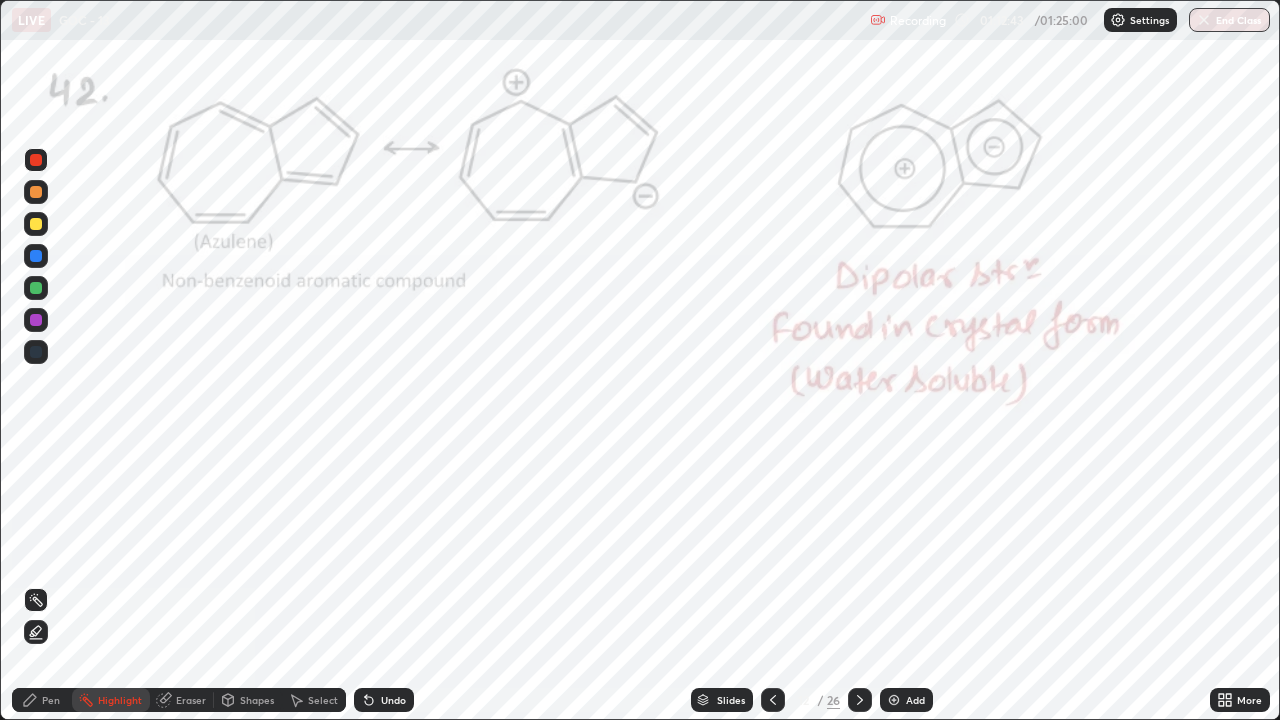 click at bounding box center [36, 632] 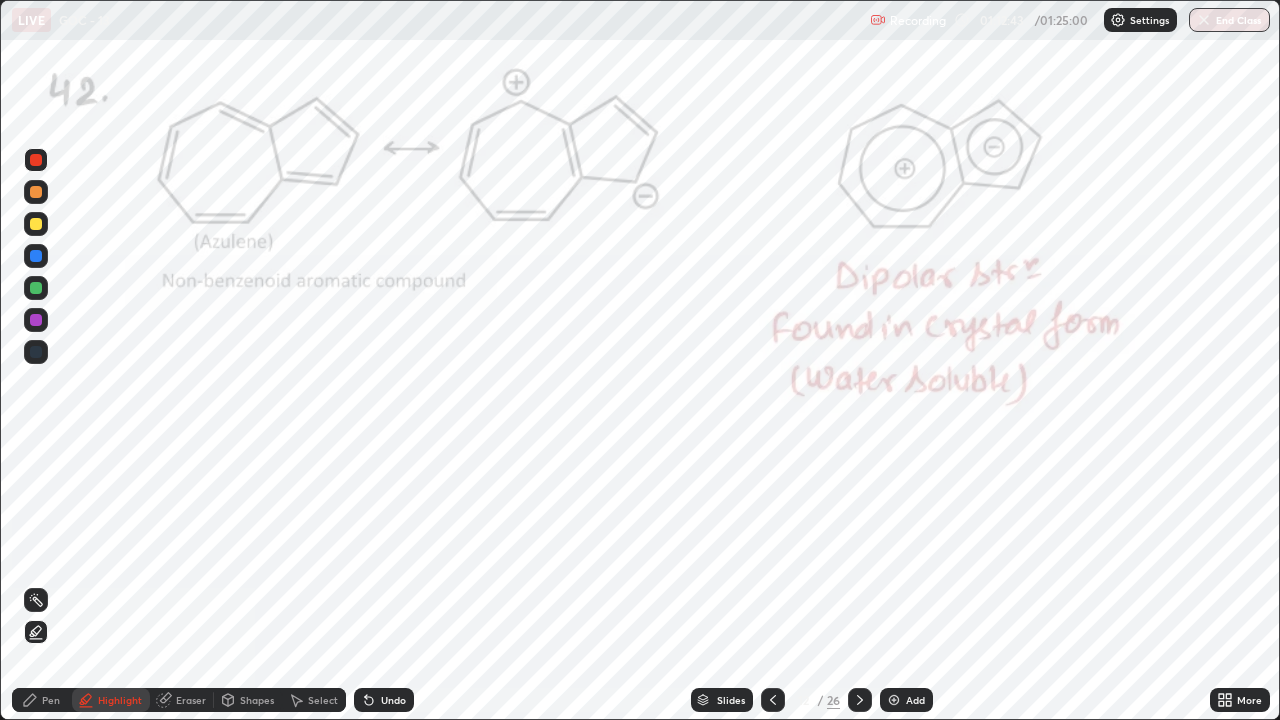 click 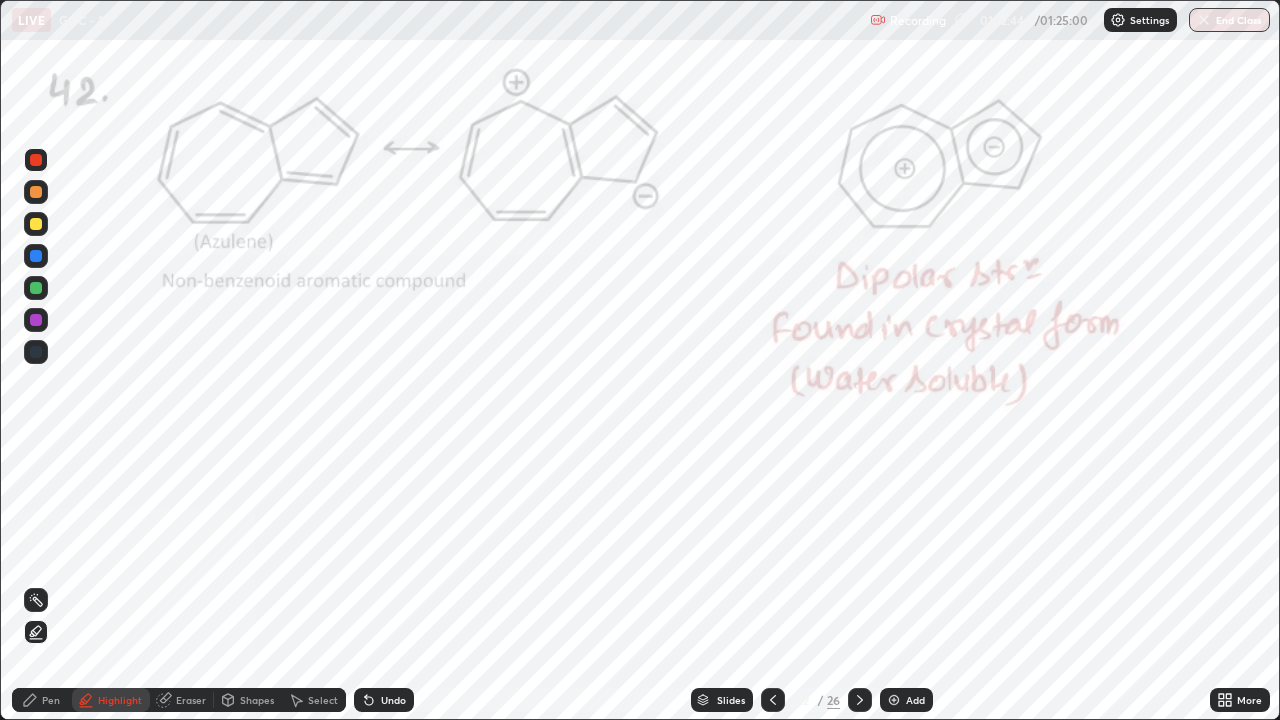 click at bounding box center [36, 224] 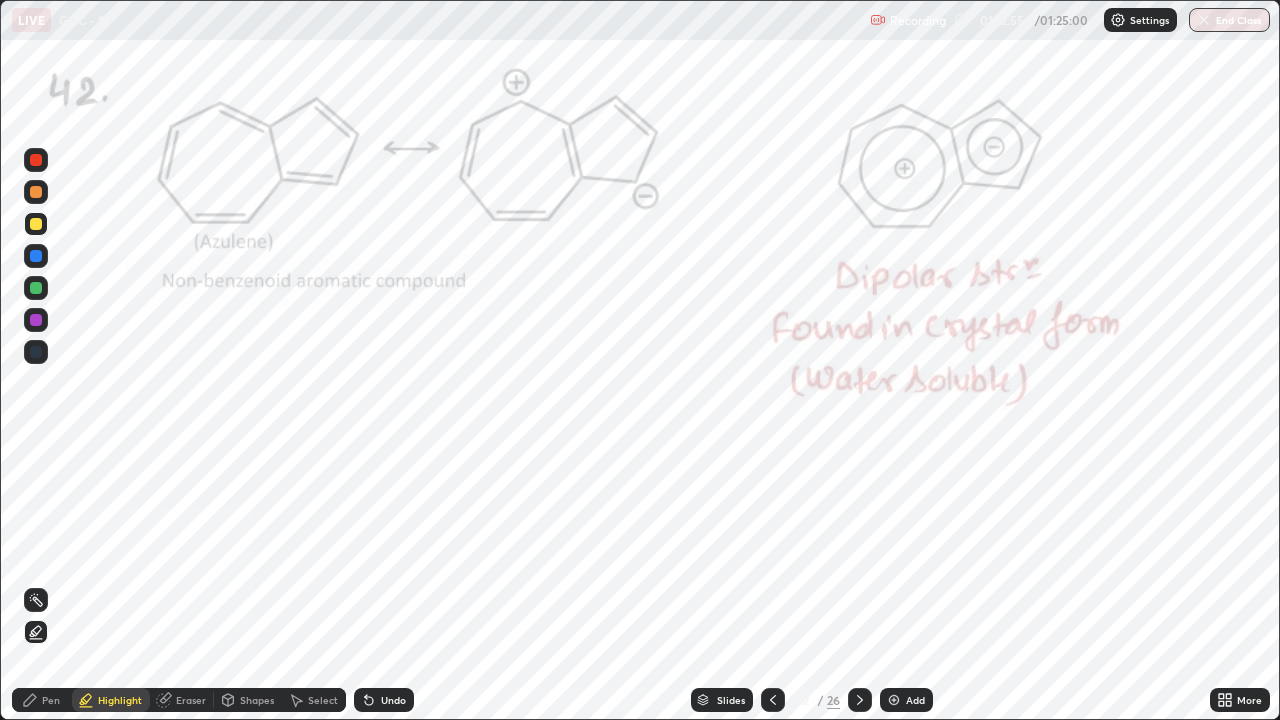 click at bounding box center (36, 160) 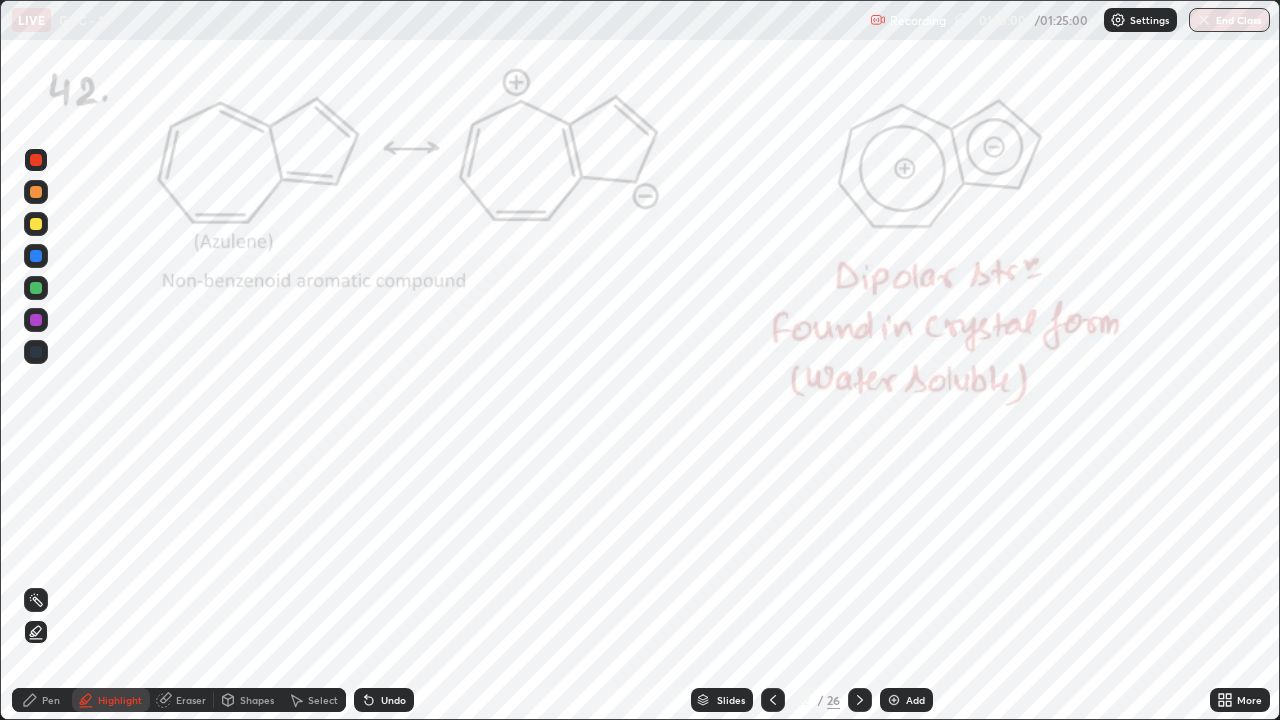click on "Undo" at bounding box center (393, 700) 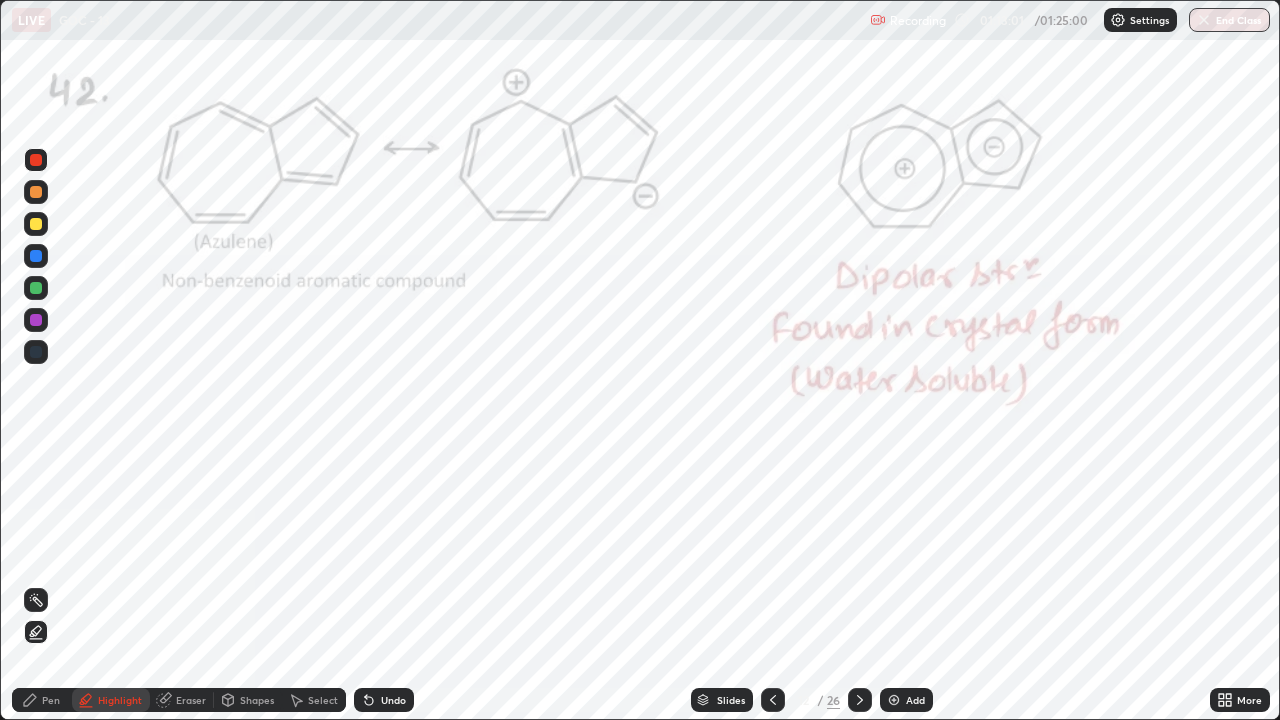 click 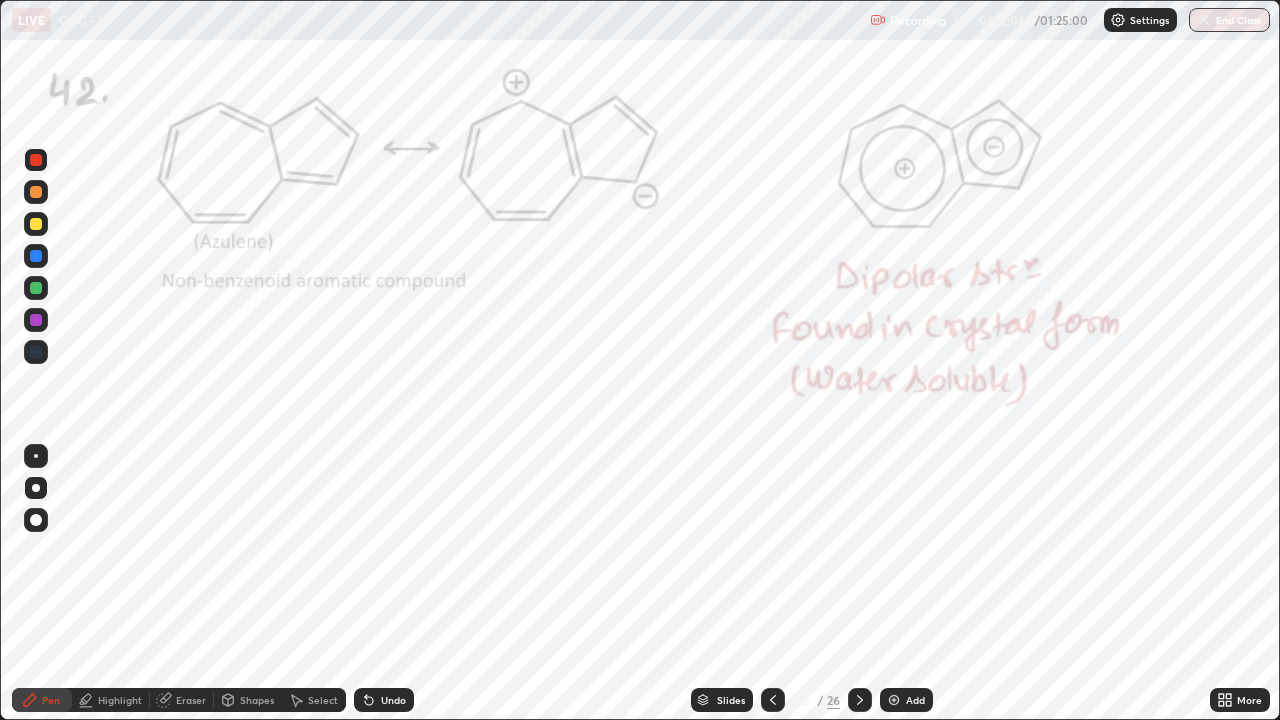 click on "Undo" at bounding box center [393, 700] 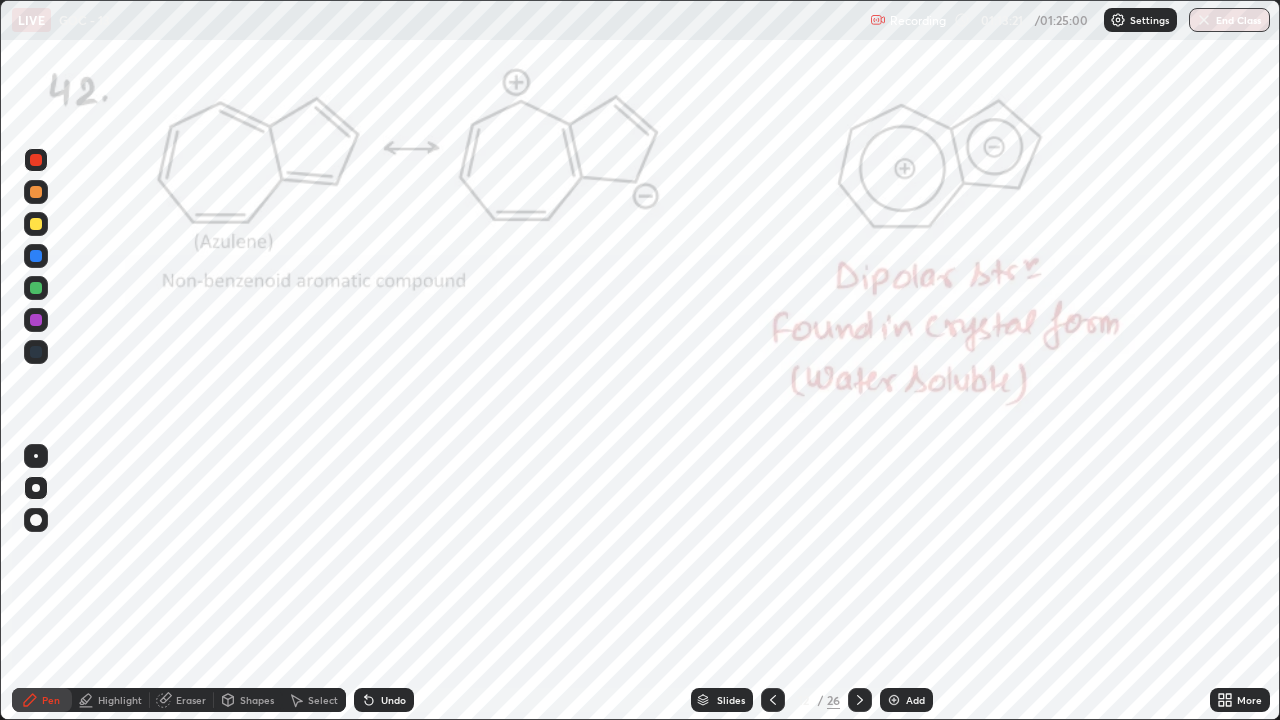 click on "Undo" at bounding box center [393, 700] 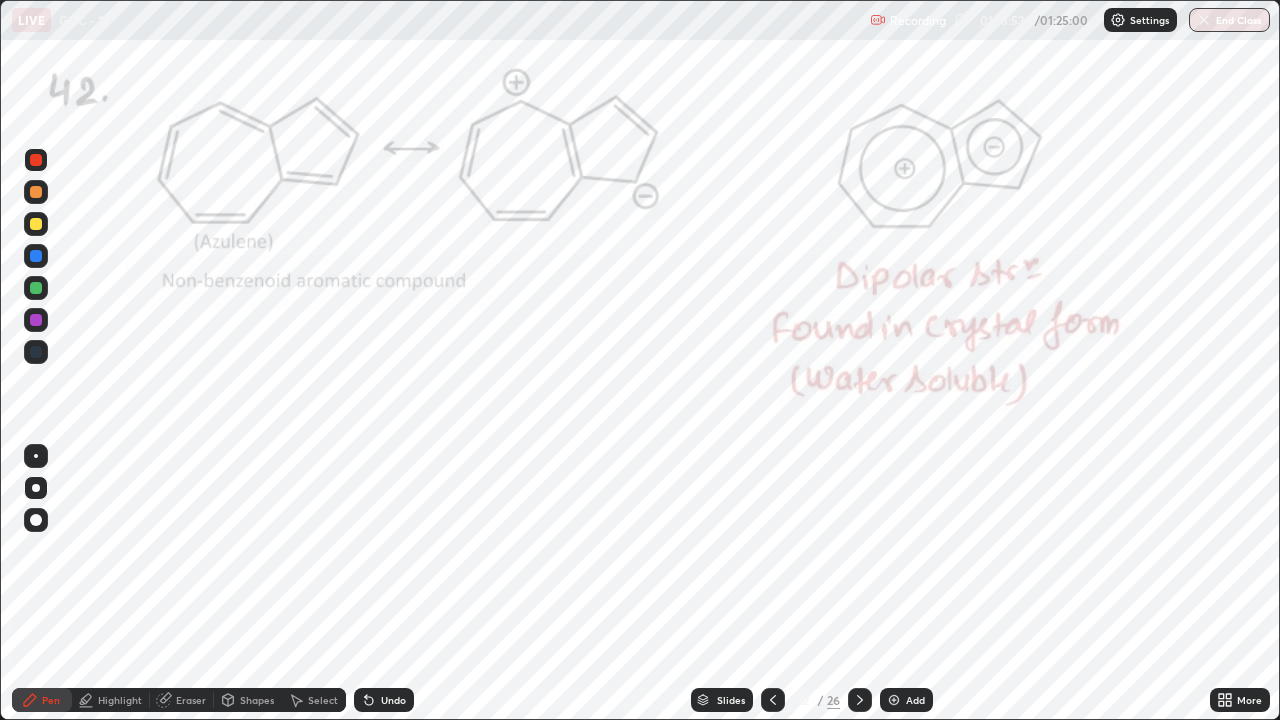 click 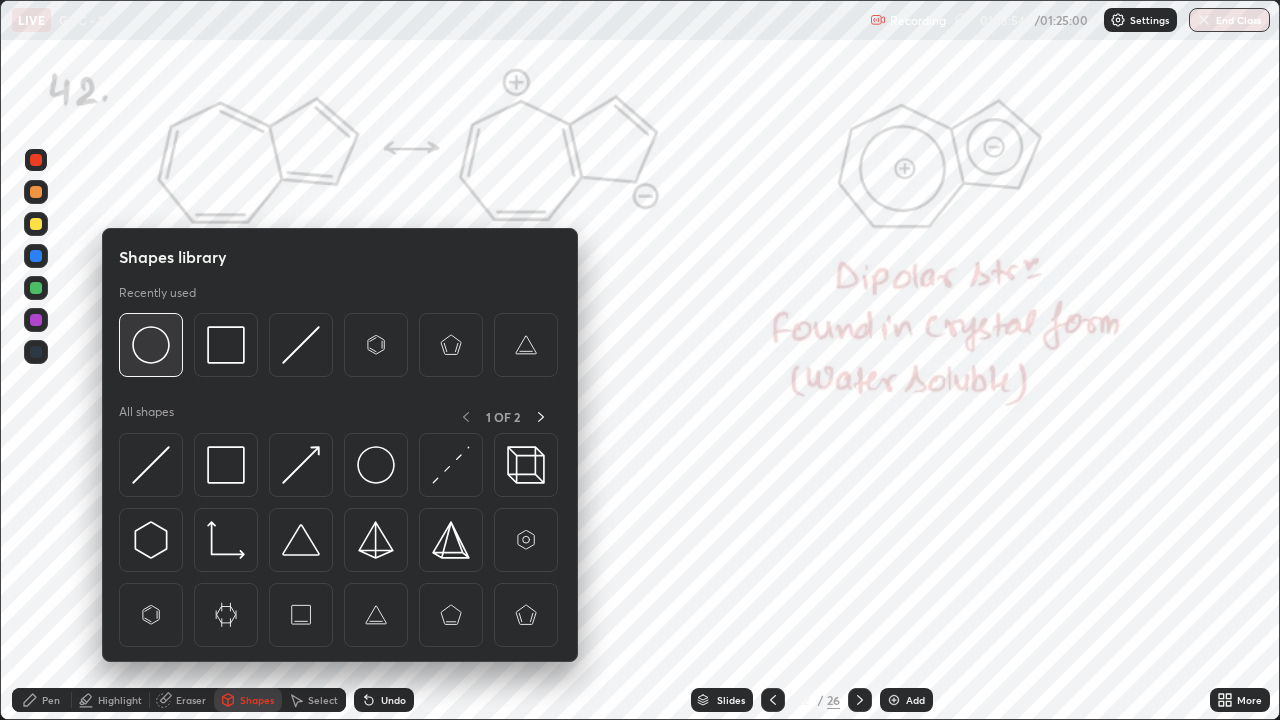 click at bounding box center [151, 345] 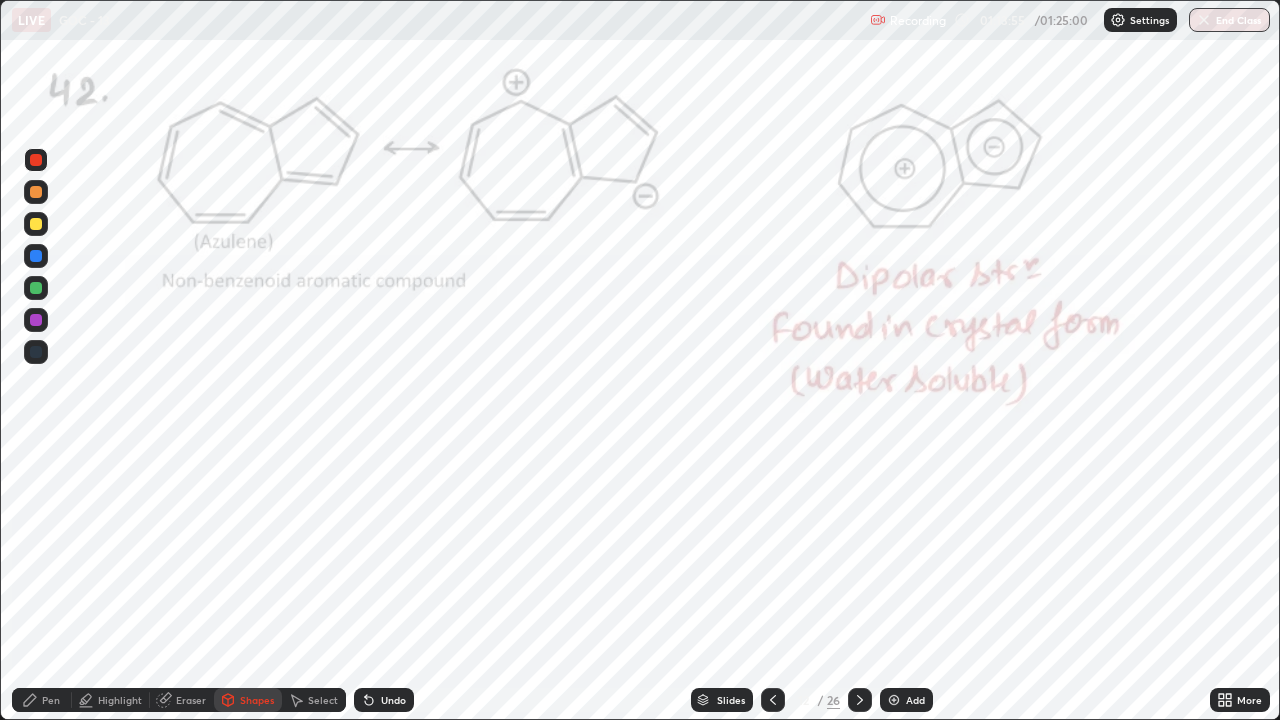 click at bounding box center (36, 288) 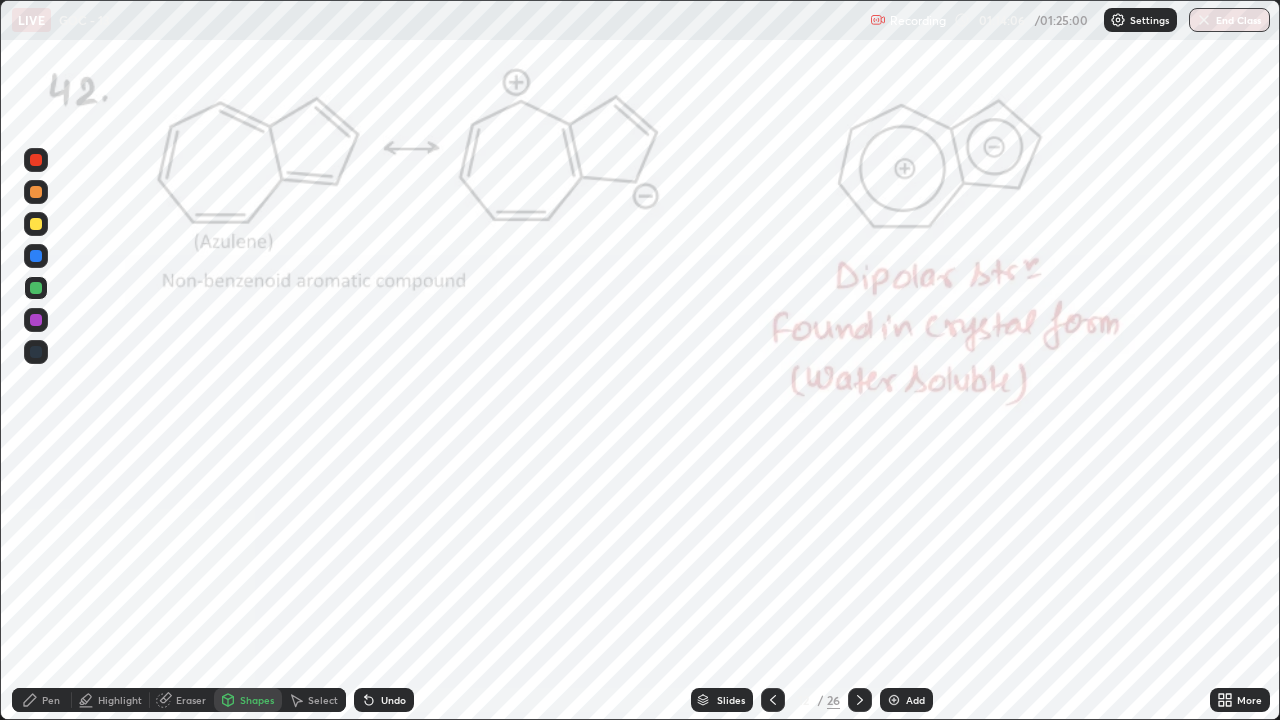click at bounding box center [36, 160] 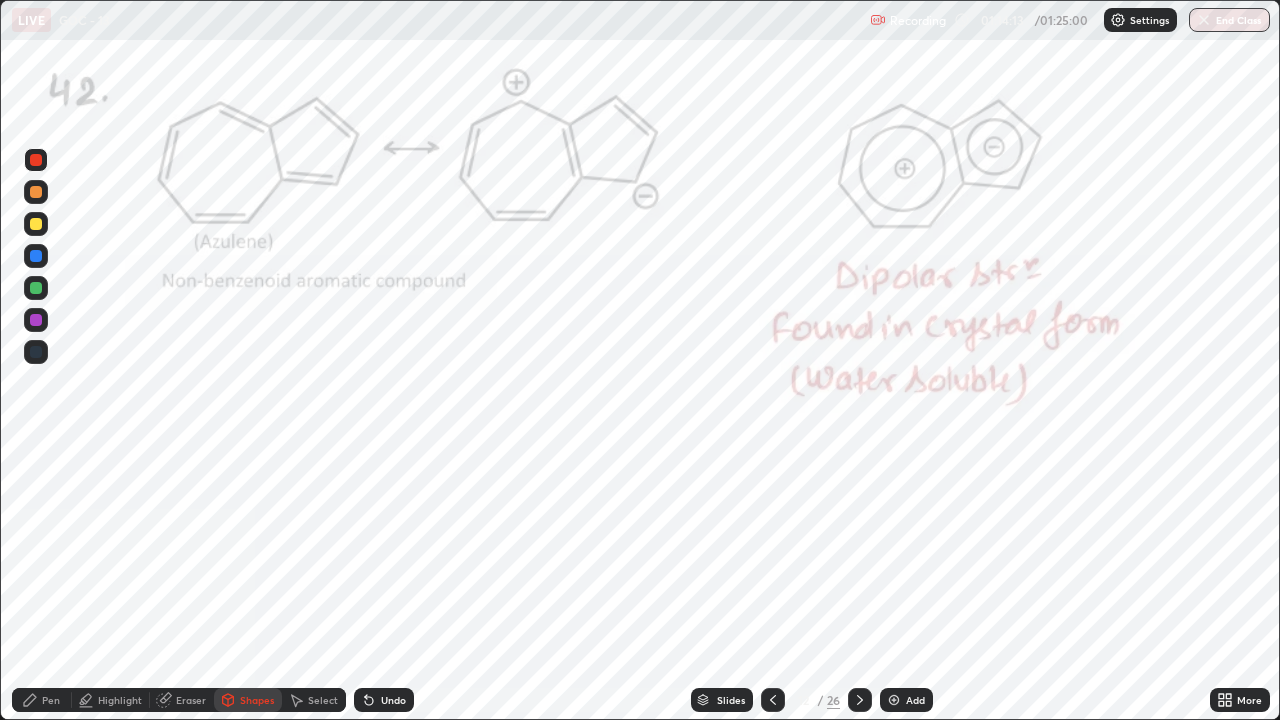 click on "Pen" at bounding box center (51, 700) 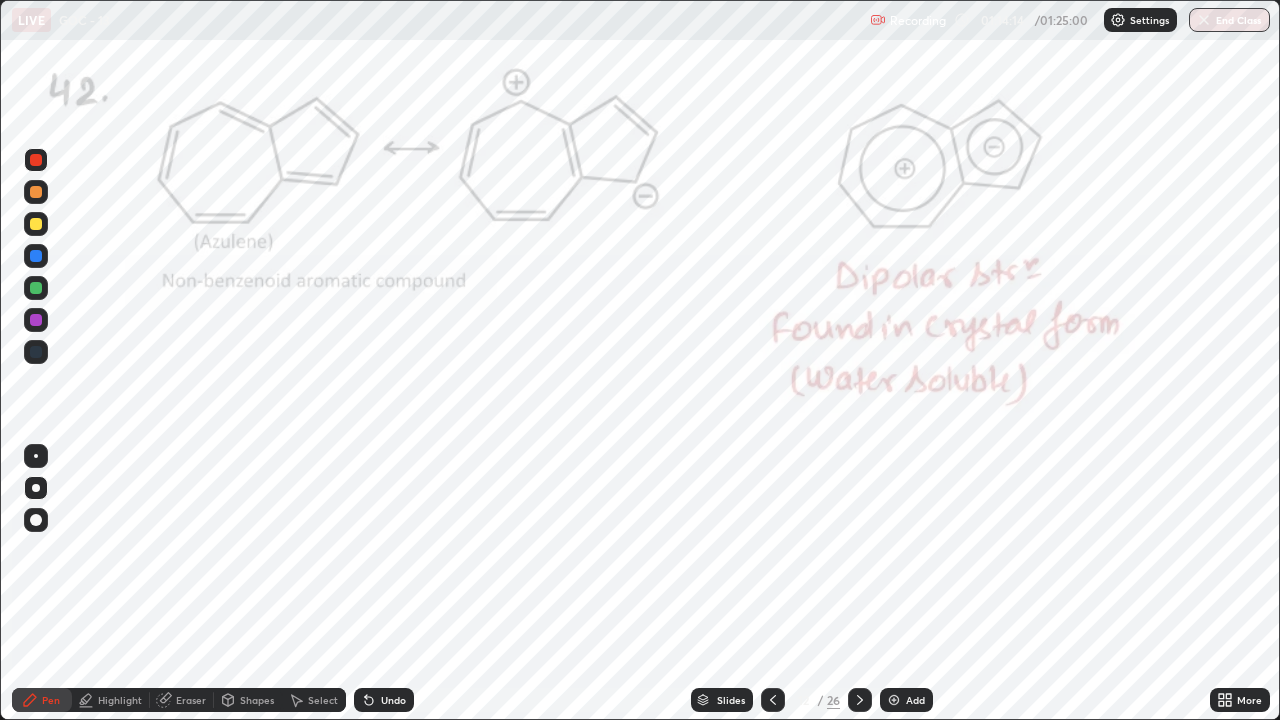 click at bounding box center (36, 288) 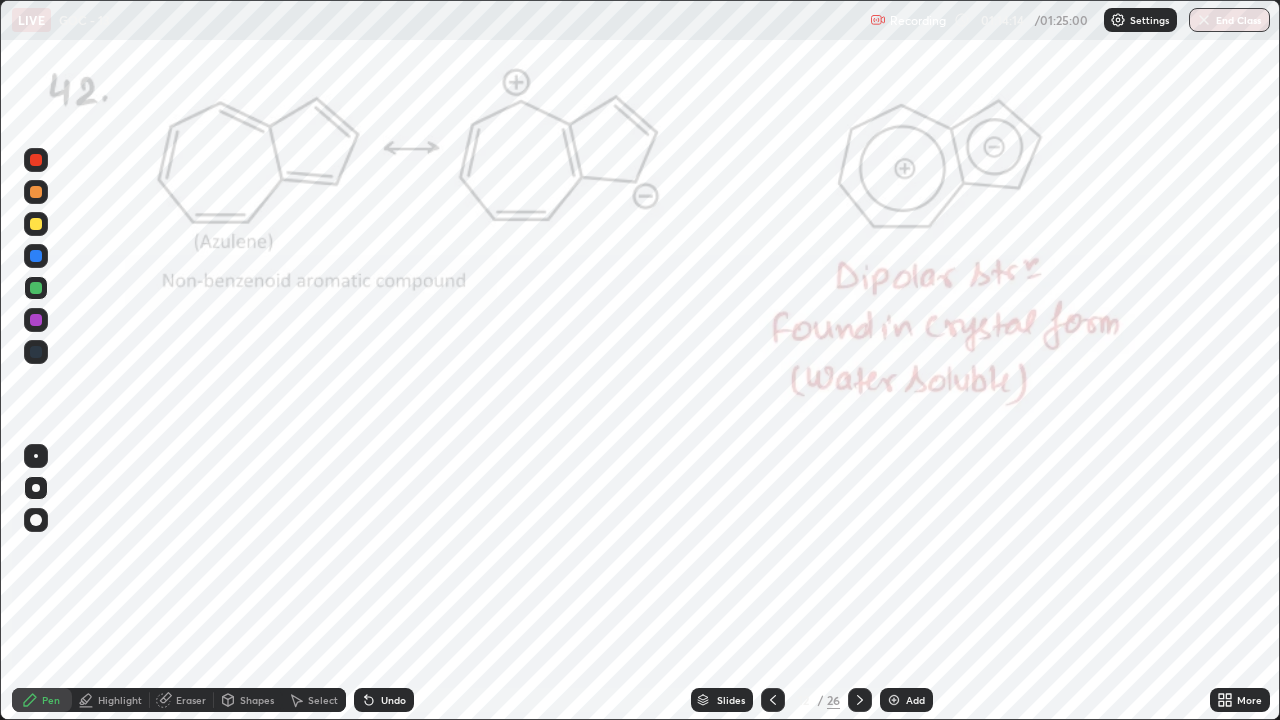 click at bounding box center [36, 288] 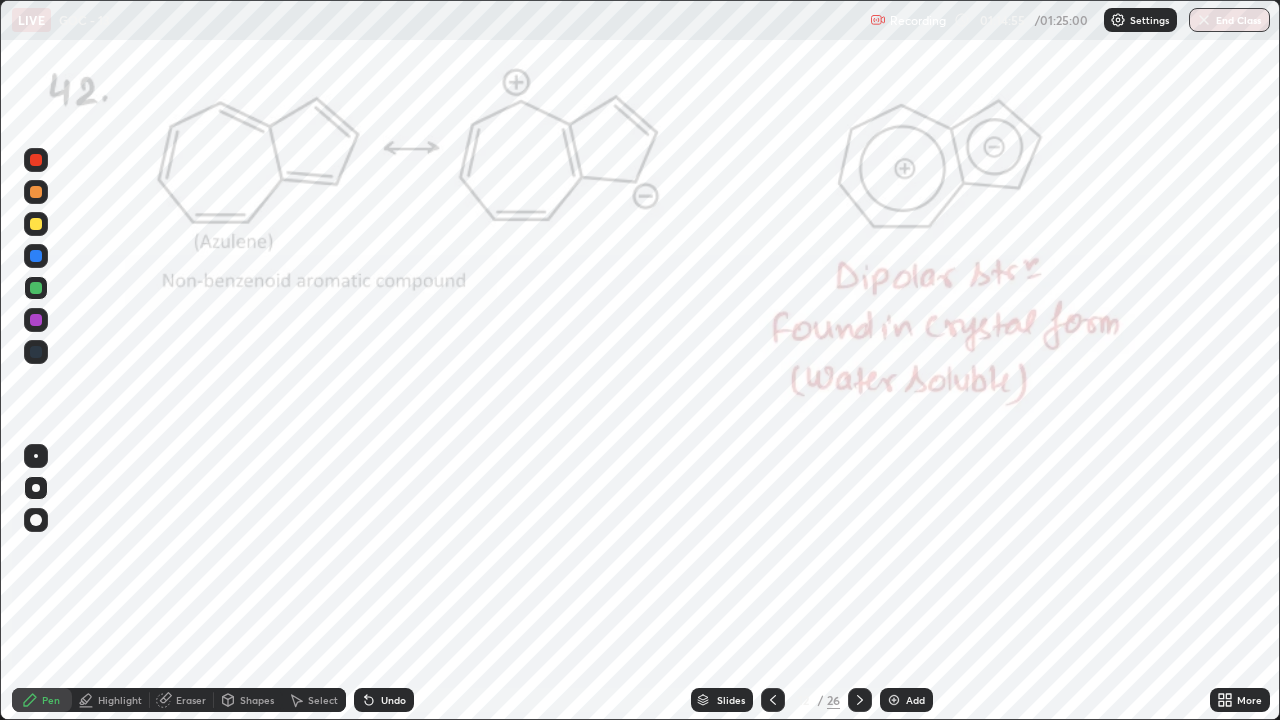 click at bounding box center (36, 320) 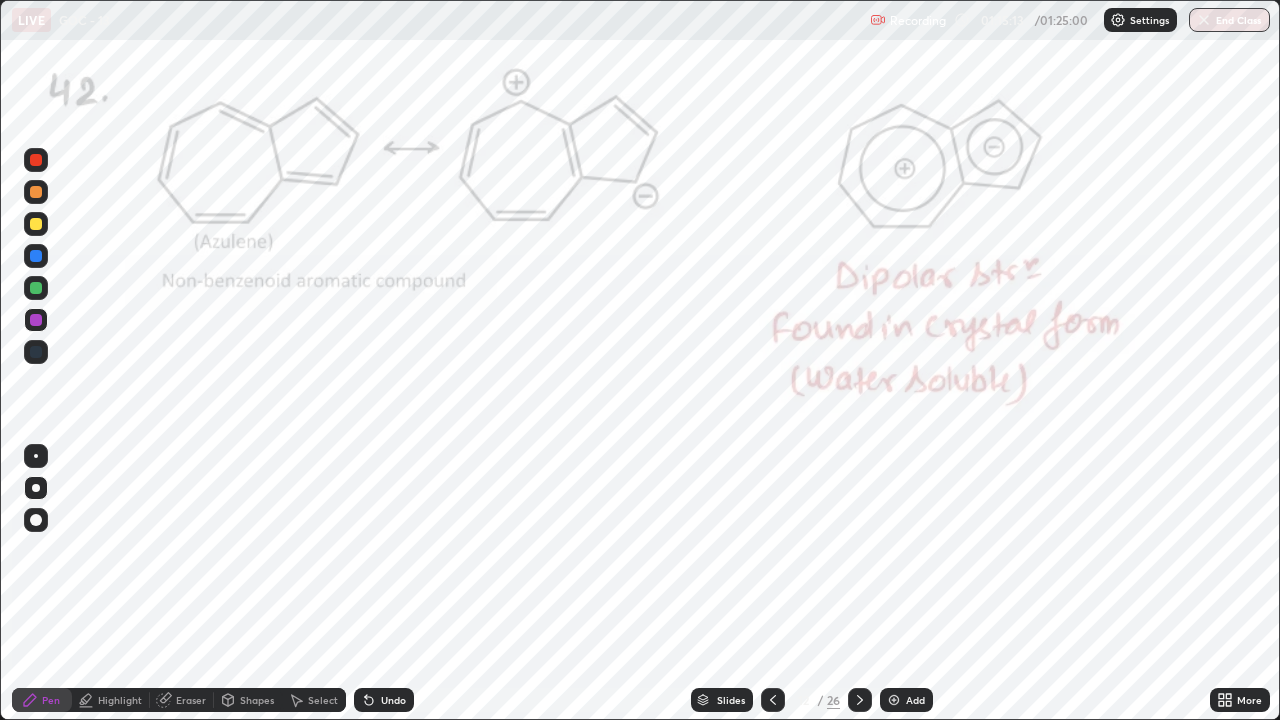 click on "Highlight" at bounding box center (111, 700) 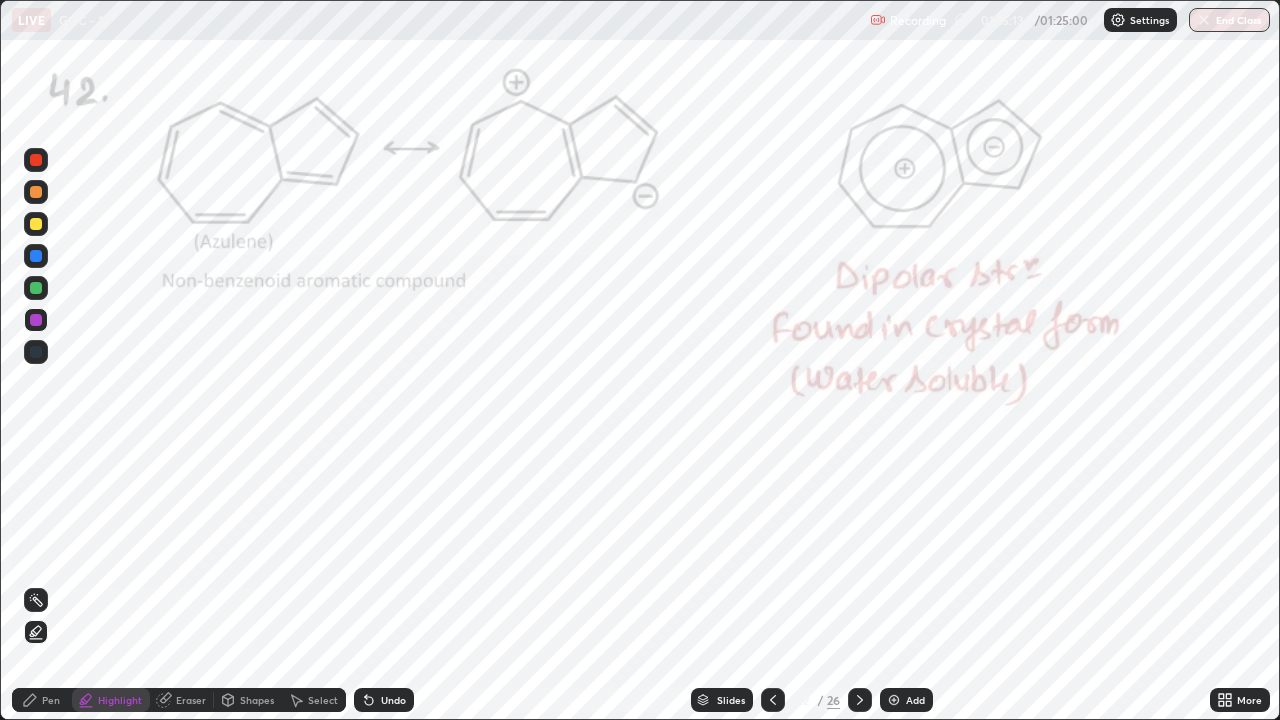click at bounding box center (36, 160) 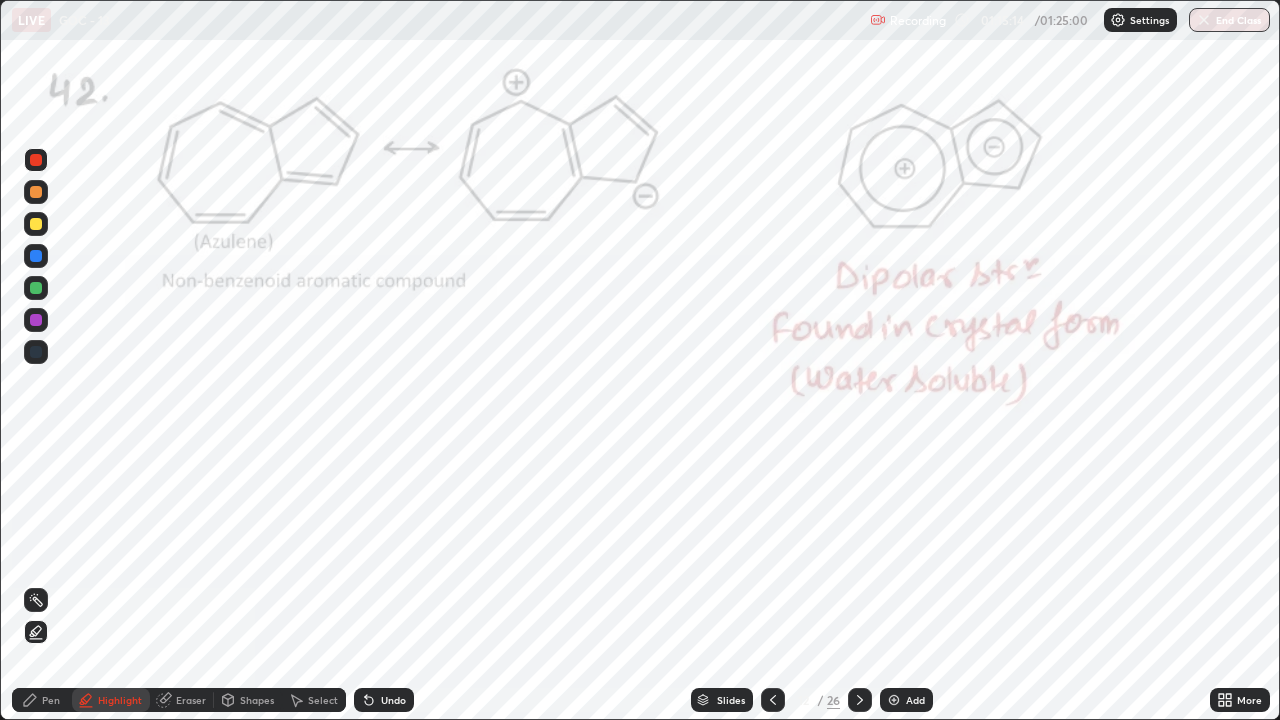 click at bounding box center (36, 160) 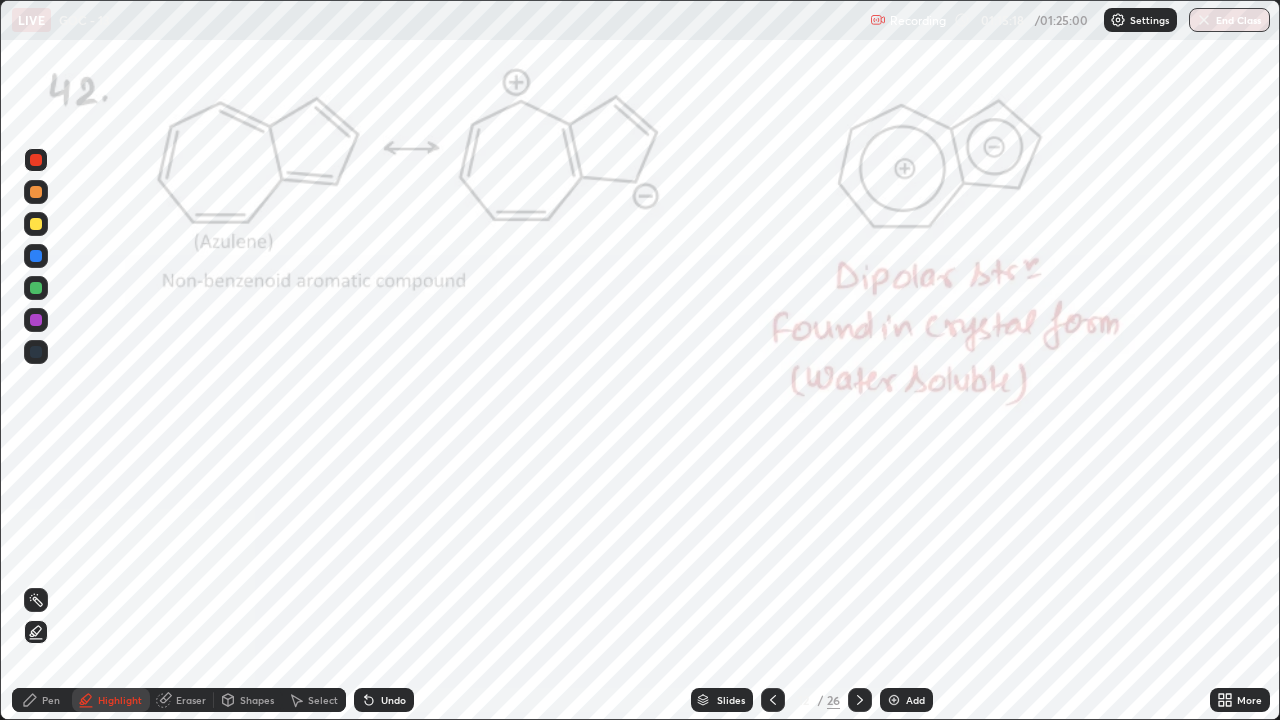 click on "Undo" at bounding box center (384, 700) 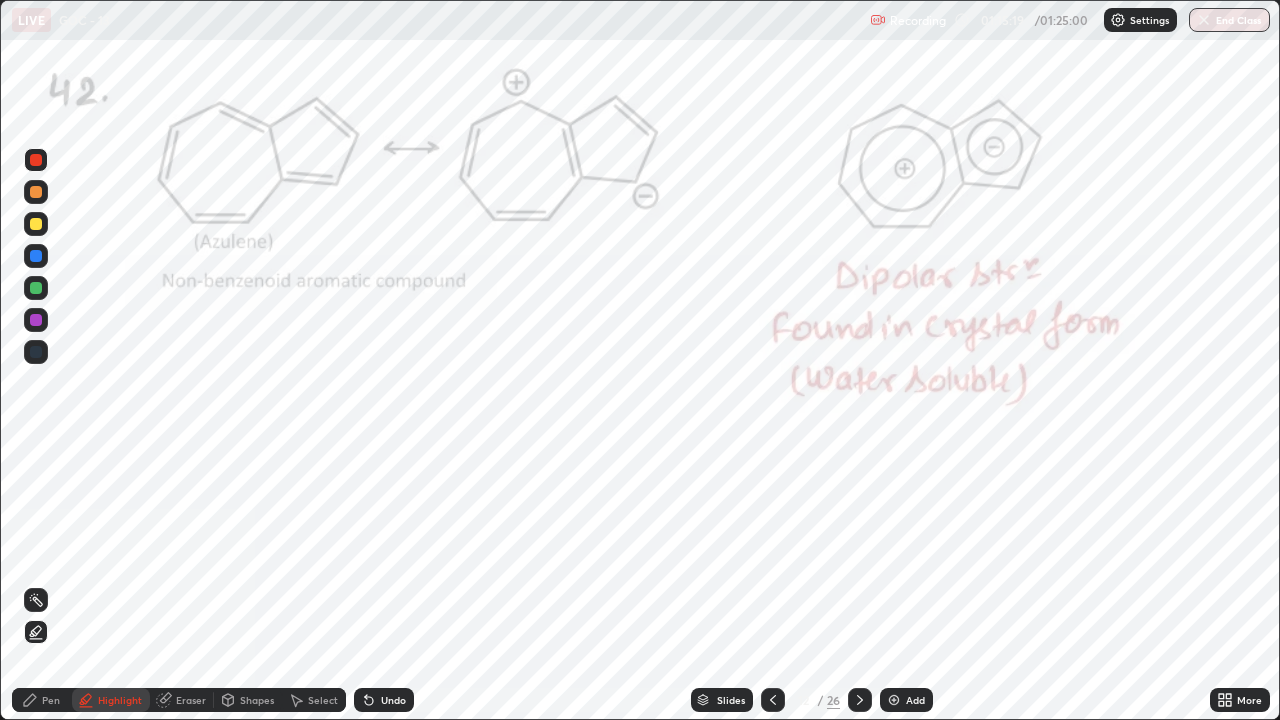 click on "Pen" at bounding box center (42, 700) 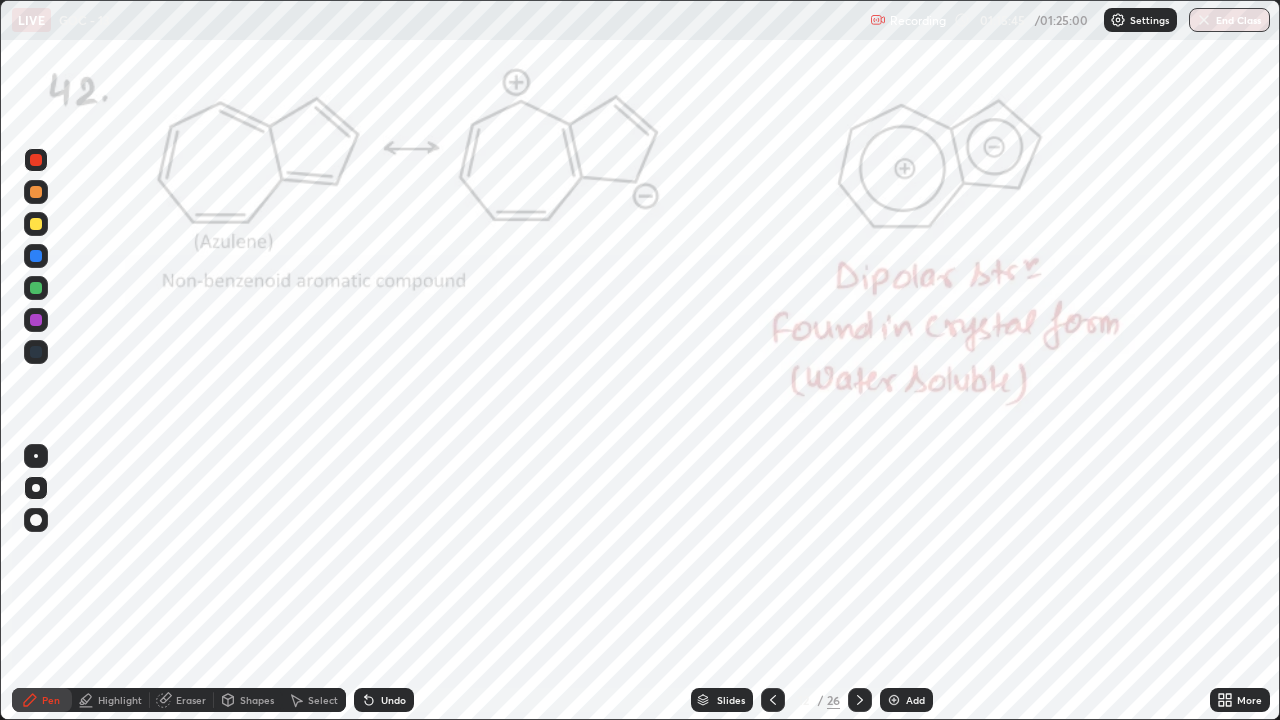 click on "Highlight" at bounding box center [120, 700] 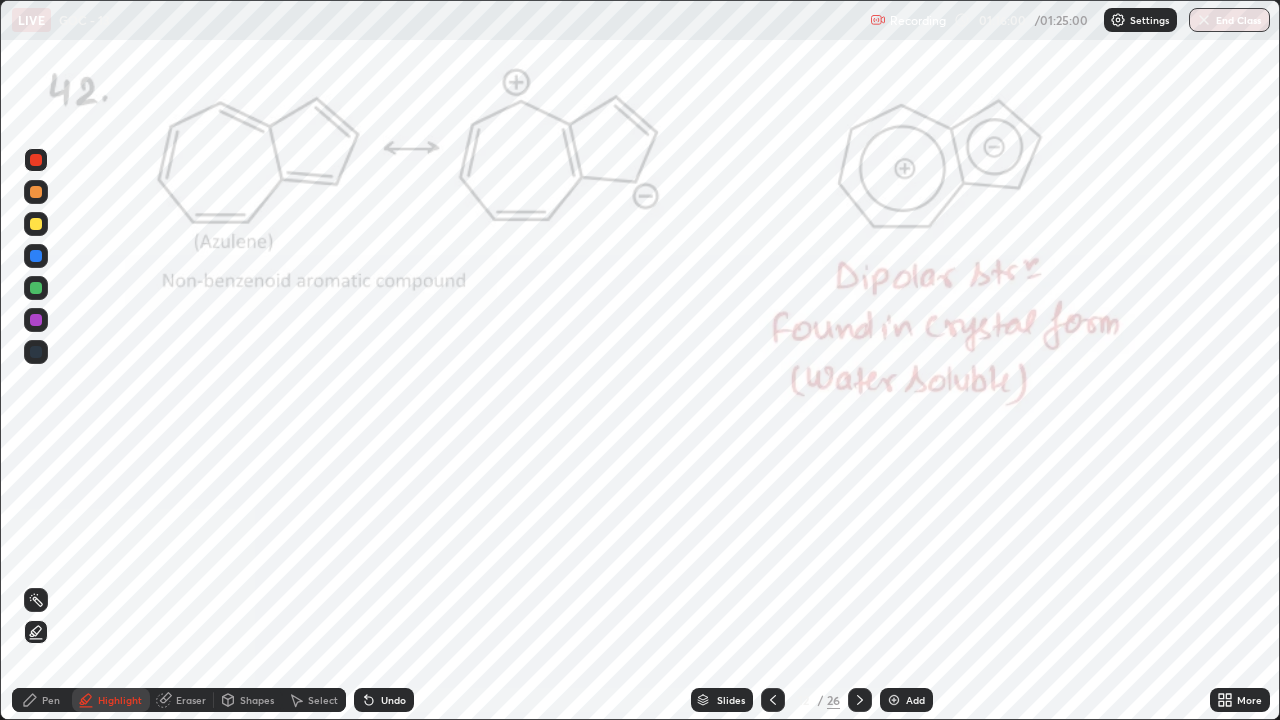 click 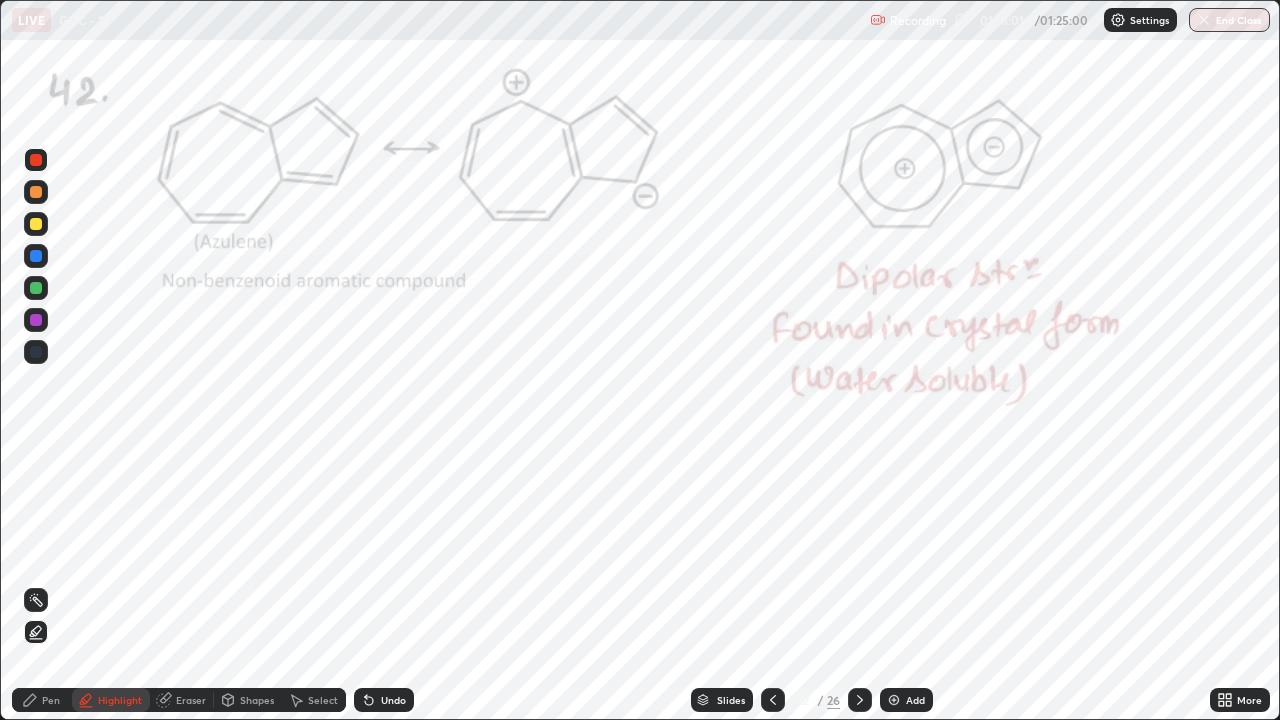 click on "Undo" at bounding box center [384, 700] 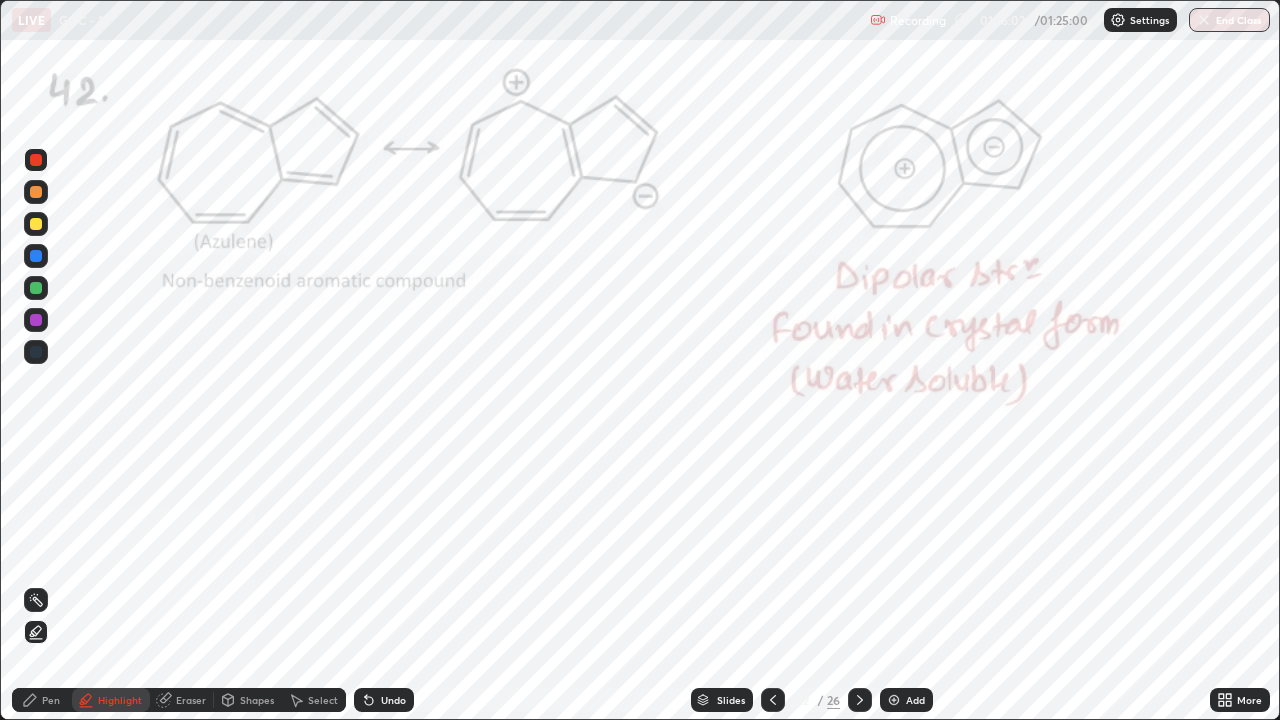click 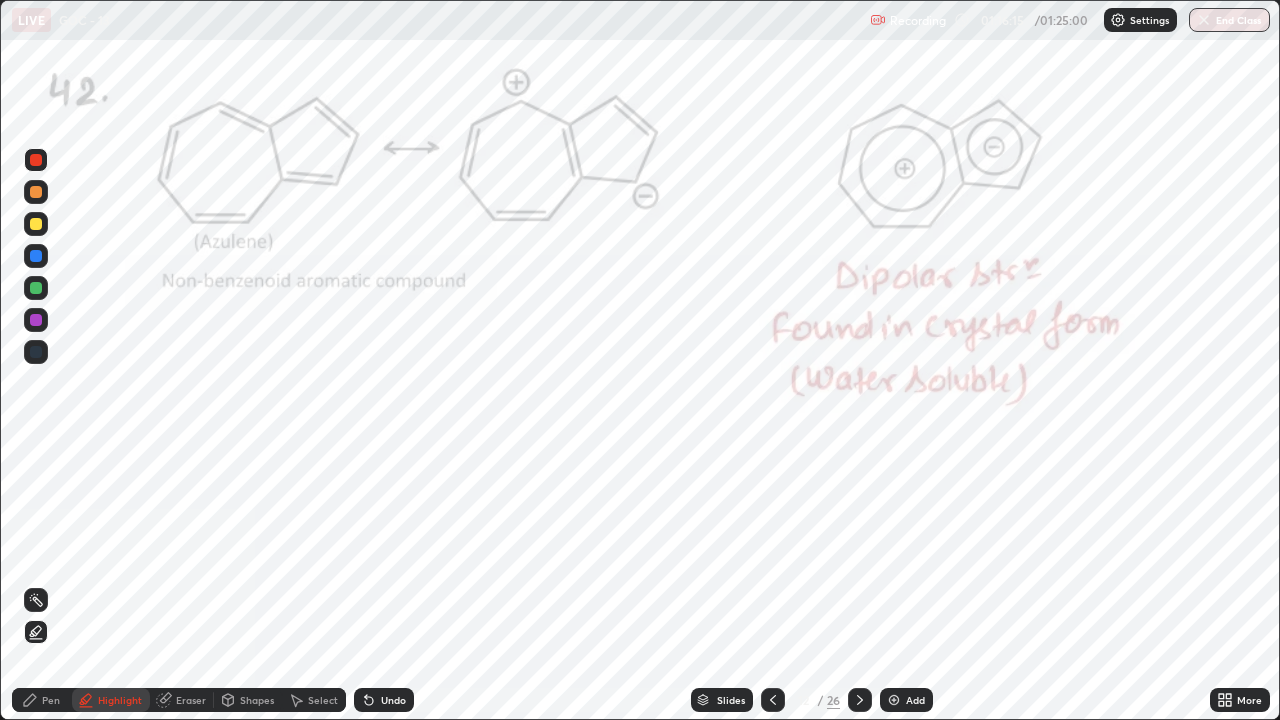 click 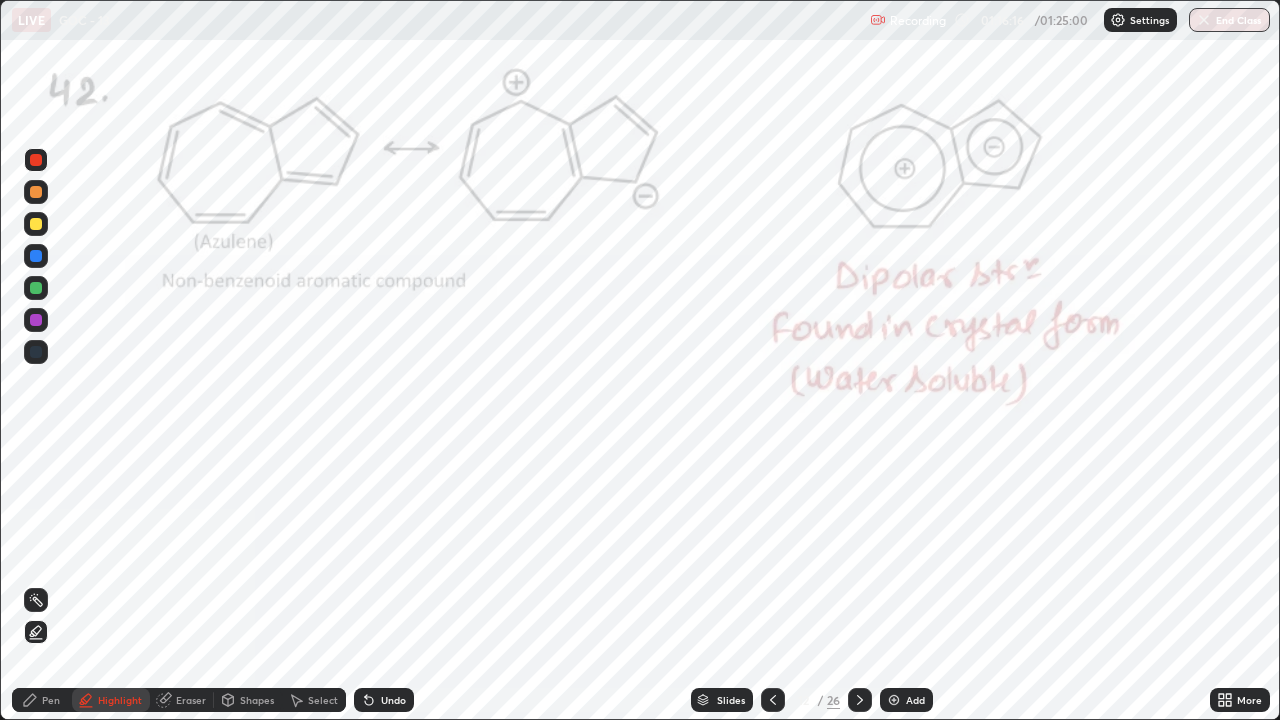 click on "Undo" at bounding box center (384, 700) 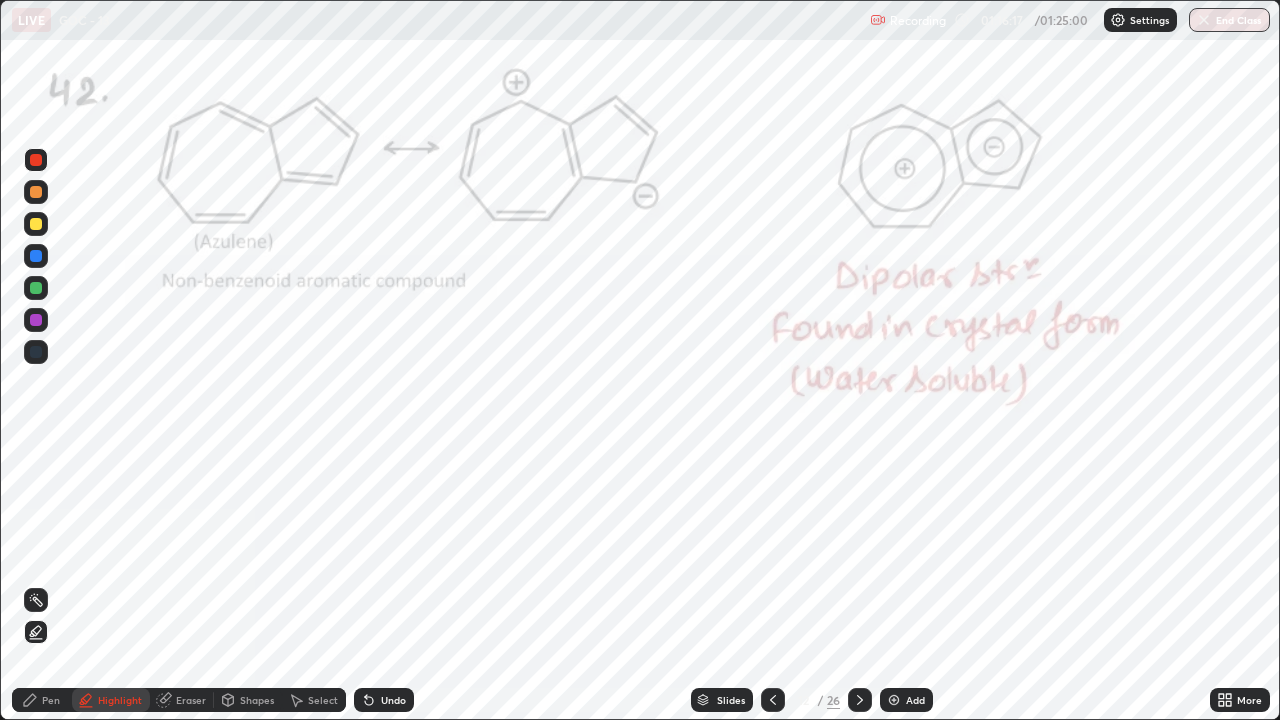 click 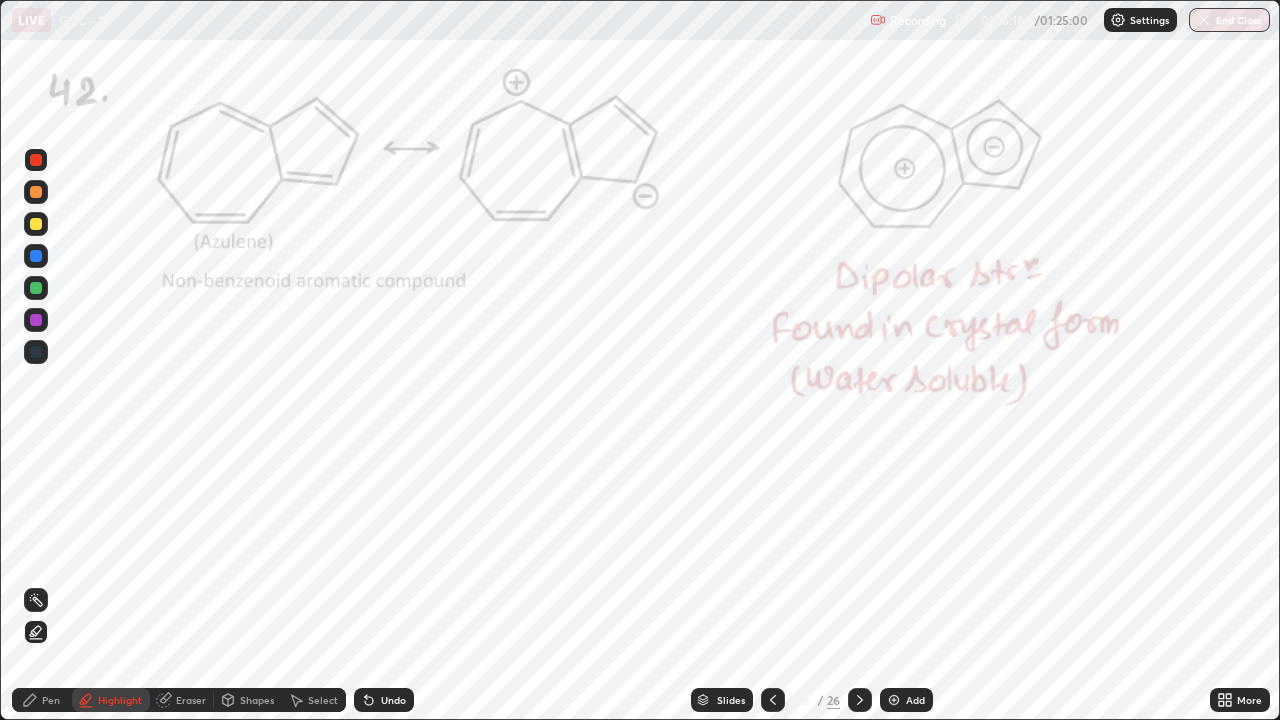 click on "Pen" at bounding box center [42, 700] 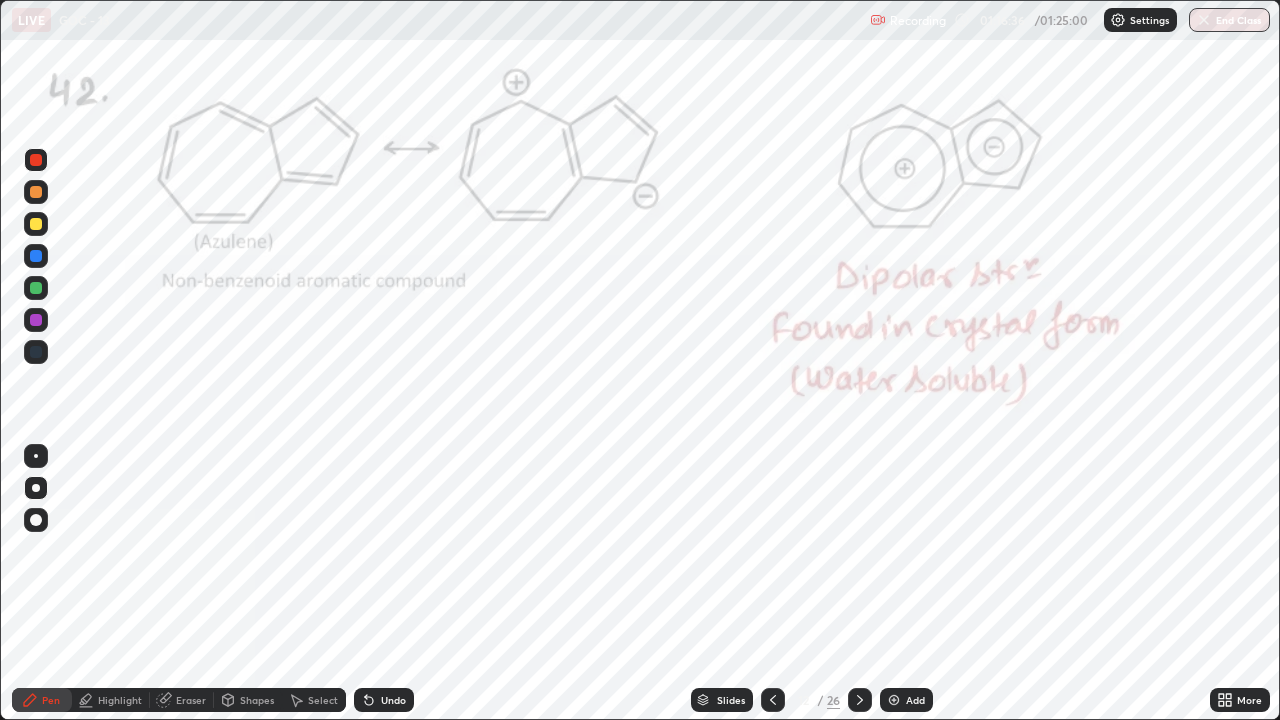 click on "Highlight" at bounding box center [120, 700] 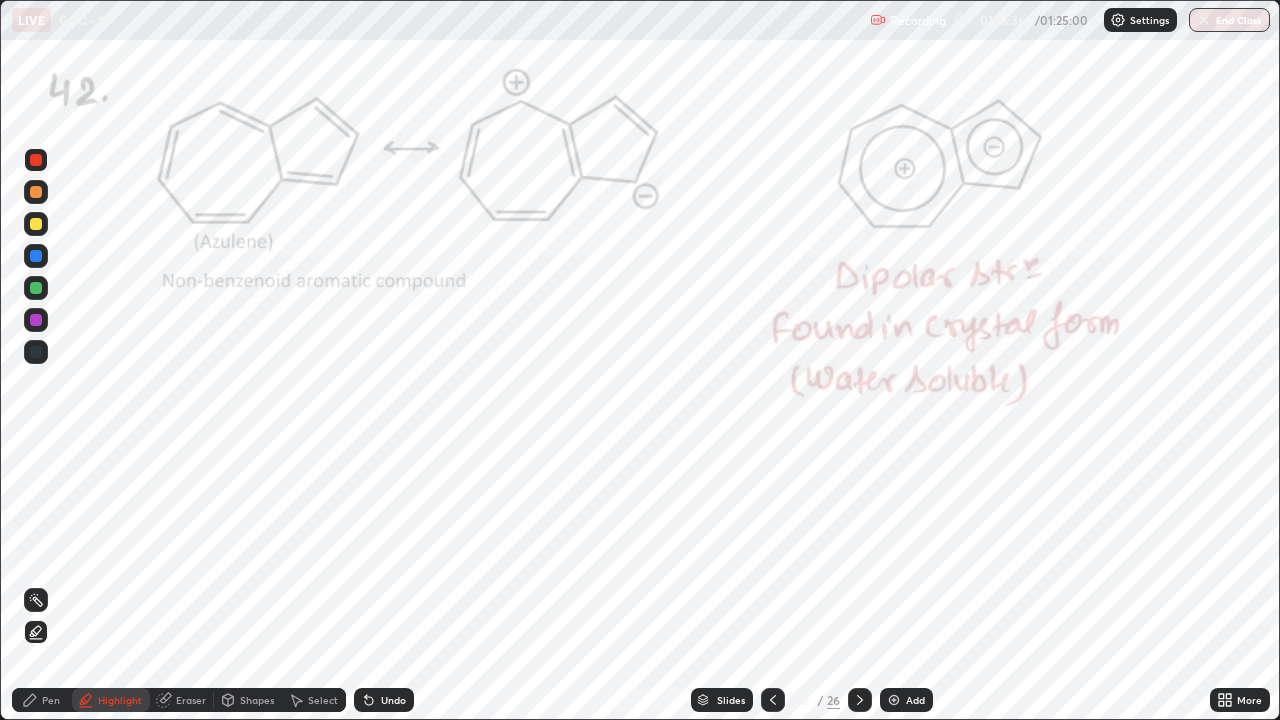 click 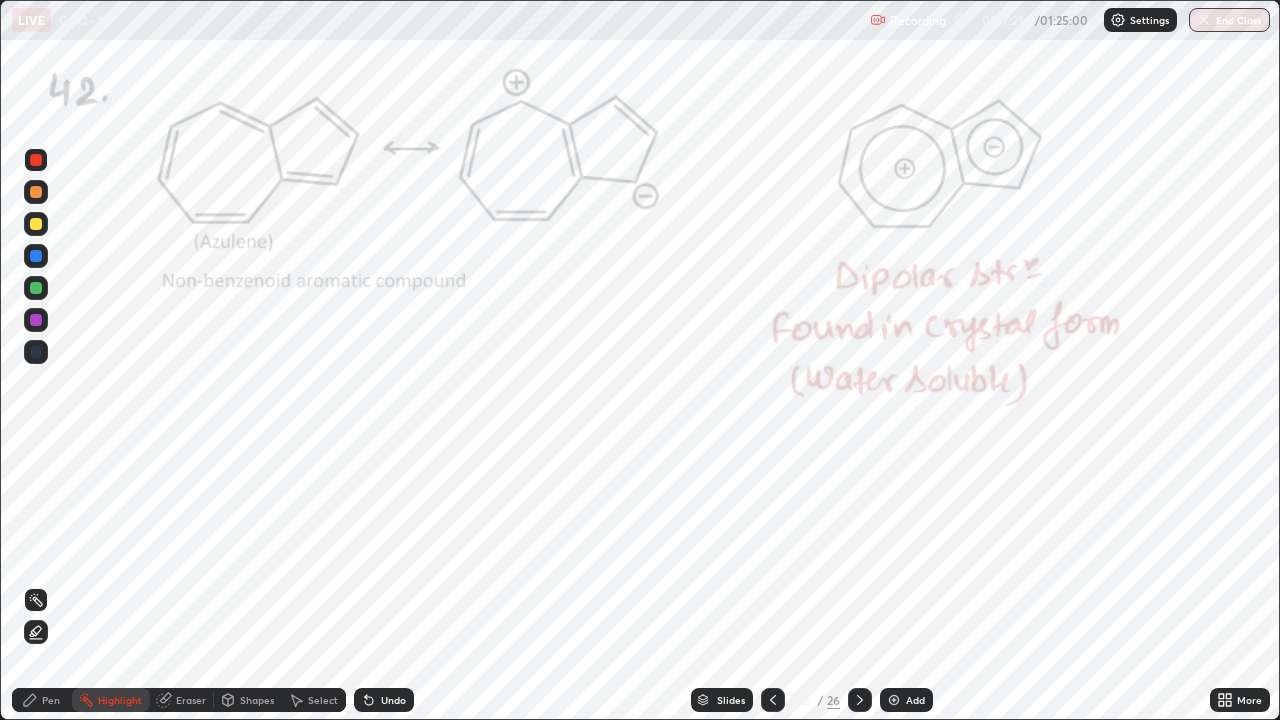 click on "Pen" at bounding box center (42, 700) 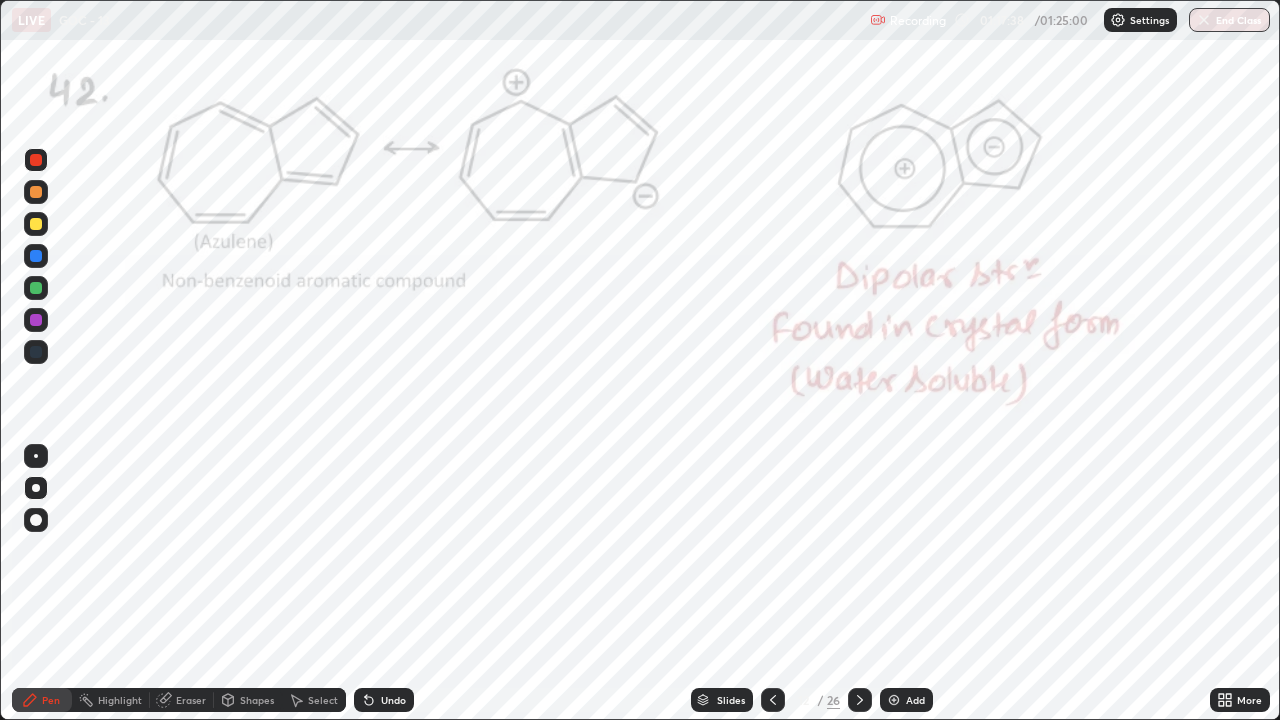 click at bounding box center (36, 256) 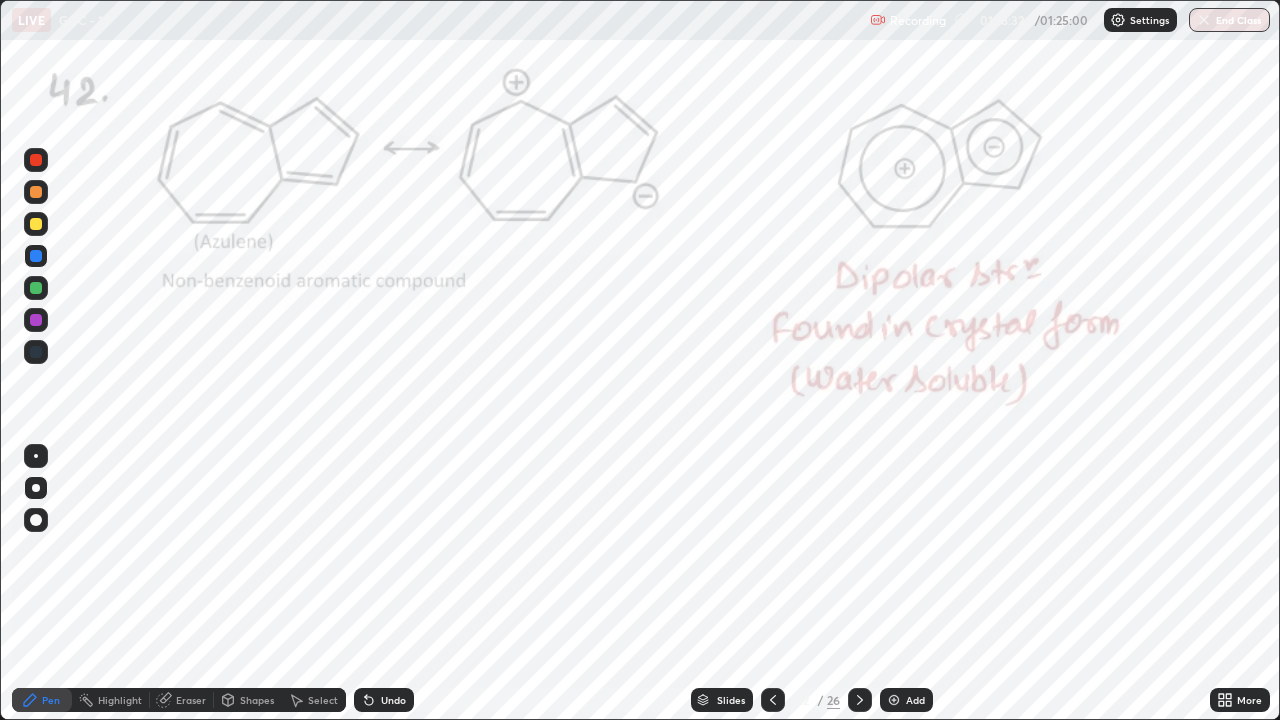click 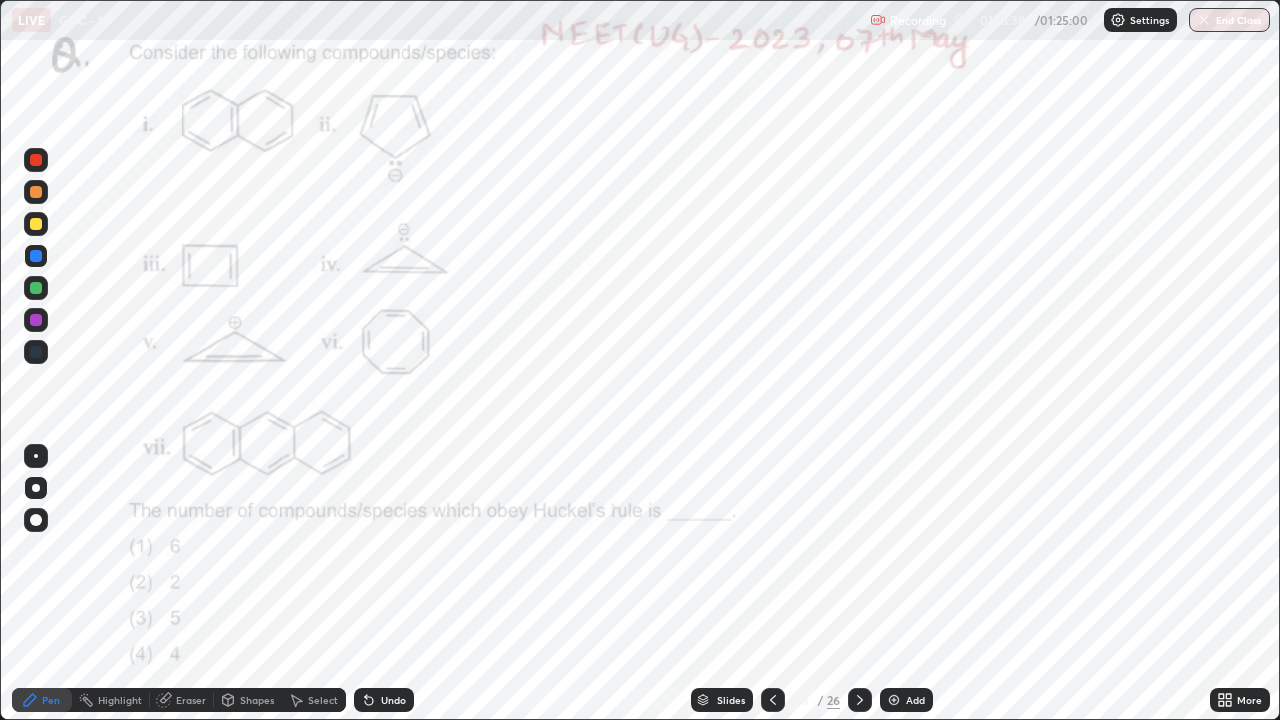 click at bounding box center [36, 160] 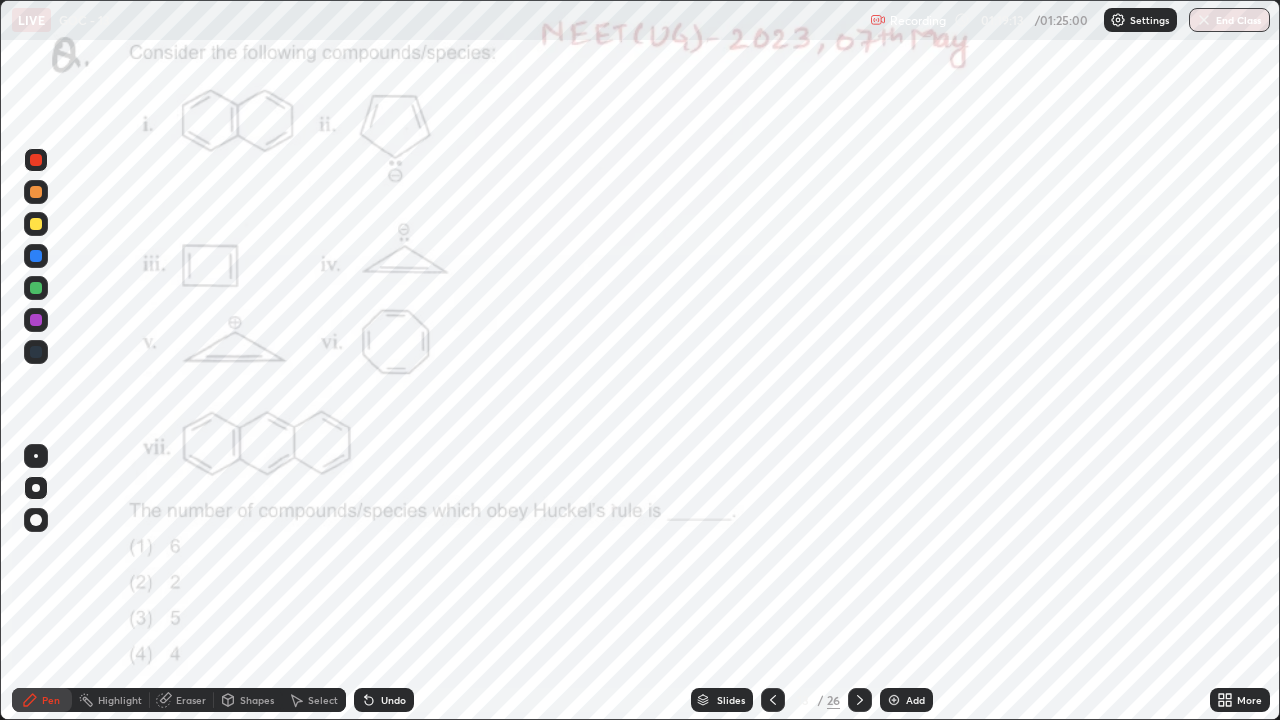 click on "Undo" at bounding box center (393, 700) 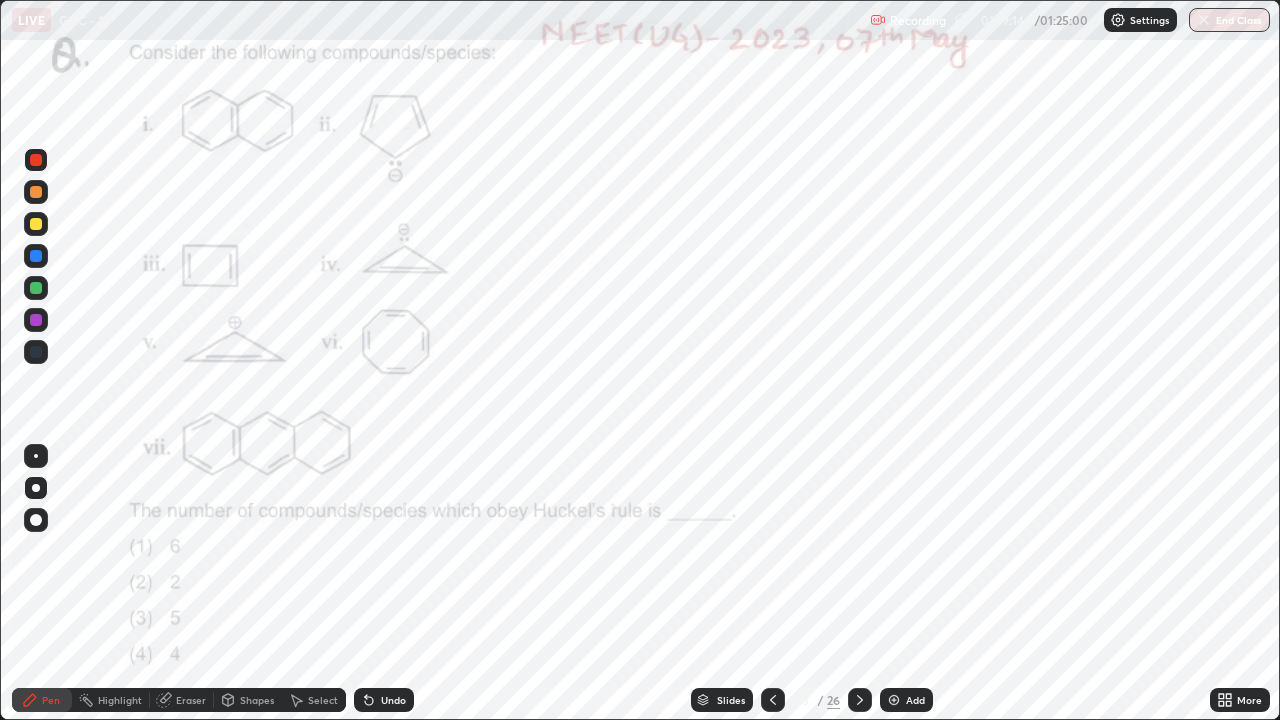 click on "Undo" at bounding box center (393, 700) 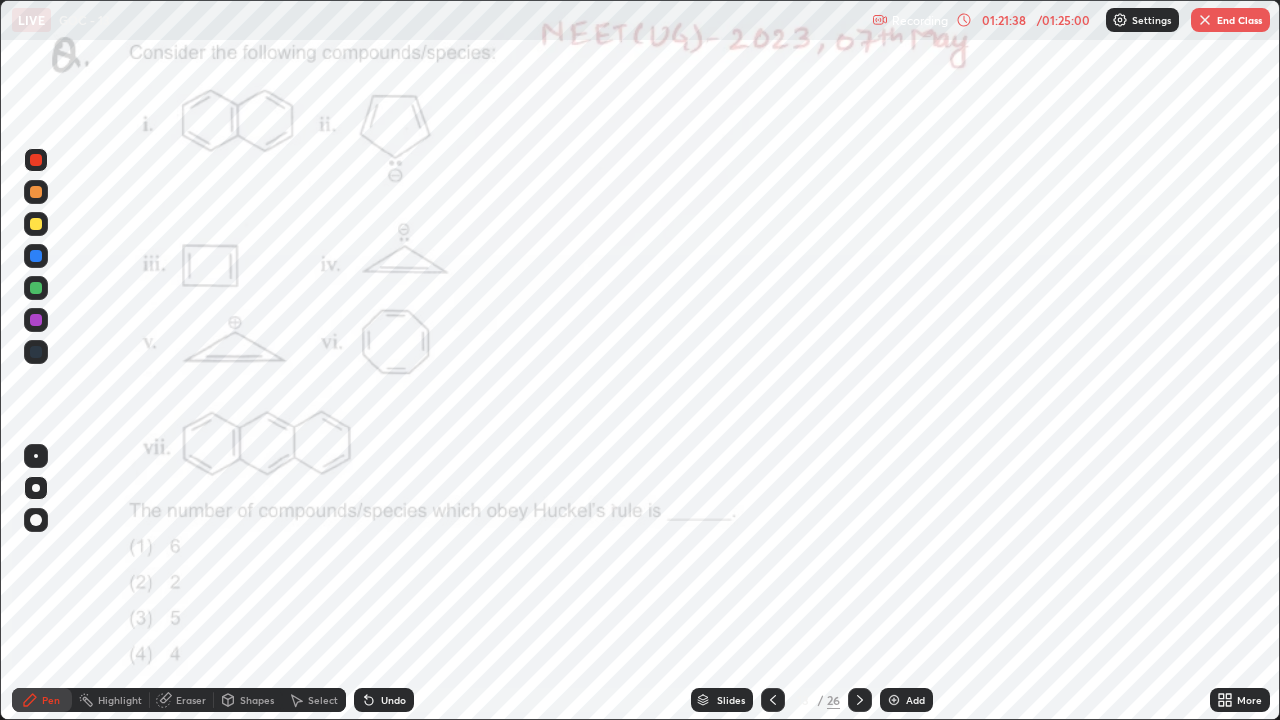 click at bounding box center (860, 700) 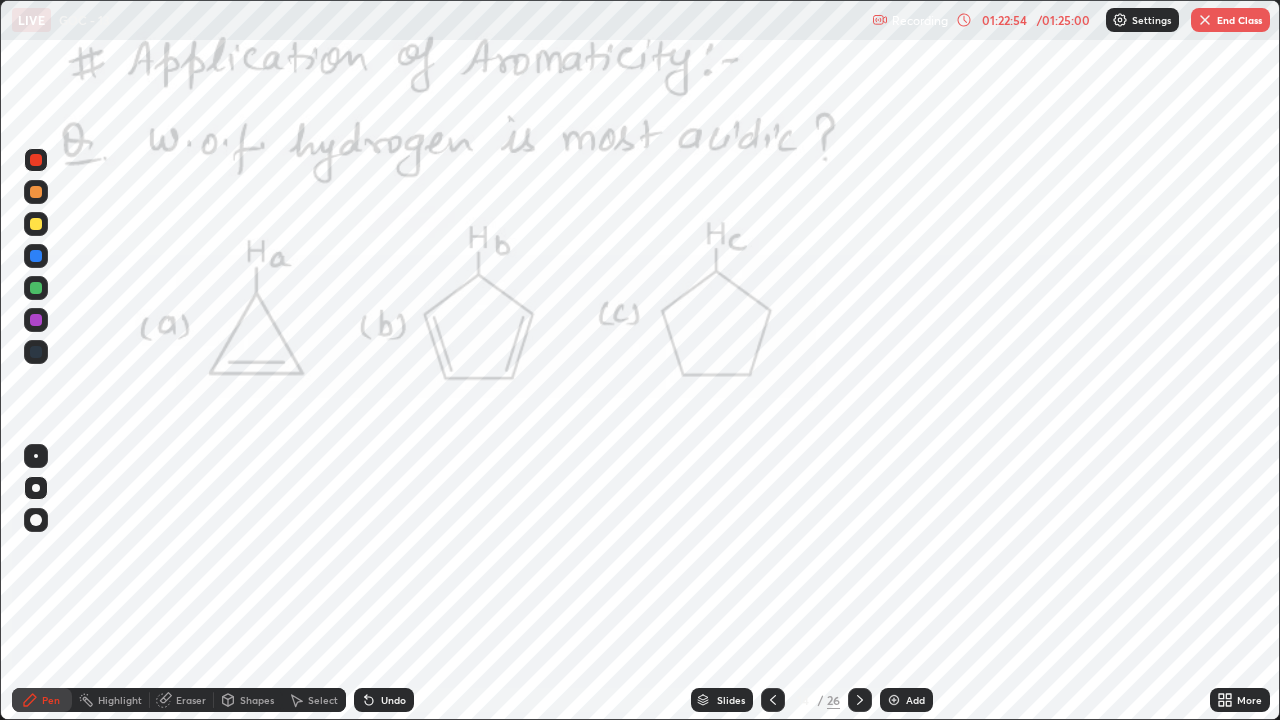 click at bounding box center [36, 160] 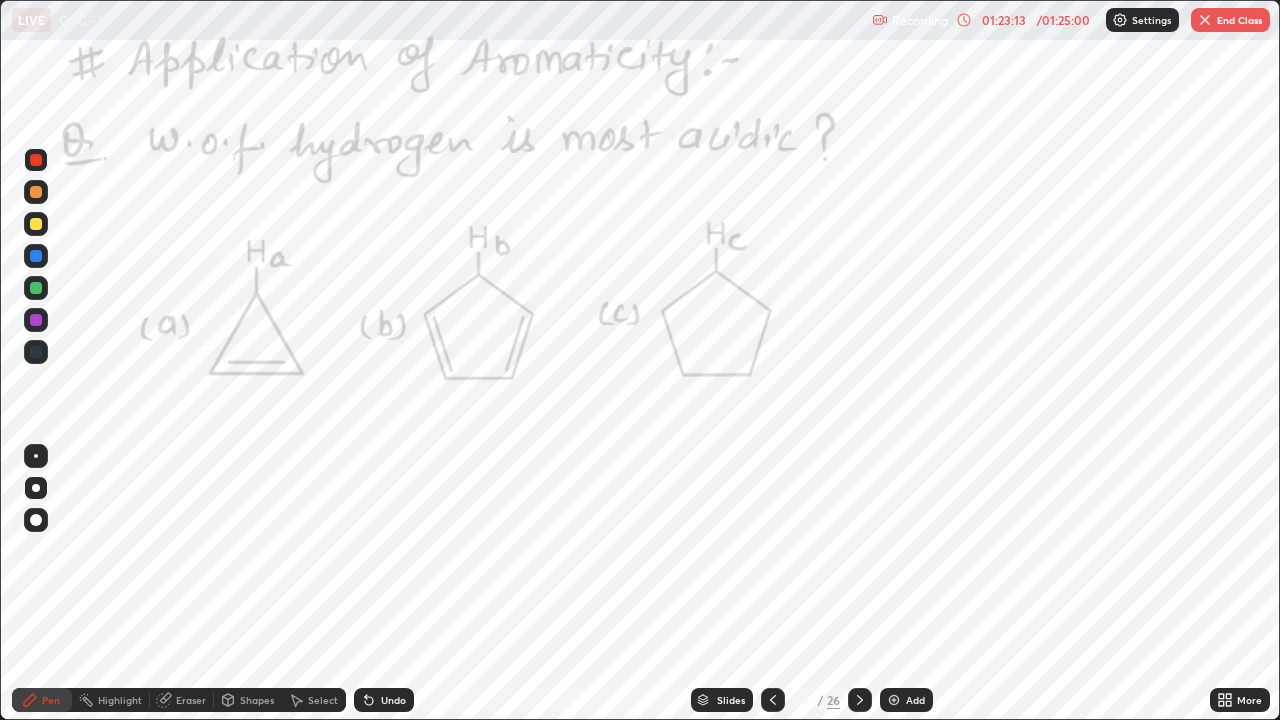 click on "/  01:25:00" at bounding box center (1063, 20) 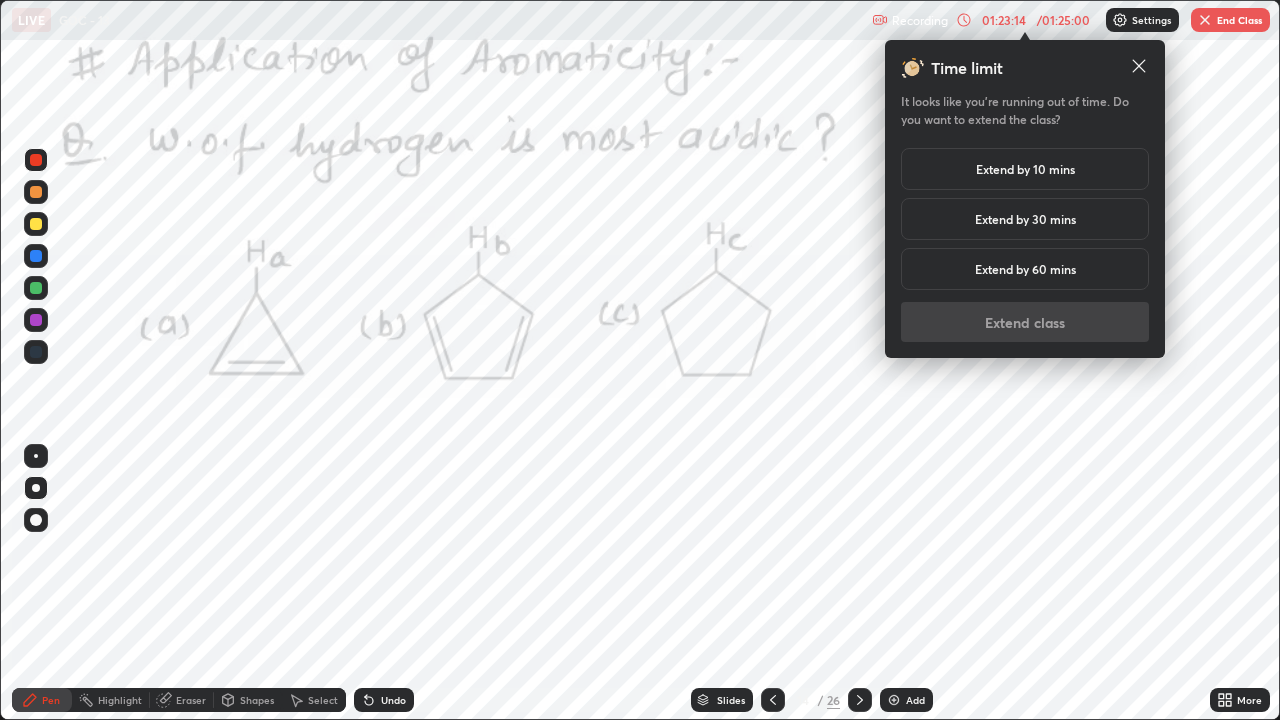 click on "Extend by 10 mins" at bounding box center [1025, 169] 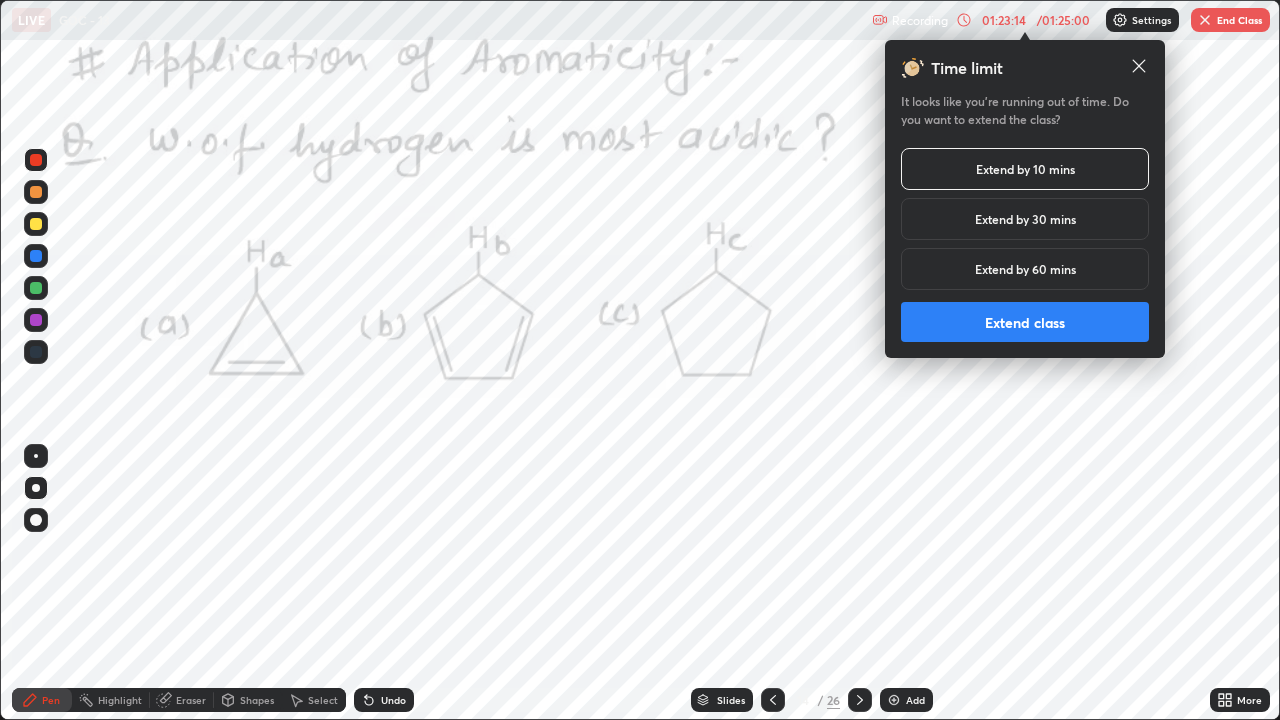 click on "Extend class" at bounding box center [1025, 322] 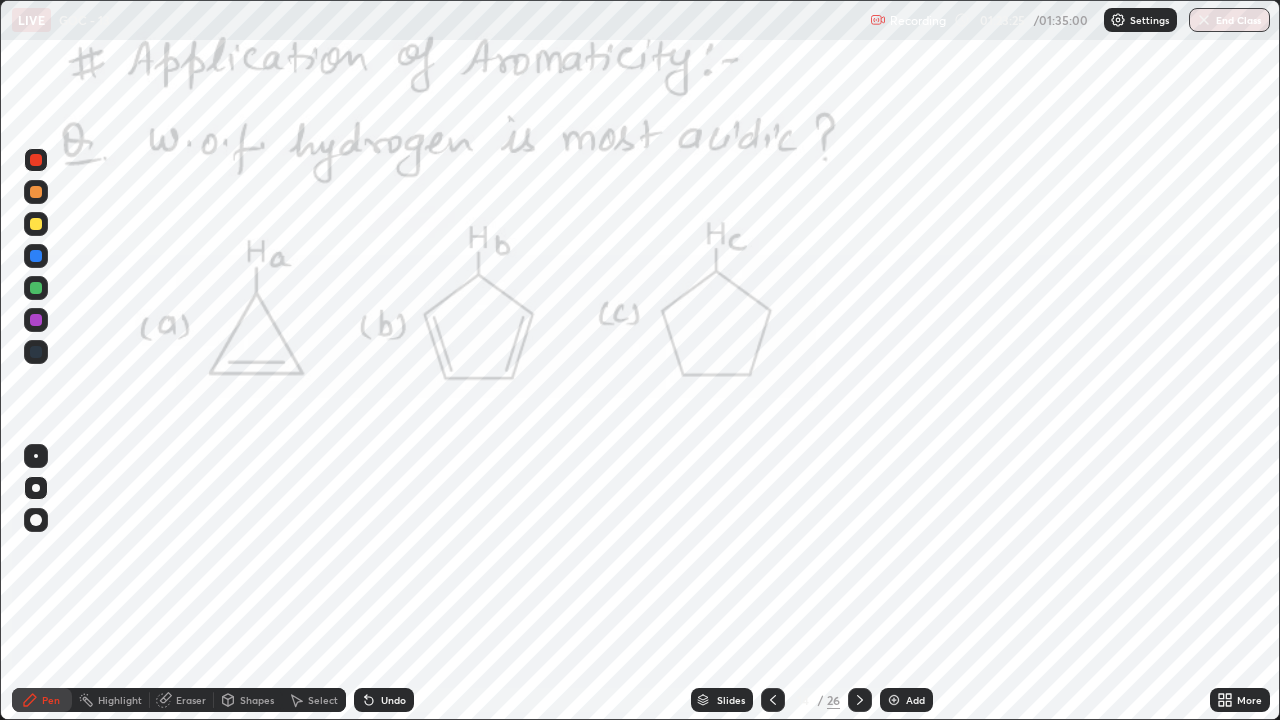 click on "Undo" at bounding box center [393, 700] 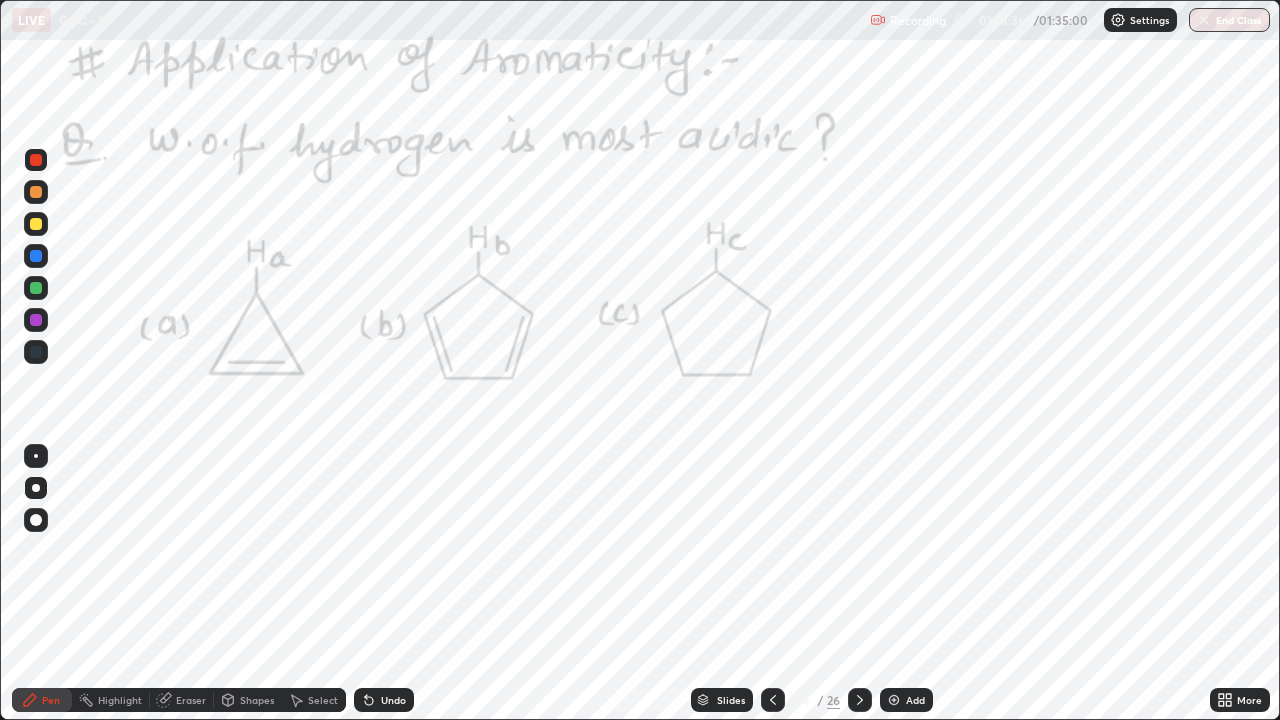 click 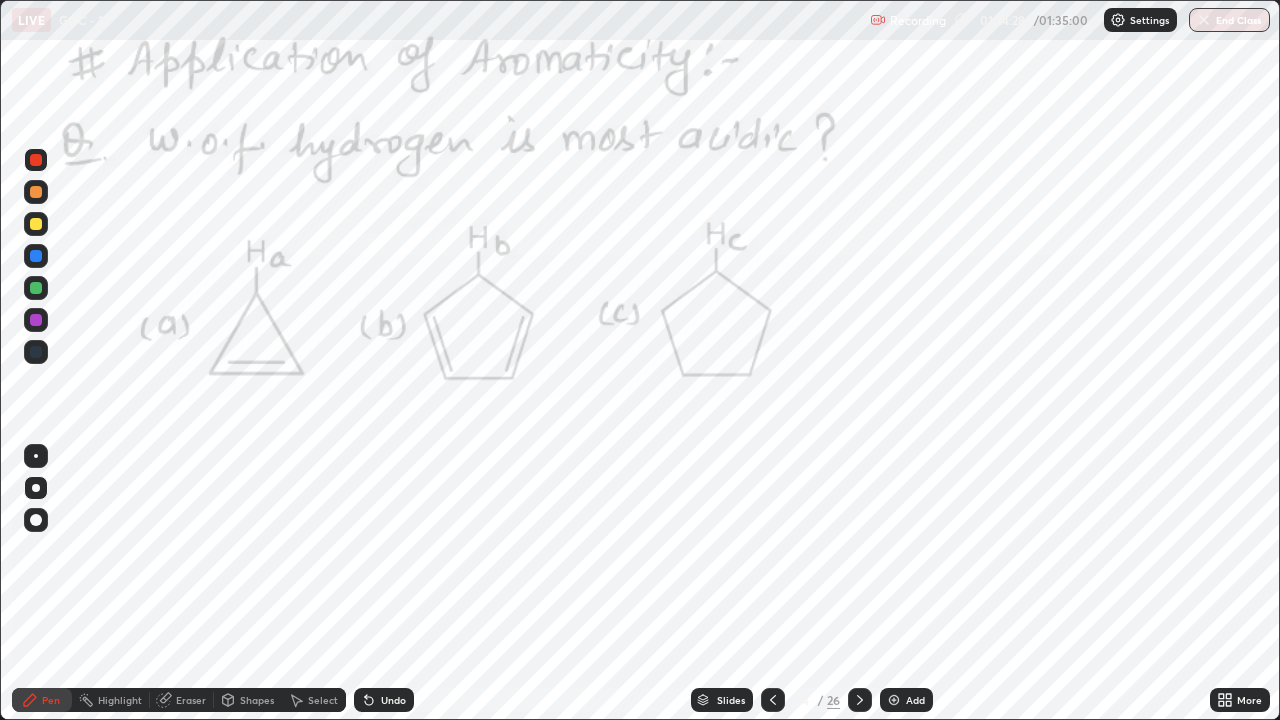 click at bounding box center (36, 160) 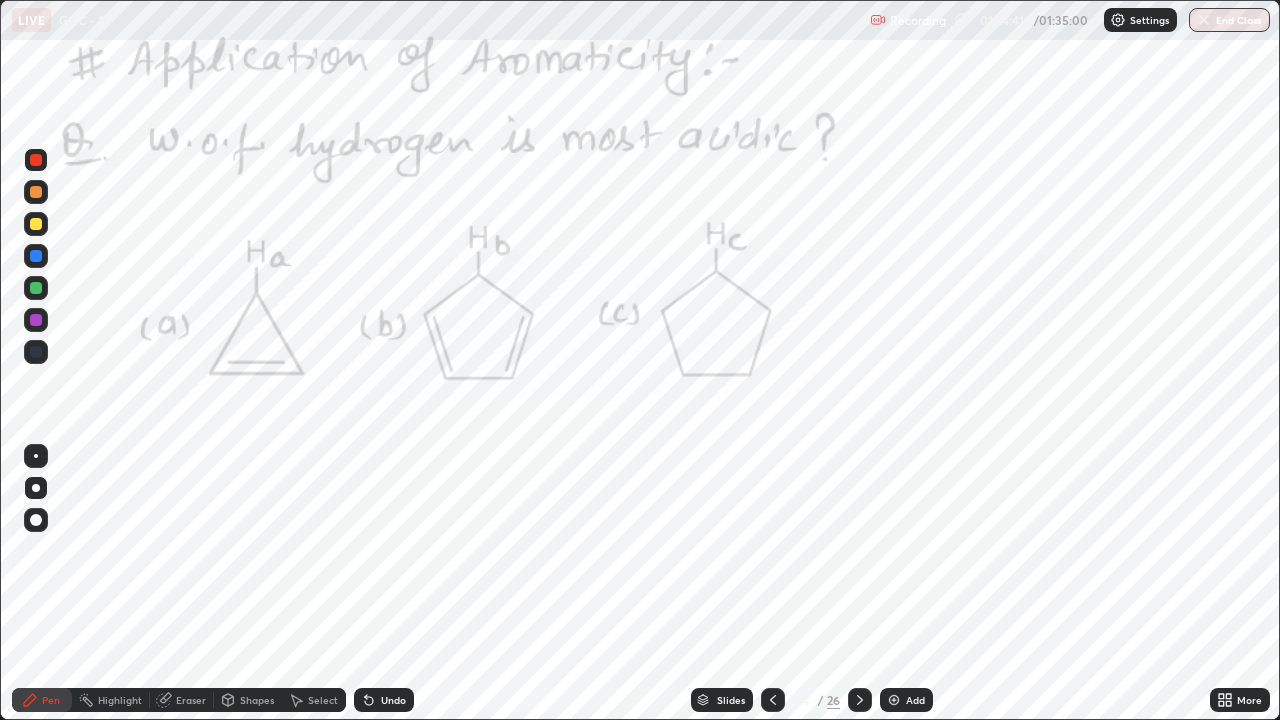 click 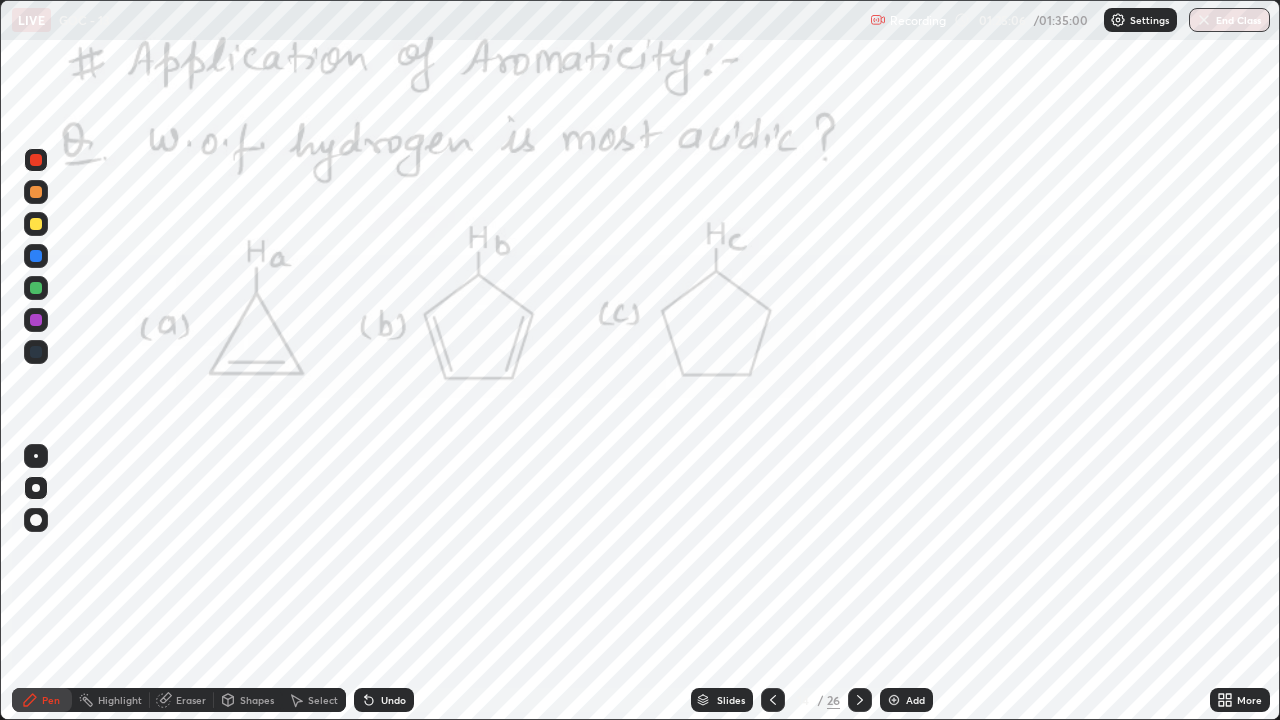 click 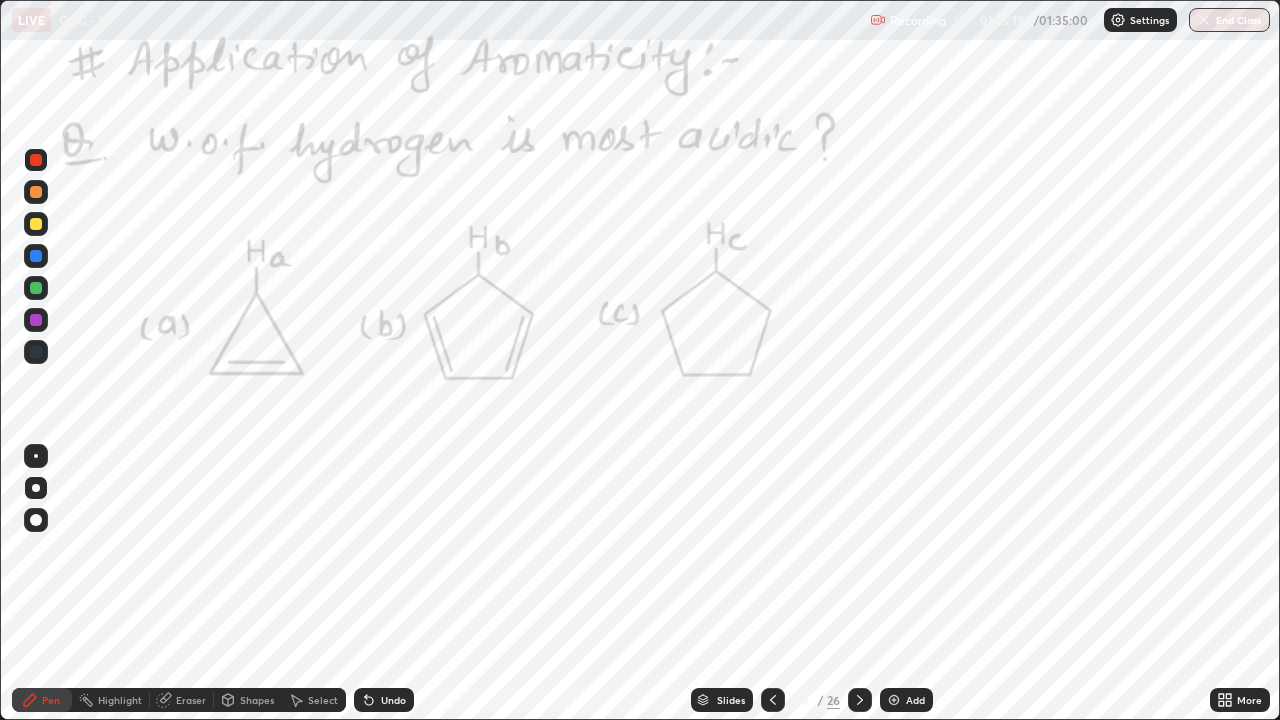 click at bounding box center (36, 320) 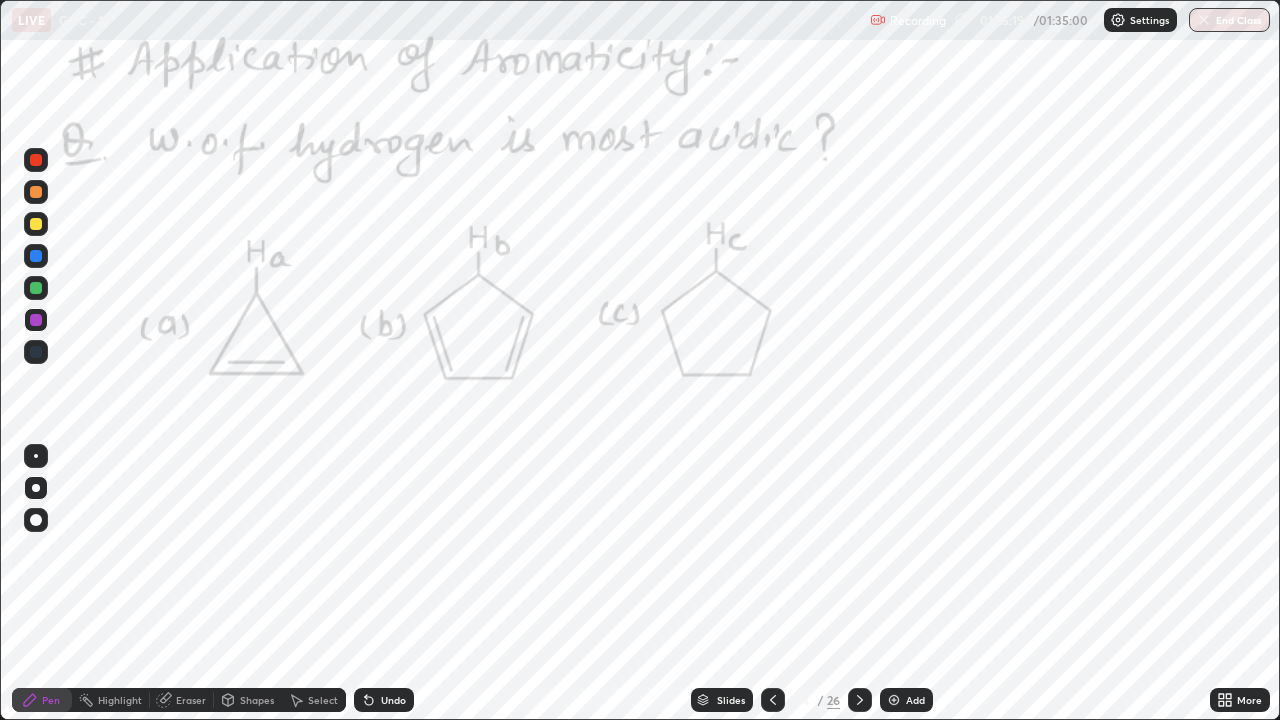 click at bounding box center [36, 320] 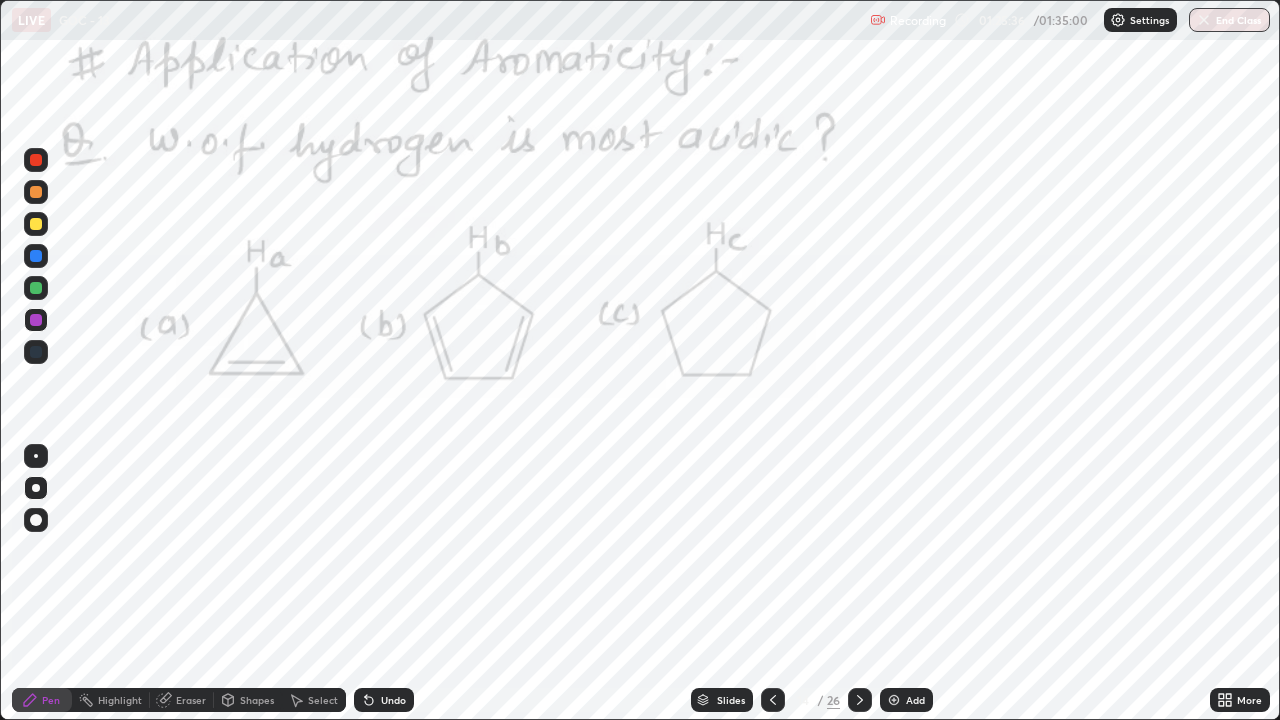 click at bounding box center (36, 256) 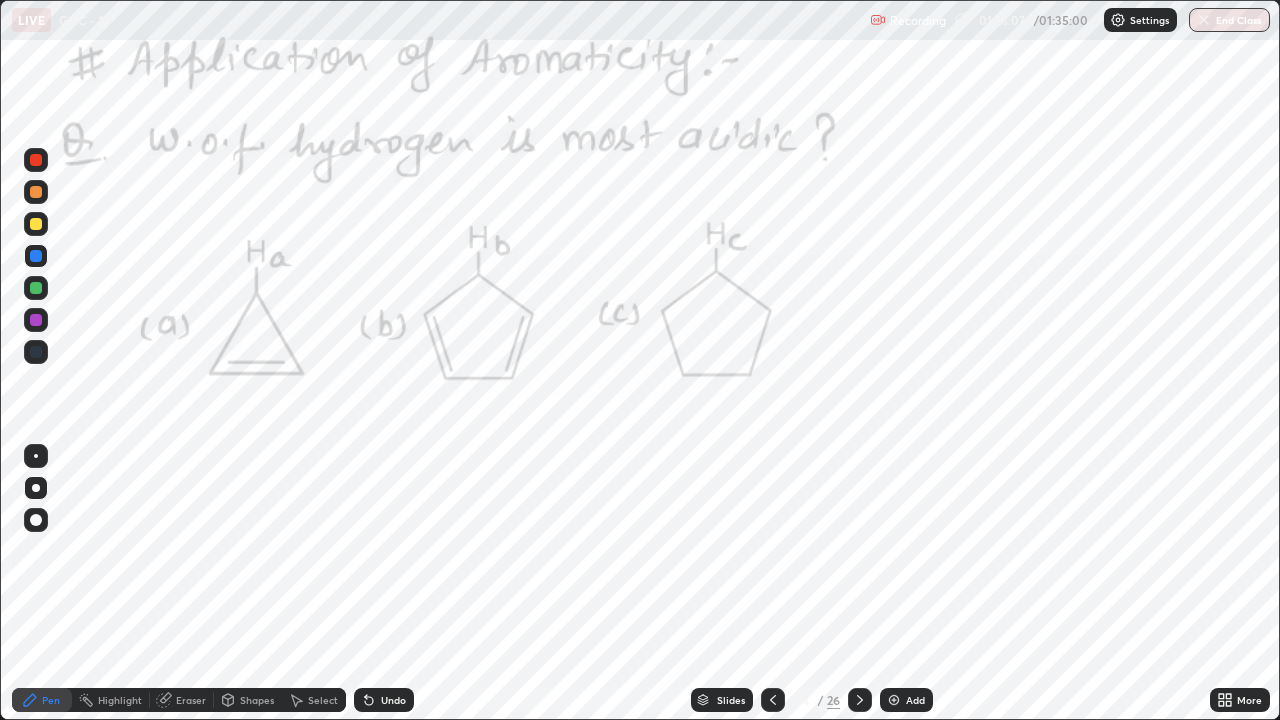 click at bounding box center [36, 160] 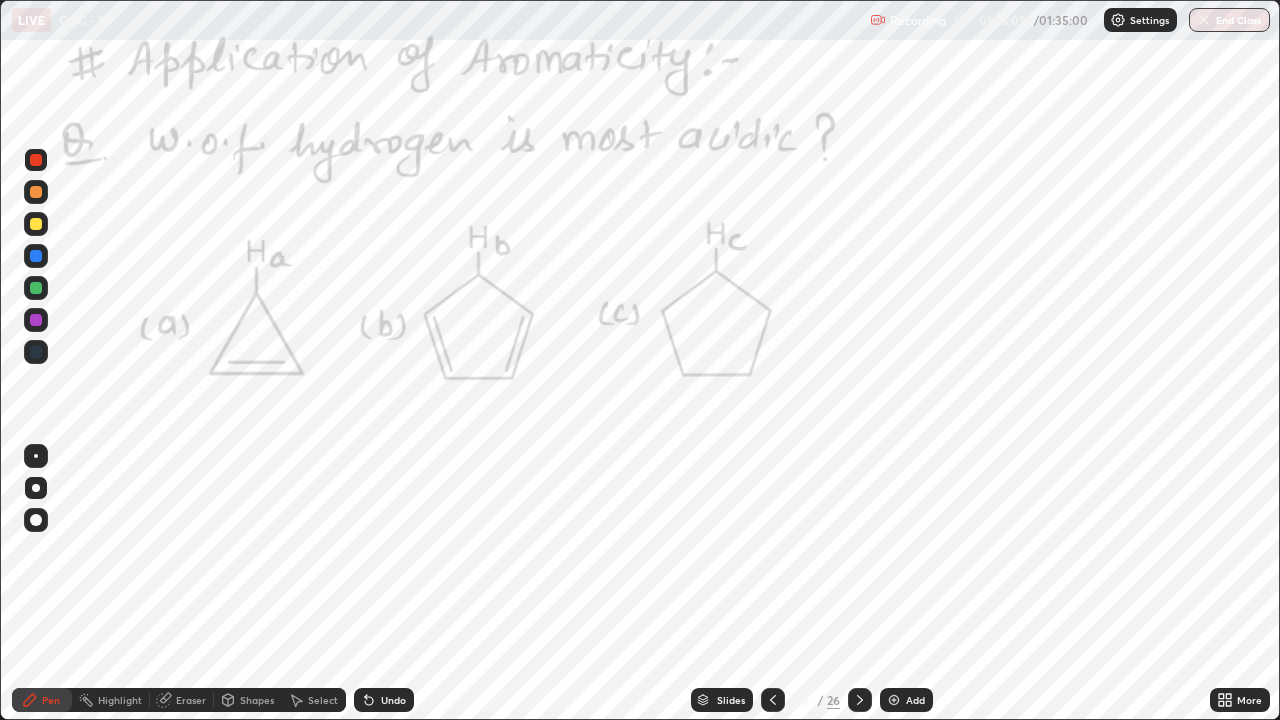 click at bounding box center (36, 320) 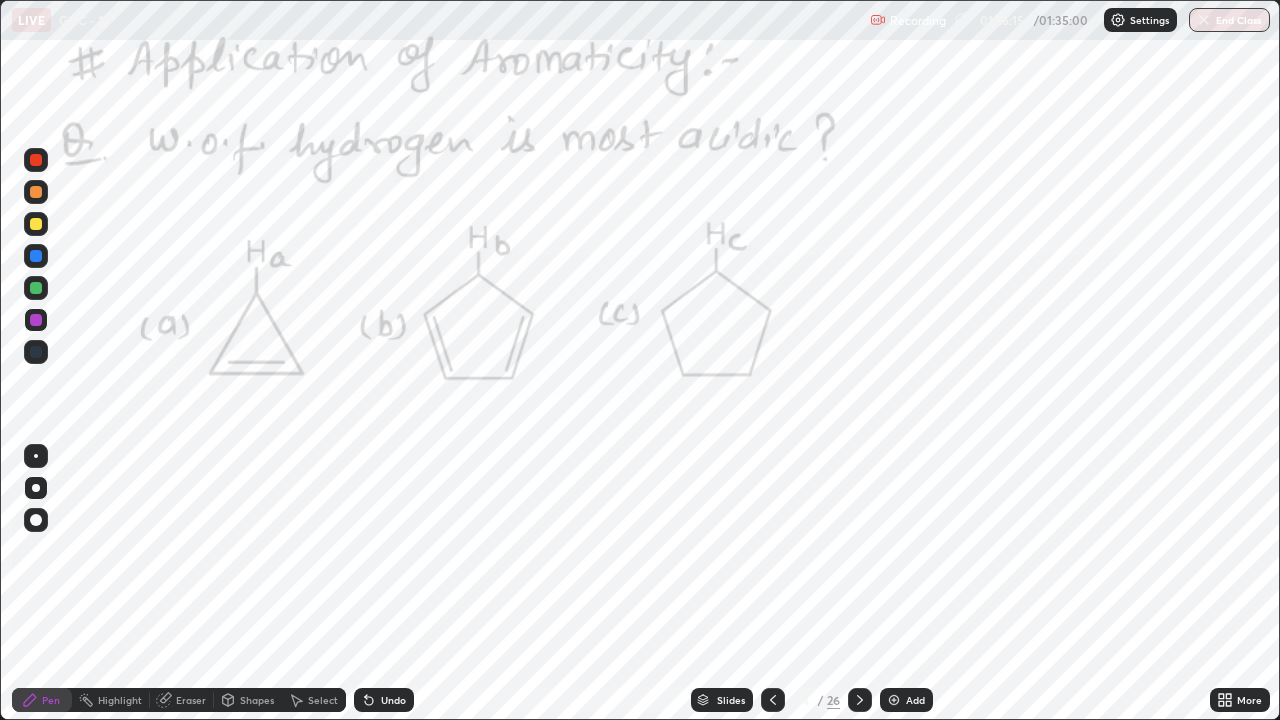 click on "Undo" at bounding box center (393, 700) 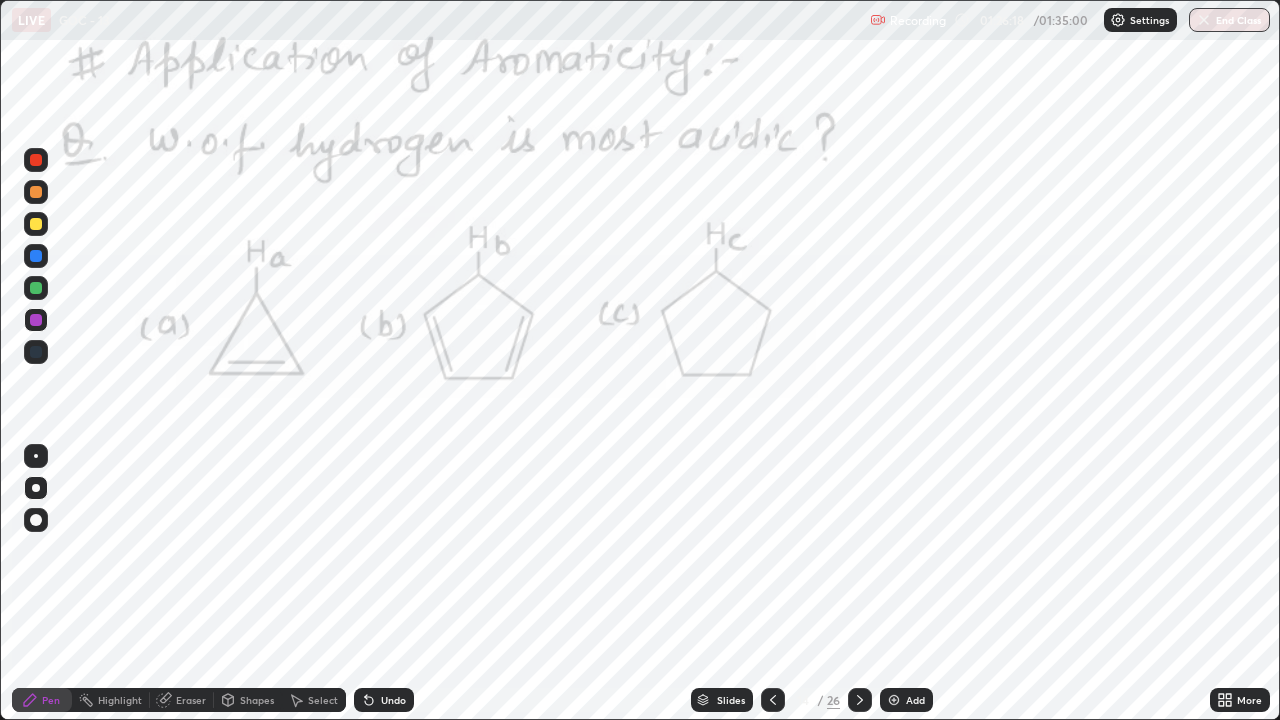 click on "Eraser" at bounding box center [191, 700] 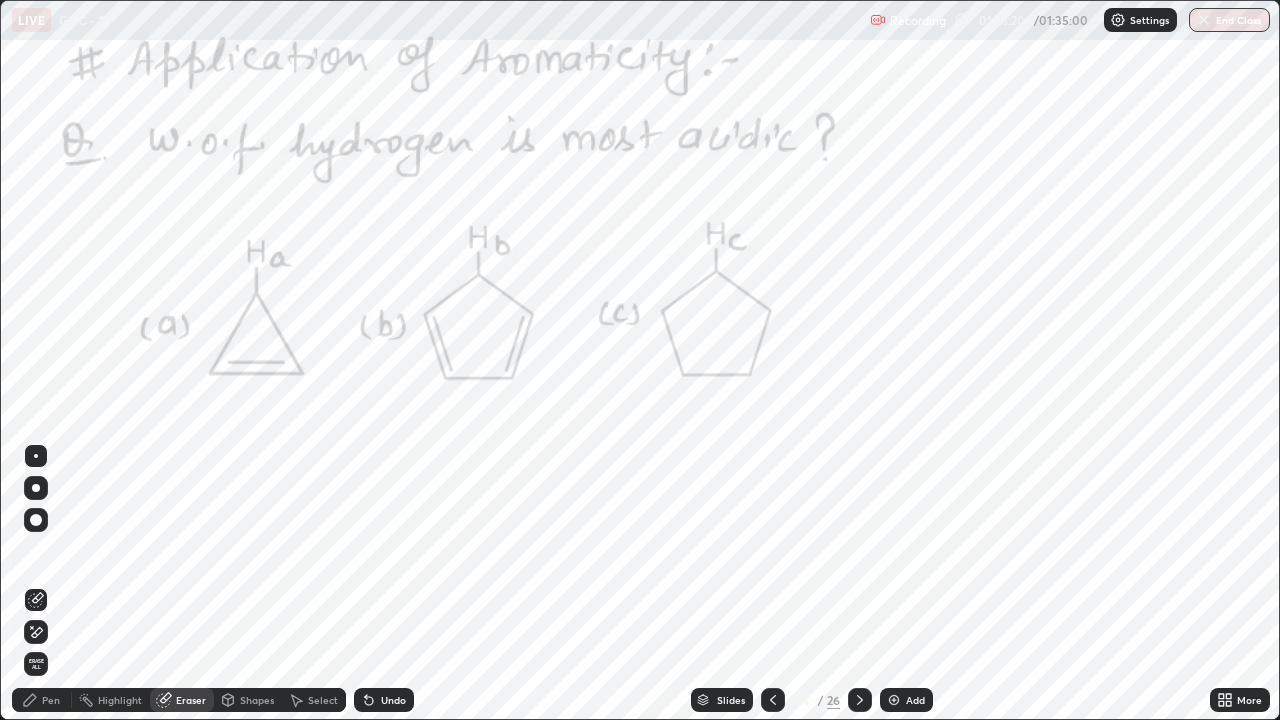 click on "Pen" at bounding box center [42, 700] 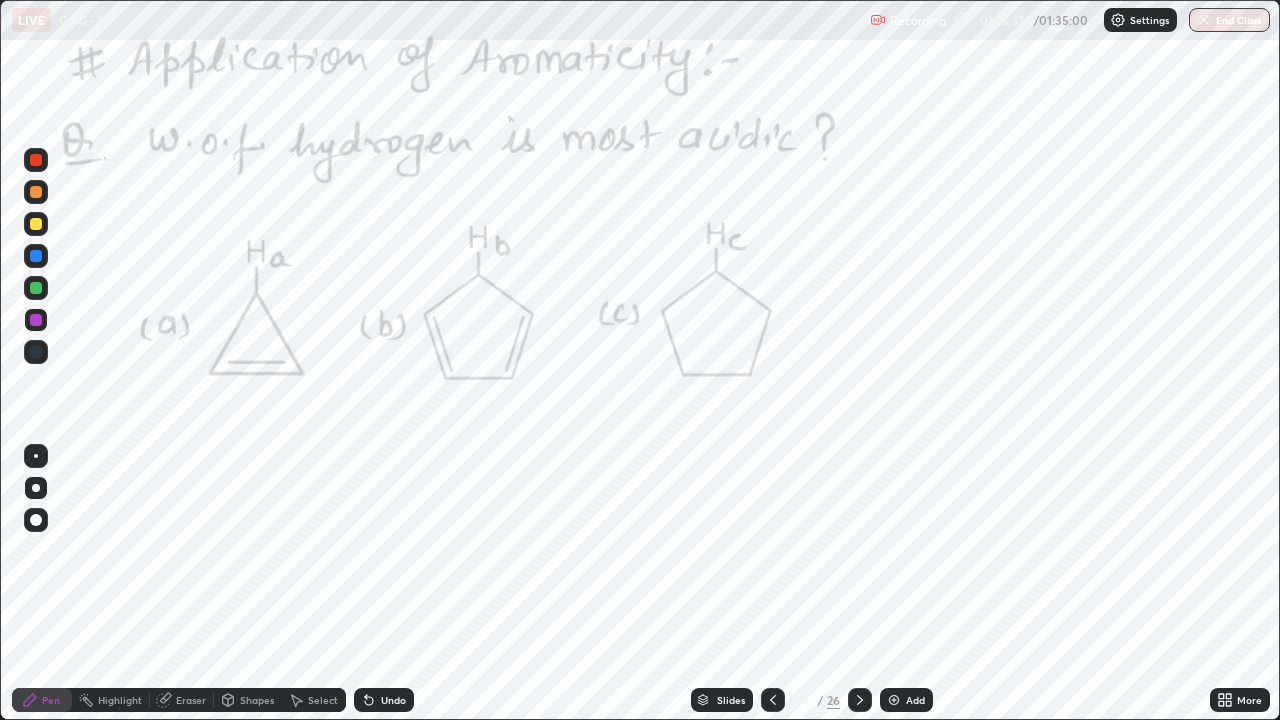 click at bounding box center (36, 160) 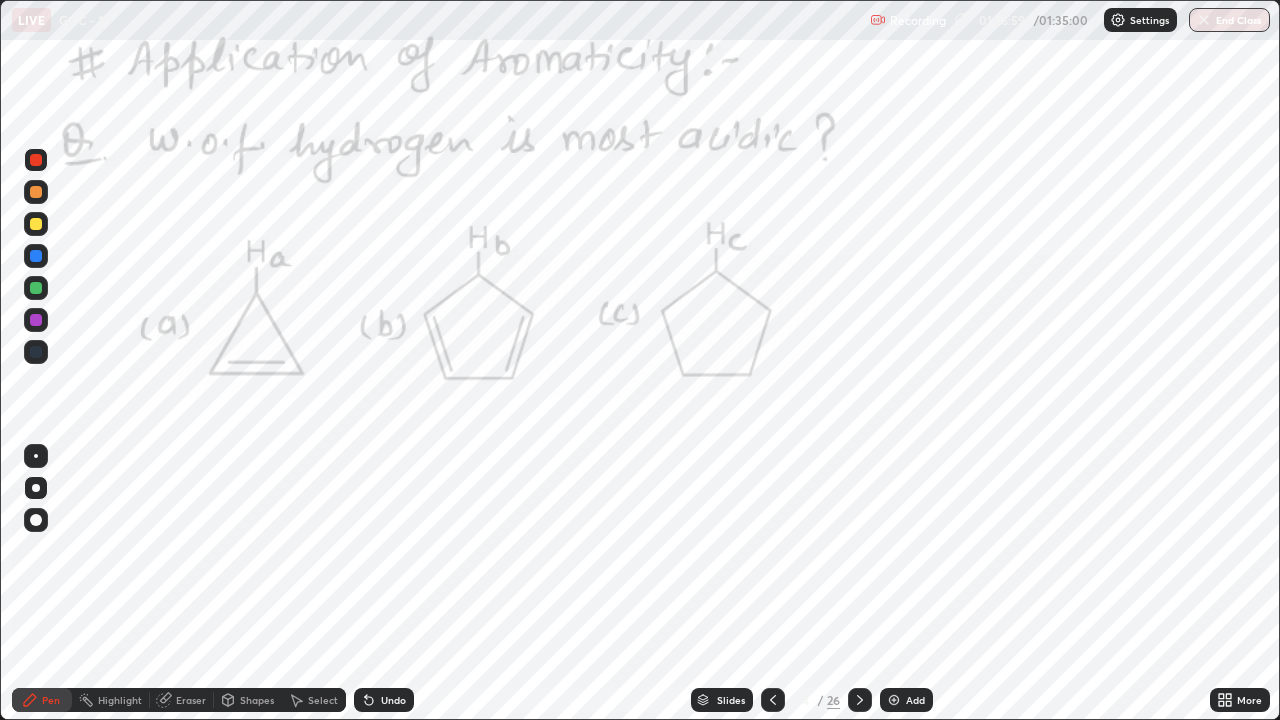 click on "Highlight" at bounding box center (120, 700) 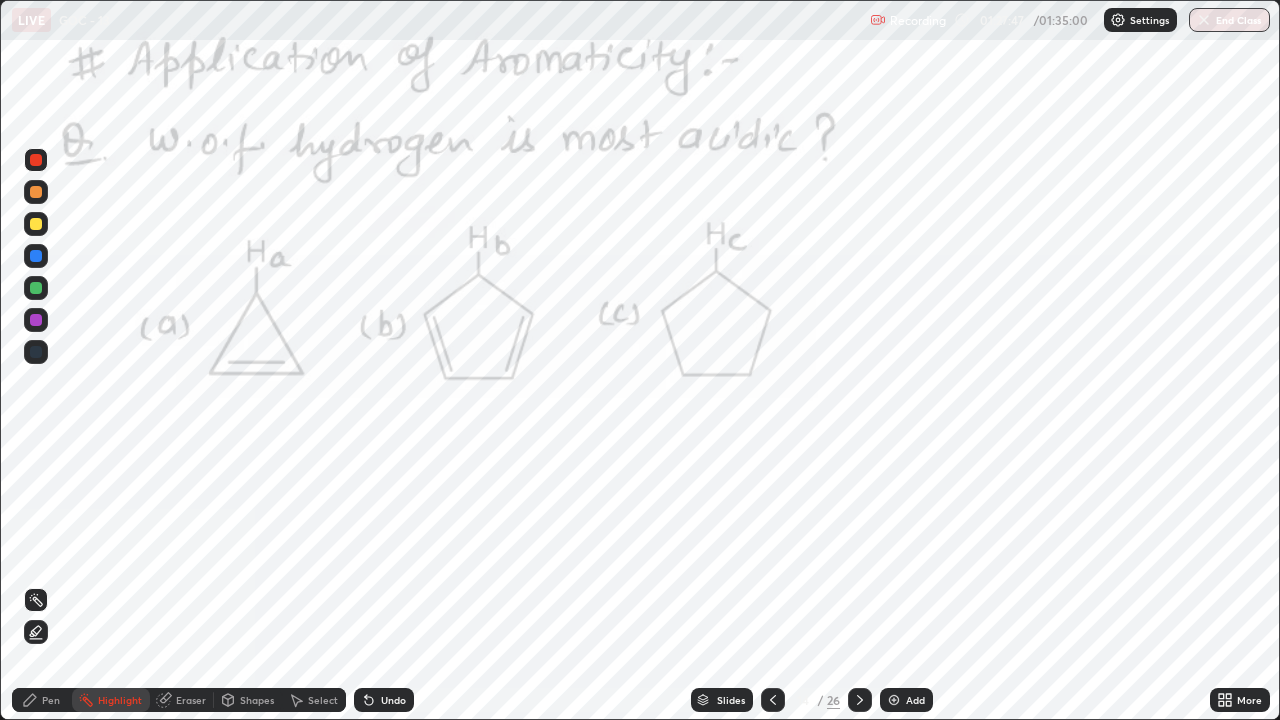 click 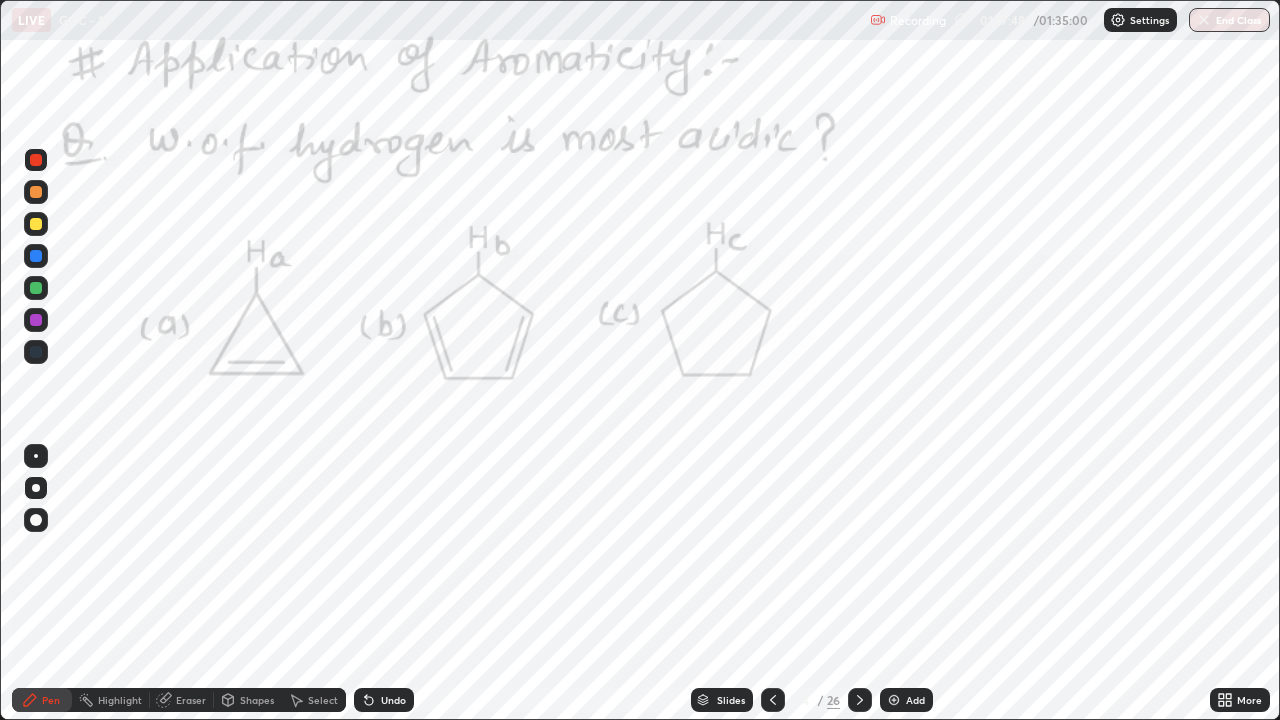 click at bounding box center [36, 320] 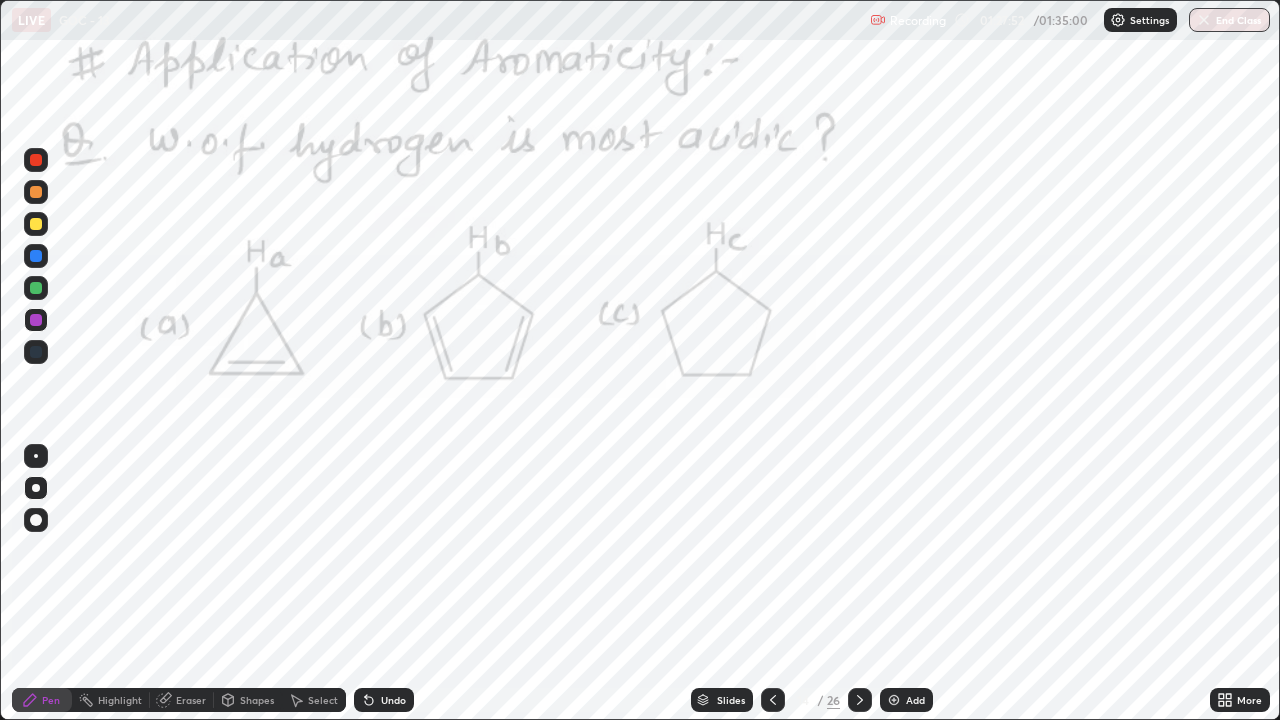 click at bounding box center (36, 160) 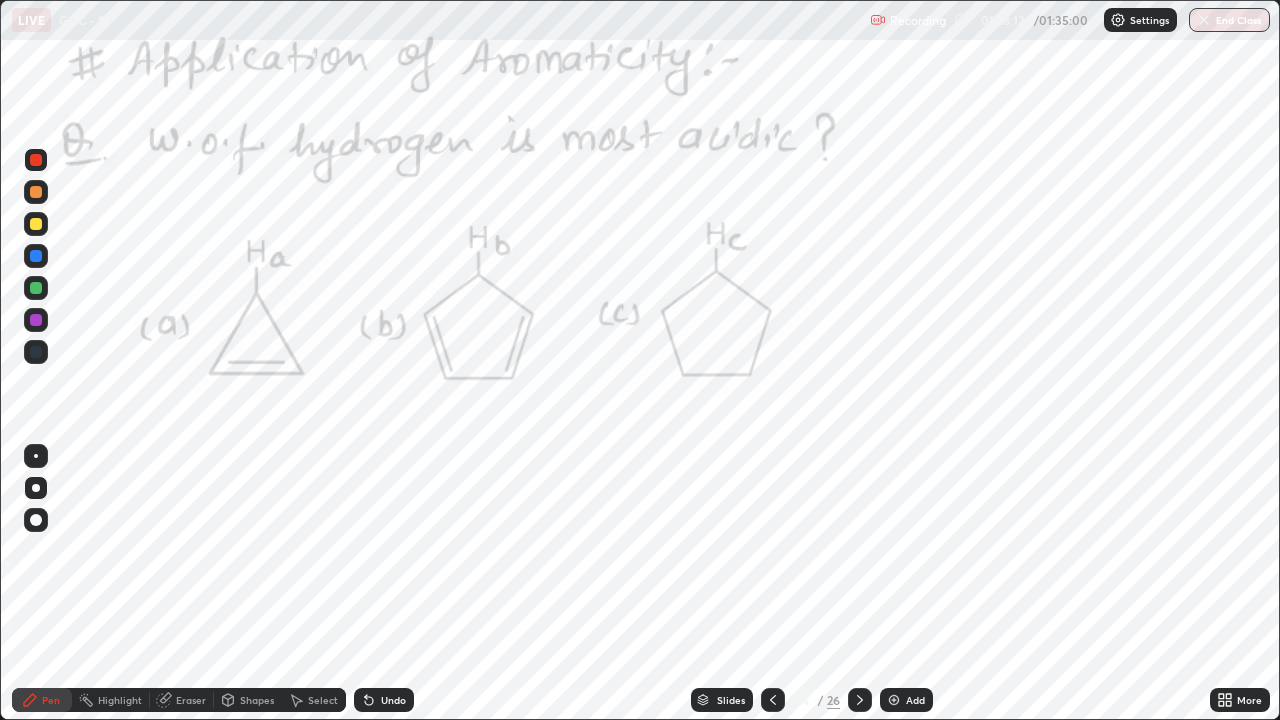 click 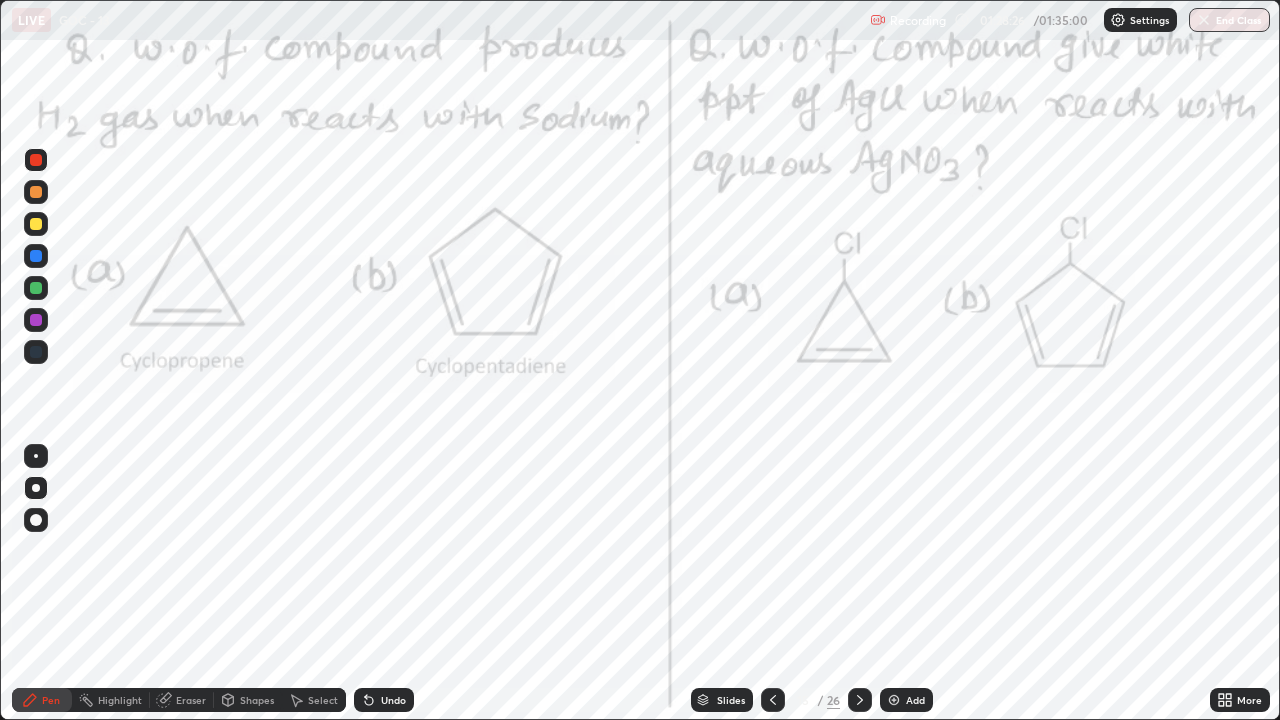 click at bounding box center (36, 256) 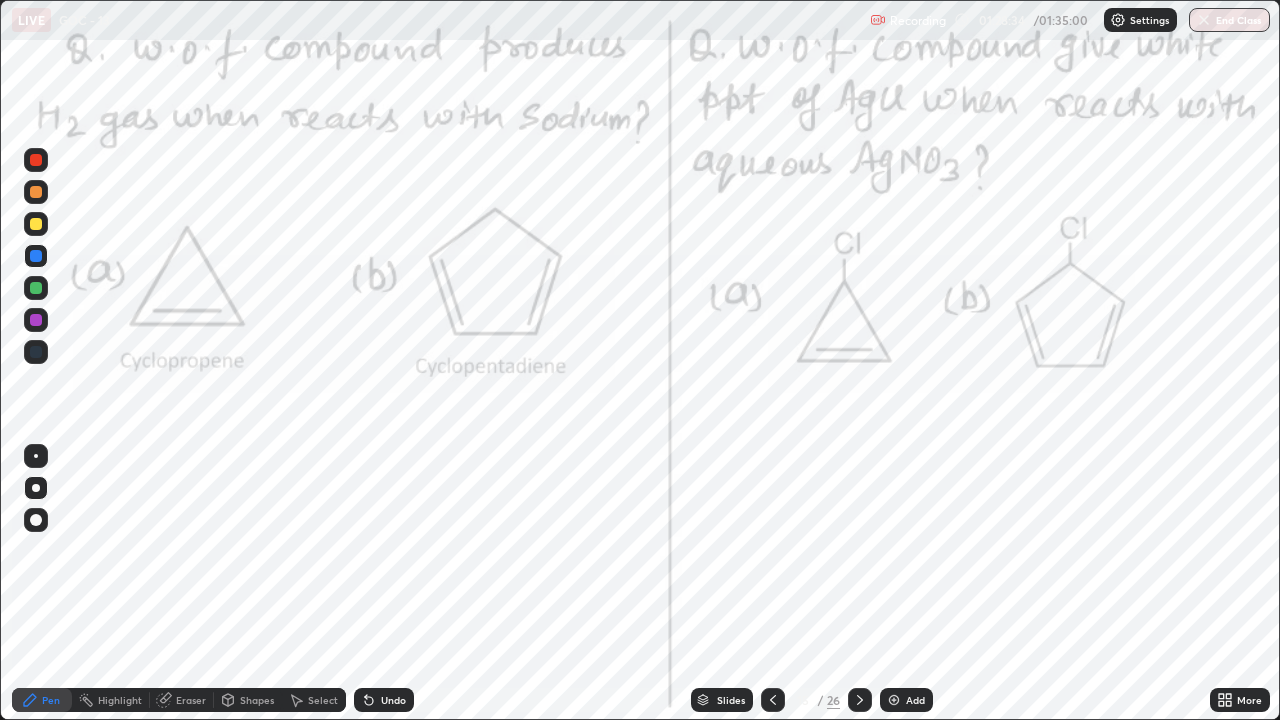 click at bounding box center [36, 160] 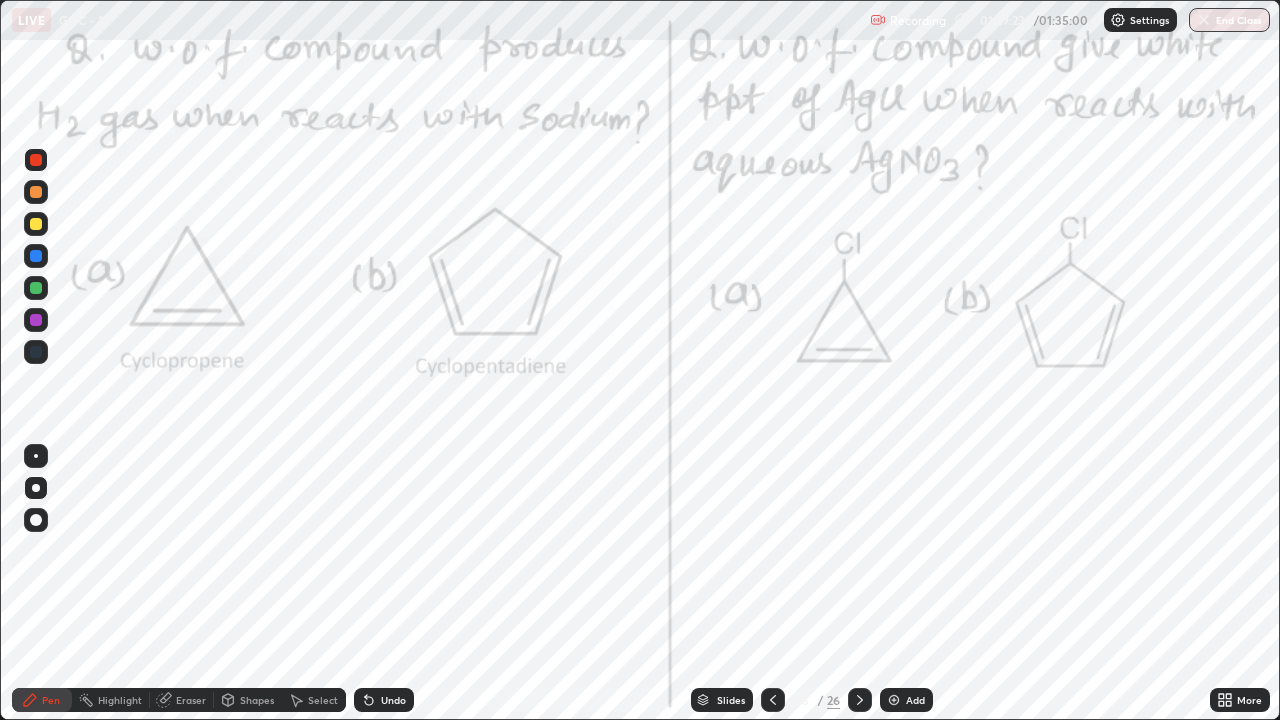 click at bounding box center [36, 320] 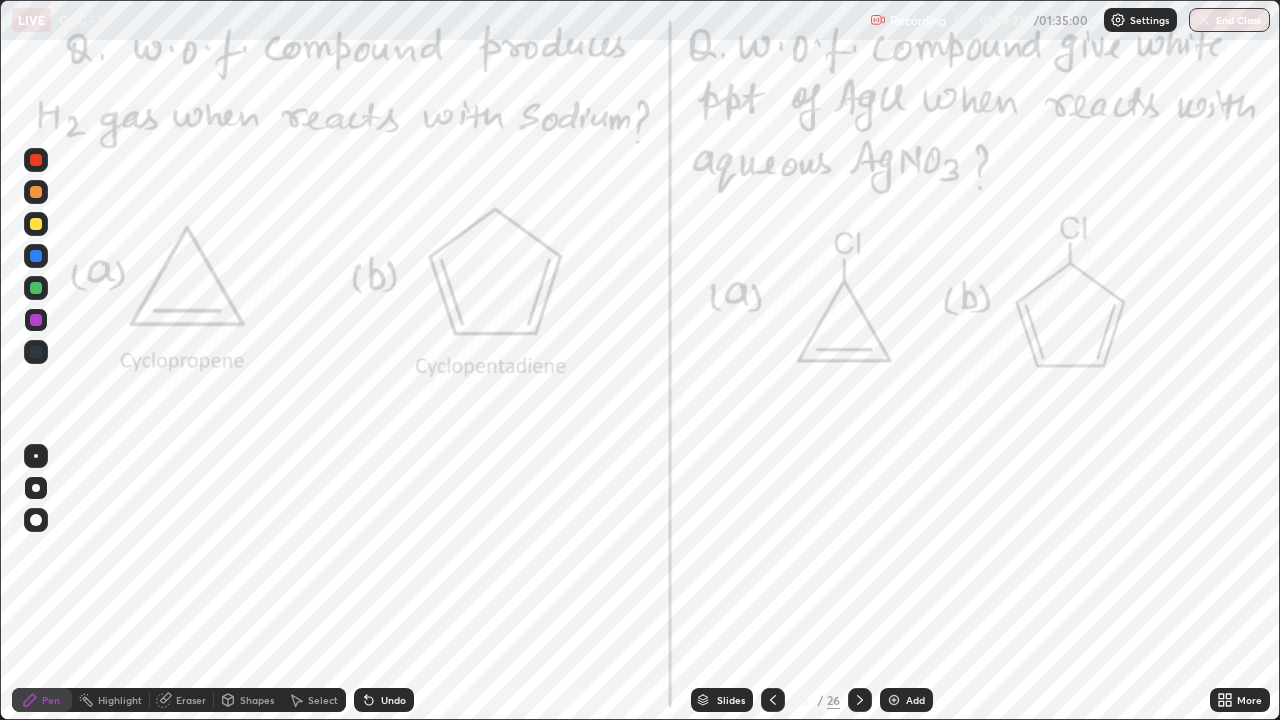 click at bounding box center (36, 320) 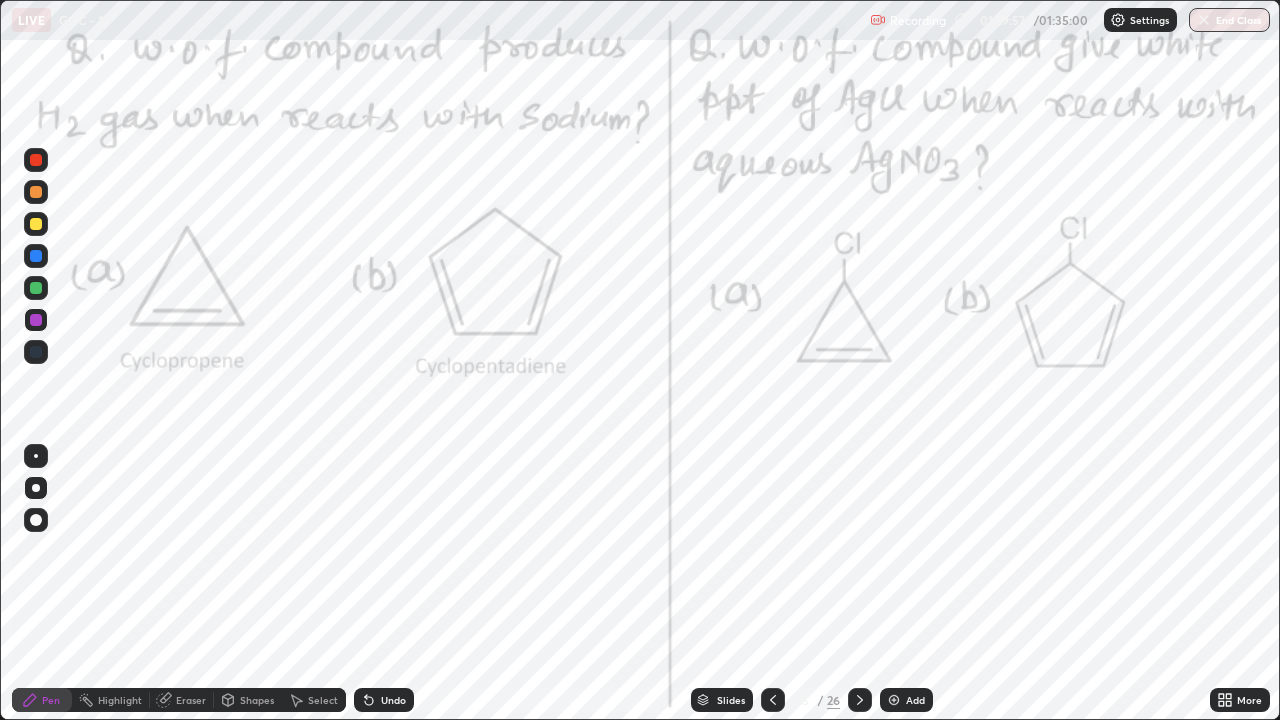 click on "Highlight" at bounding box center [120, 700] 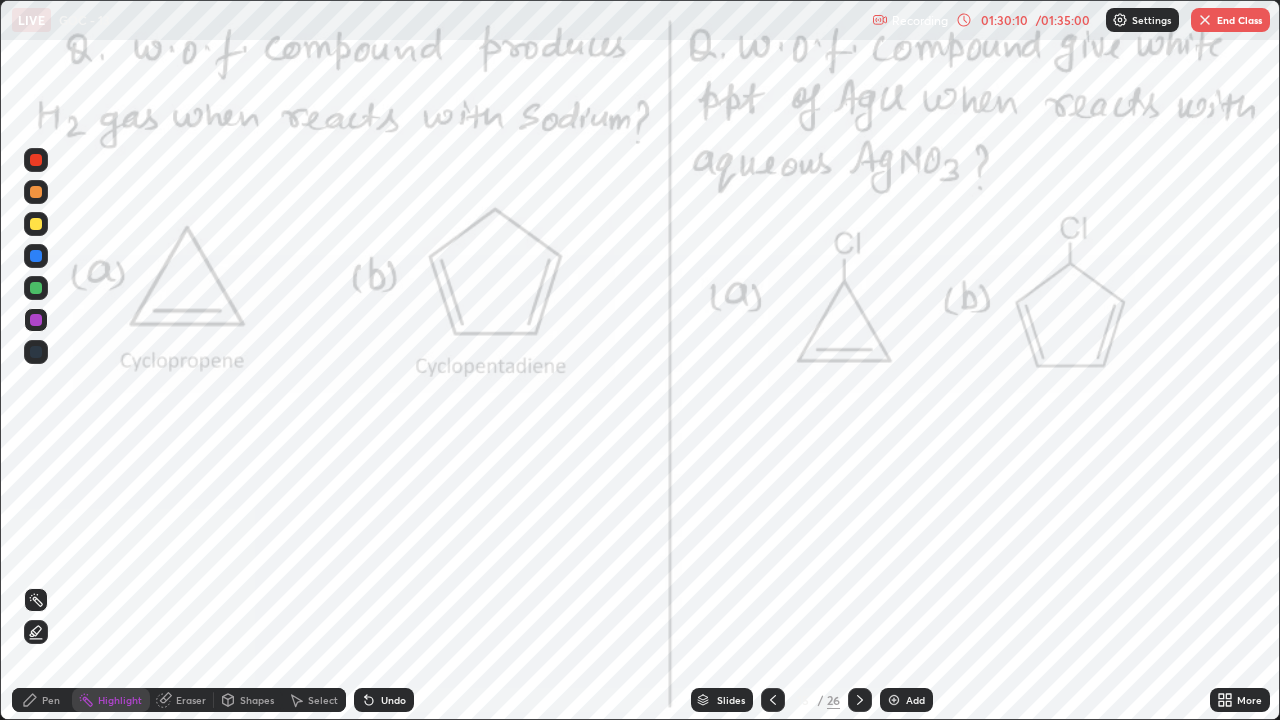 click 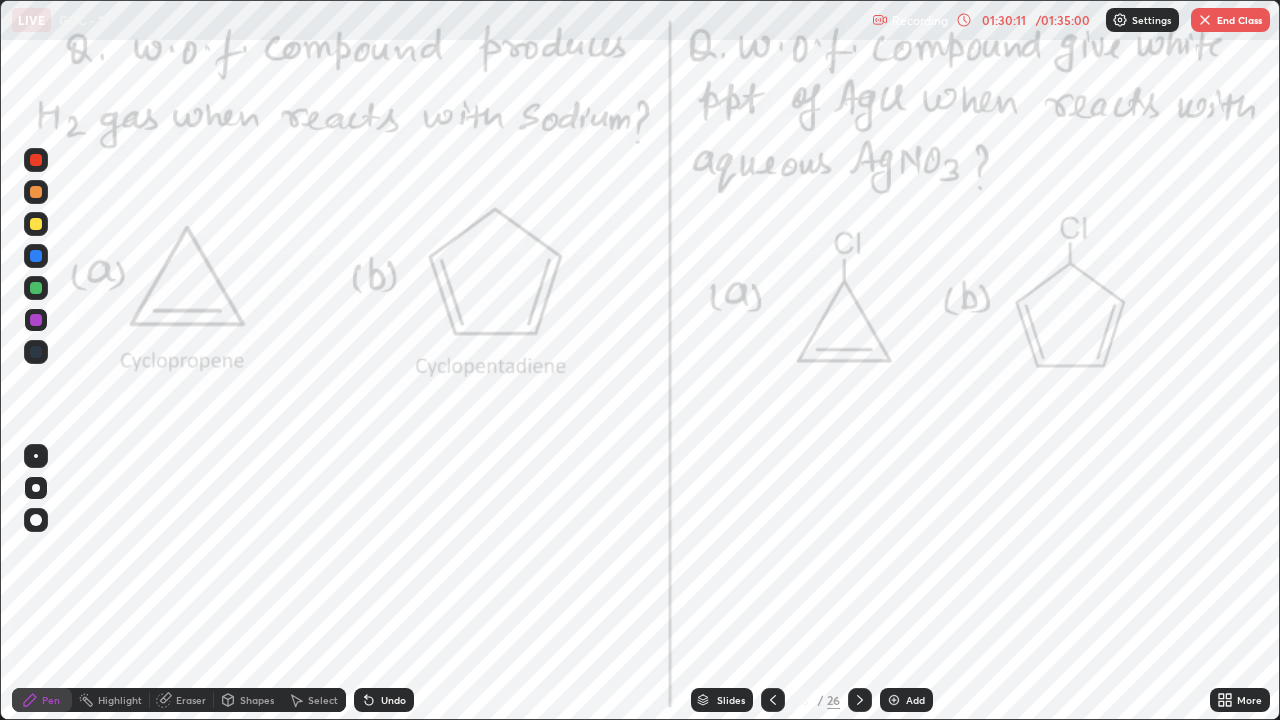 click at bounding box center (36, 256) 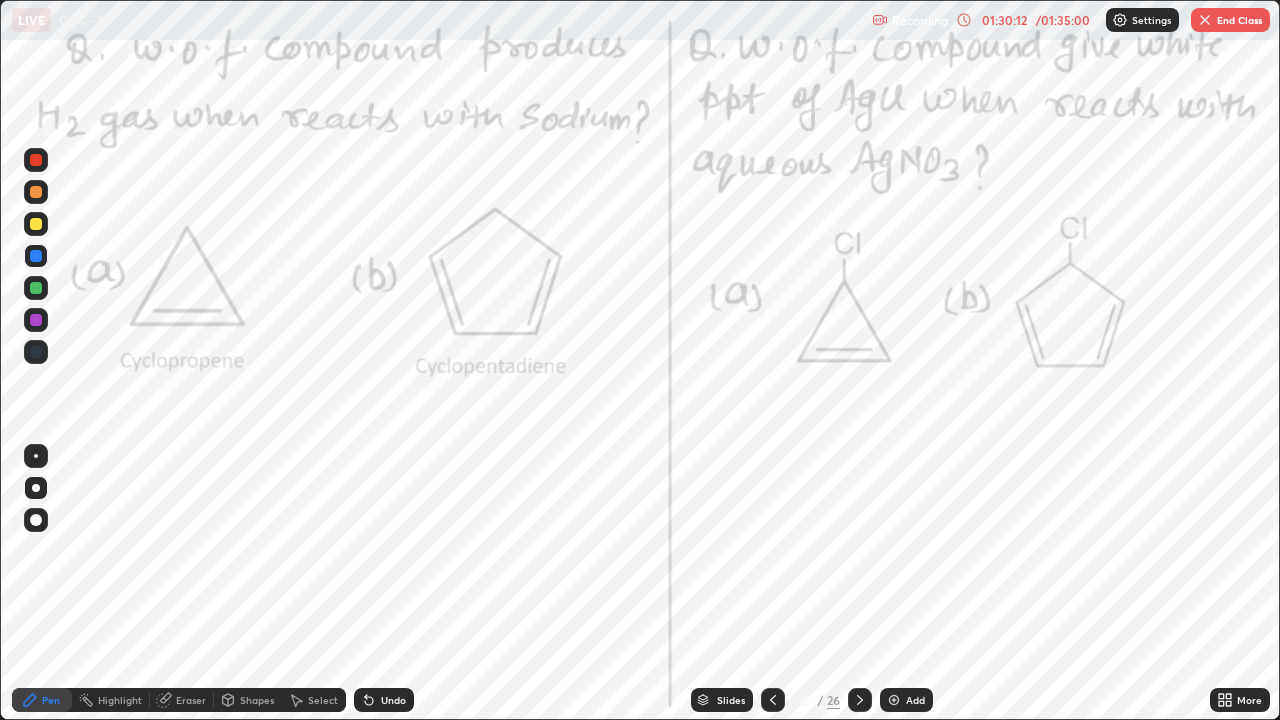 click on "Undo" at bounding box center (384, 700) 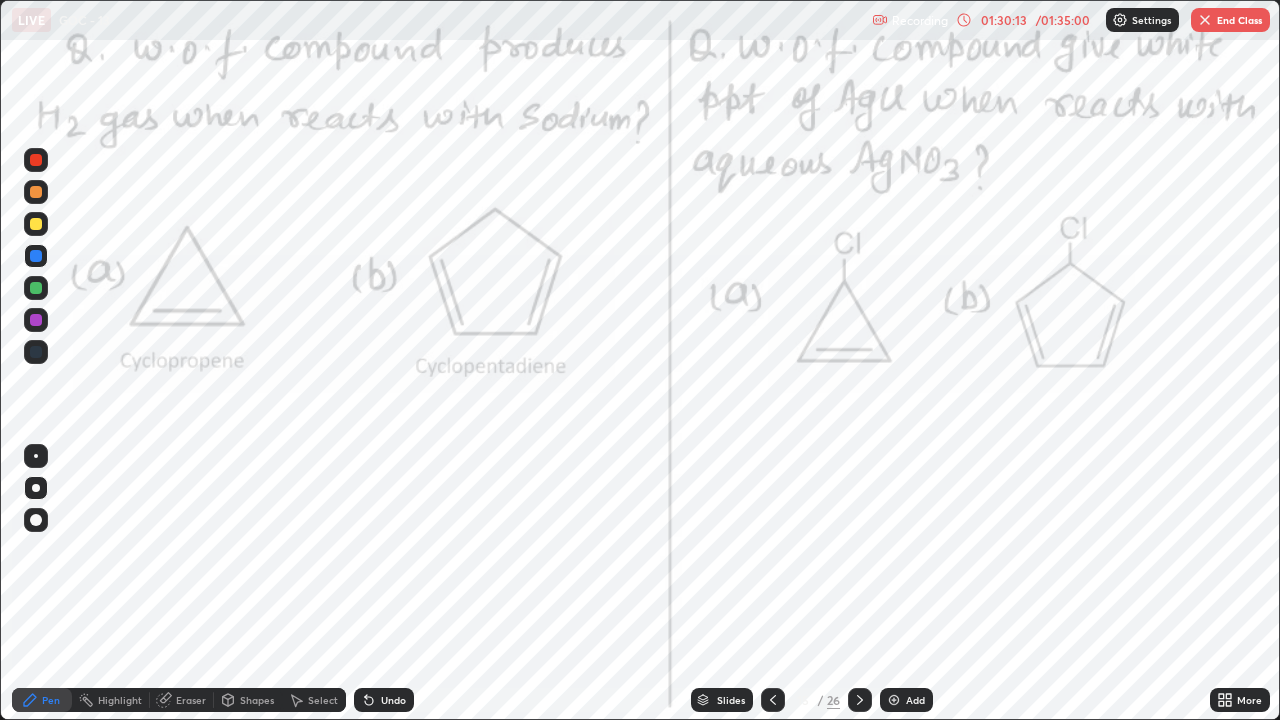 click at bounding box center [36, 160] 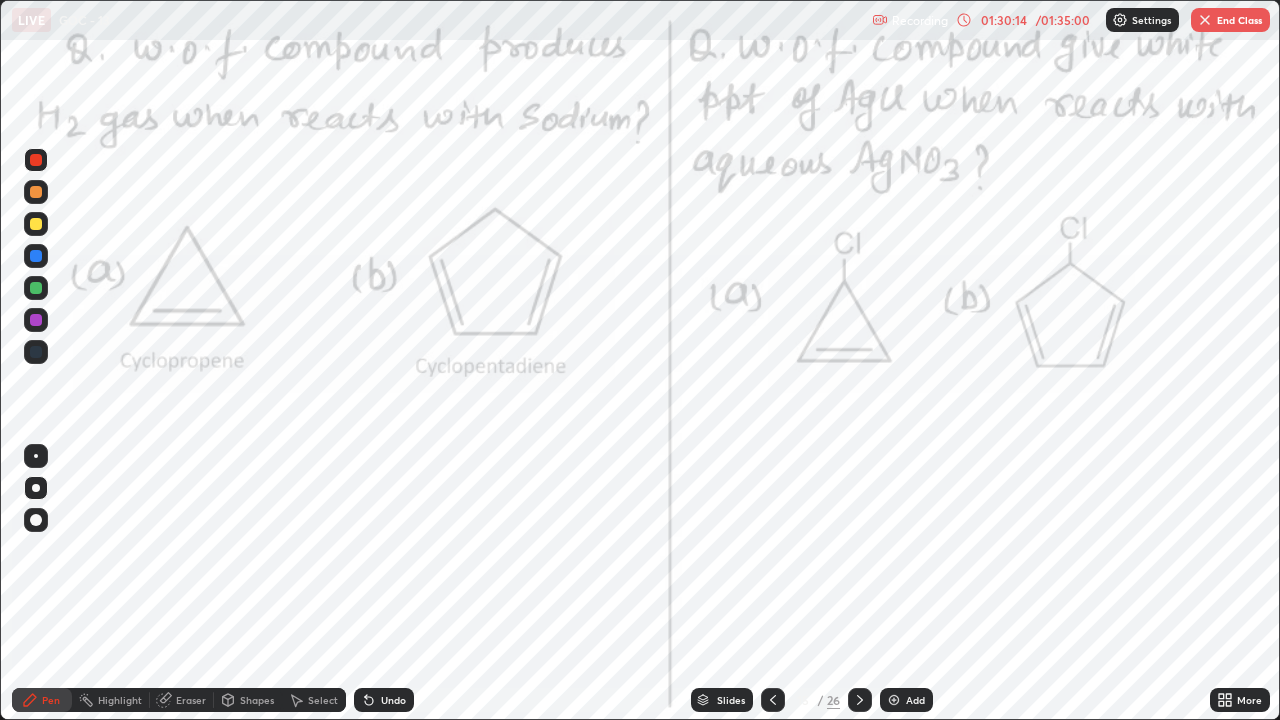 click at bounding box center (36, 320) 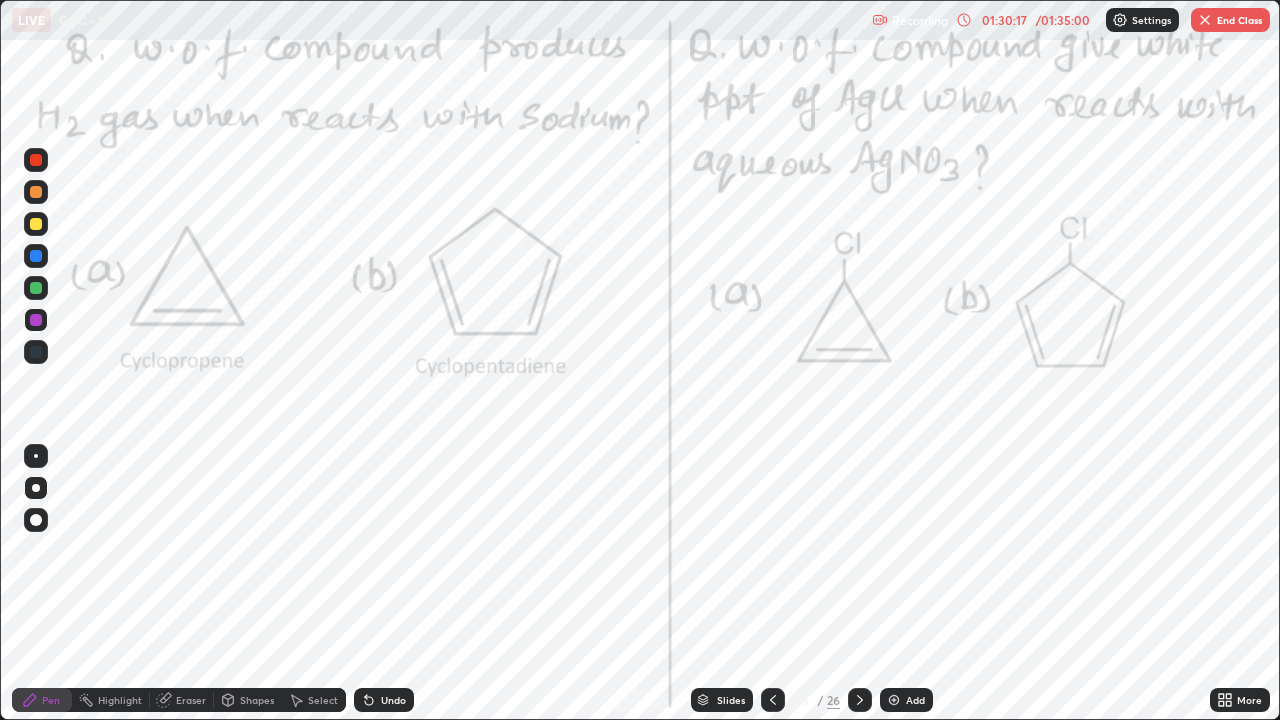 click on "Undo" at bounding box center [384, 700] 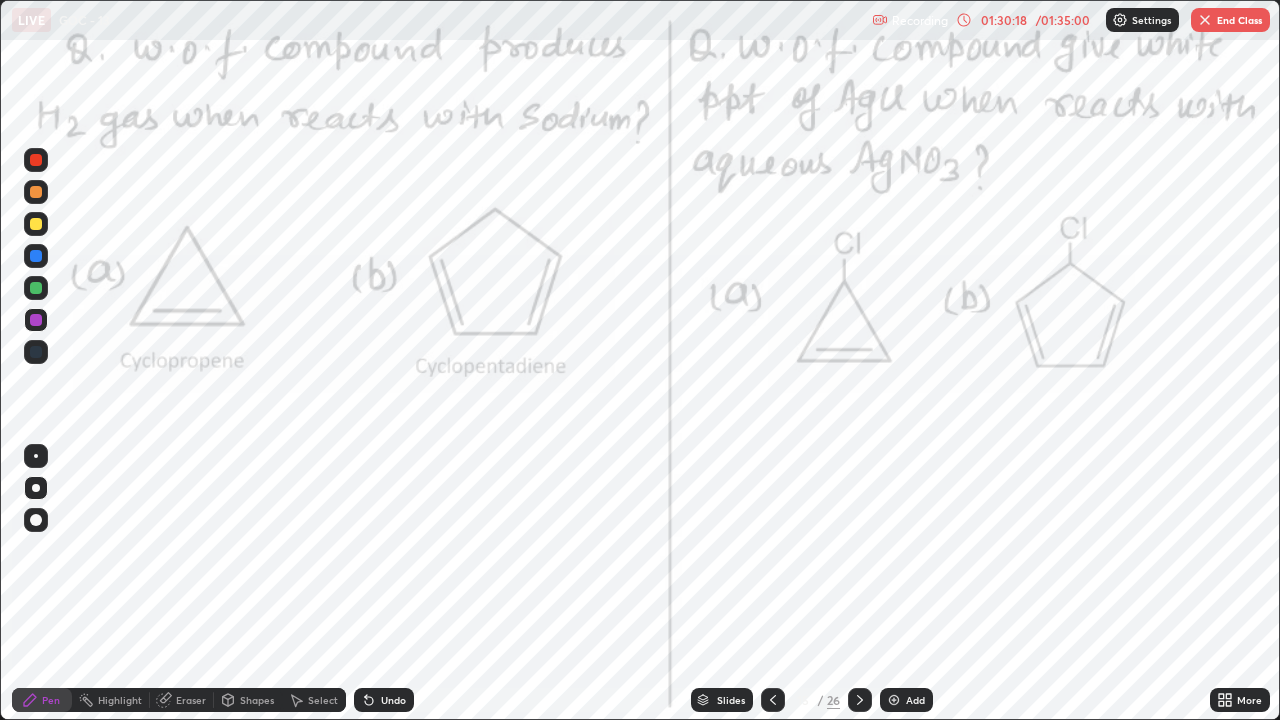 click on "Undo" at bounding box center (393, 700) 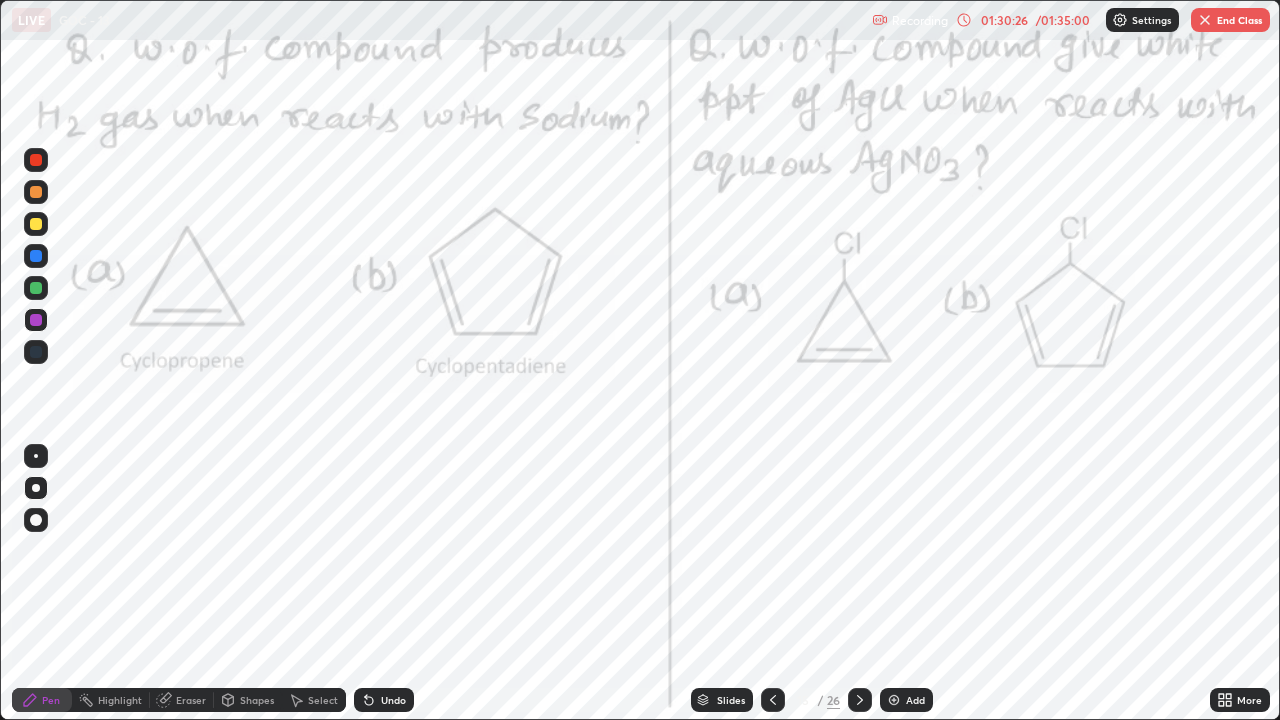 click on "Highlight" at bounding box center (120, 700) 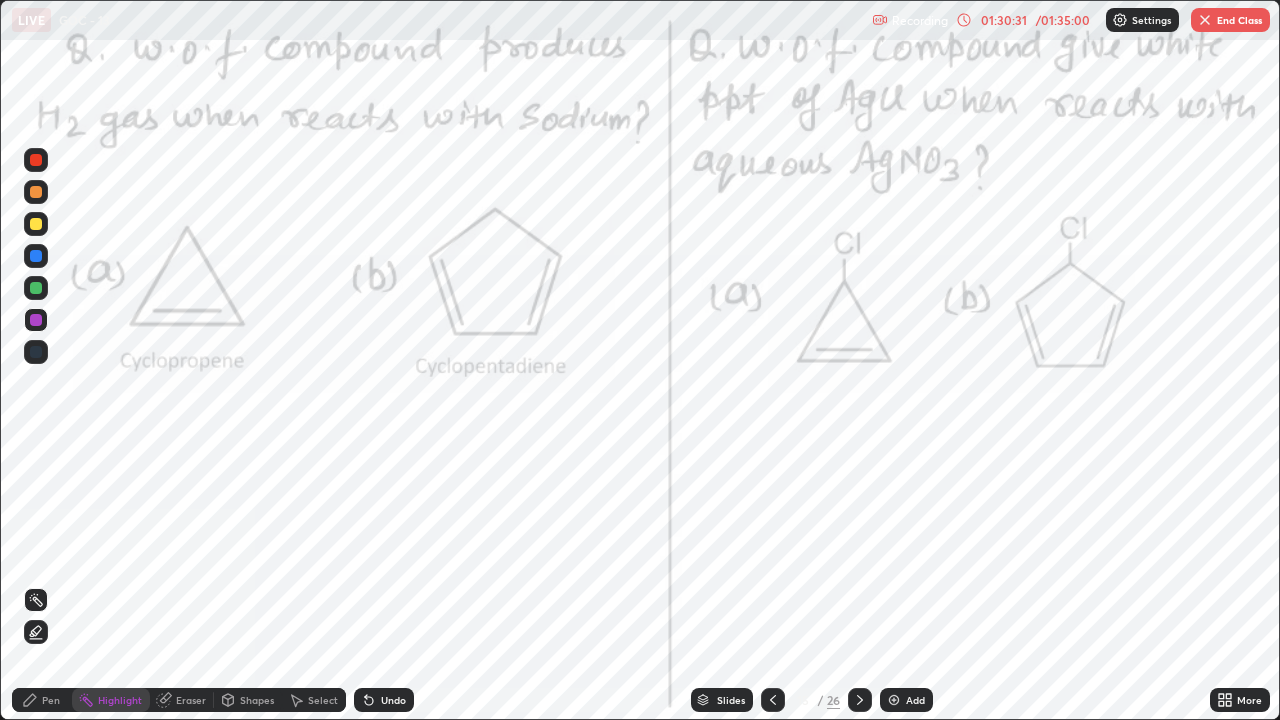 click on "Select" at bounding box center (314, 700) 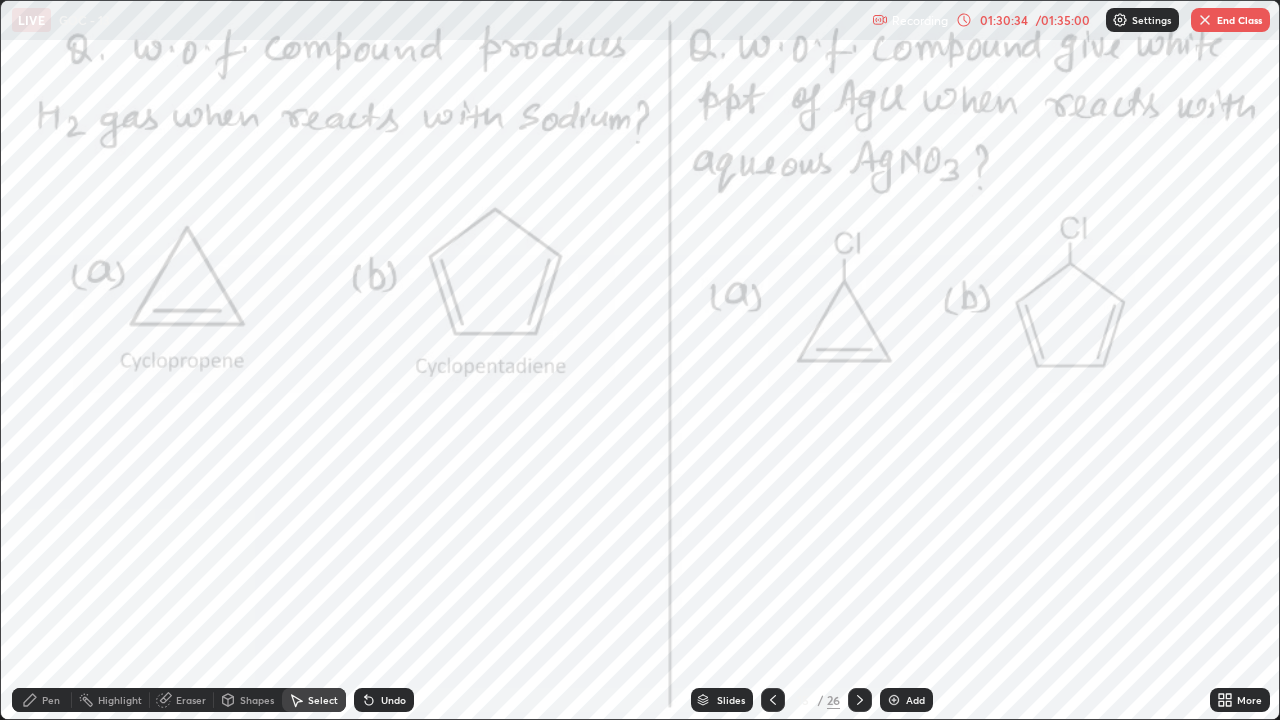 click 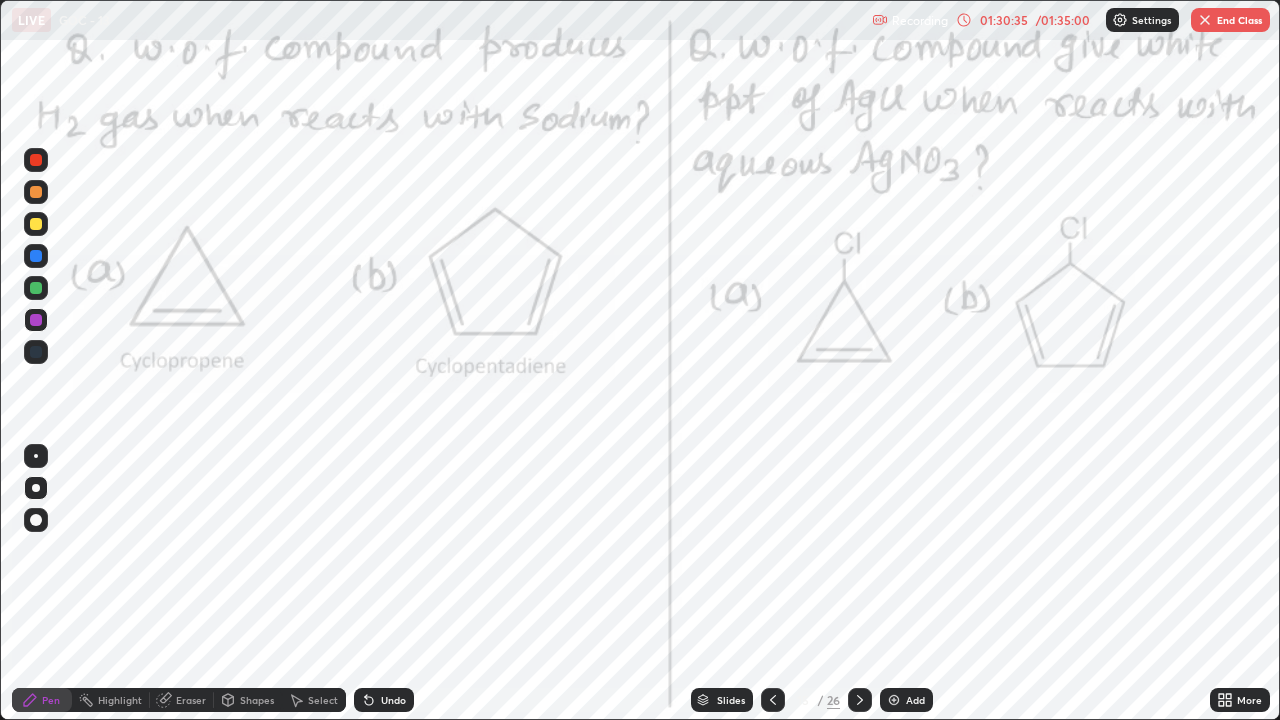 click at bounding box center [36, 160] 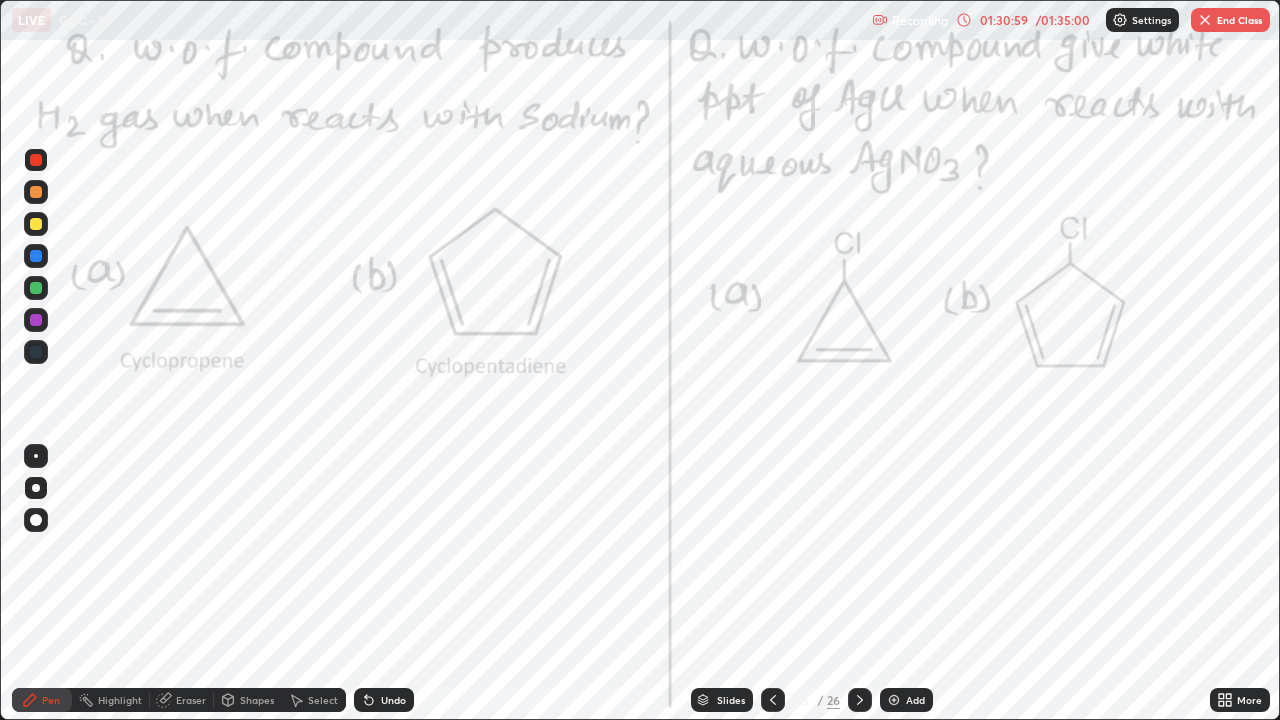 click on "Highlight" at bounding box center (120, 700) 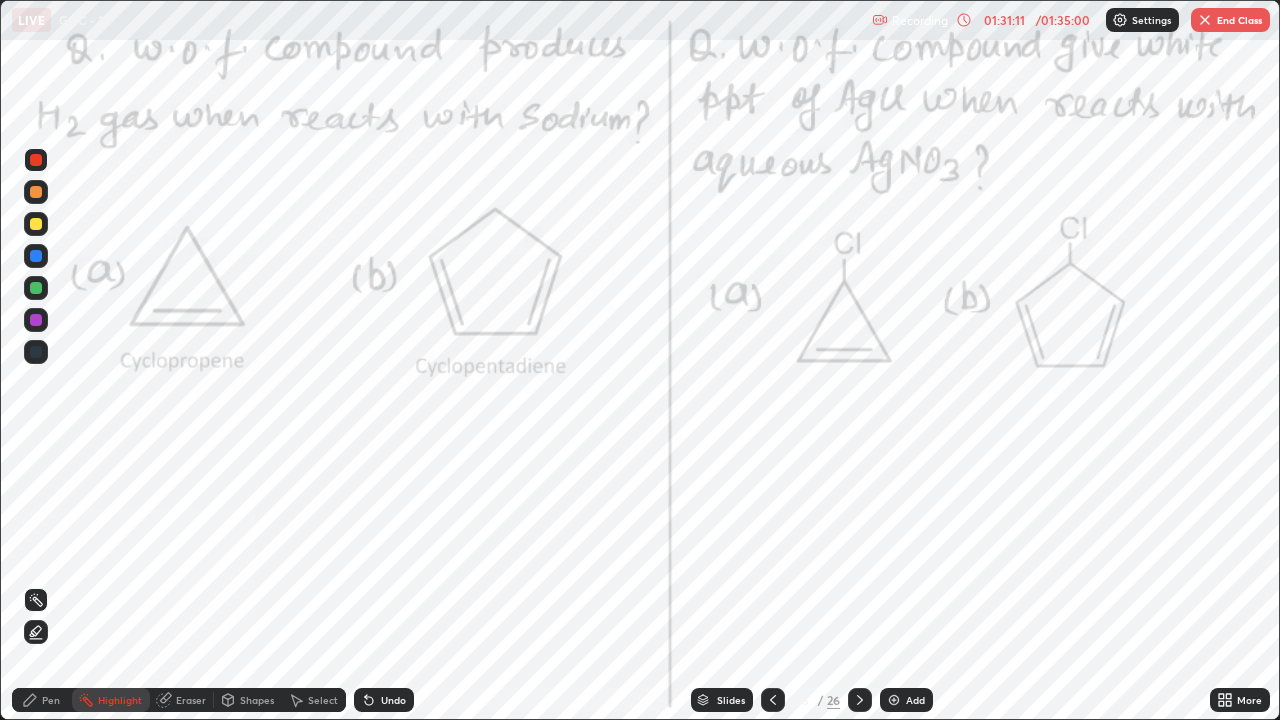 click 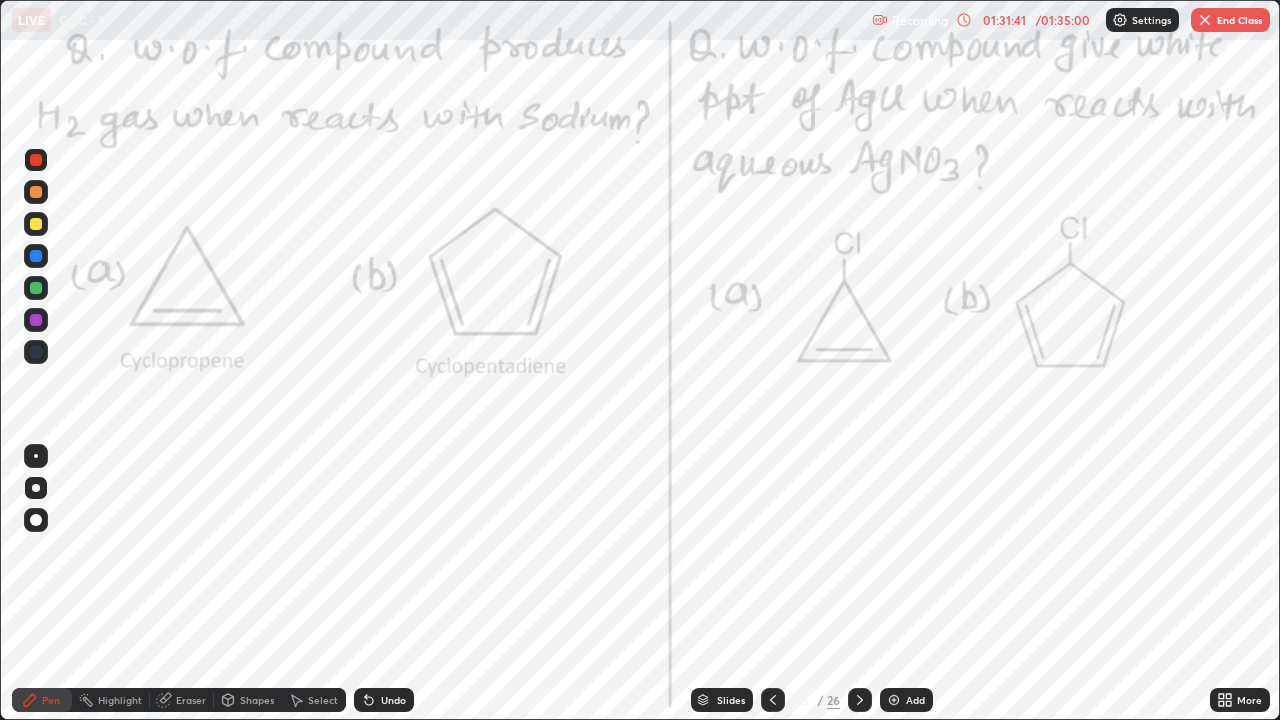 click 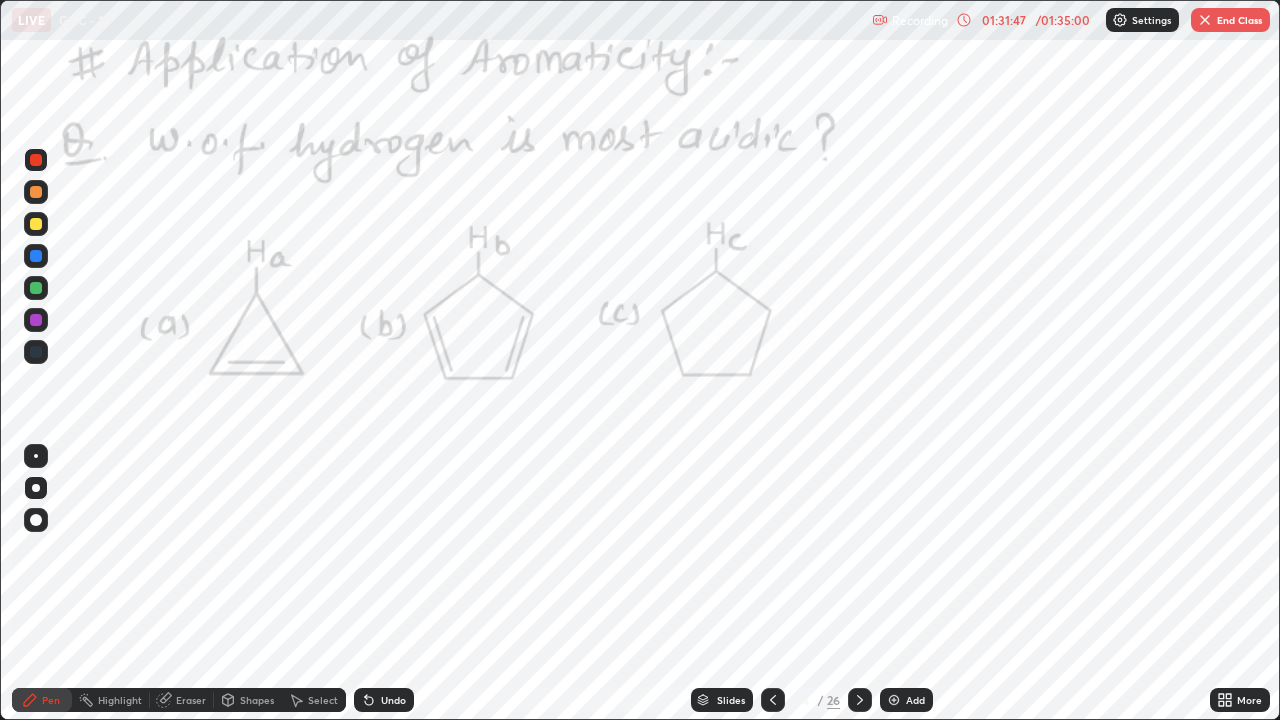 click at bounding box center [860, 700] 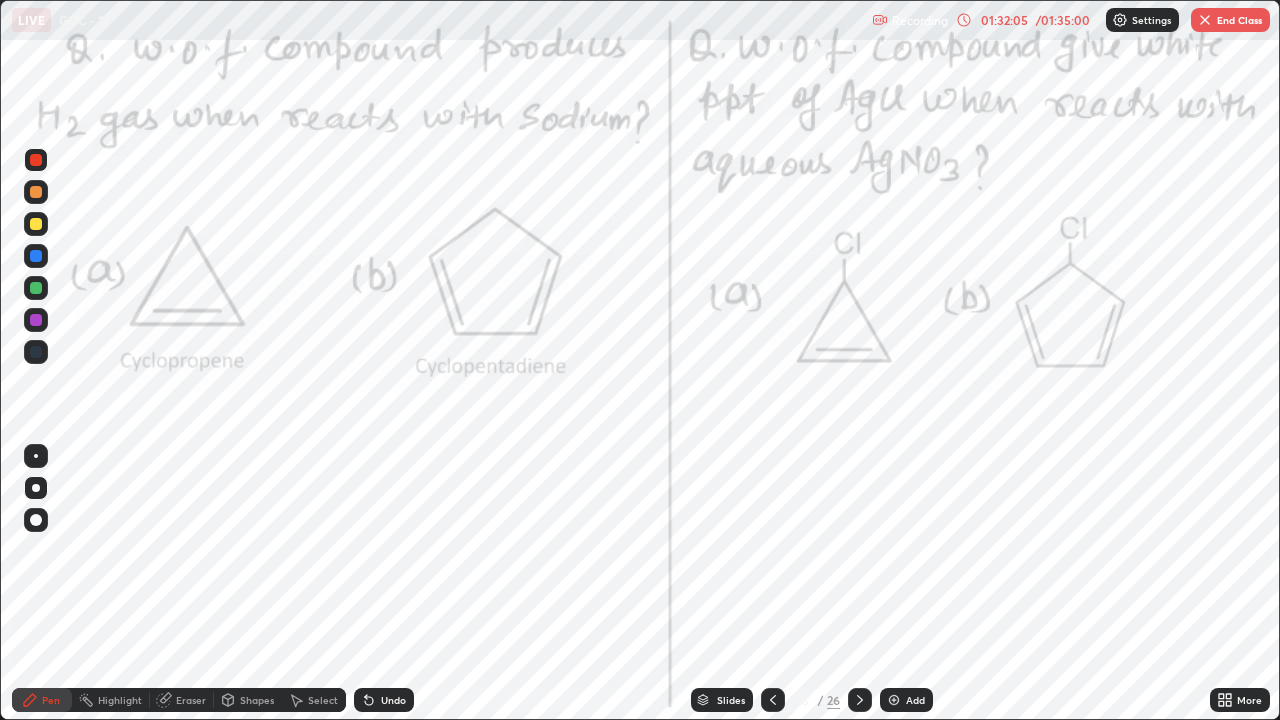 click on "Select" at bounding box center (323, 700) 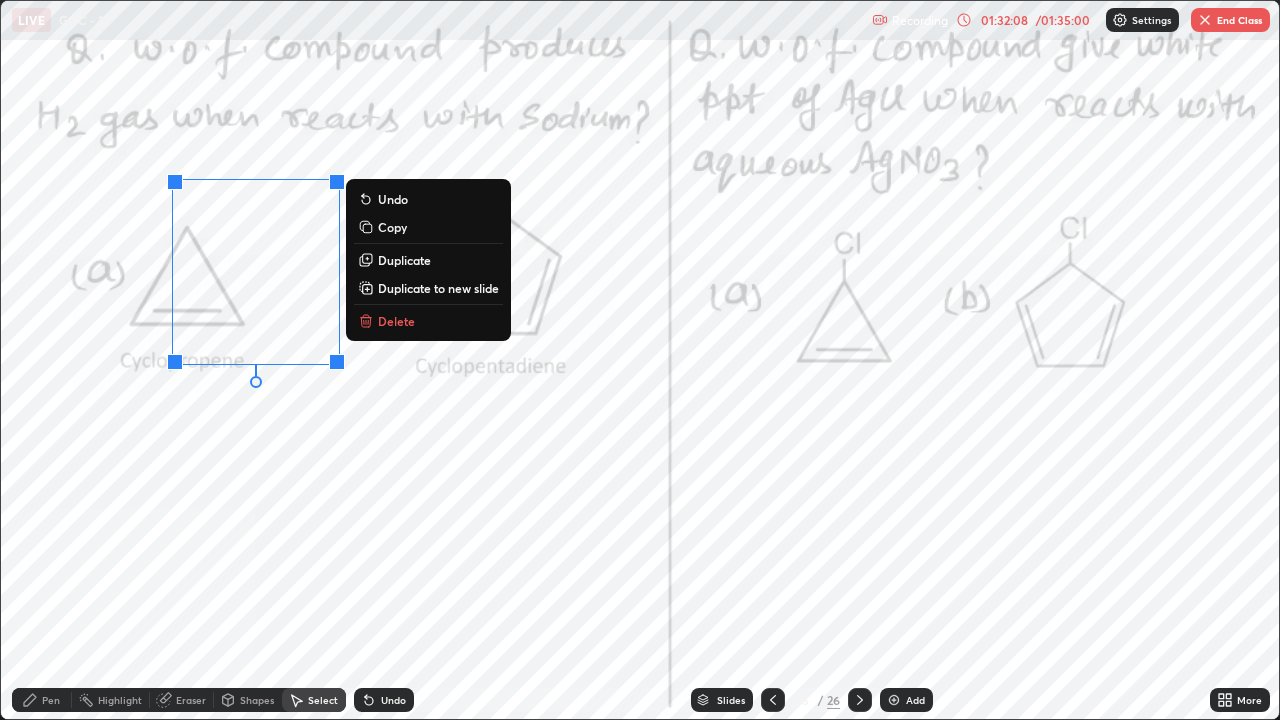 click on "Delete" at bounding box center (396, 321) 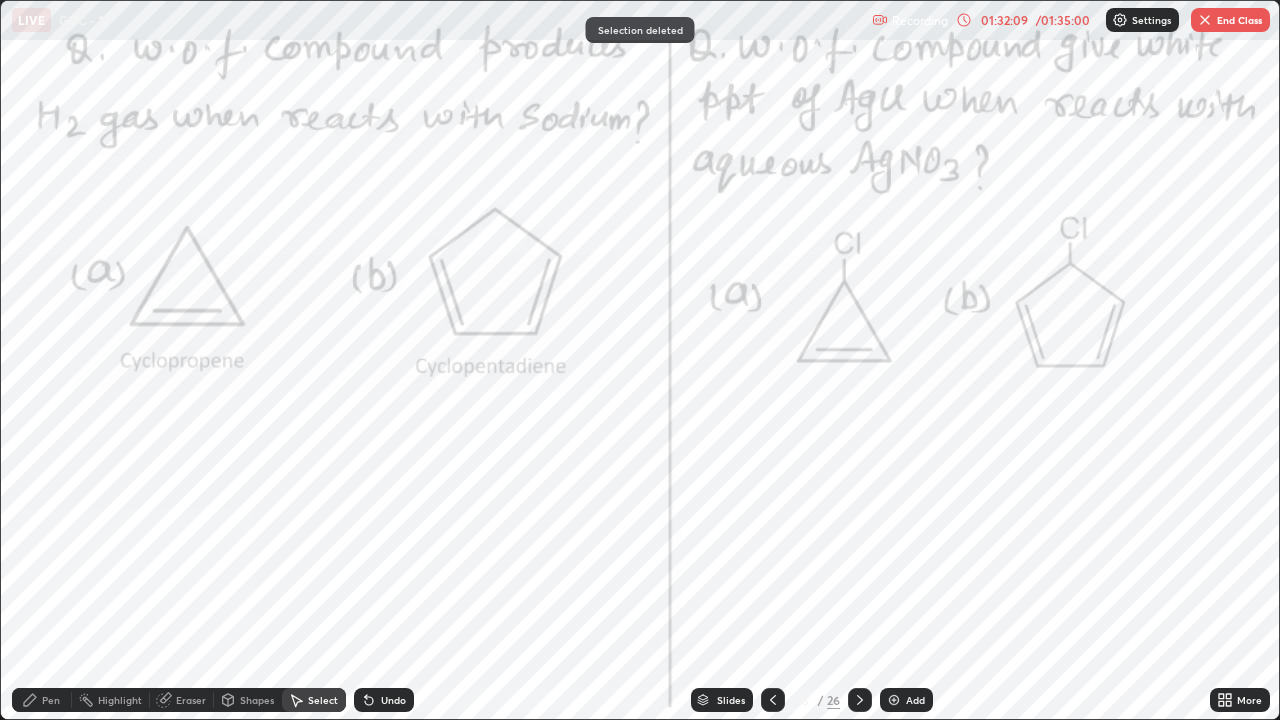 click on "Pen" at bounding box center [42, 700] 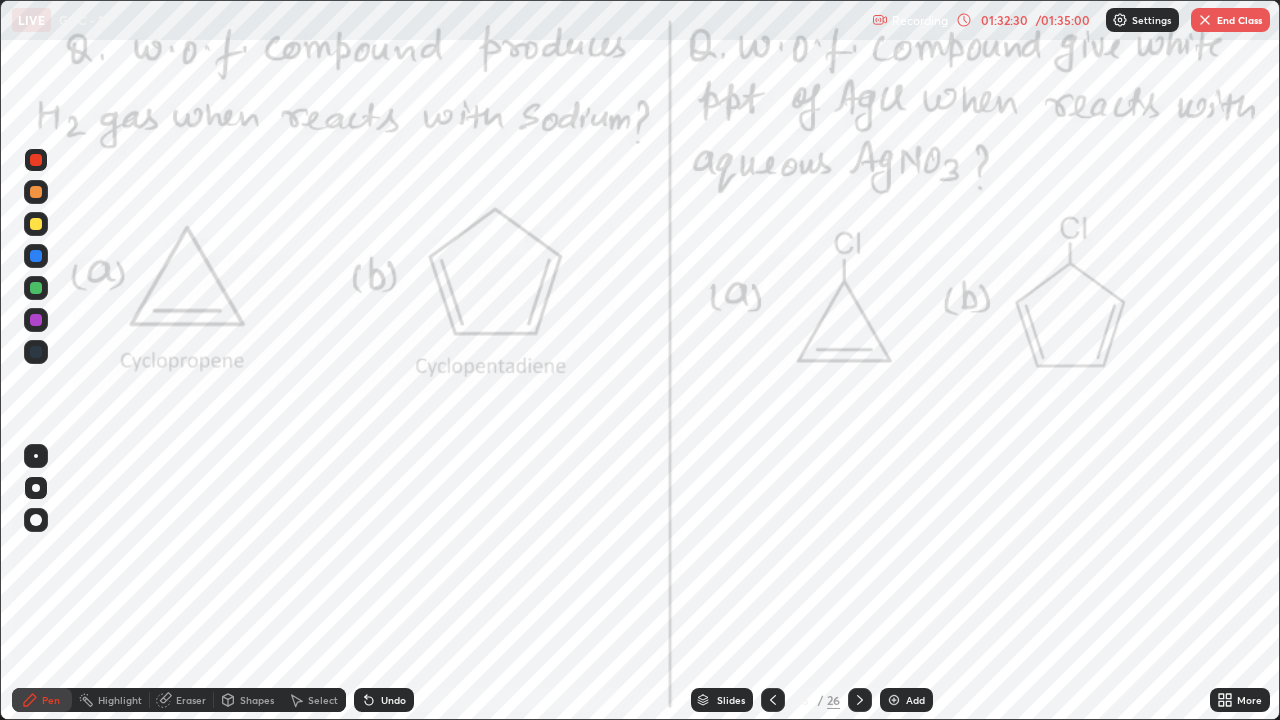 click 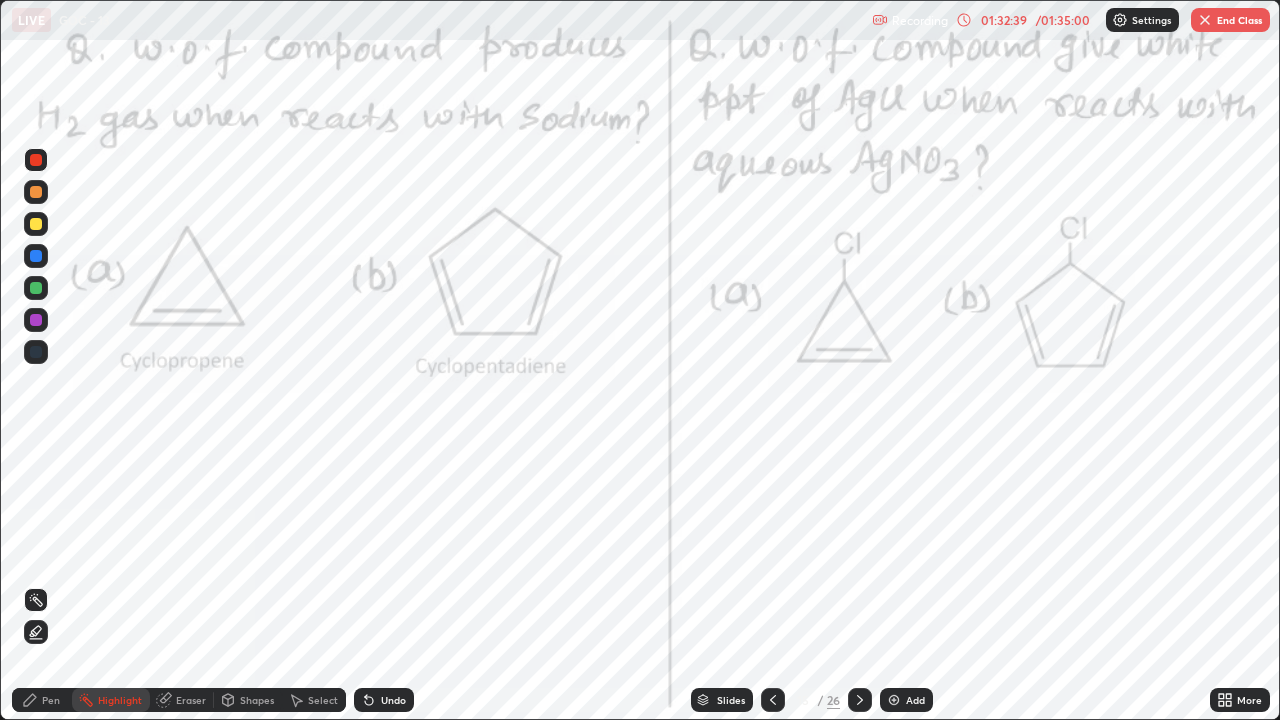 click 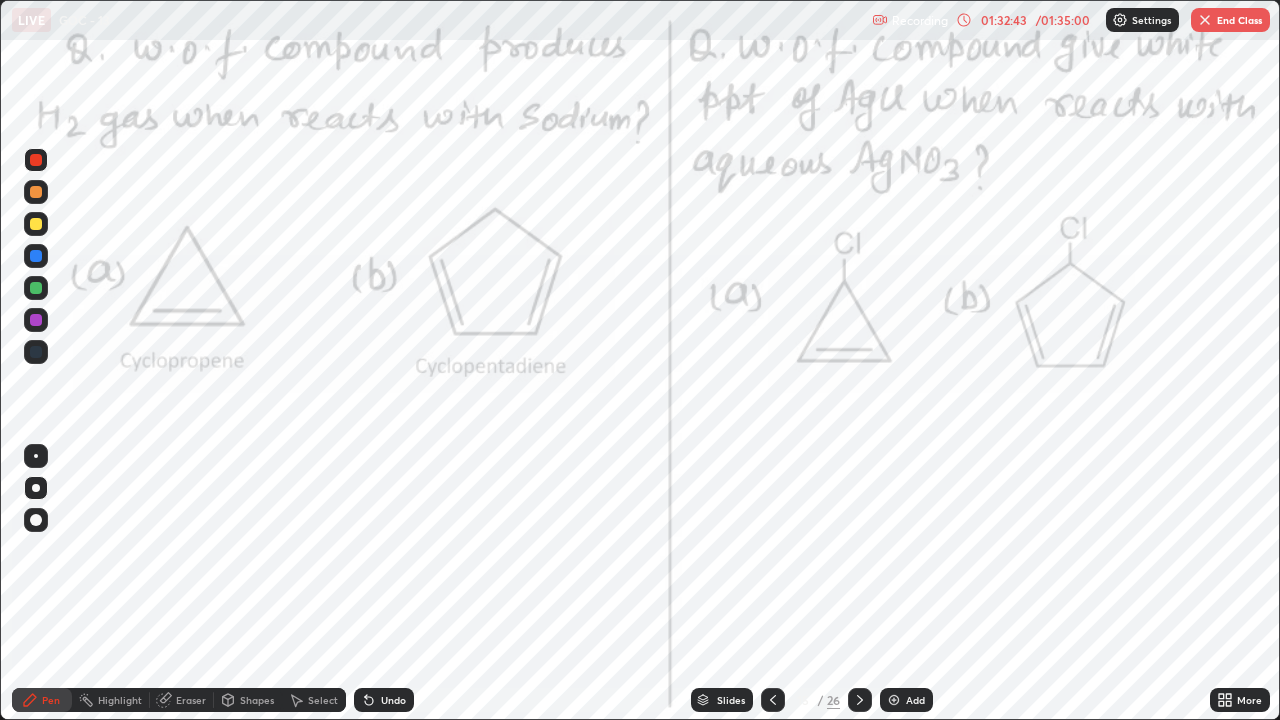 click at bounding box center (36, 256) 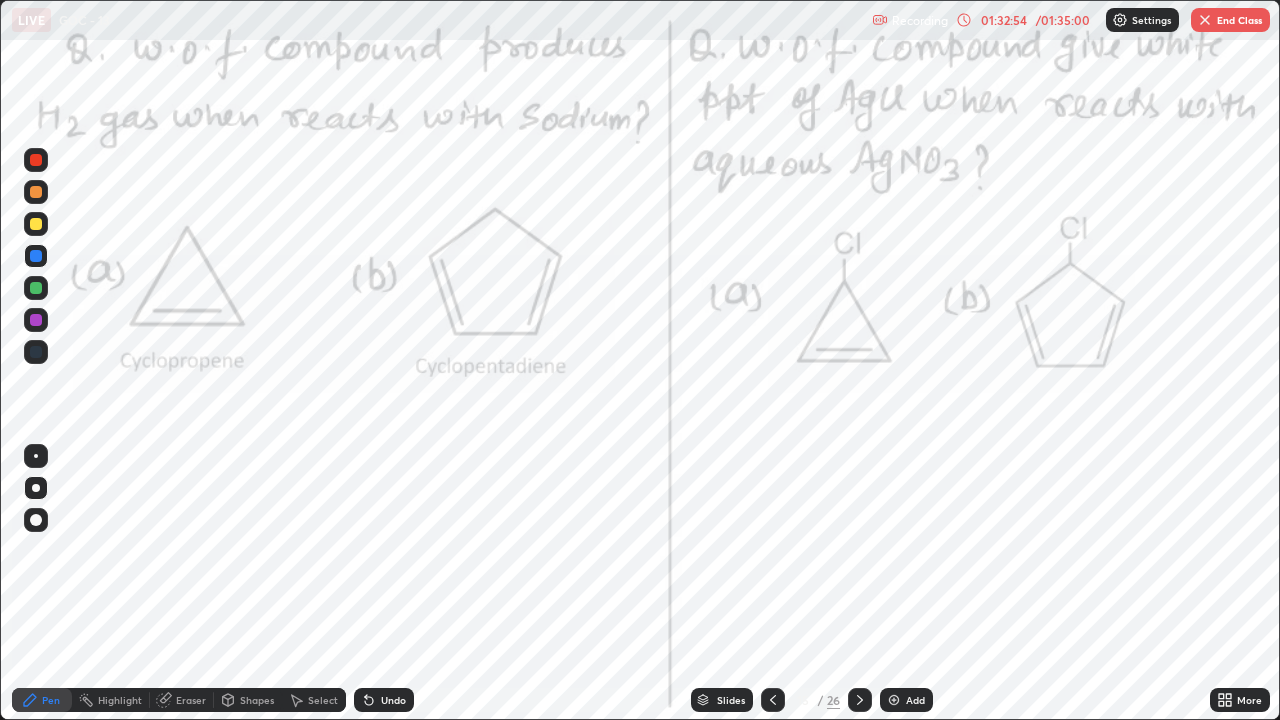click on "01:32:54" at bounding box center (1004, 20) 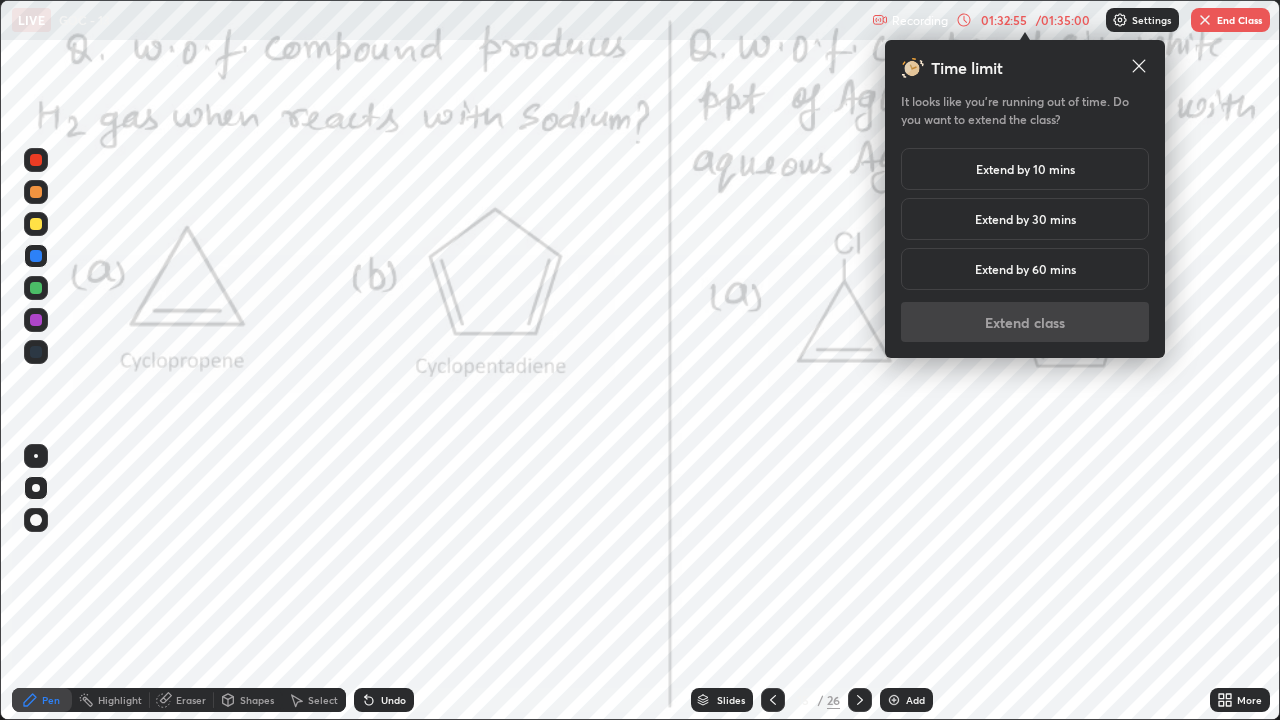 click on "Extend by 10 mins" at bounding box center [1025, 169] 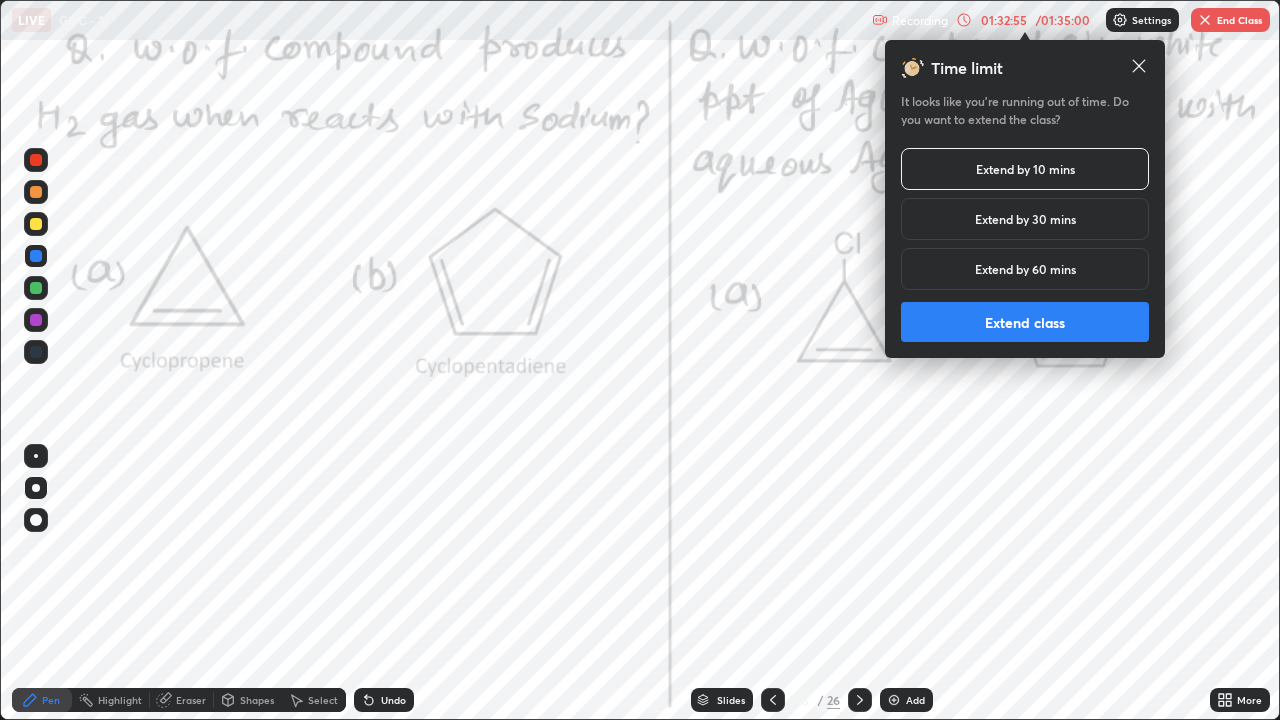 click on "Extend class" at bounding box center [1025, 322] 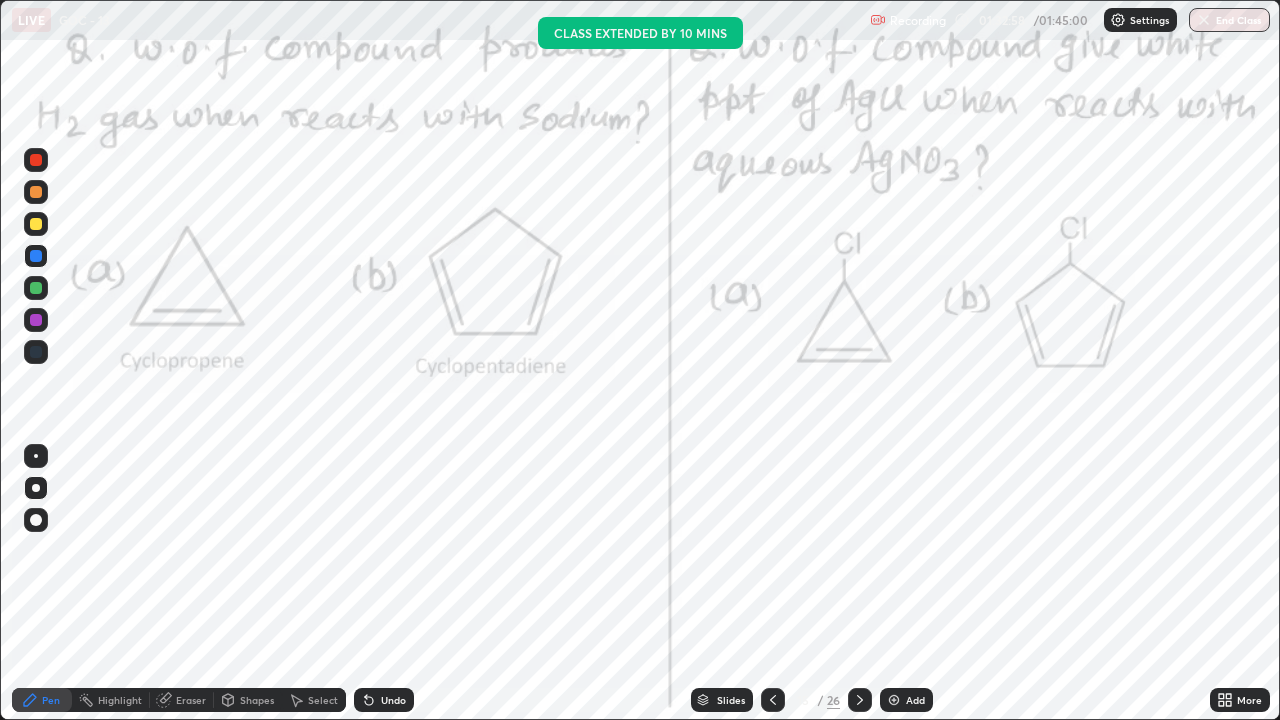 click at bounding box center (36, 160) 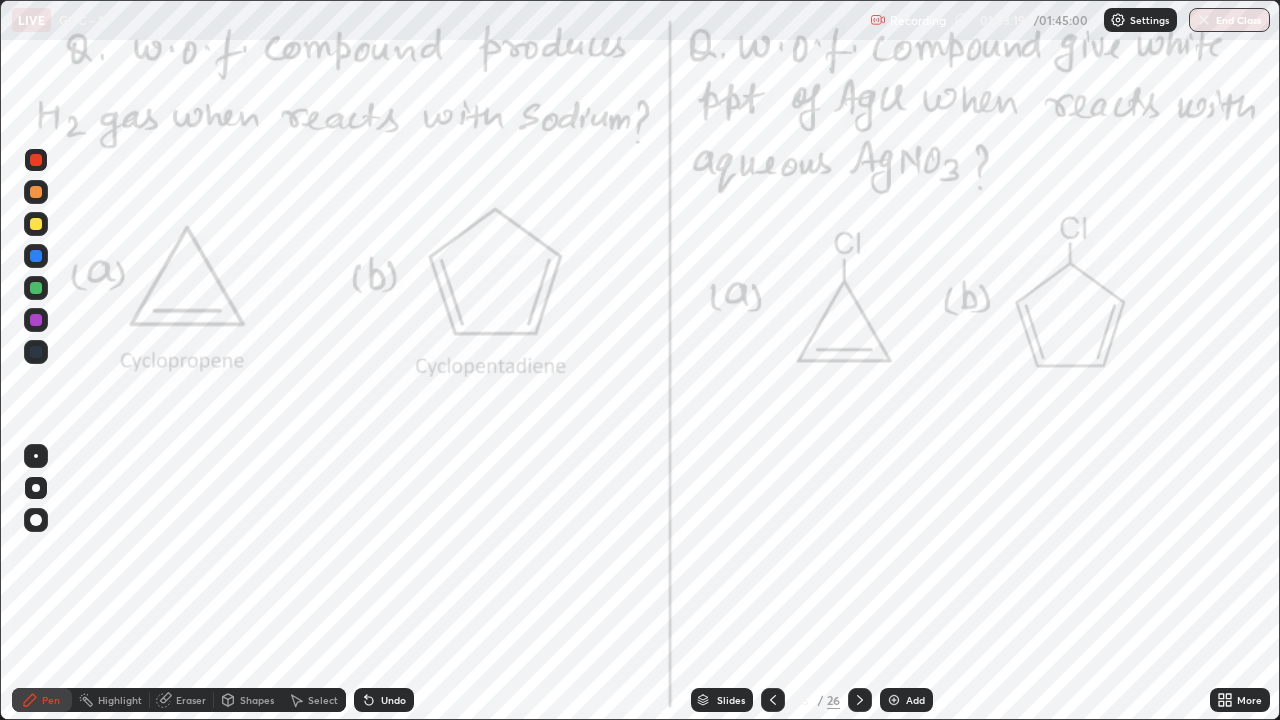 click at bounding box center (36, 256) 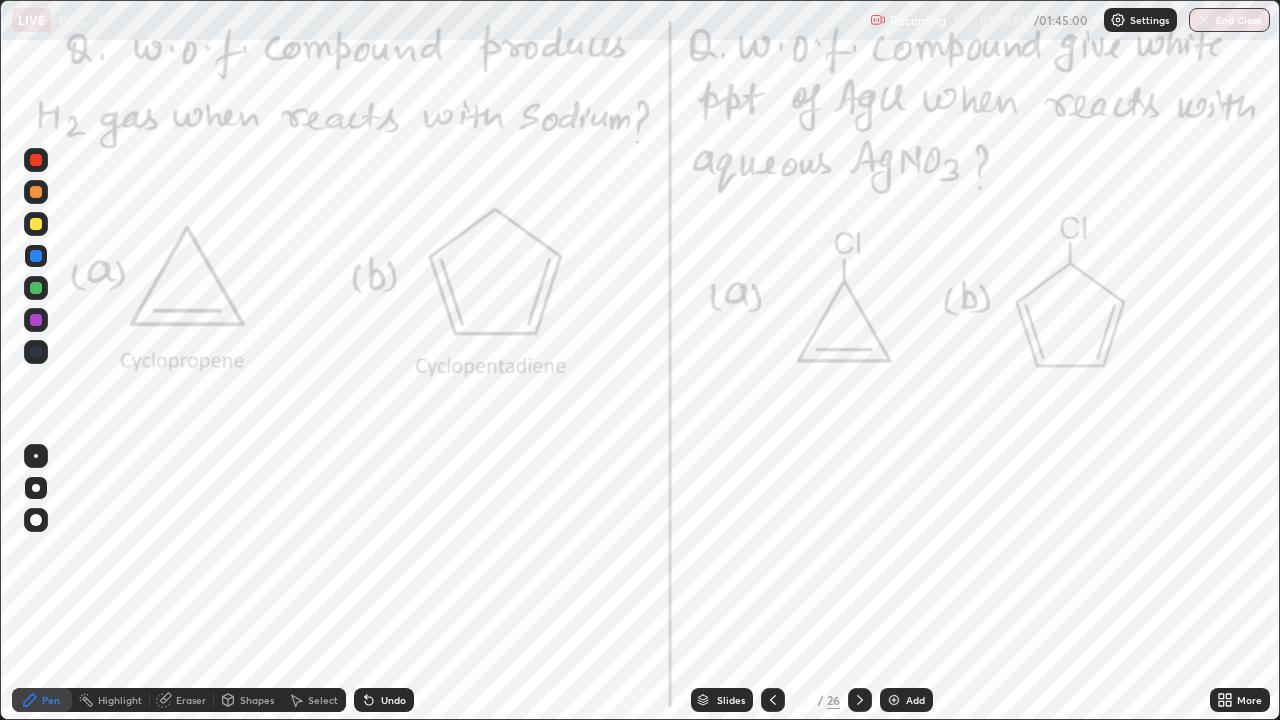 click at bounding box center (36, 320) 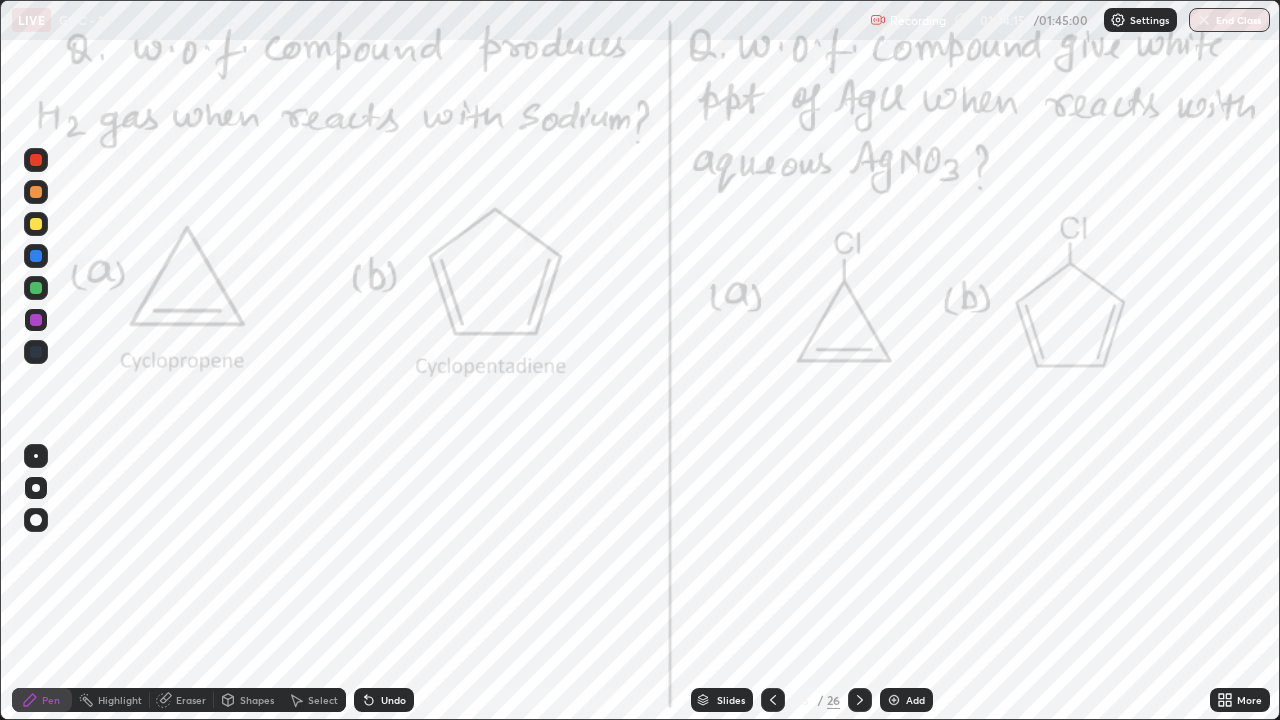 click on "Undo" at bounding box center [384, 700] 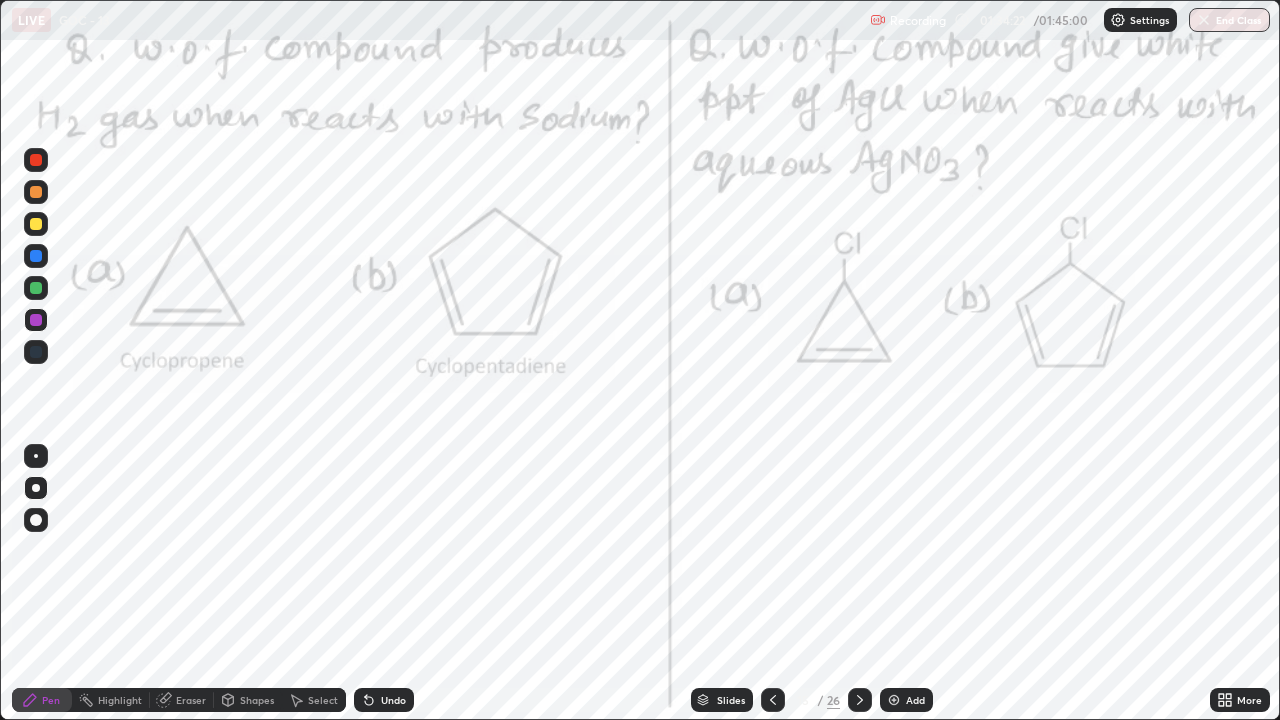 click on "Undo" at bounding box center [393, 700] 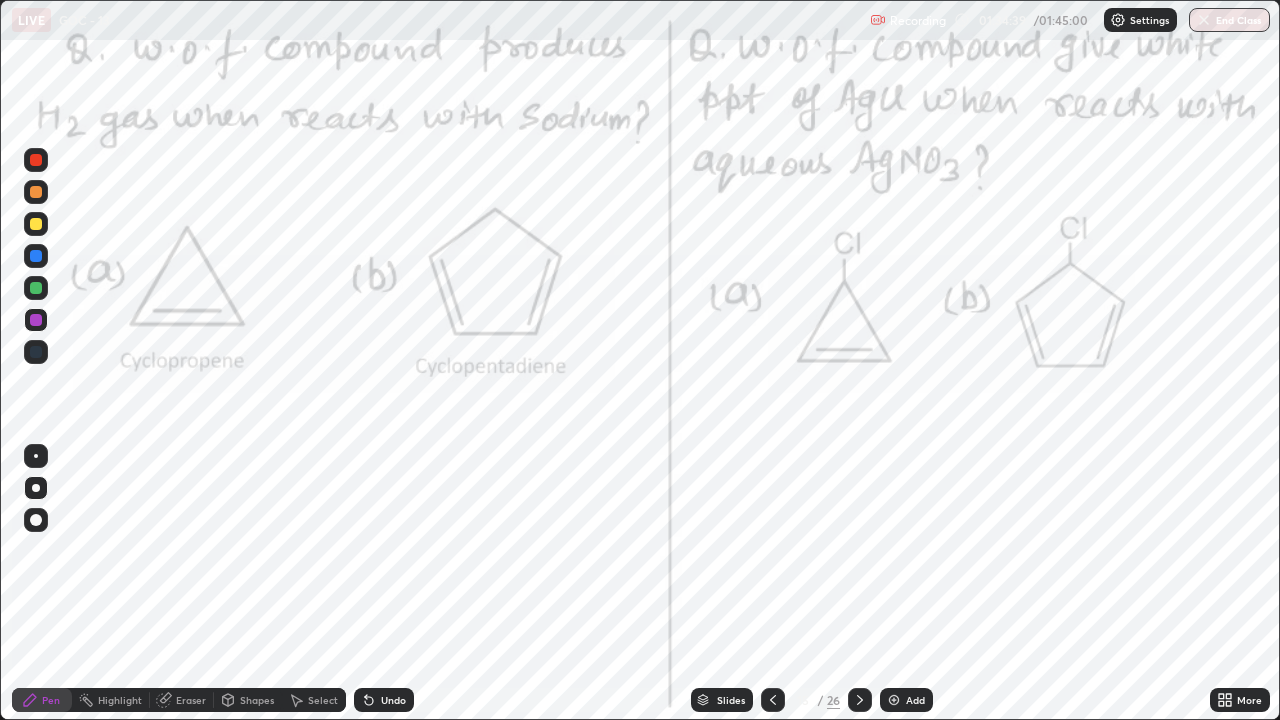 click at bounding box center [36, 160] 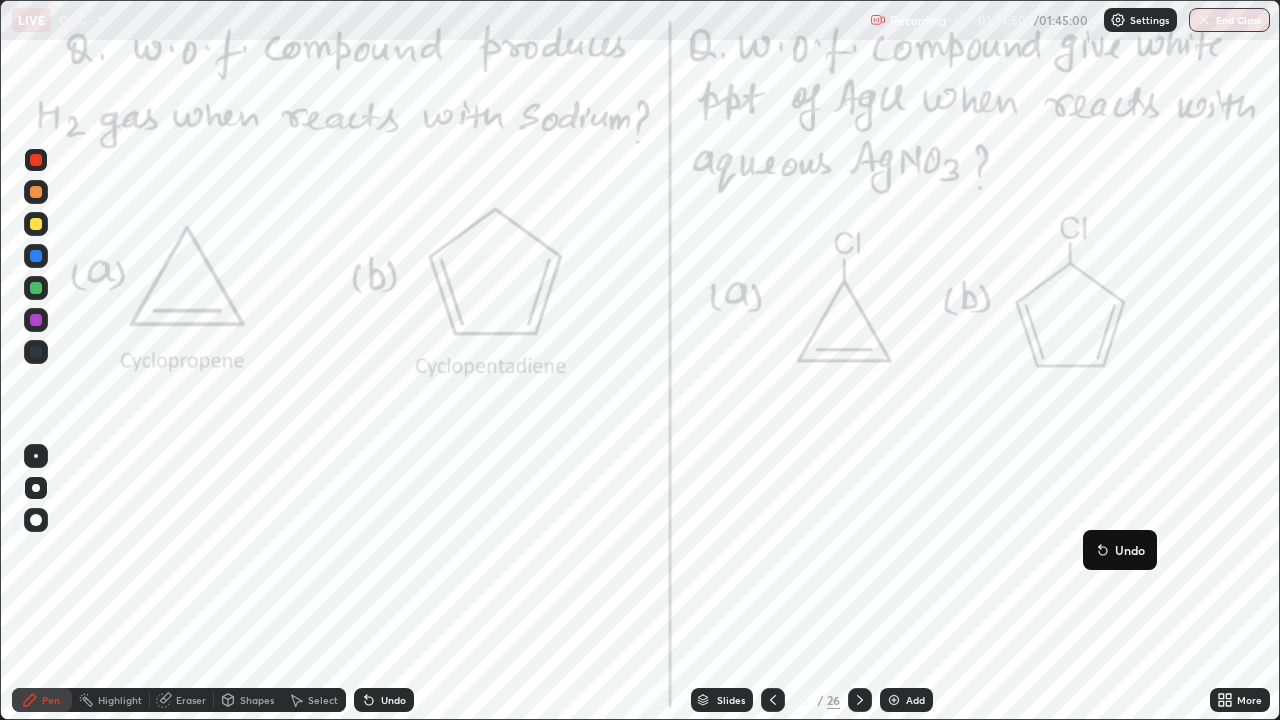 click on "Pen" at bounding box center [51, 700] 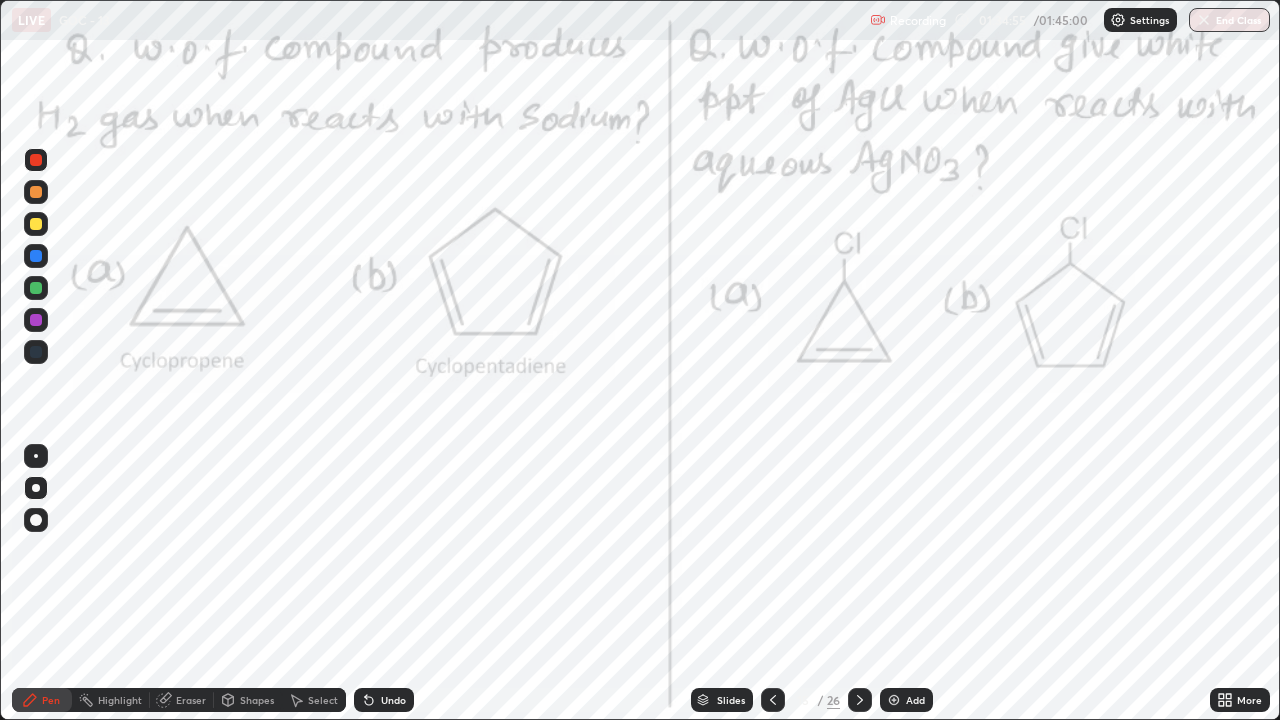 click 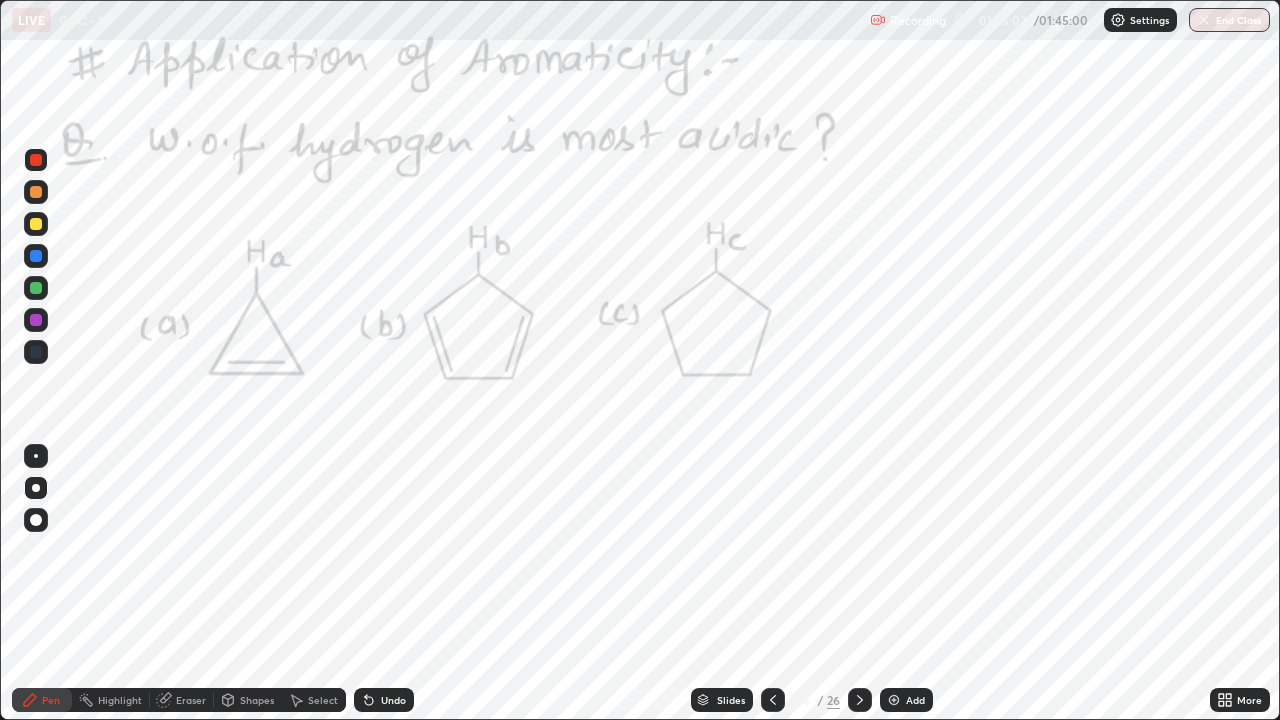 click 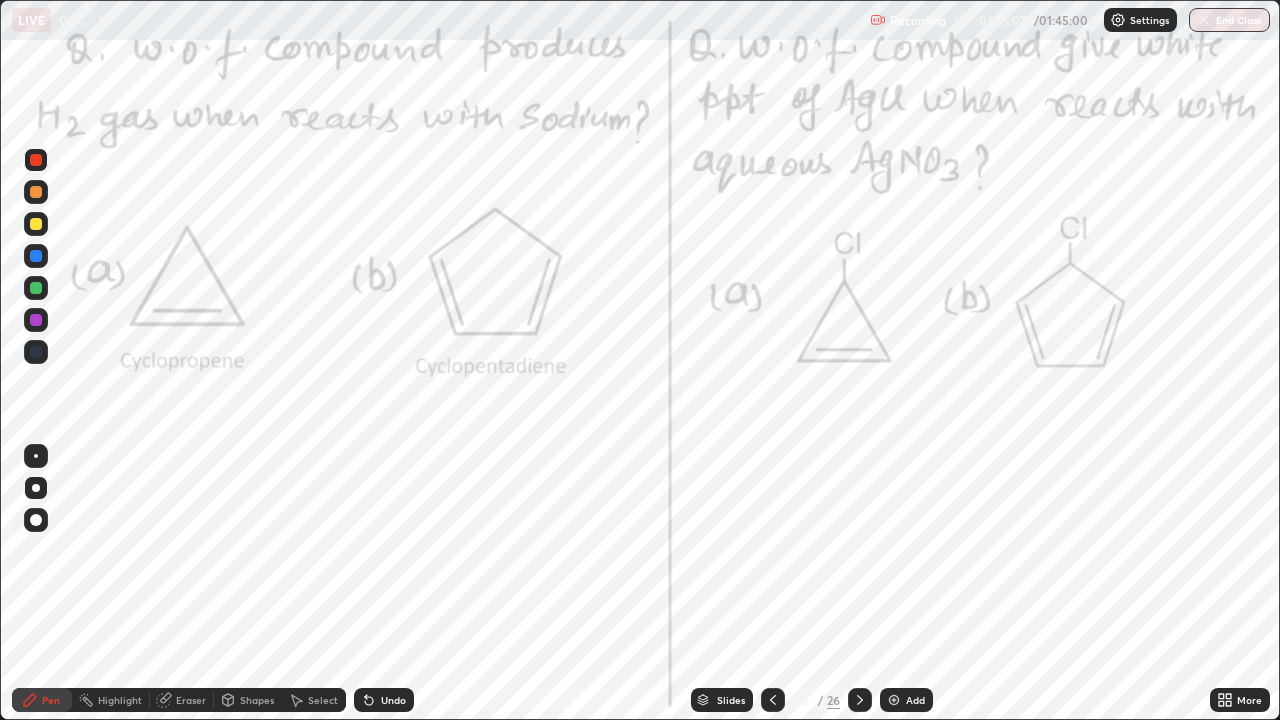 click at bounding box center [36, 288] 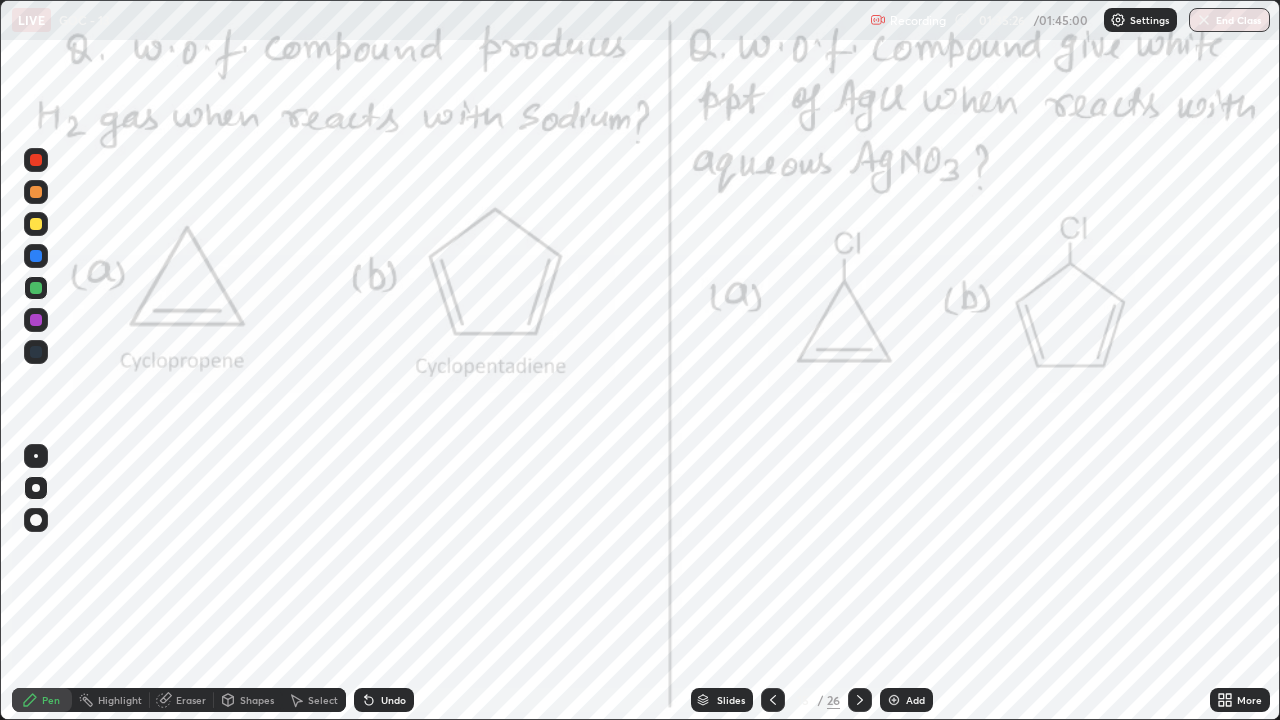 click 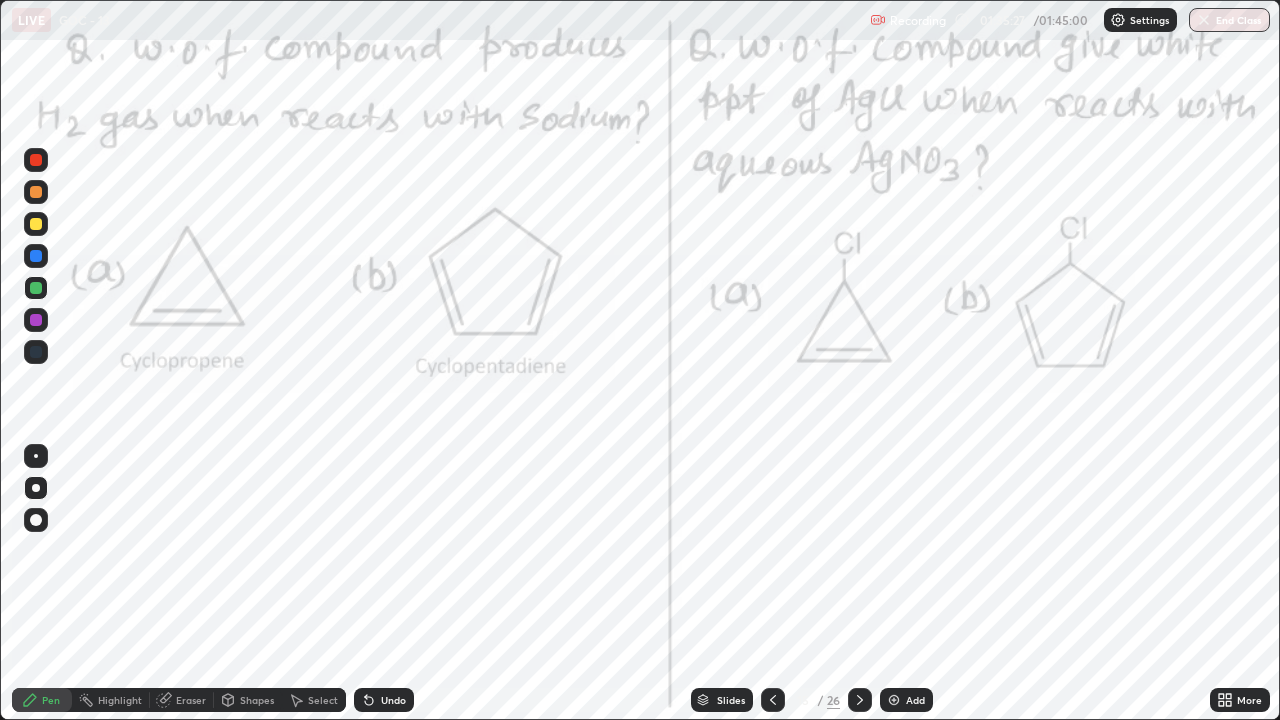 click at bounding box center (36, 160) 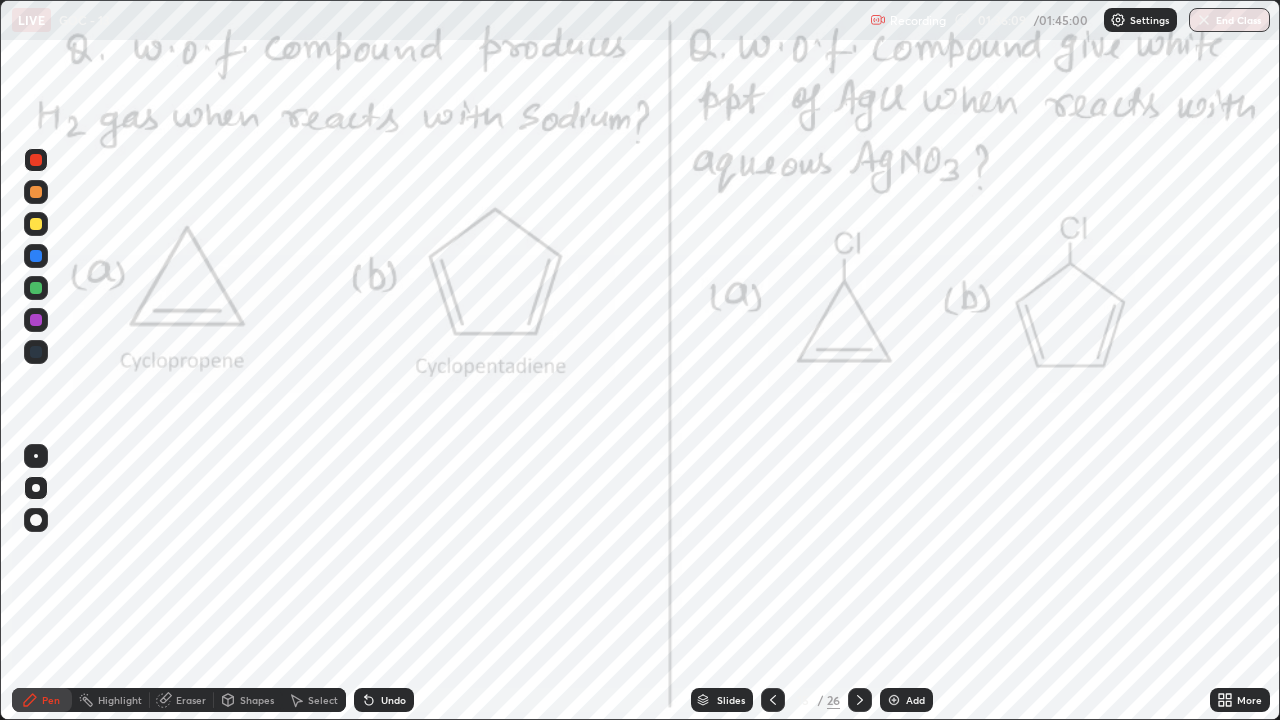 click 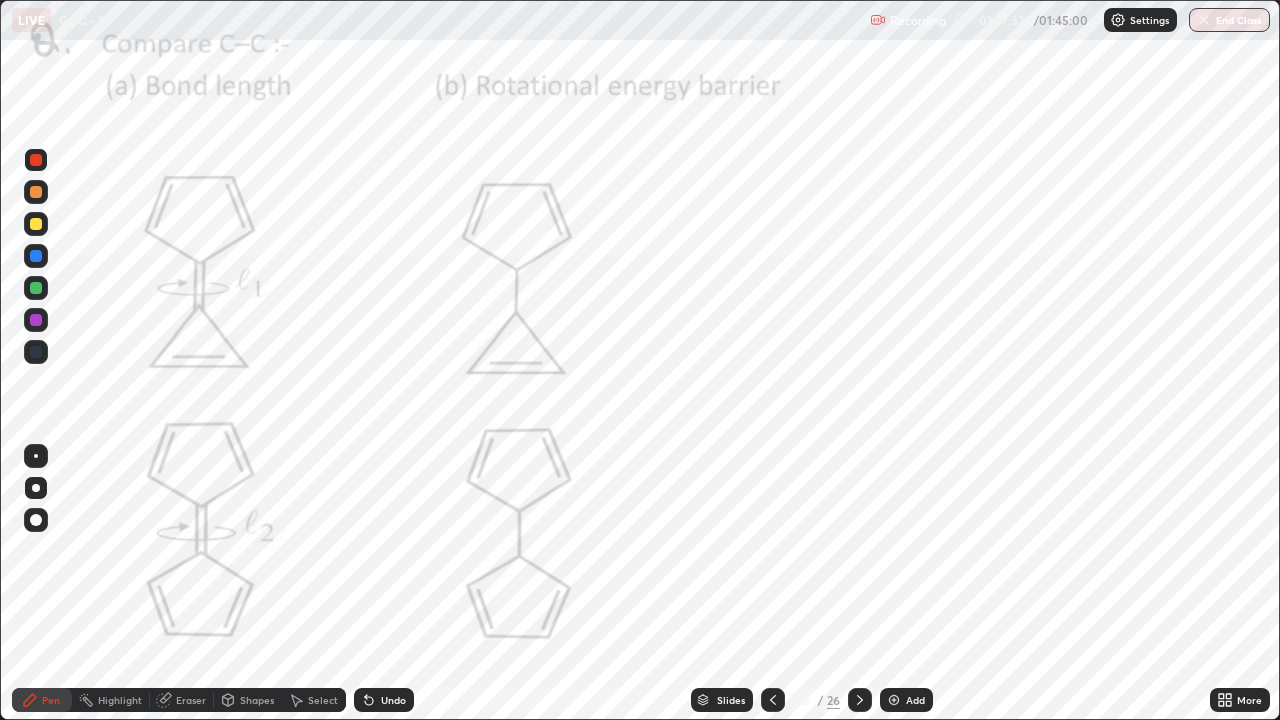 click on "Undo" at bounding box center [393, 700] 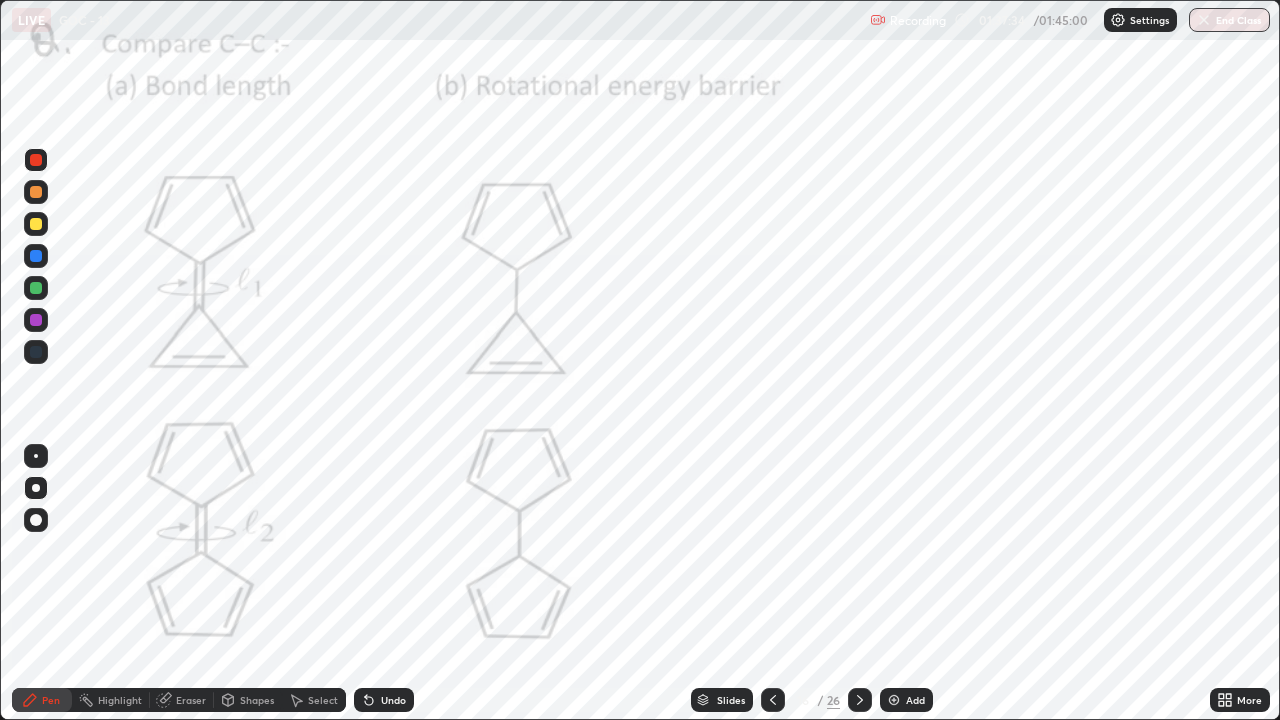 click on "Undo" at bounding box center (393, 700) 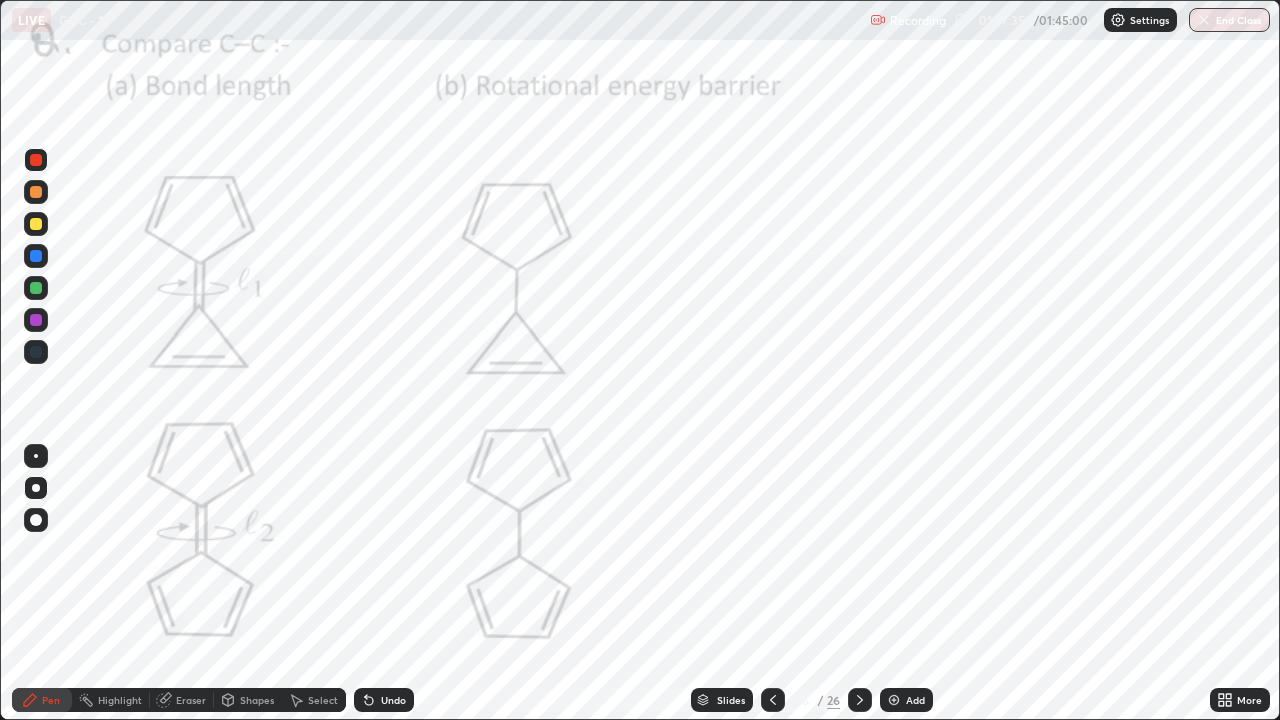 click on "Undo" at bounding box center [393, 700] 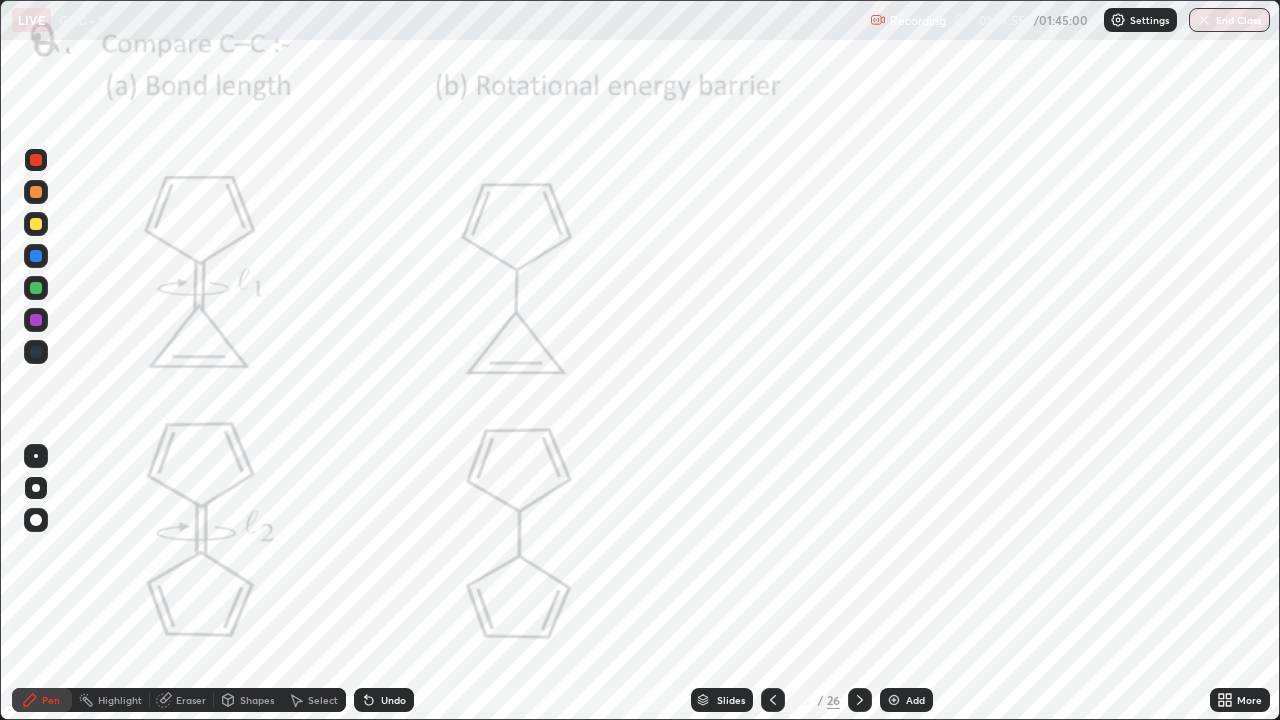 click 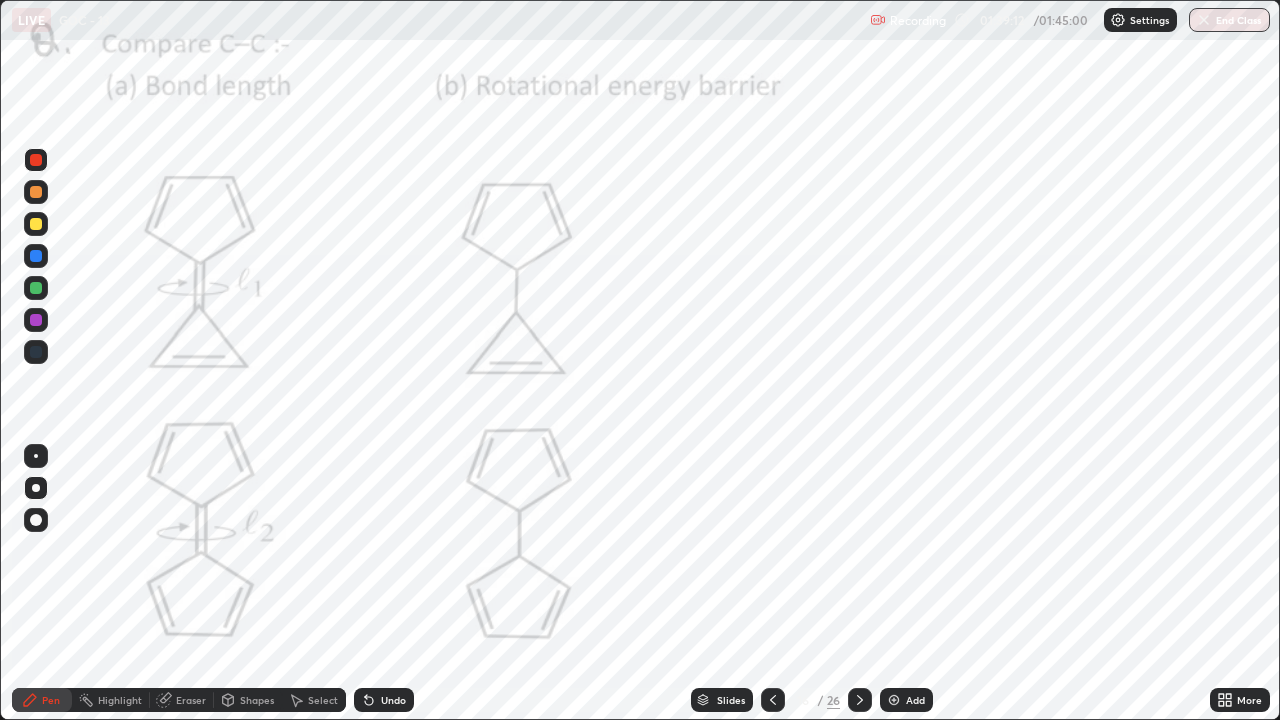click at bounding box center [36, 288] 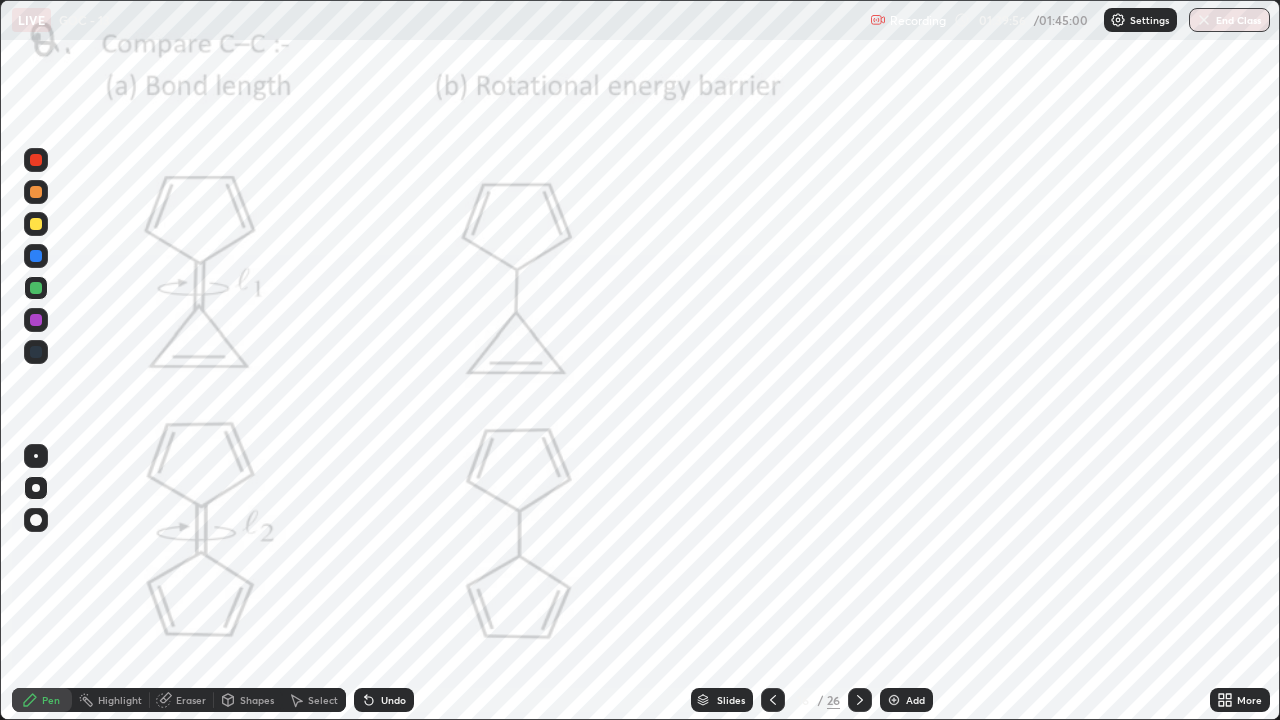 click at bounding box center [36, 256] 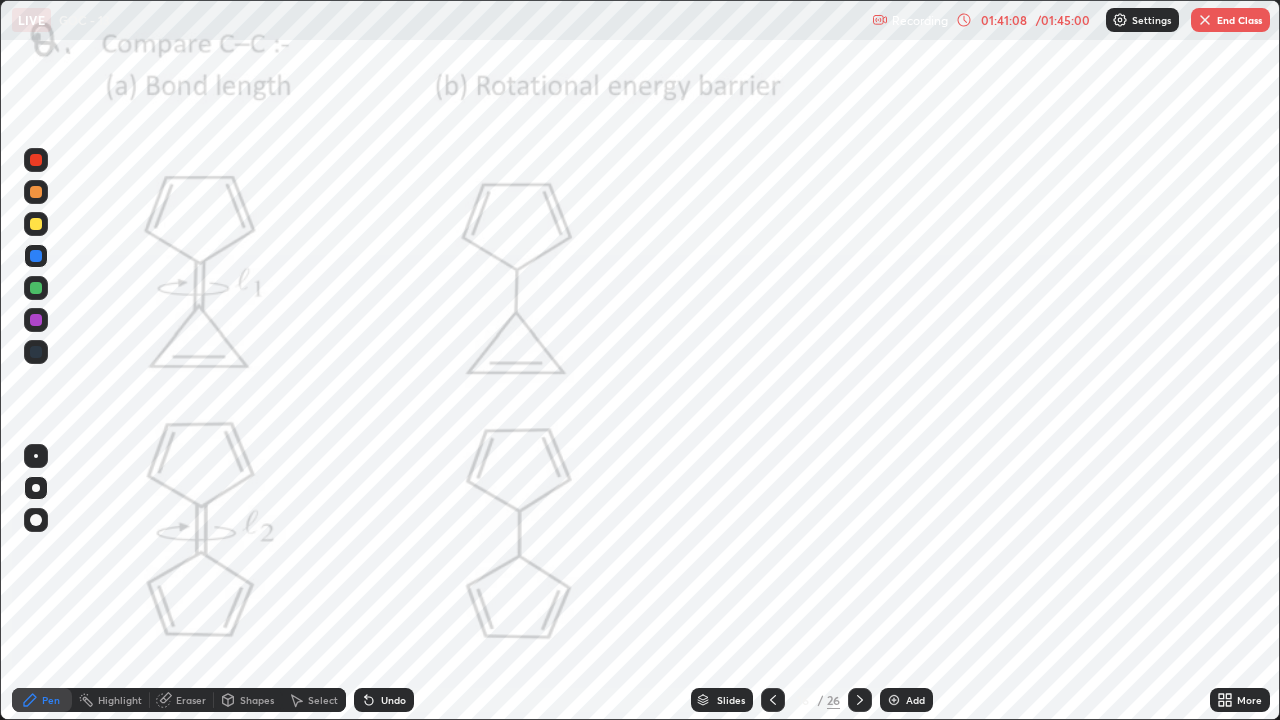 click at bounding box center (36, 160) 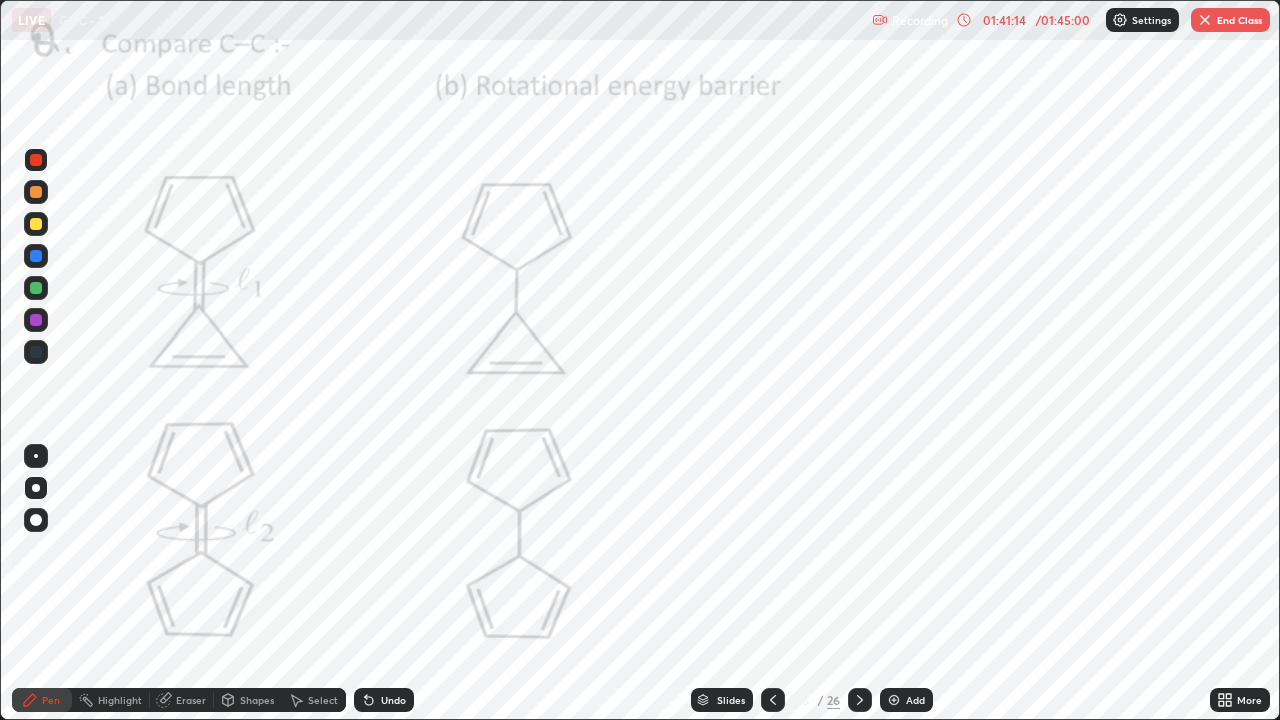 click on "Setting up your live class" at bounding box center [640, 360] 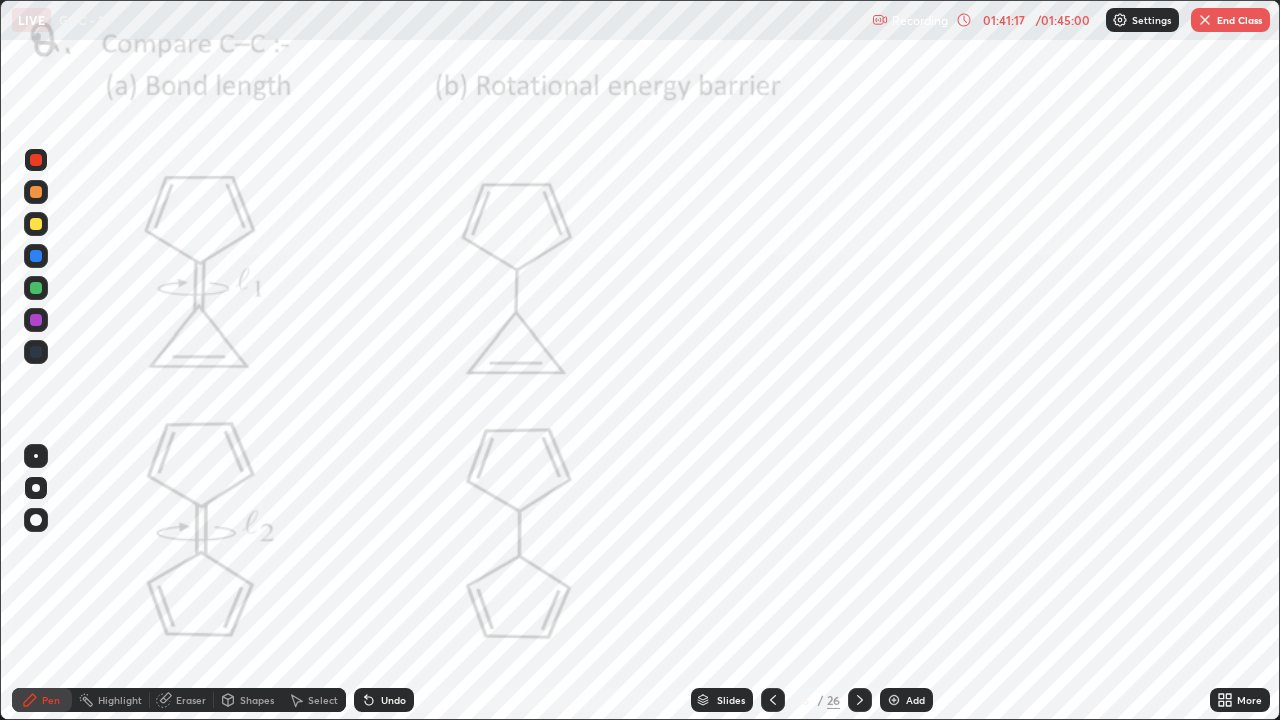 click 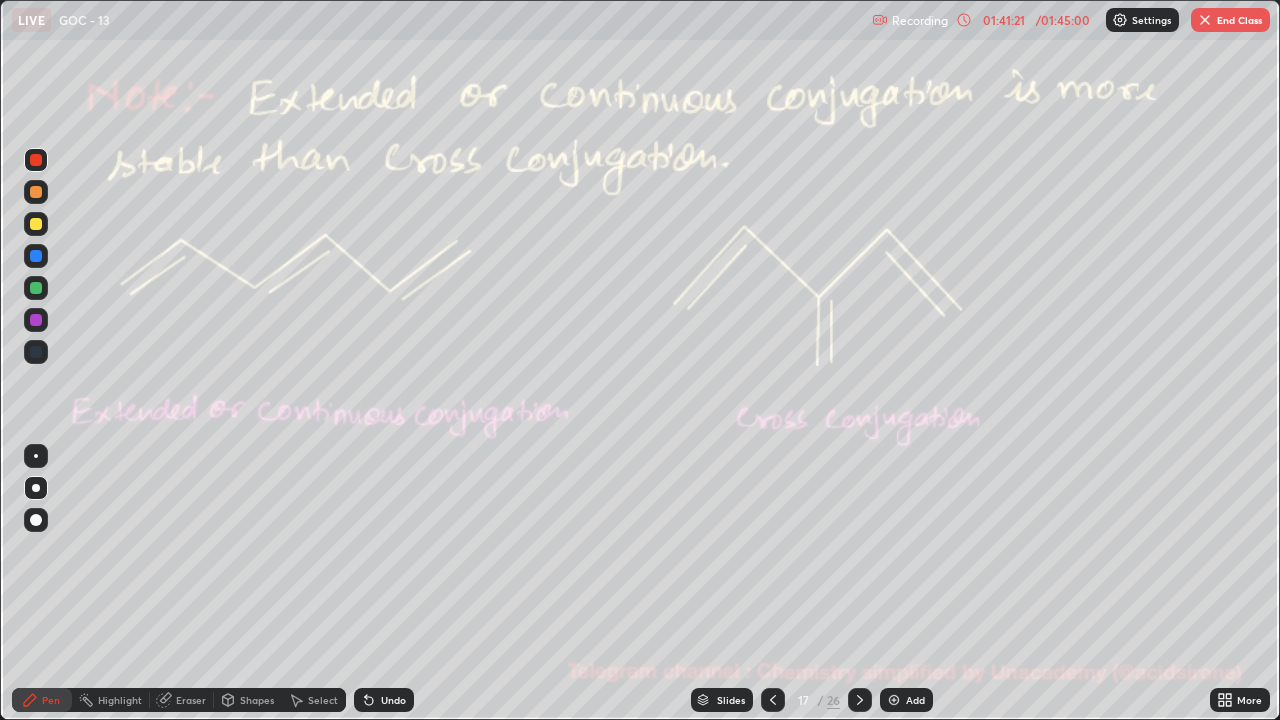 click 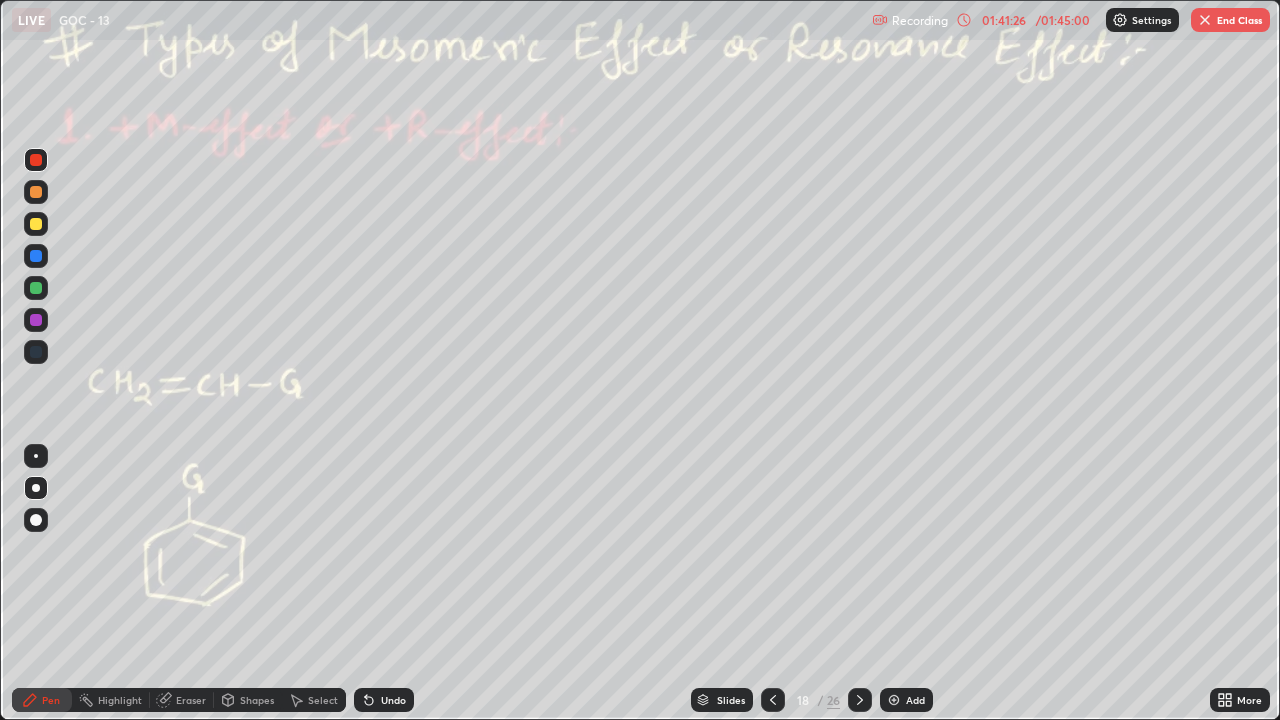 click 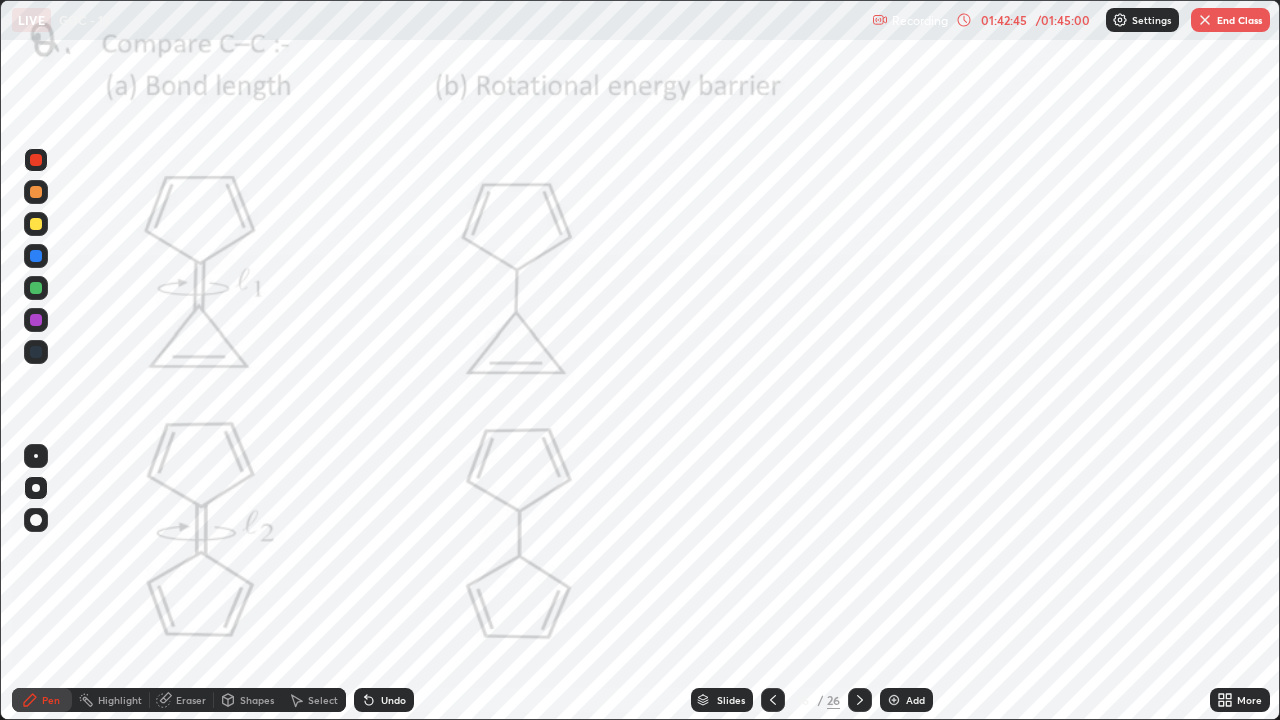 click on "End Class" at bounding box center [1230, 20] 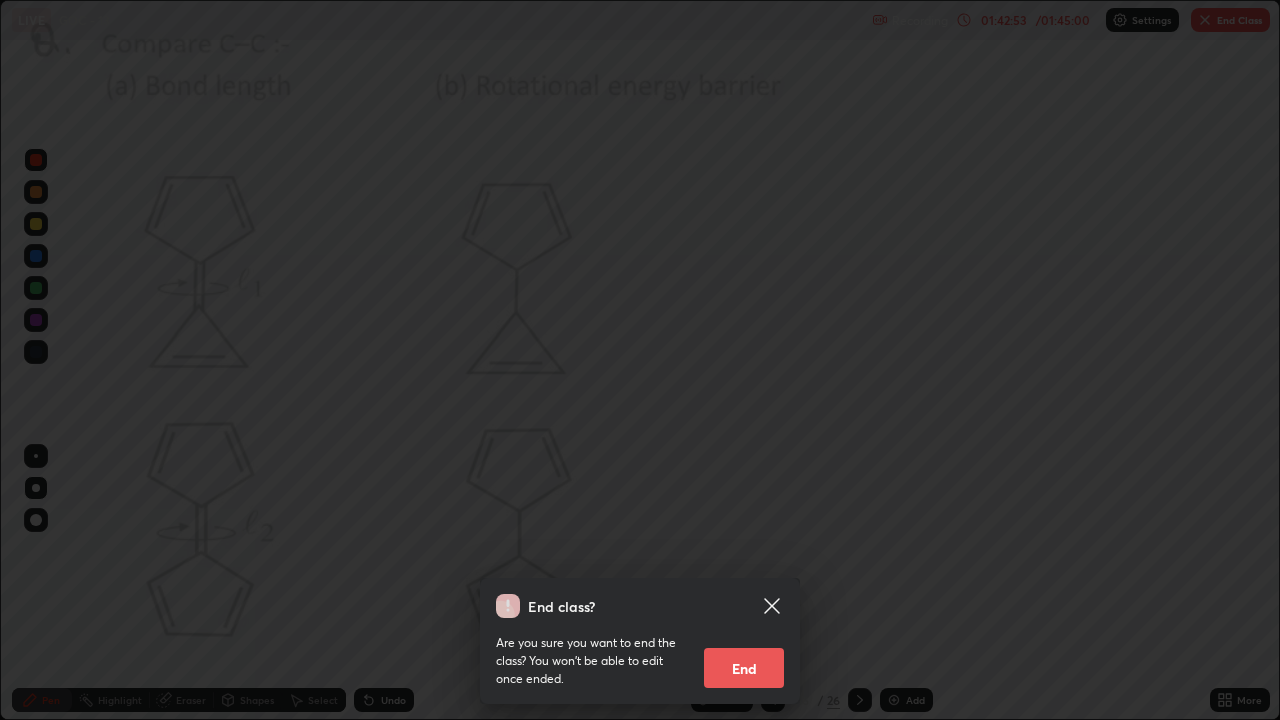 click 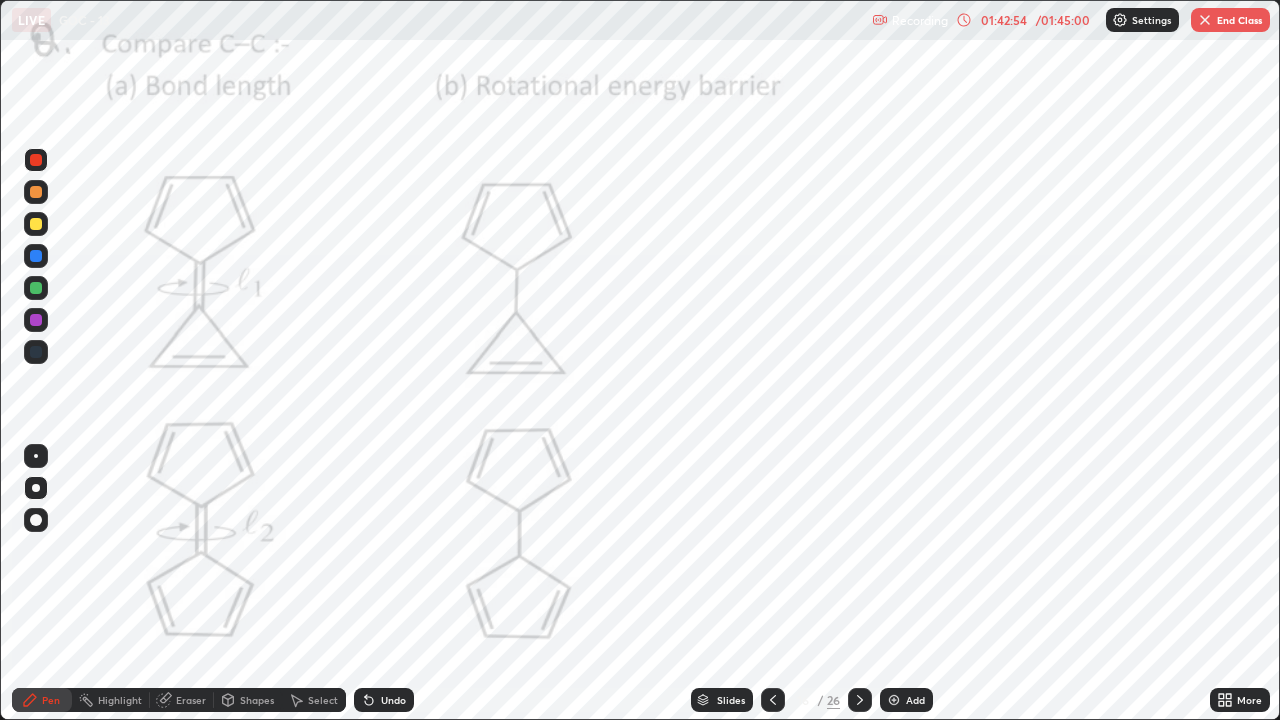 click at bounding box center [773, 700] 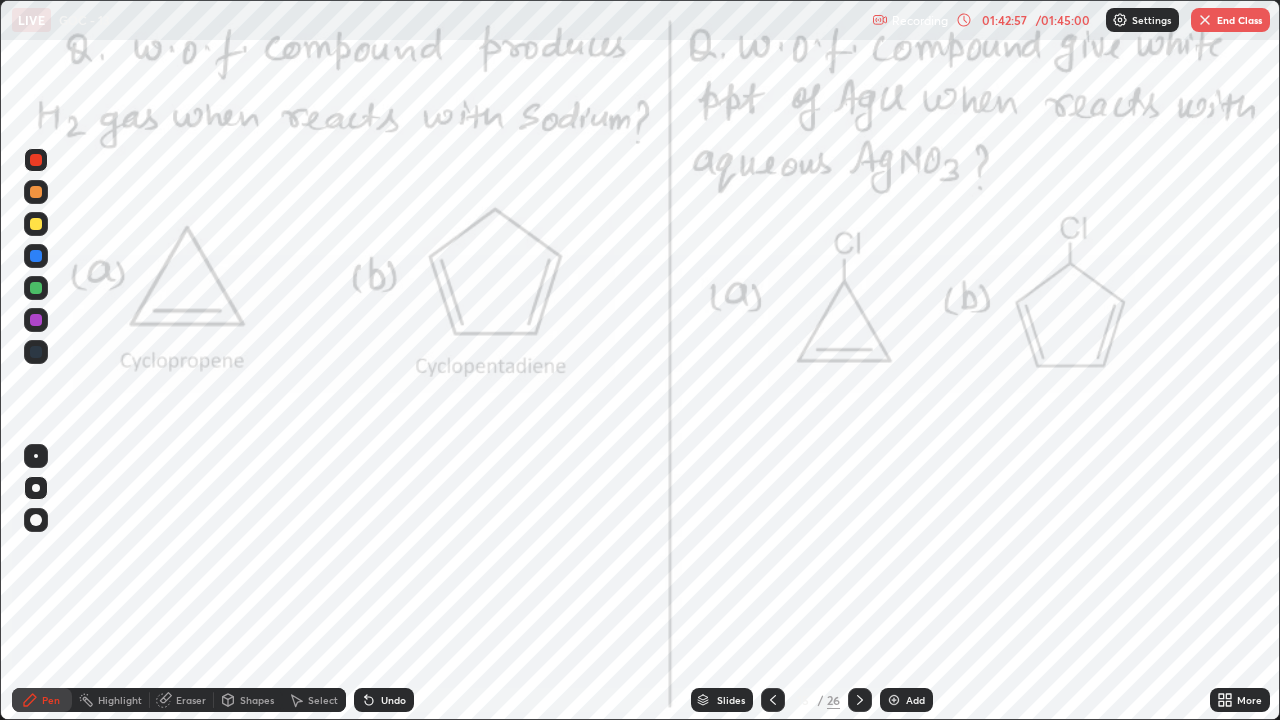 click 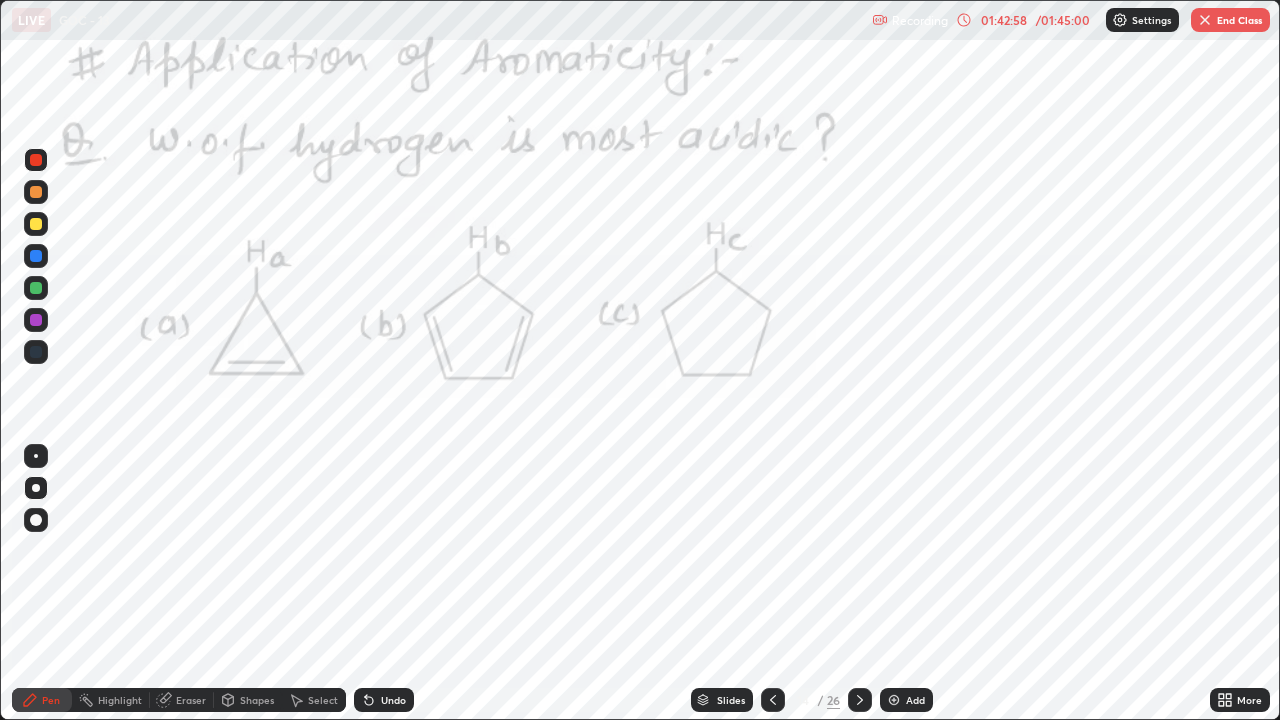 click on "01:42:58" at bounding box center [1004, 20] 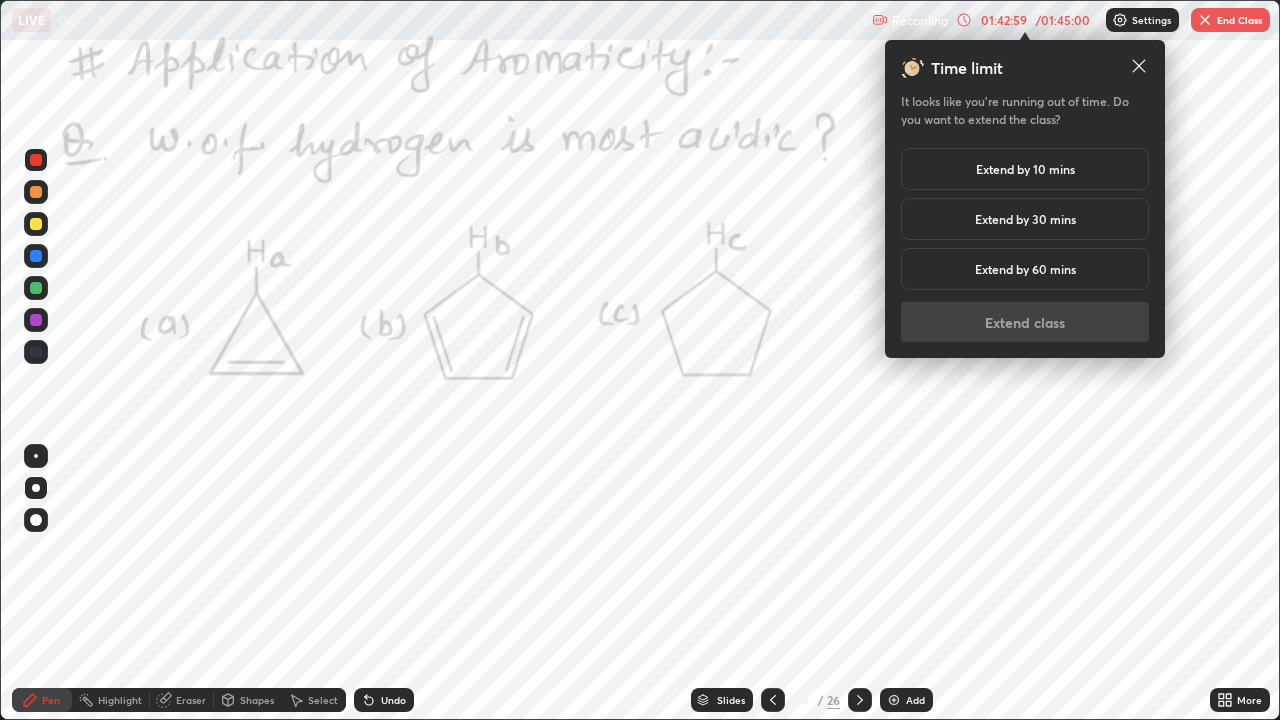 click 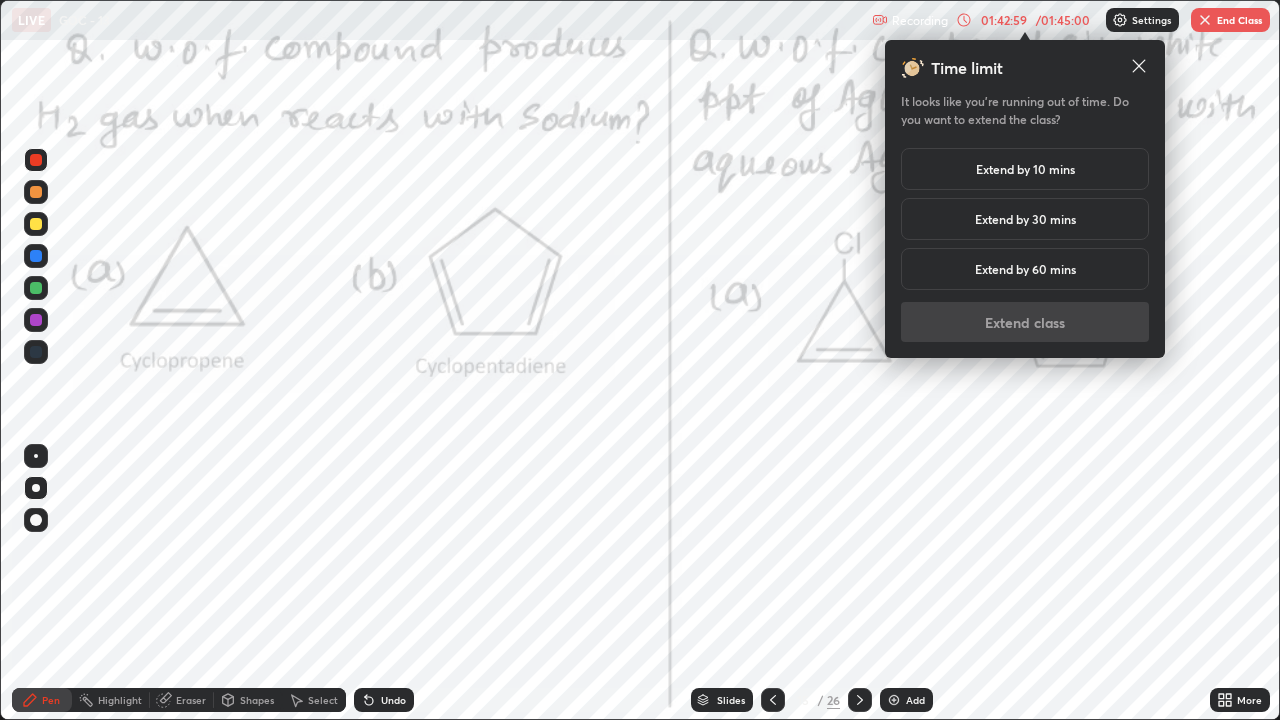 click on "Extend by 60 mins" at bounding box center [1025, 269] 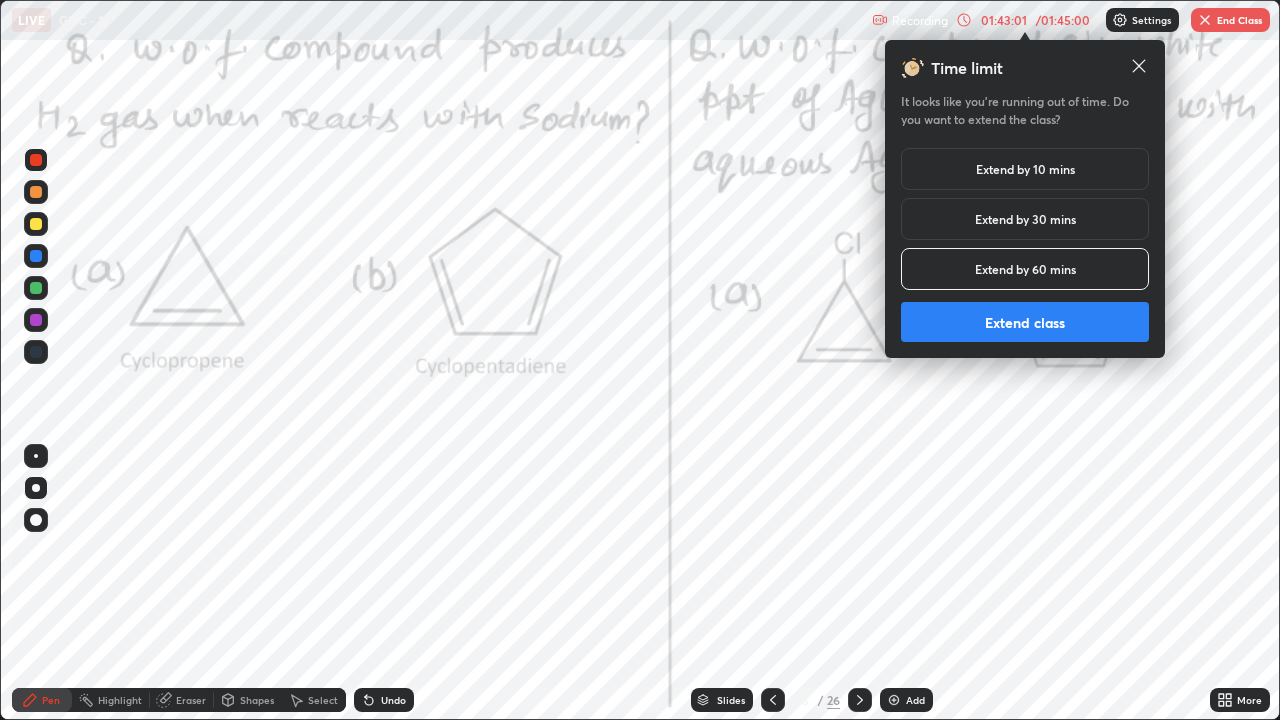 click on "Extend class" at bounding box center (1025, 322) 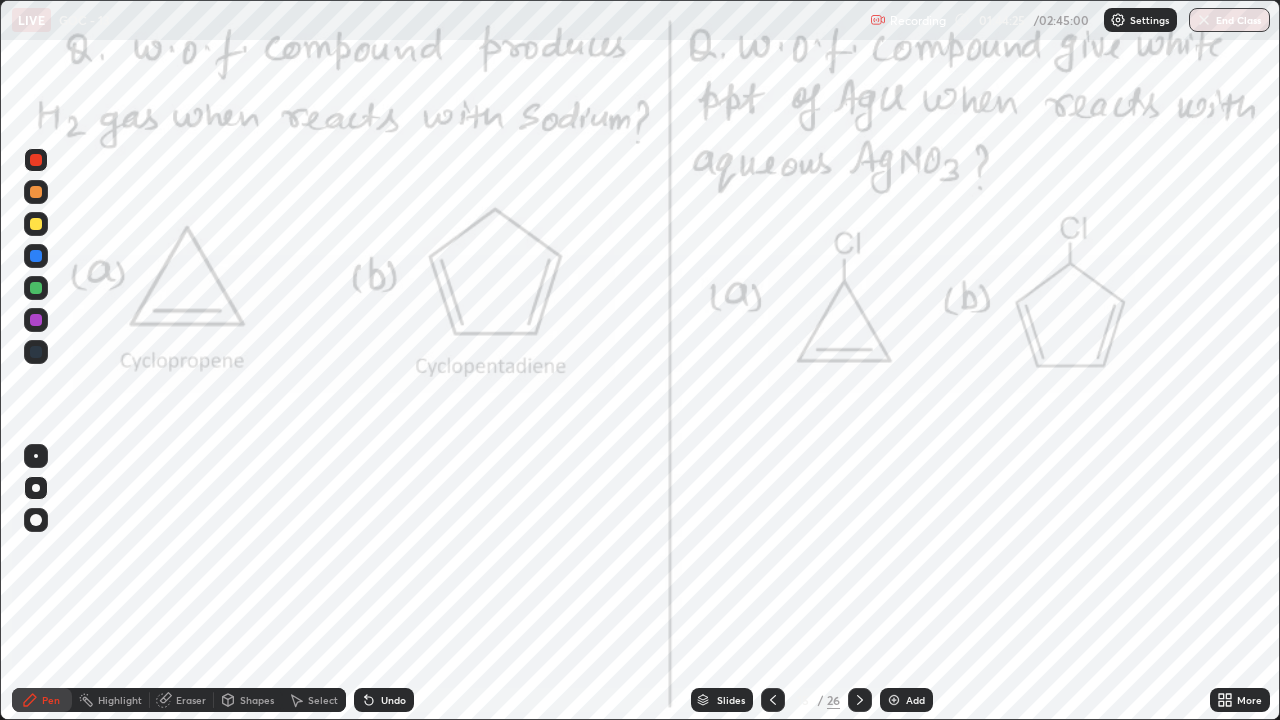 click at bounding box center (1204, 20) 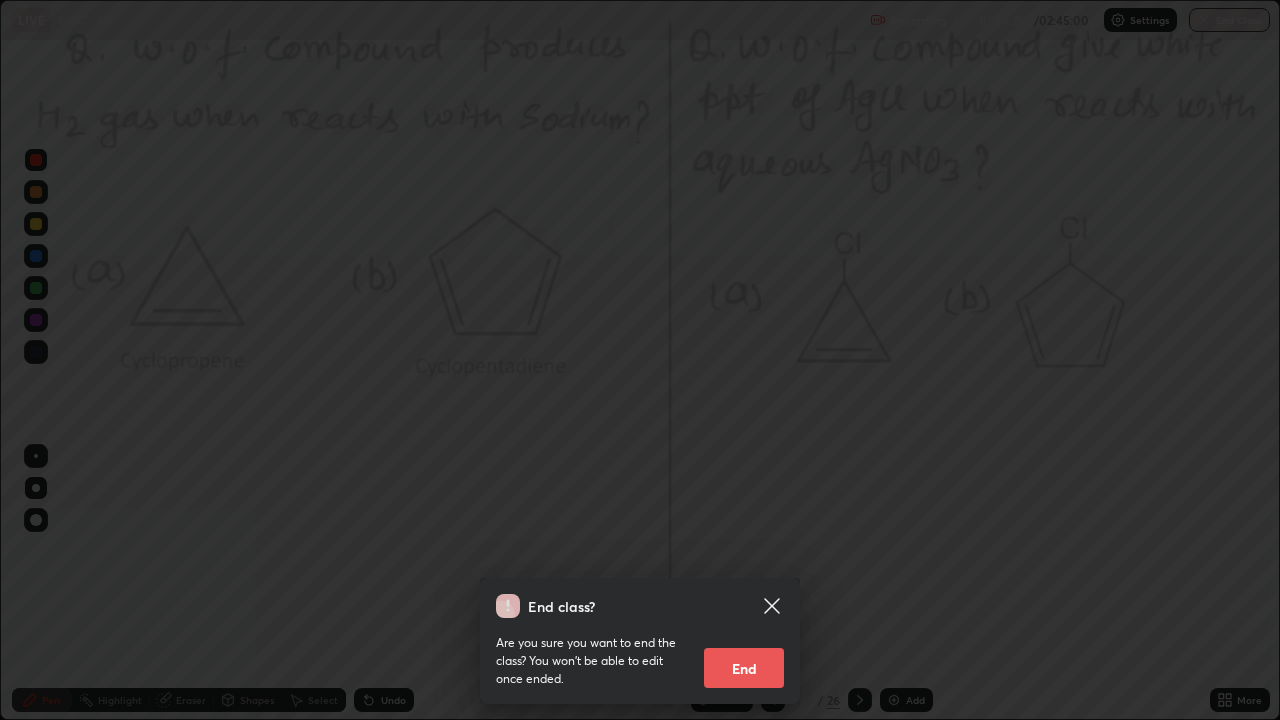 click on "End" at bounding box center [744, 668] 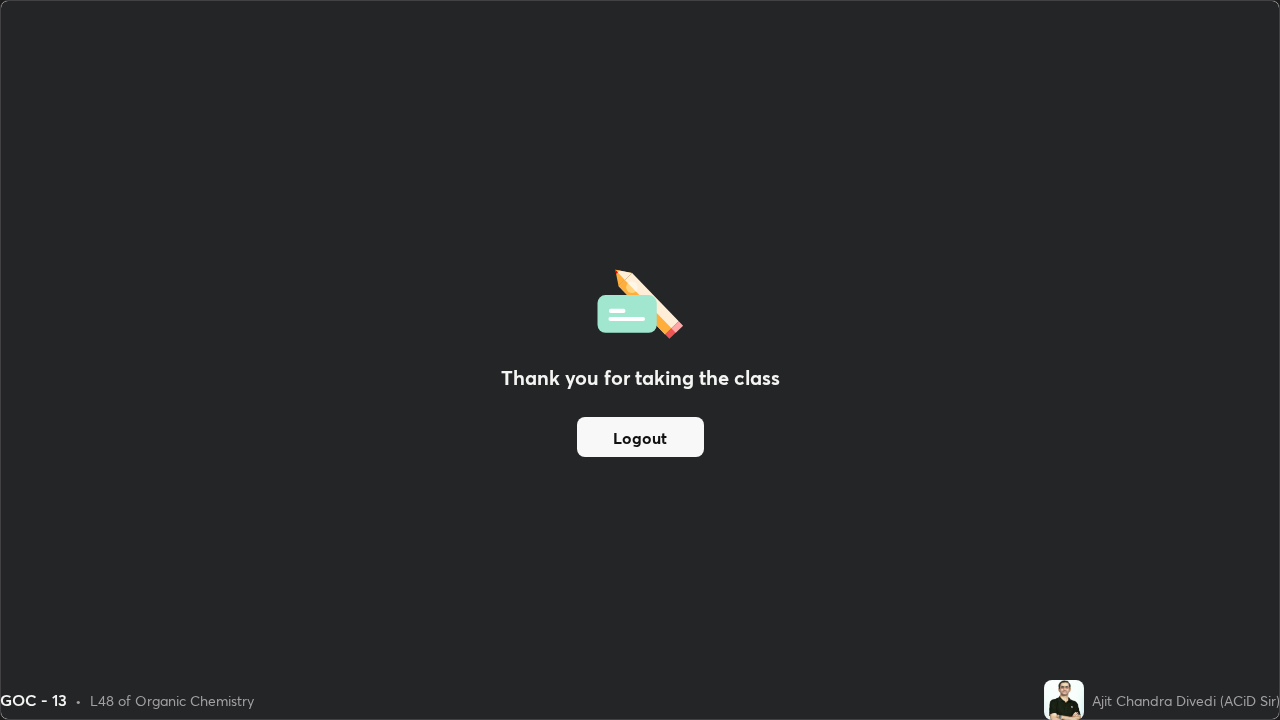 click on "Logout" at bounding box center [640, 437] 